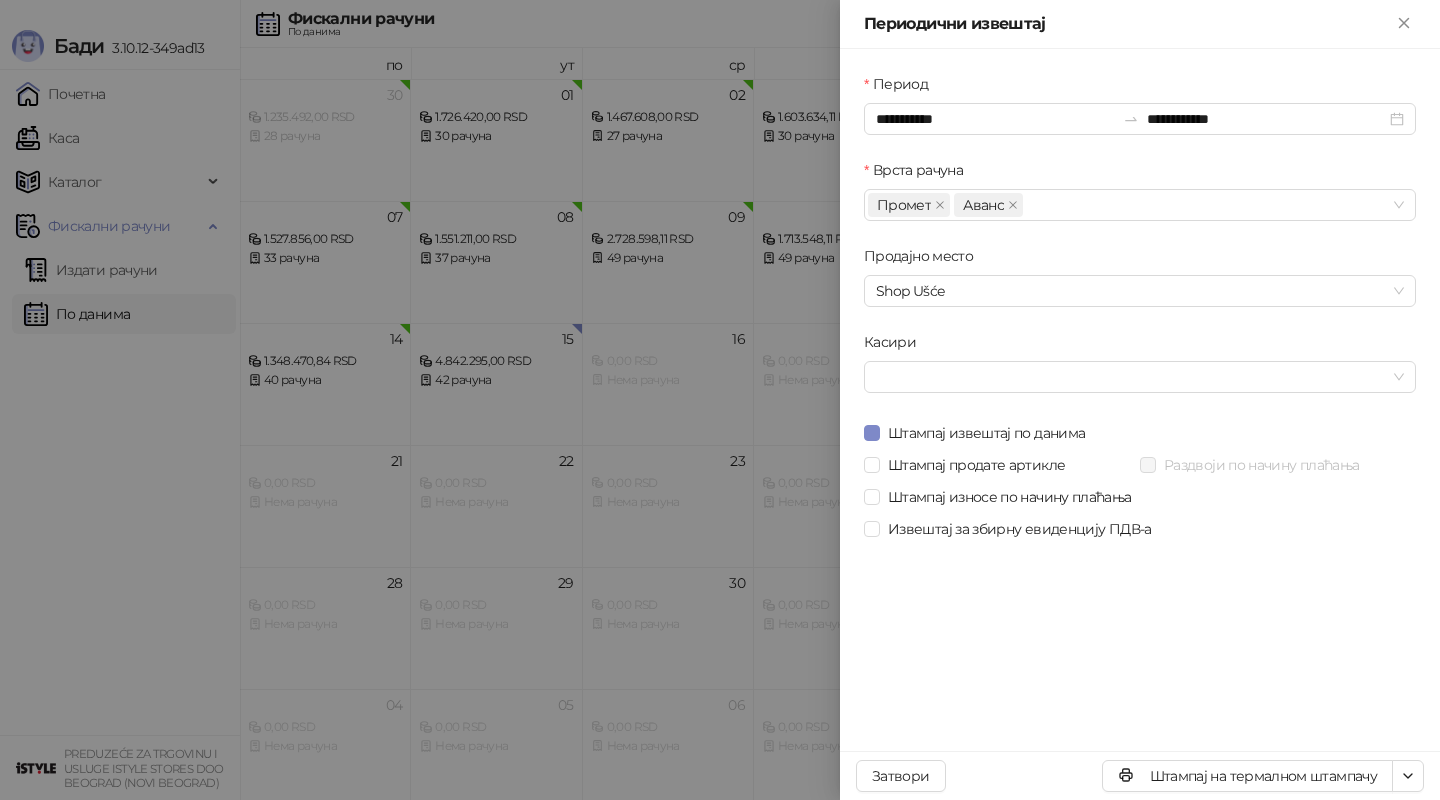 scroll, scrollTop: 0, scrollLeft: 0, axis: both 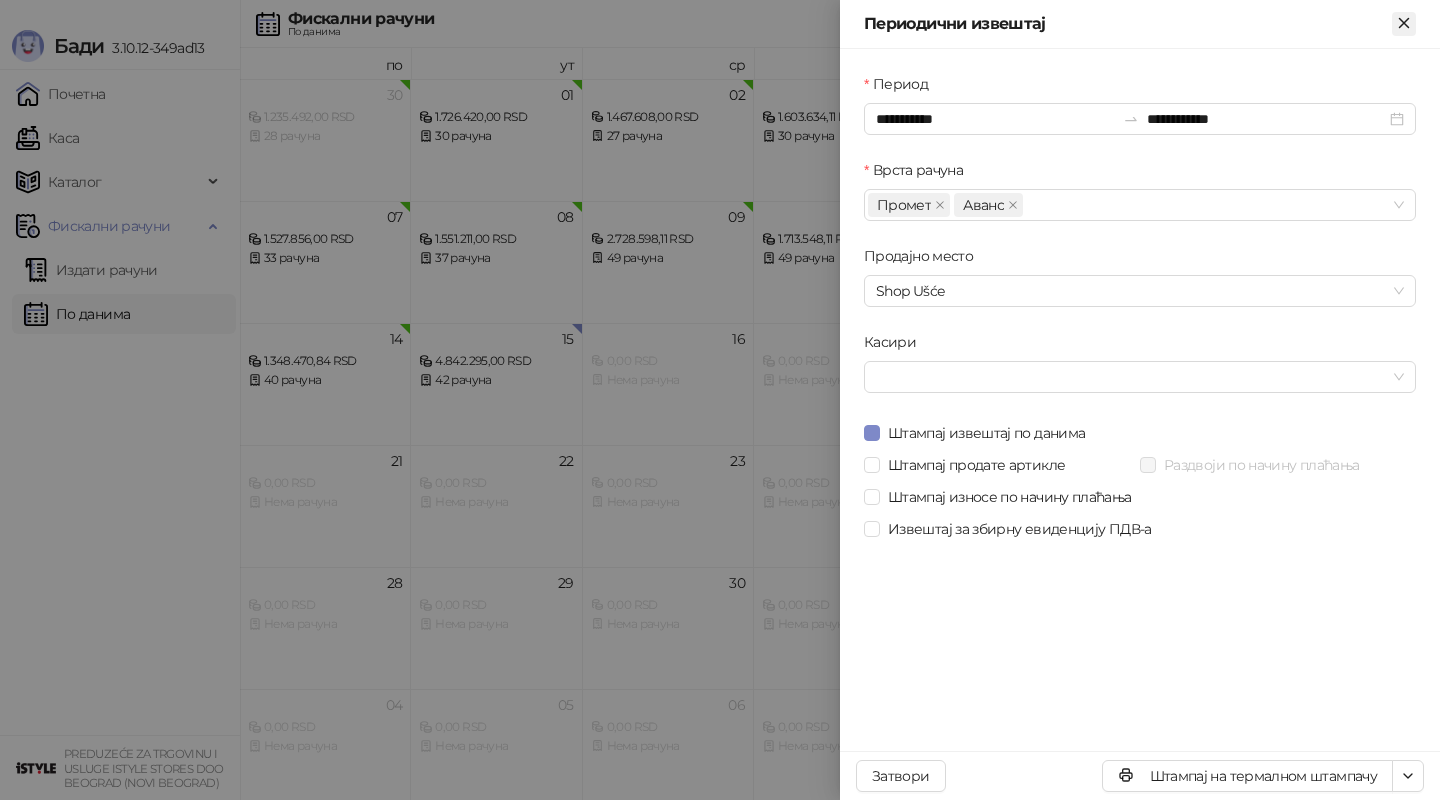 click 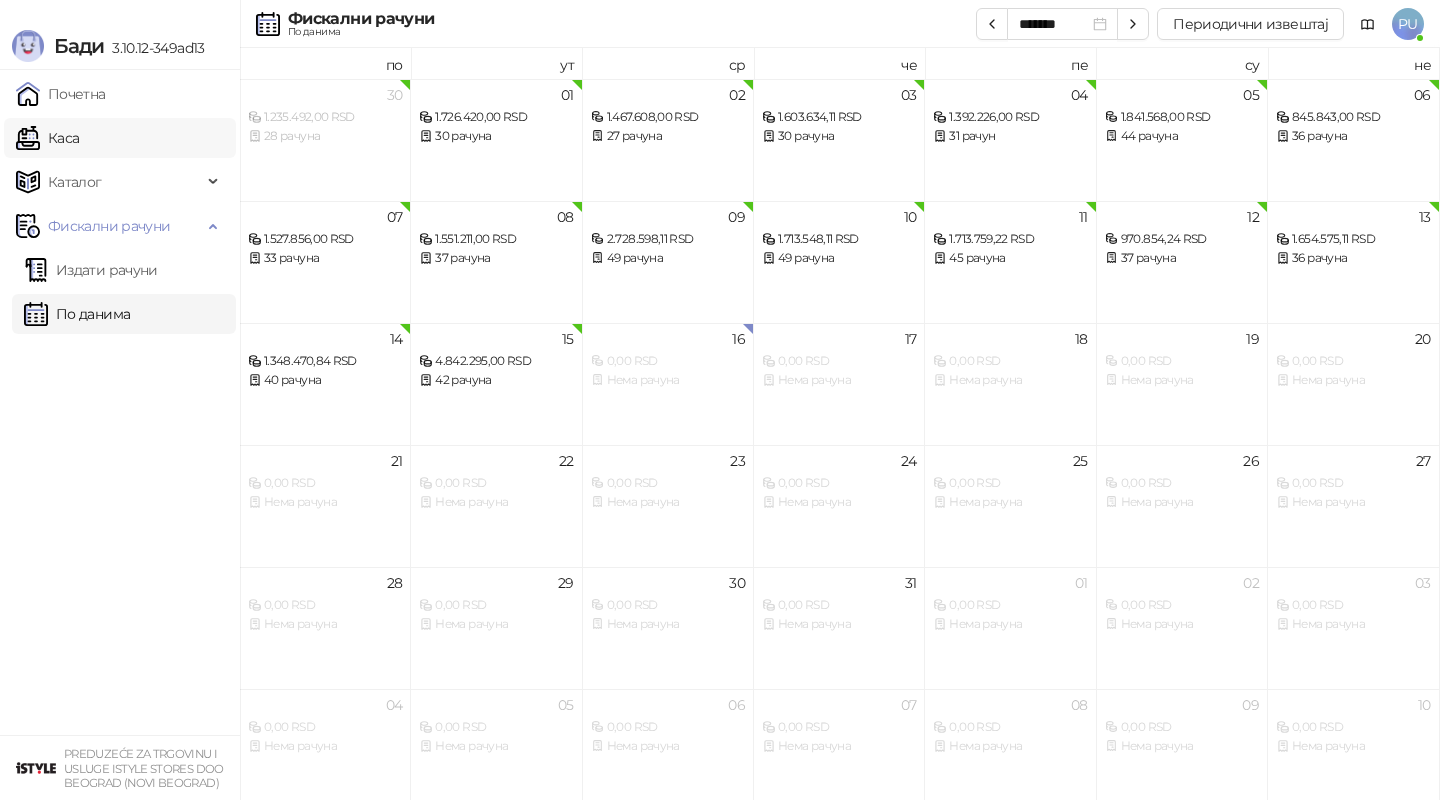 click on "Каса" at bounding box center [47, 138] 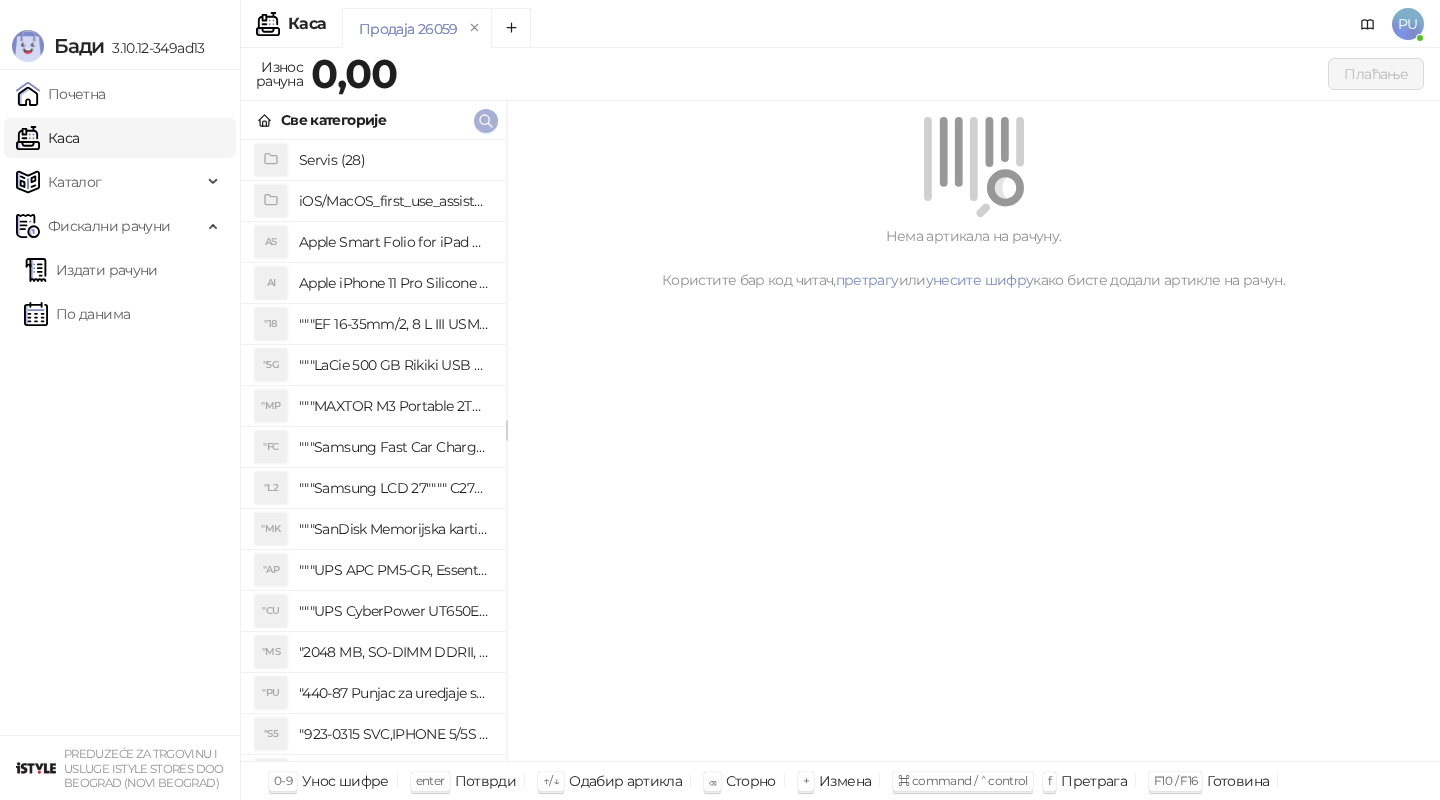 click 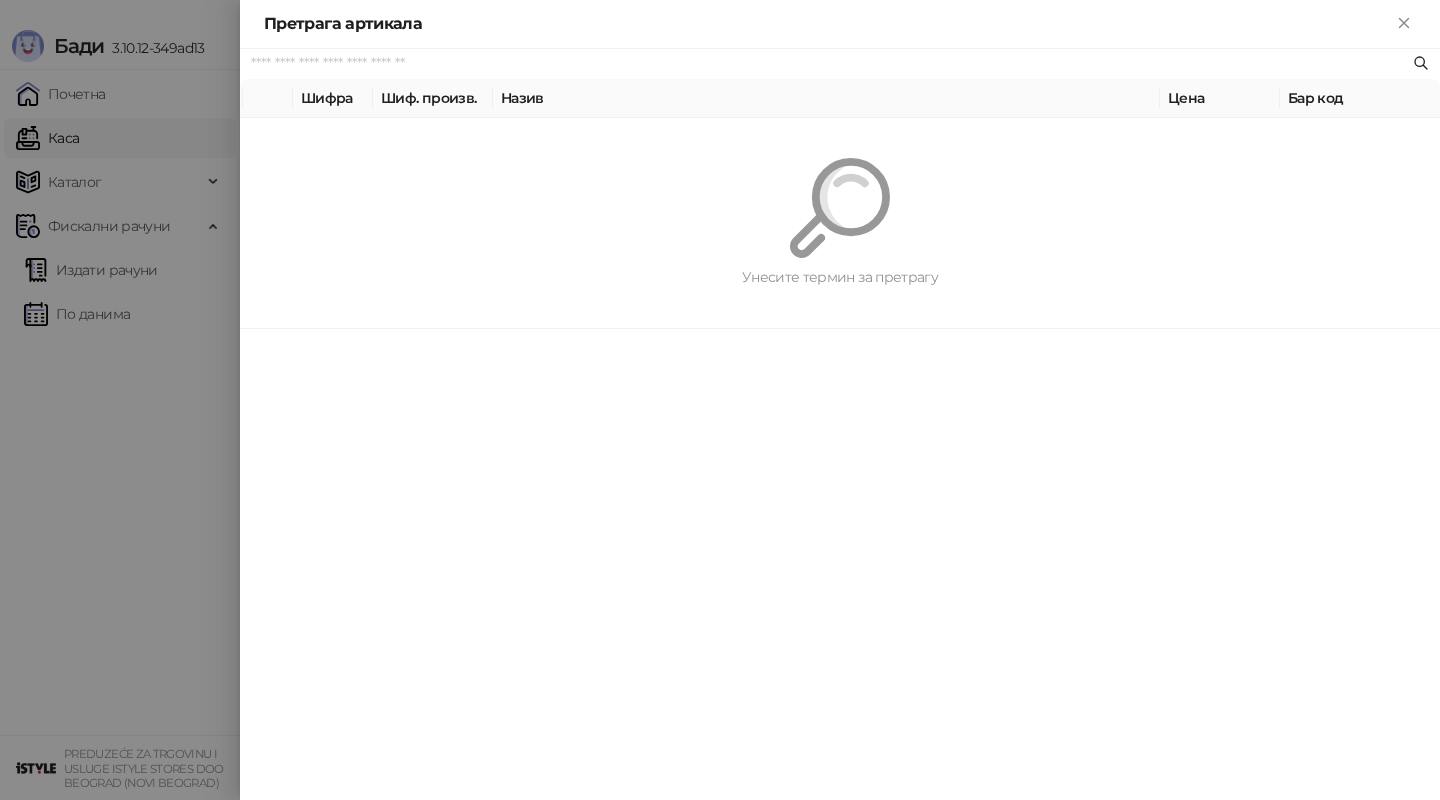 paste on "*********" 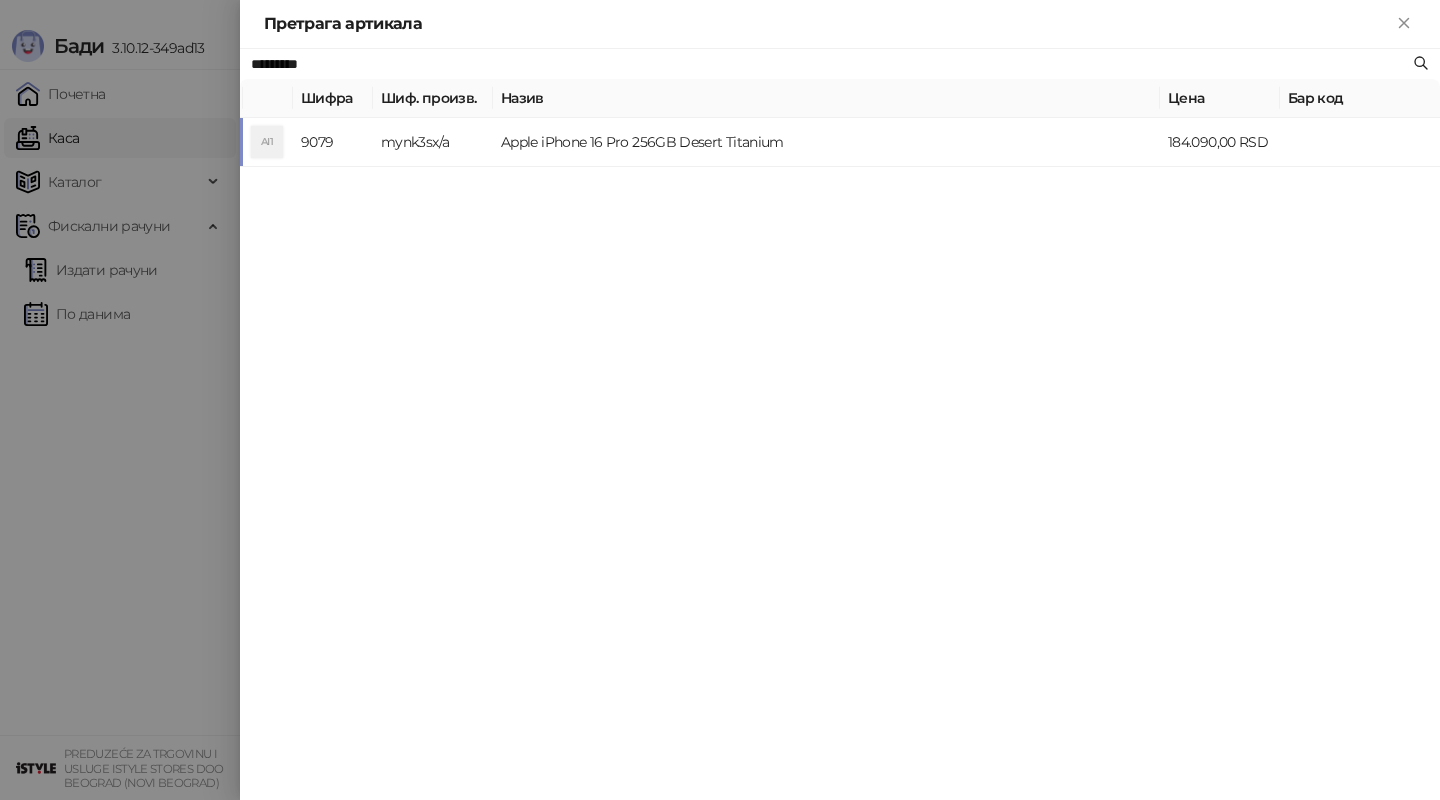 type on "*********" 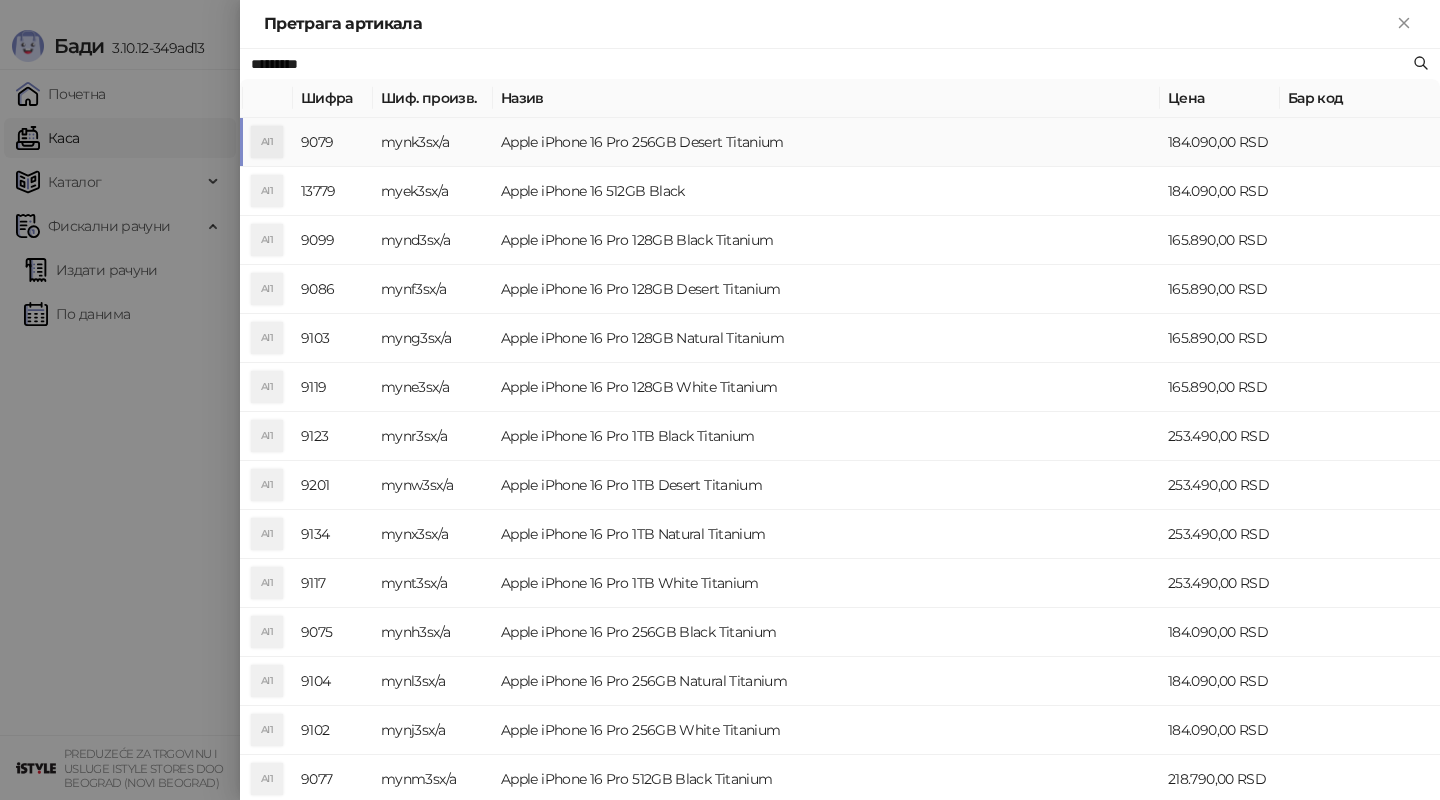 click on "Apple iPhone 16 Pro 256GB Desert Titanium" at bounding box center (826, 142) 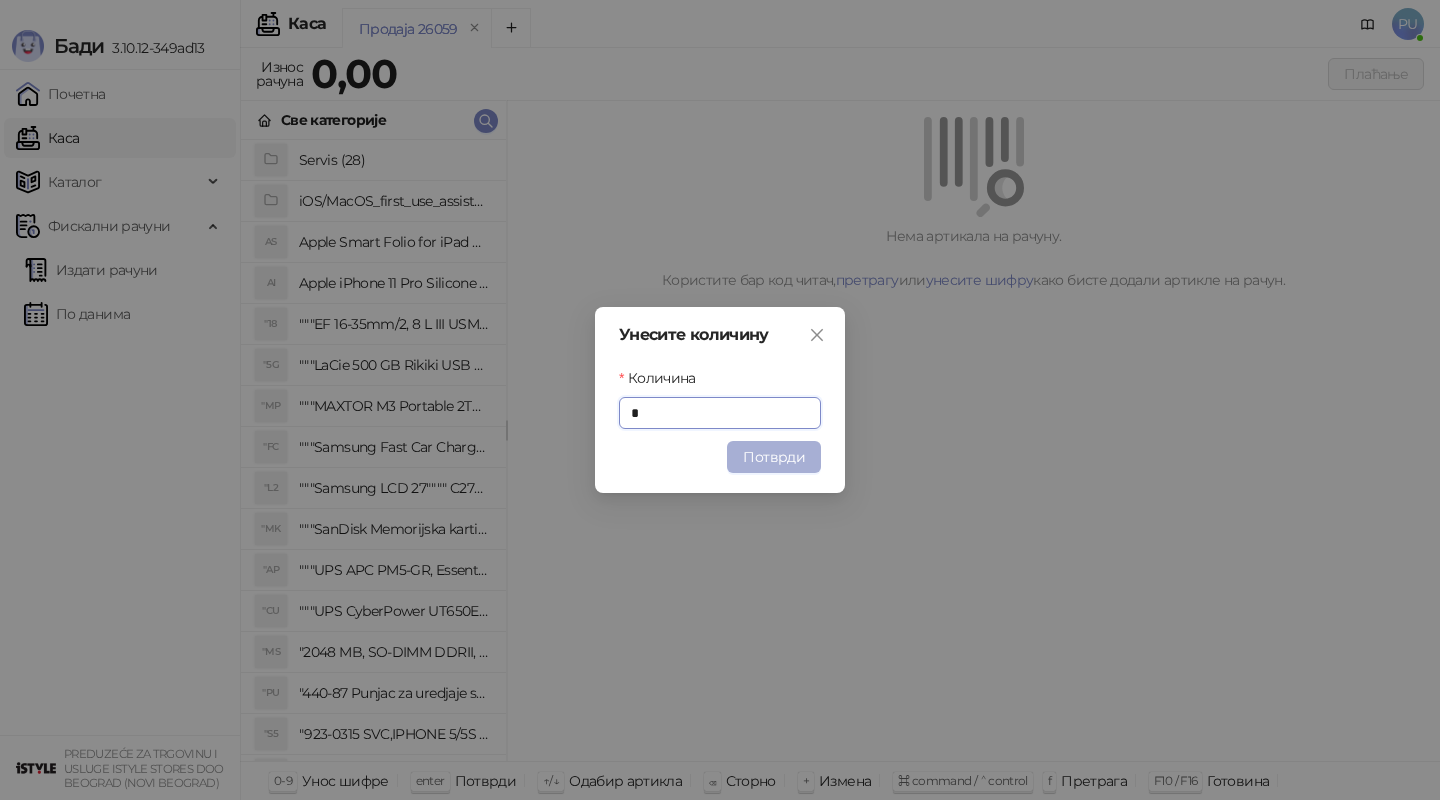 click on "Потврди" at bounding box center [774, 457] 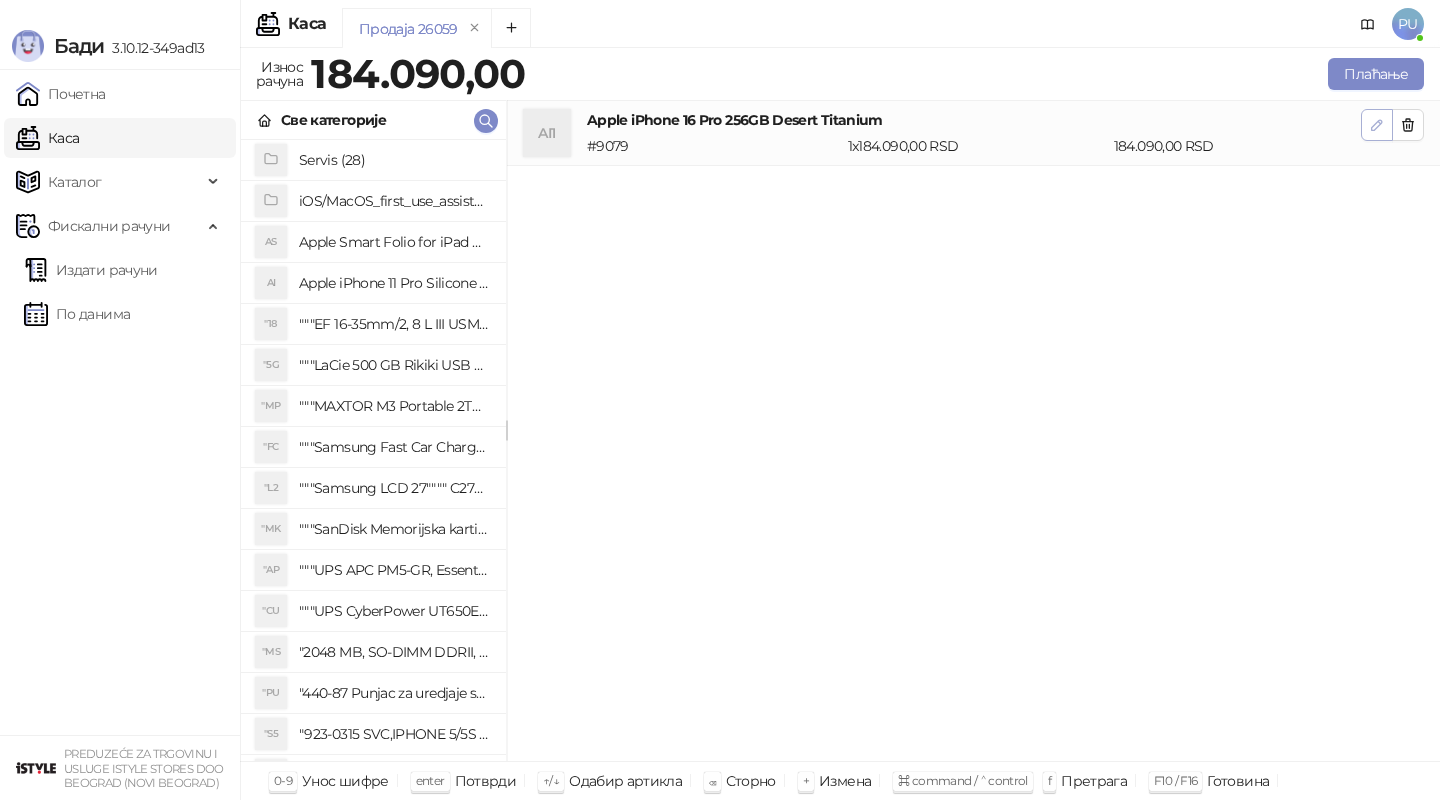 click at bounding box center (1377, 125) 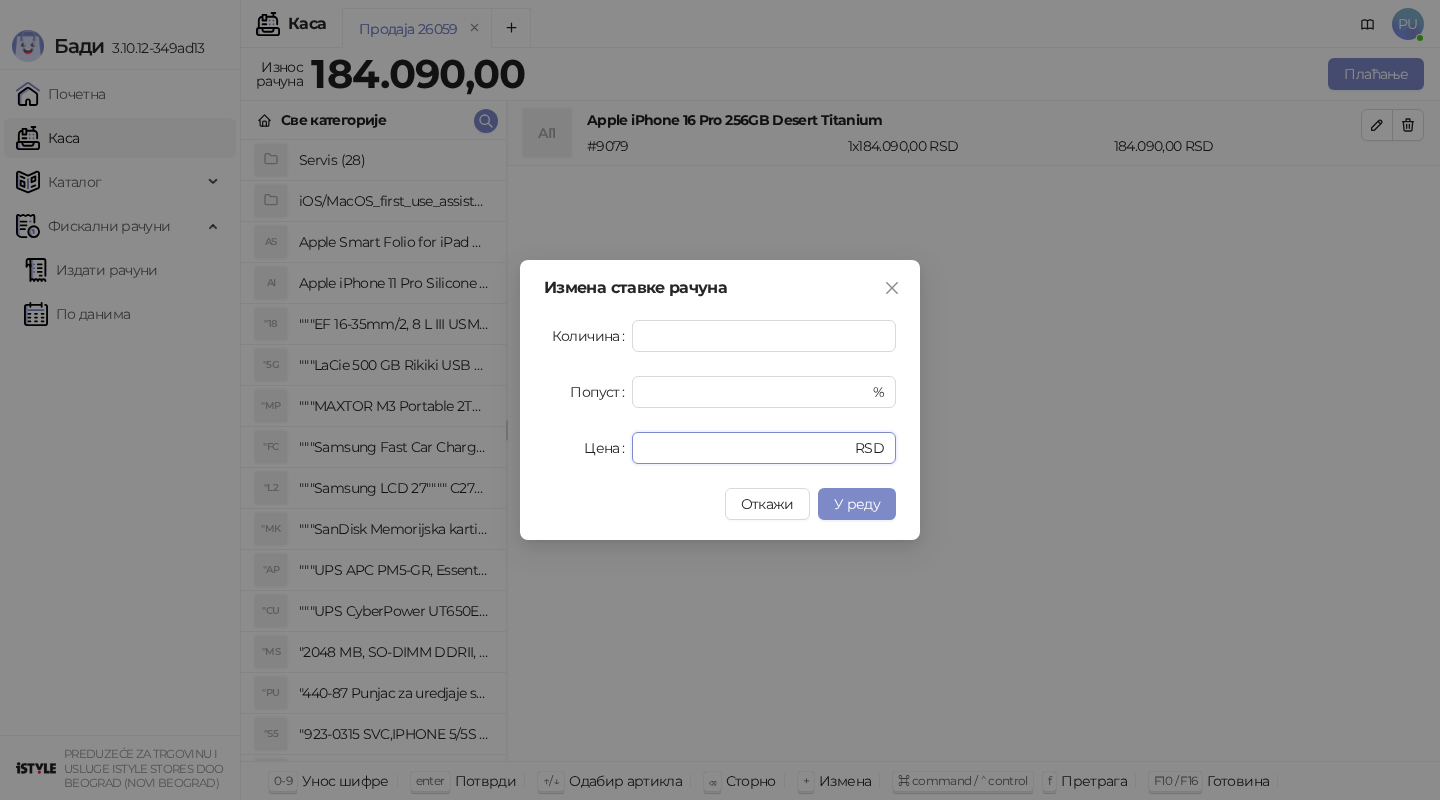 drag, startPoint x: 717, startPoint y: 453, endPoint x: 517, endPoint y: 437, distance: 200.63898 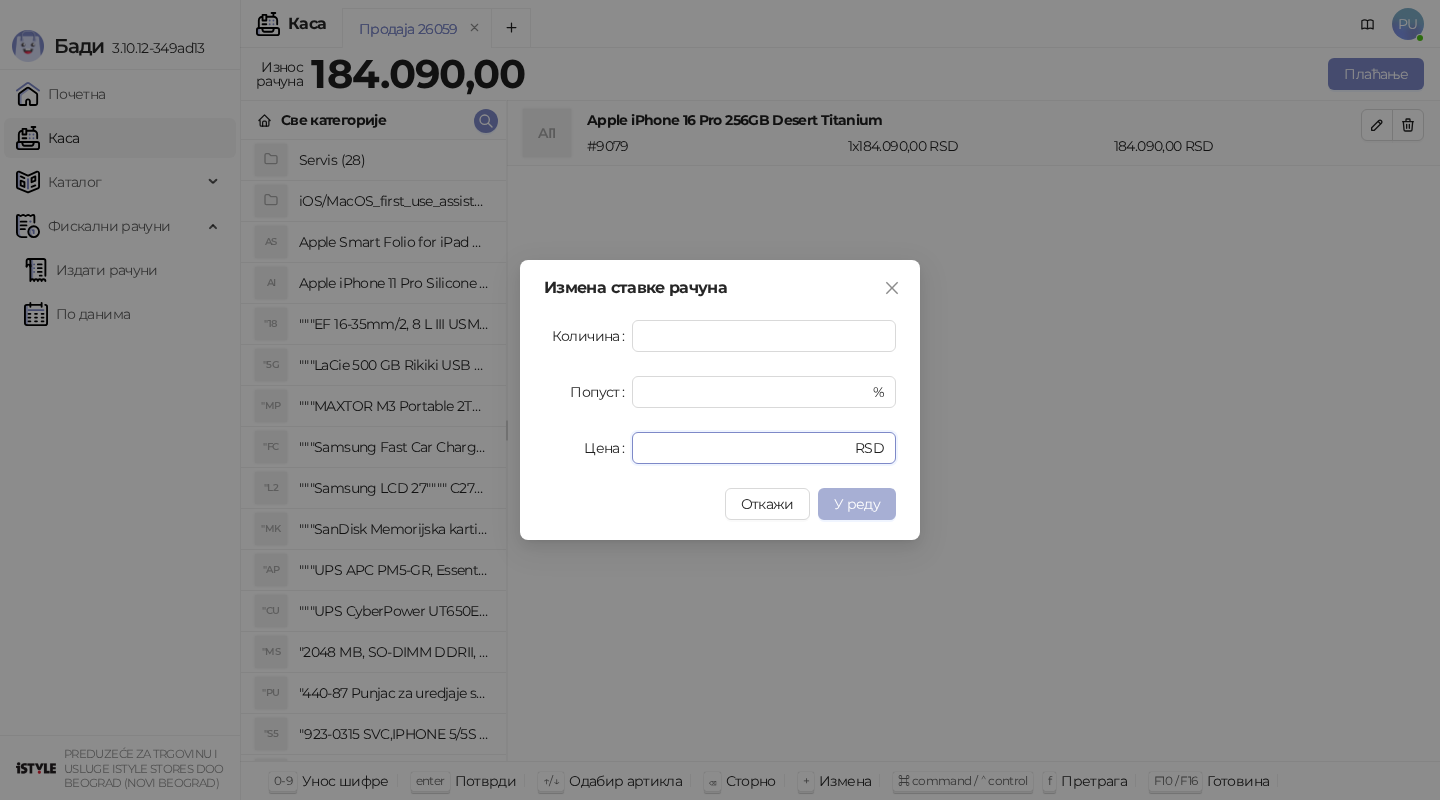 type on "******" 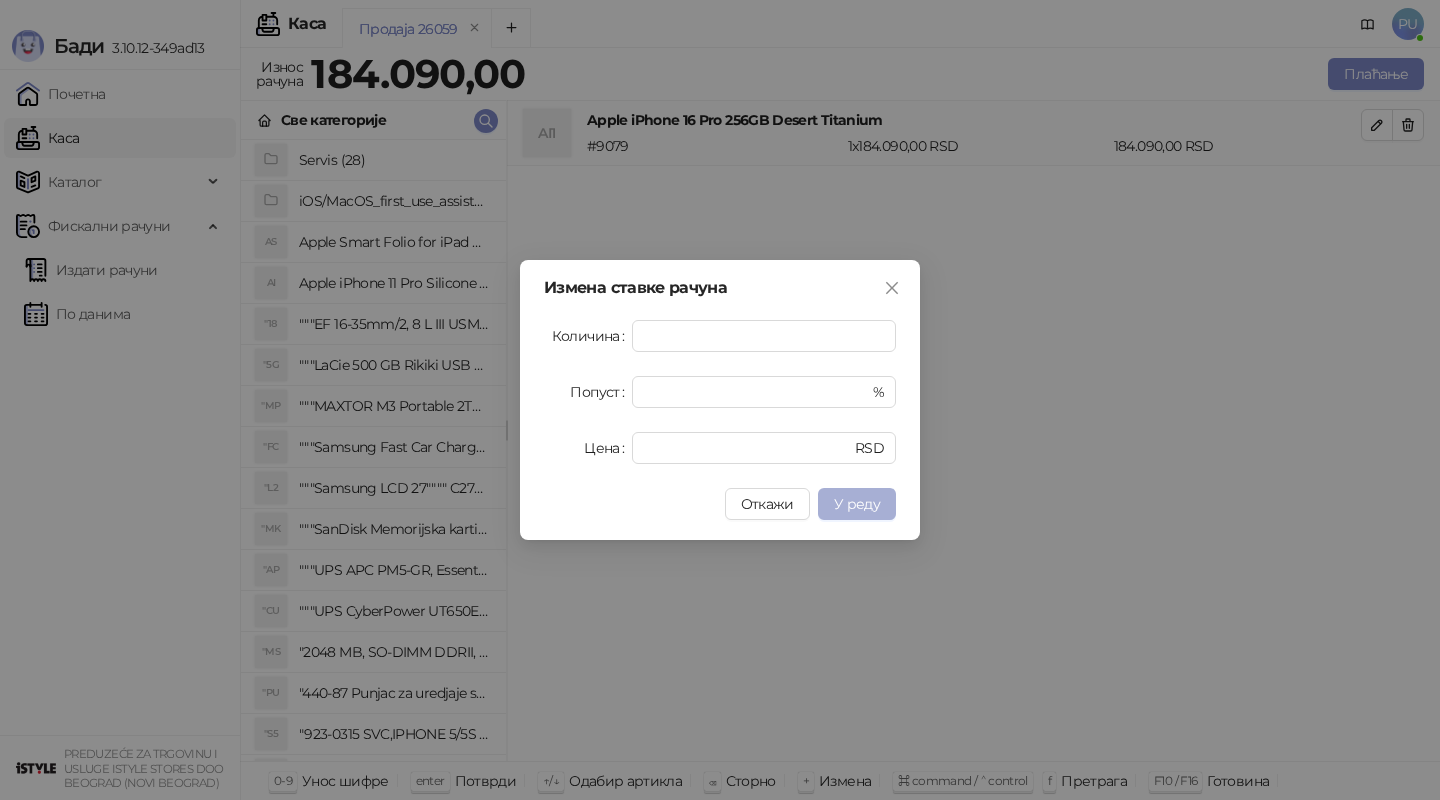 click on "У реду" at bounding box center [857, 504] 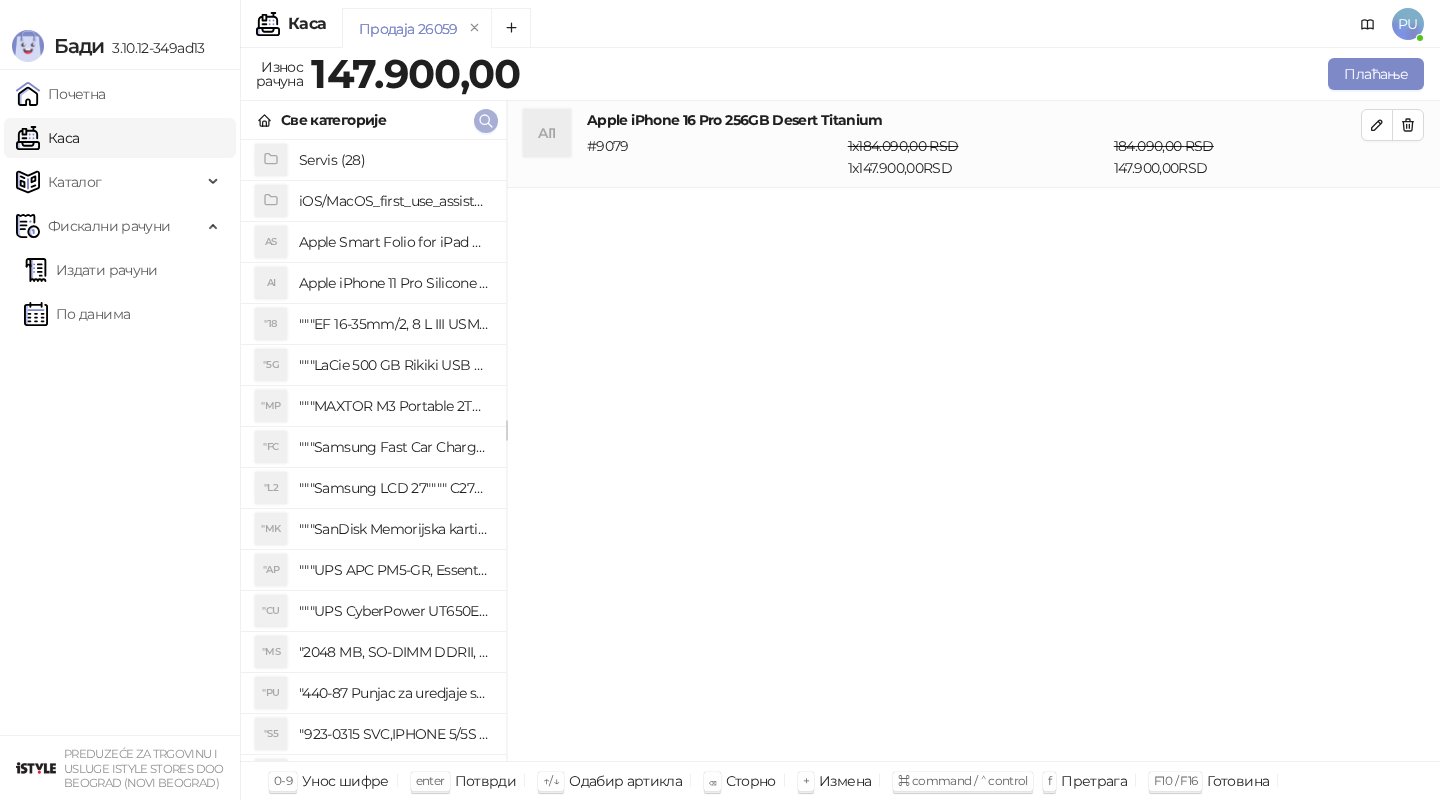 click 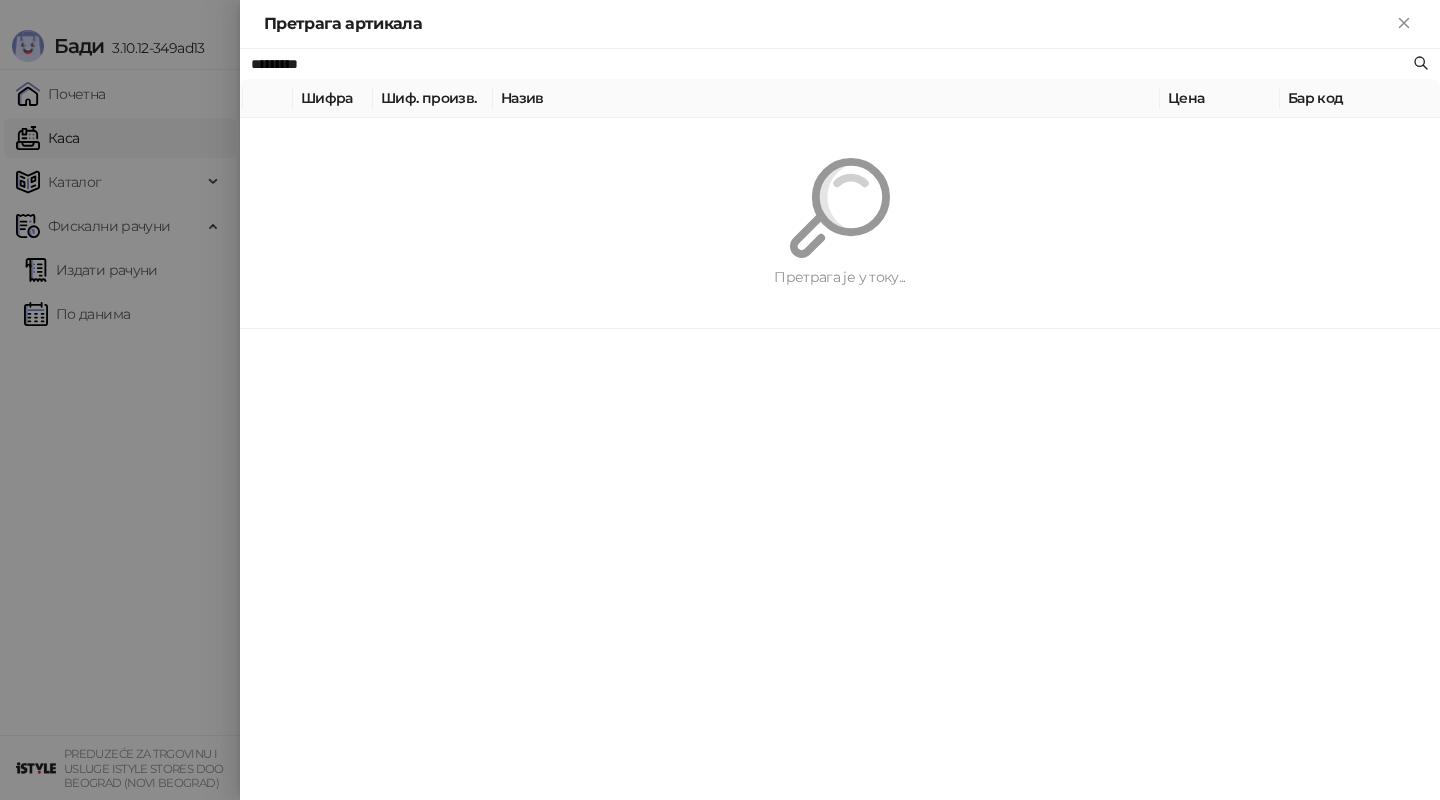 paste on "****" 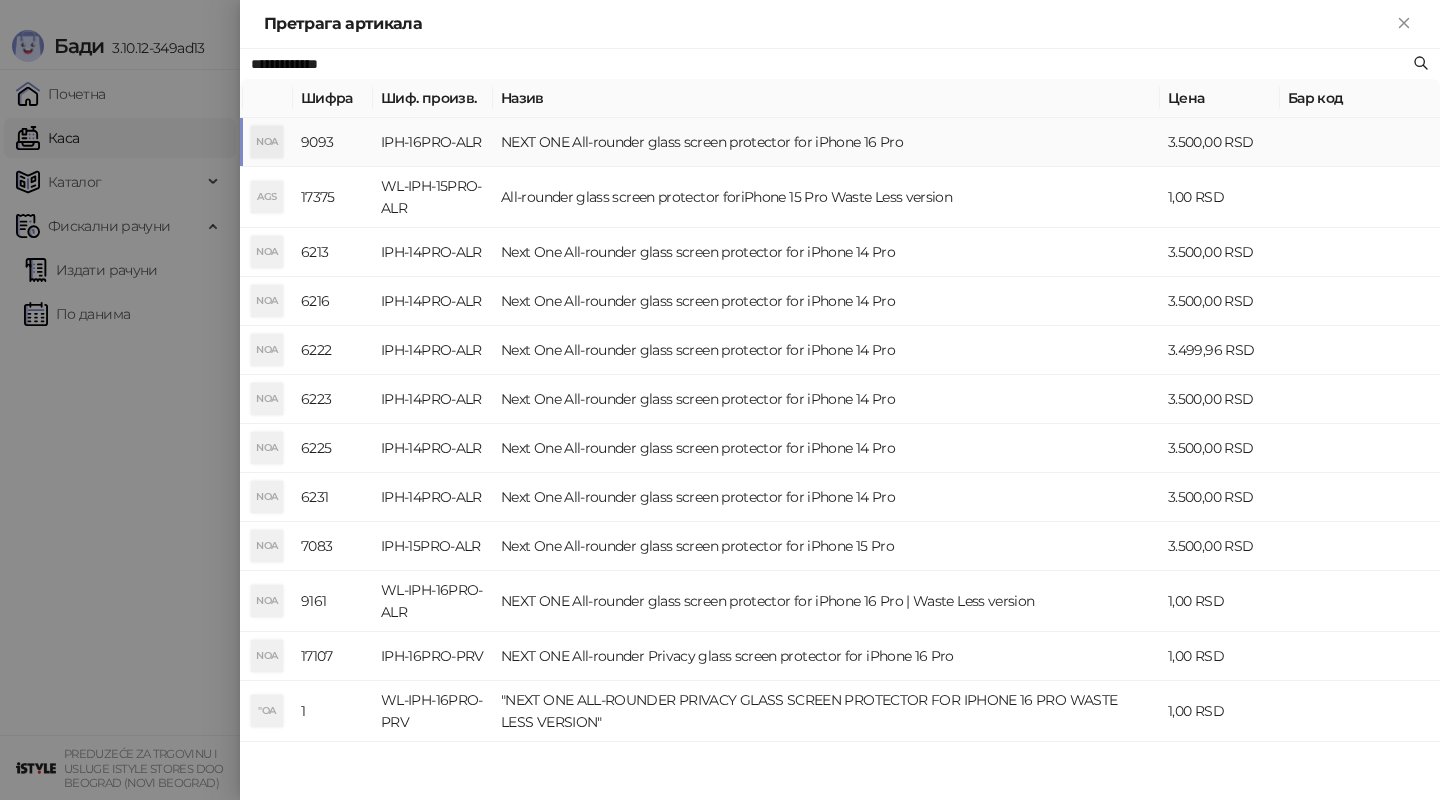 type on "**********" 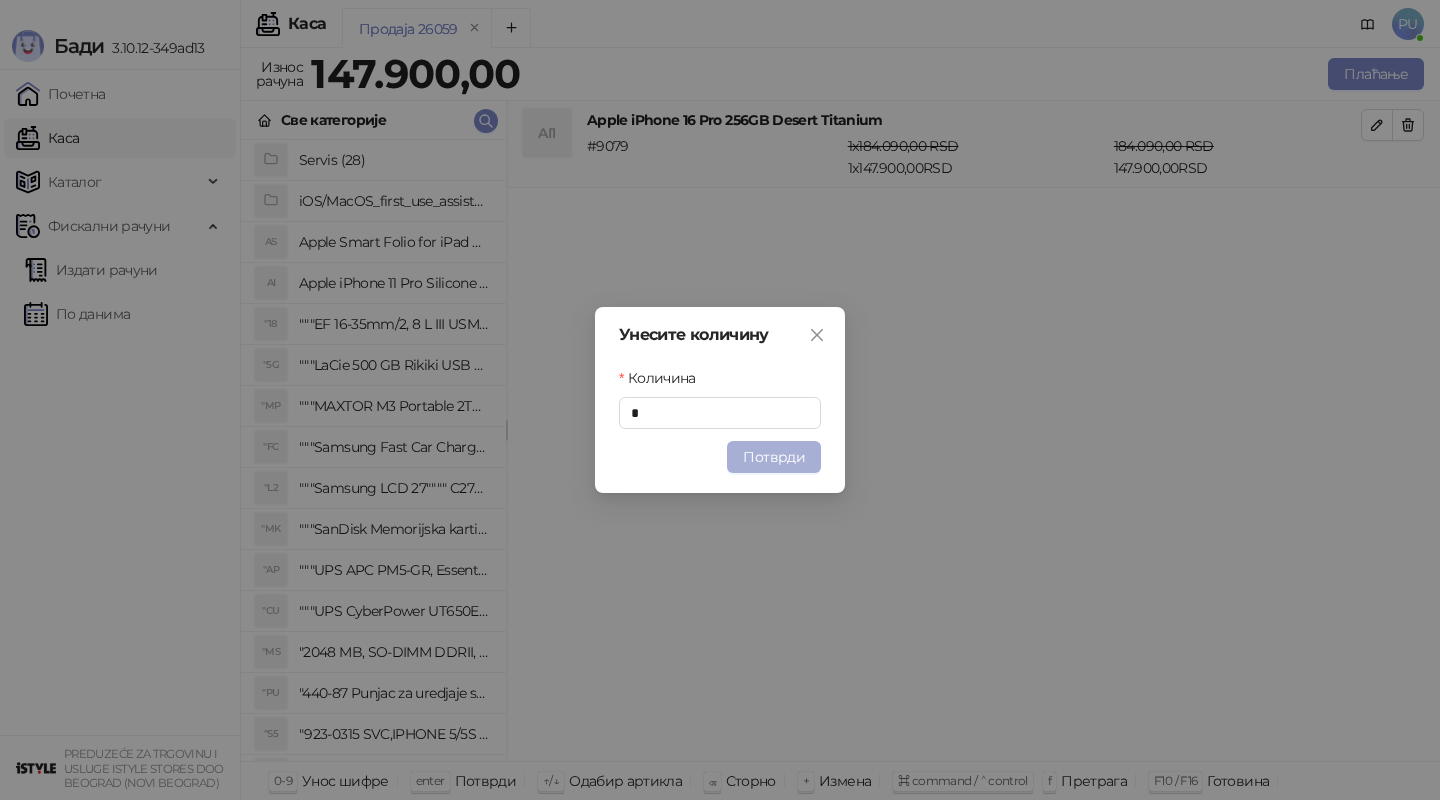 click on "Потврди" at bounding box center [774, 457] 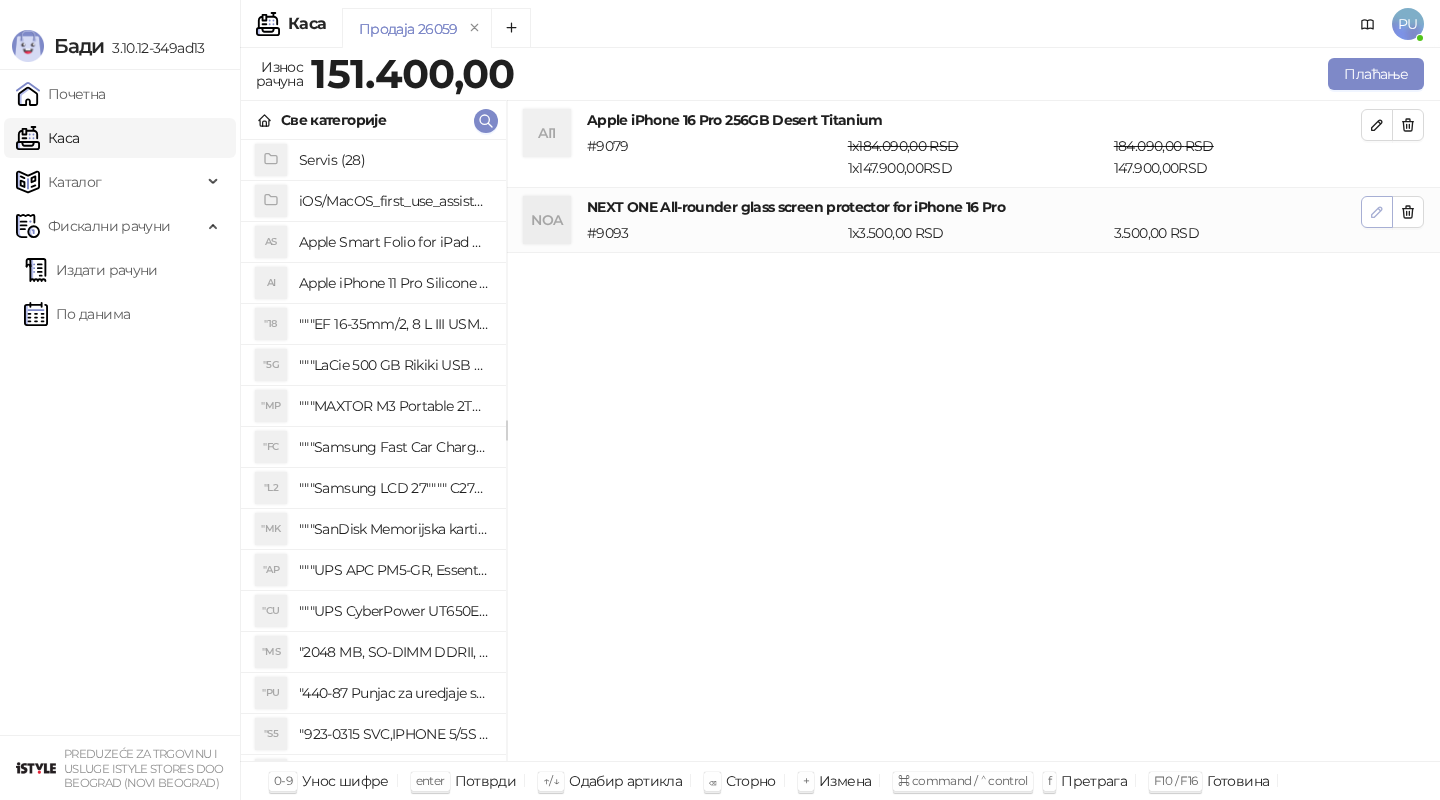 click at bounding box center (1377, 212) 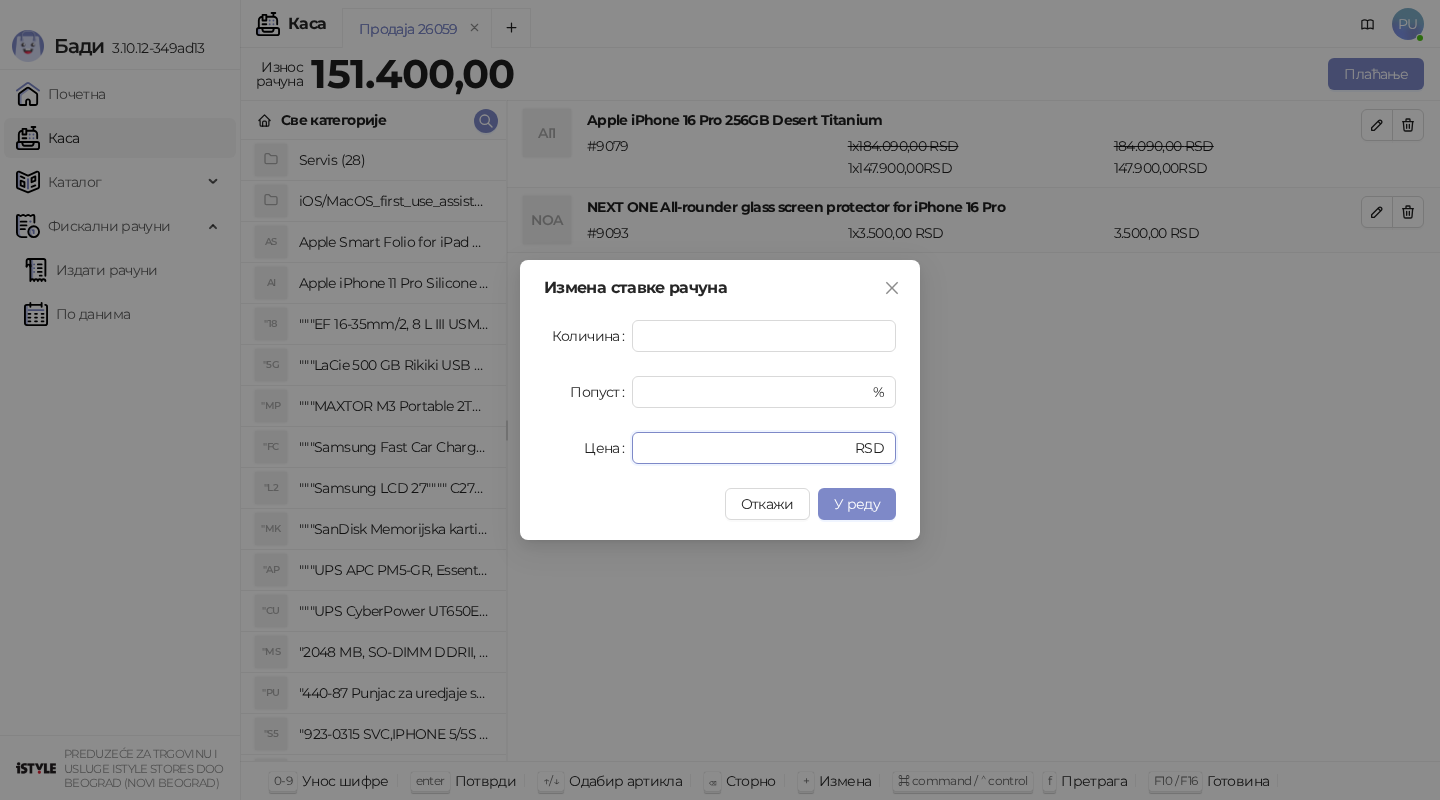 drag, startPoint x: 712, startPoint y: 435, endPoint x: 585, endPoint y: 428, distance: 127.192764 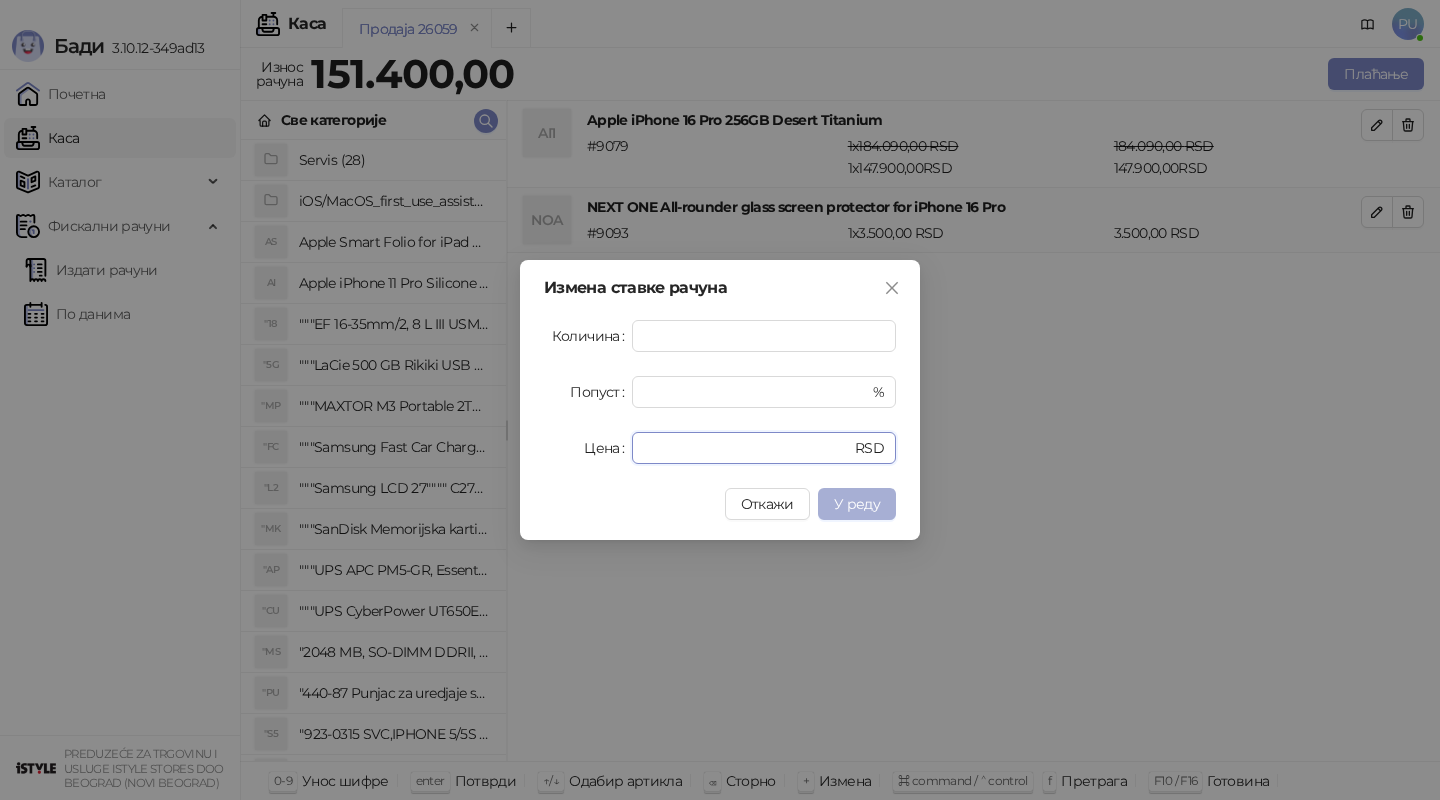 type on "*" 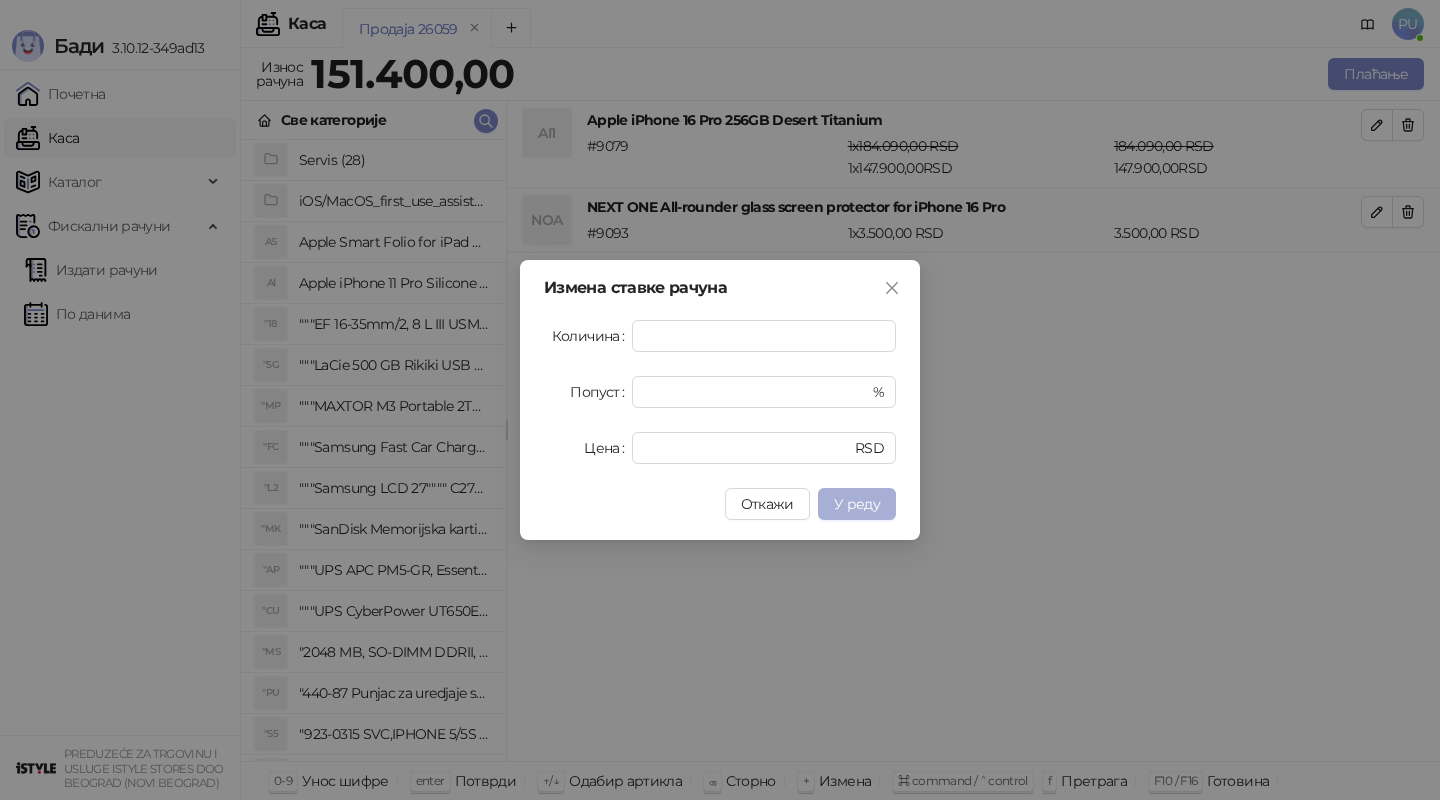 click on "У реду" at bounding box center (857, 504) 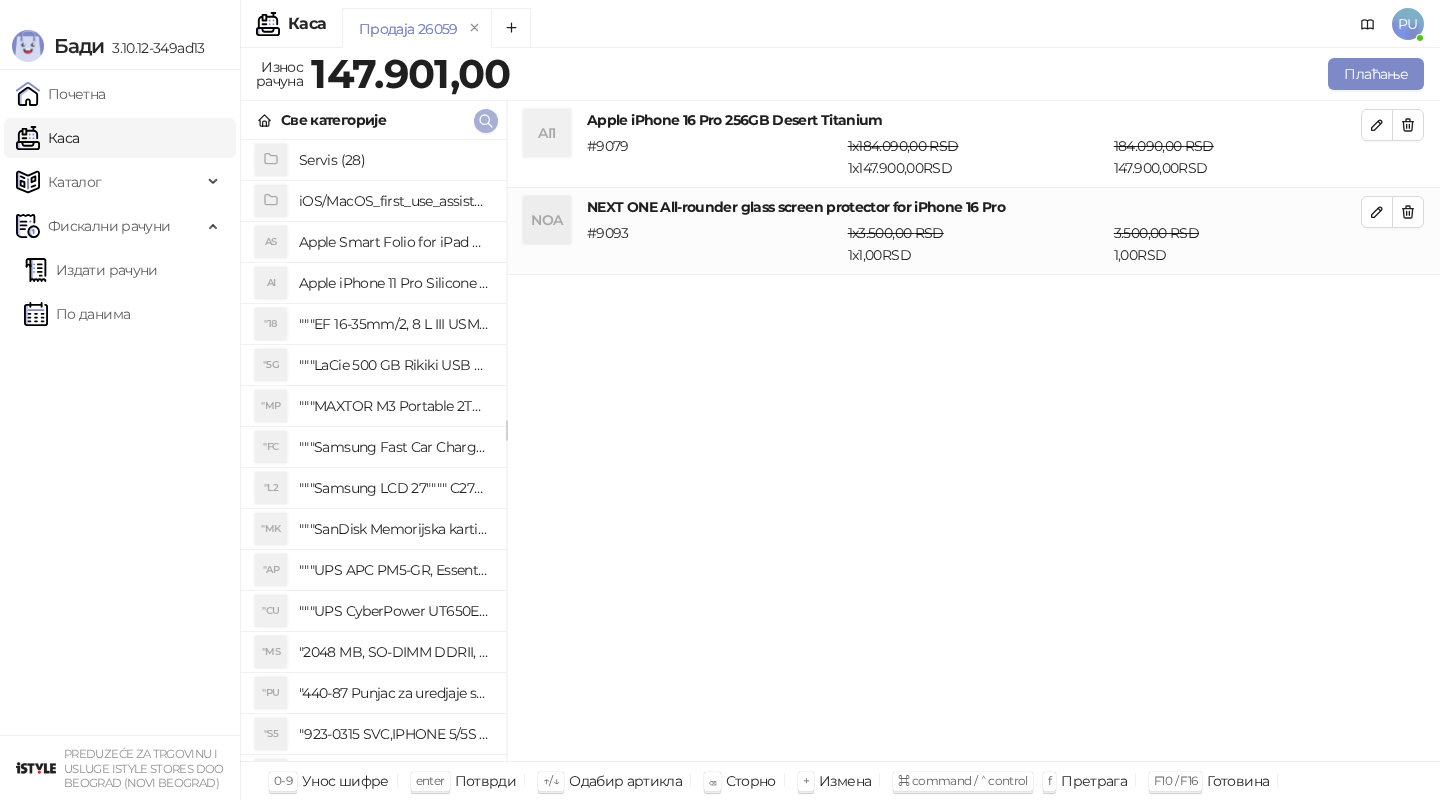 click 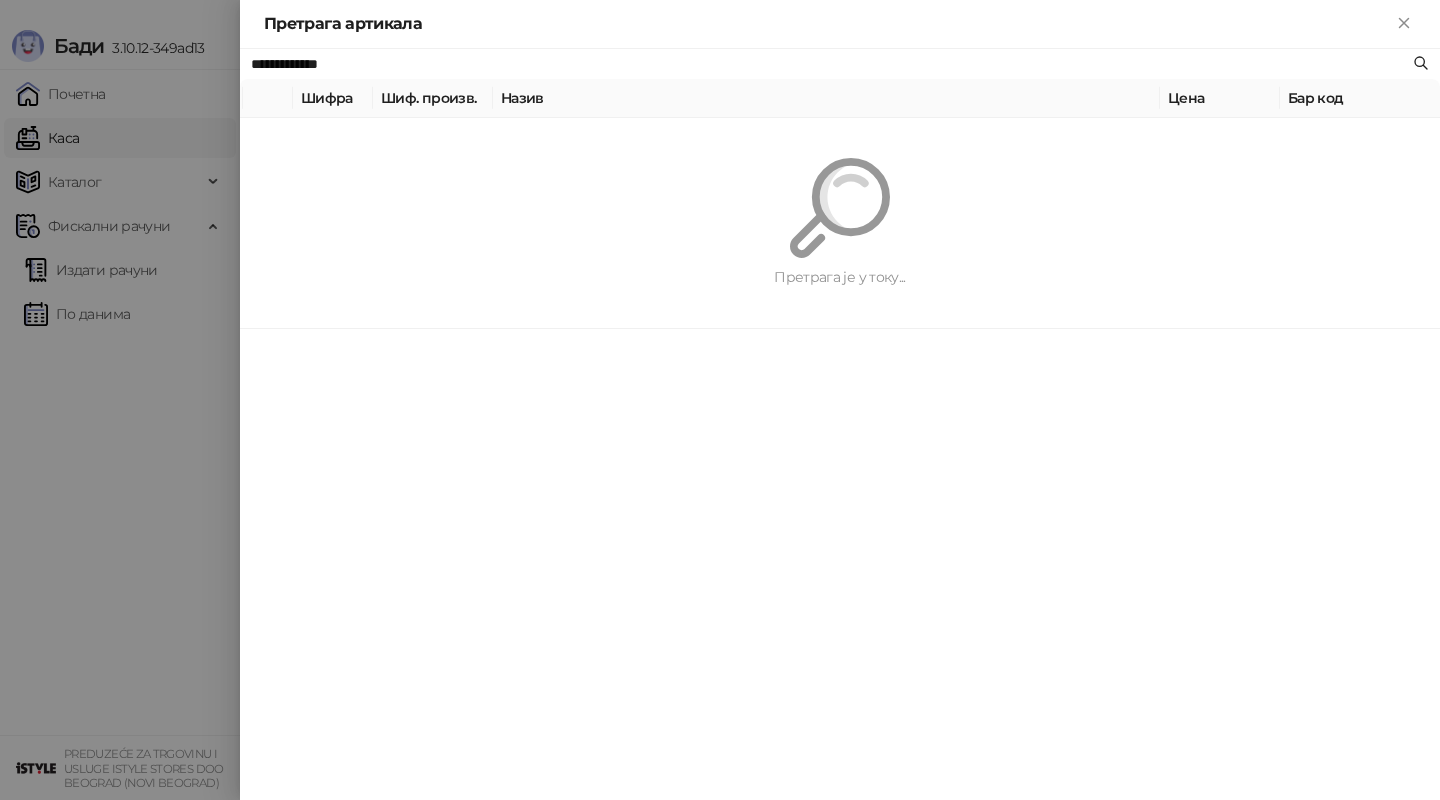 paste on "**********" 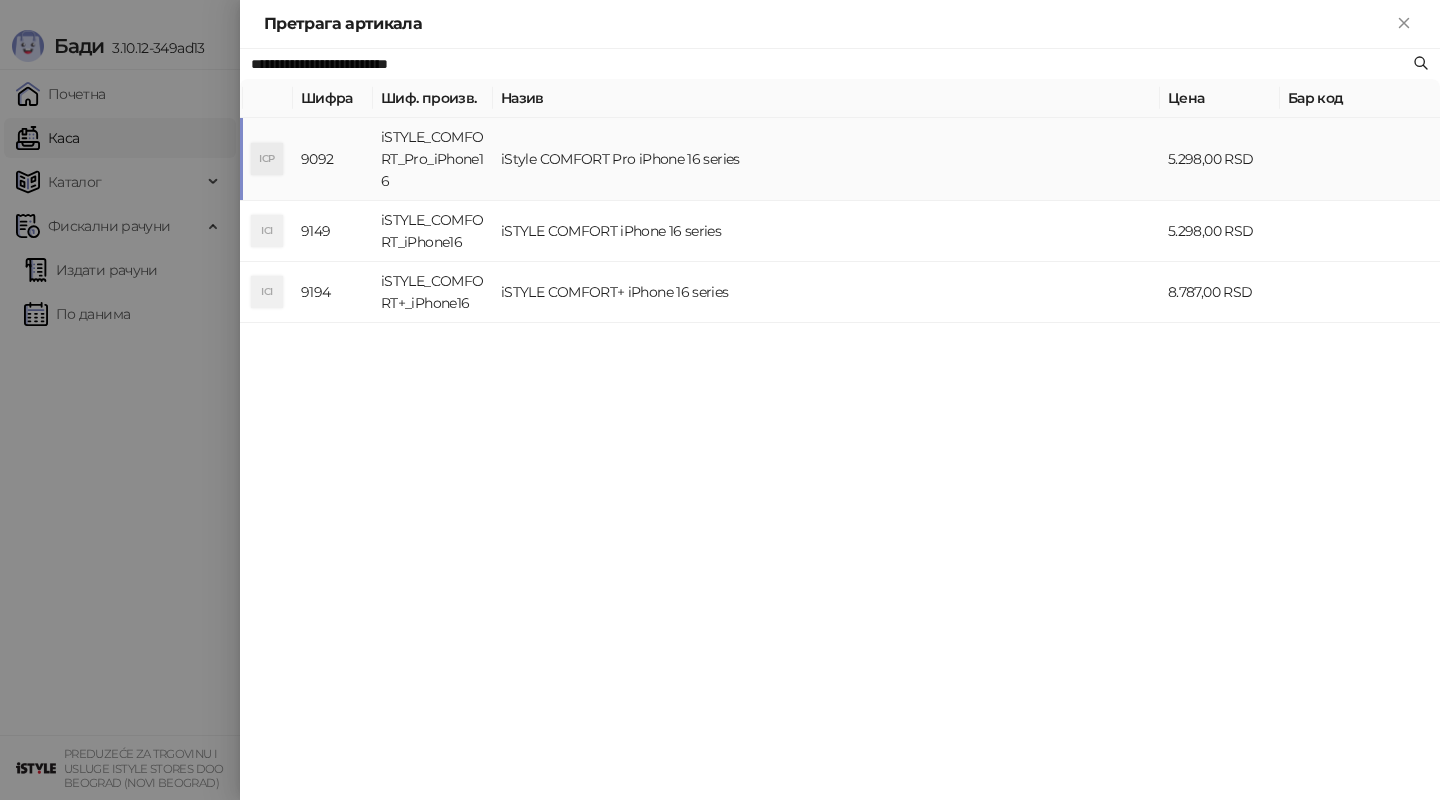 click on "iStyle COMFORT Pro iPhone 16 series" at bounding box center (826, 159) 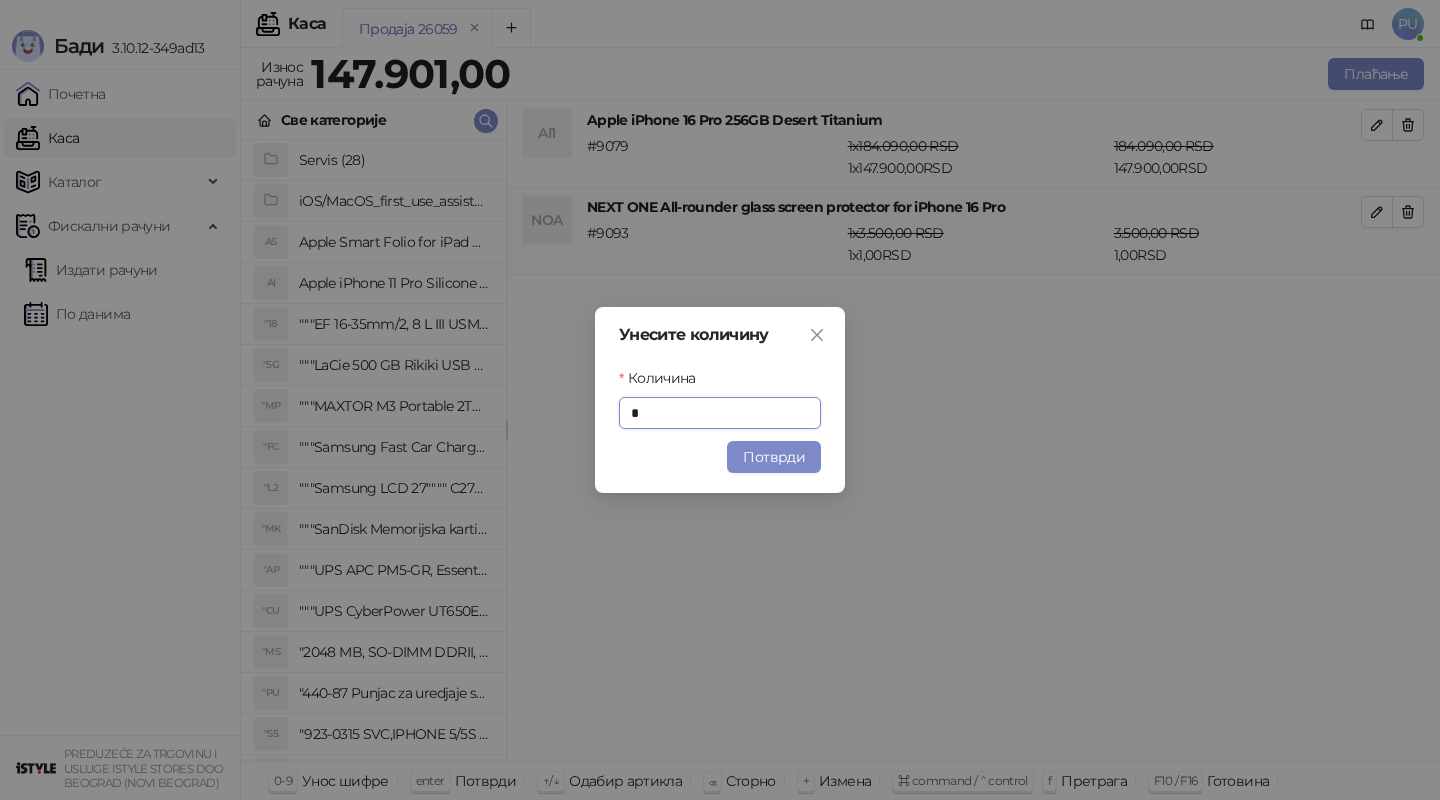 click on "Унесите количину Количина * Потврди" at bounding box center [720, 400] 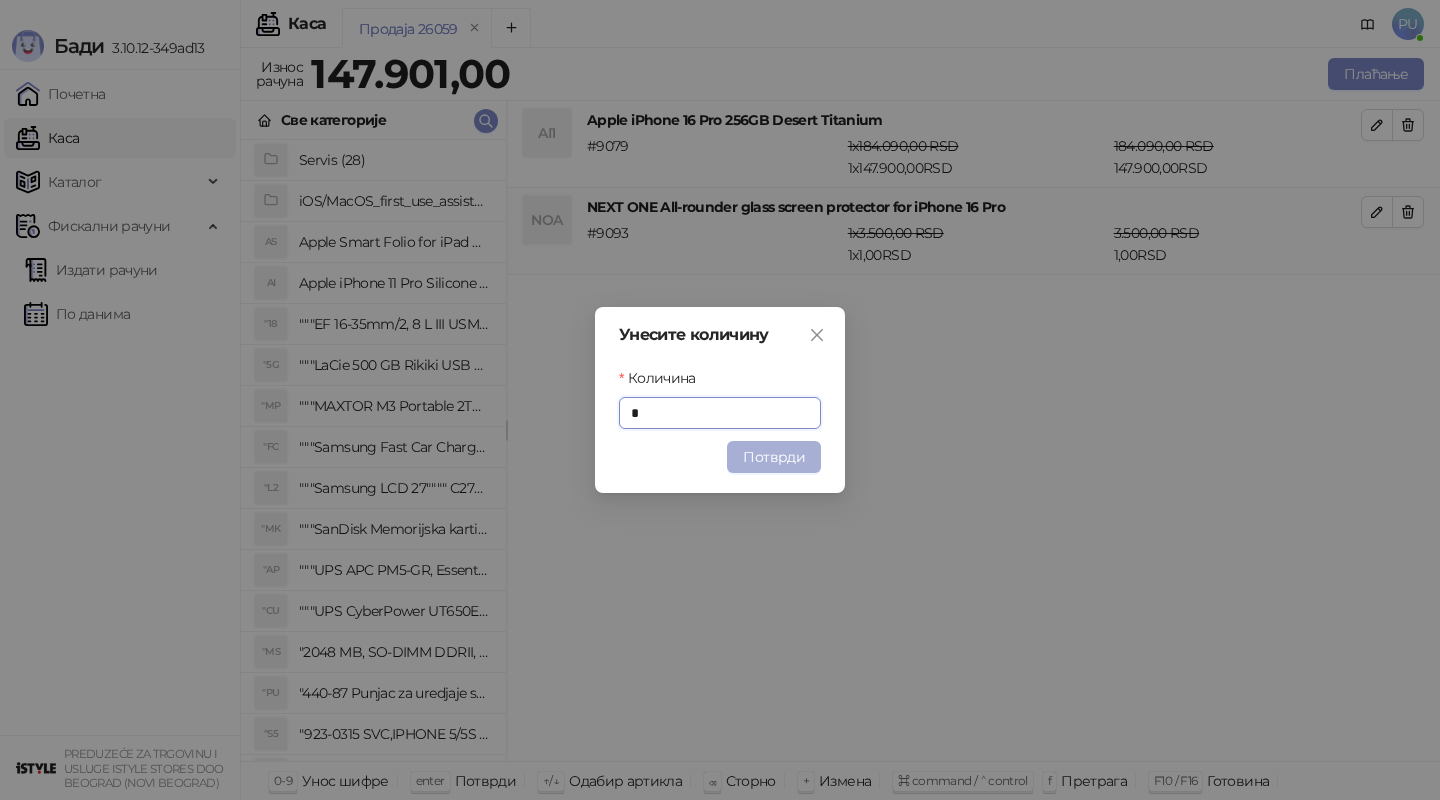 click on "Потврди" at bounding box center (774, 457) 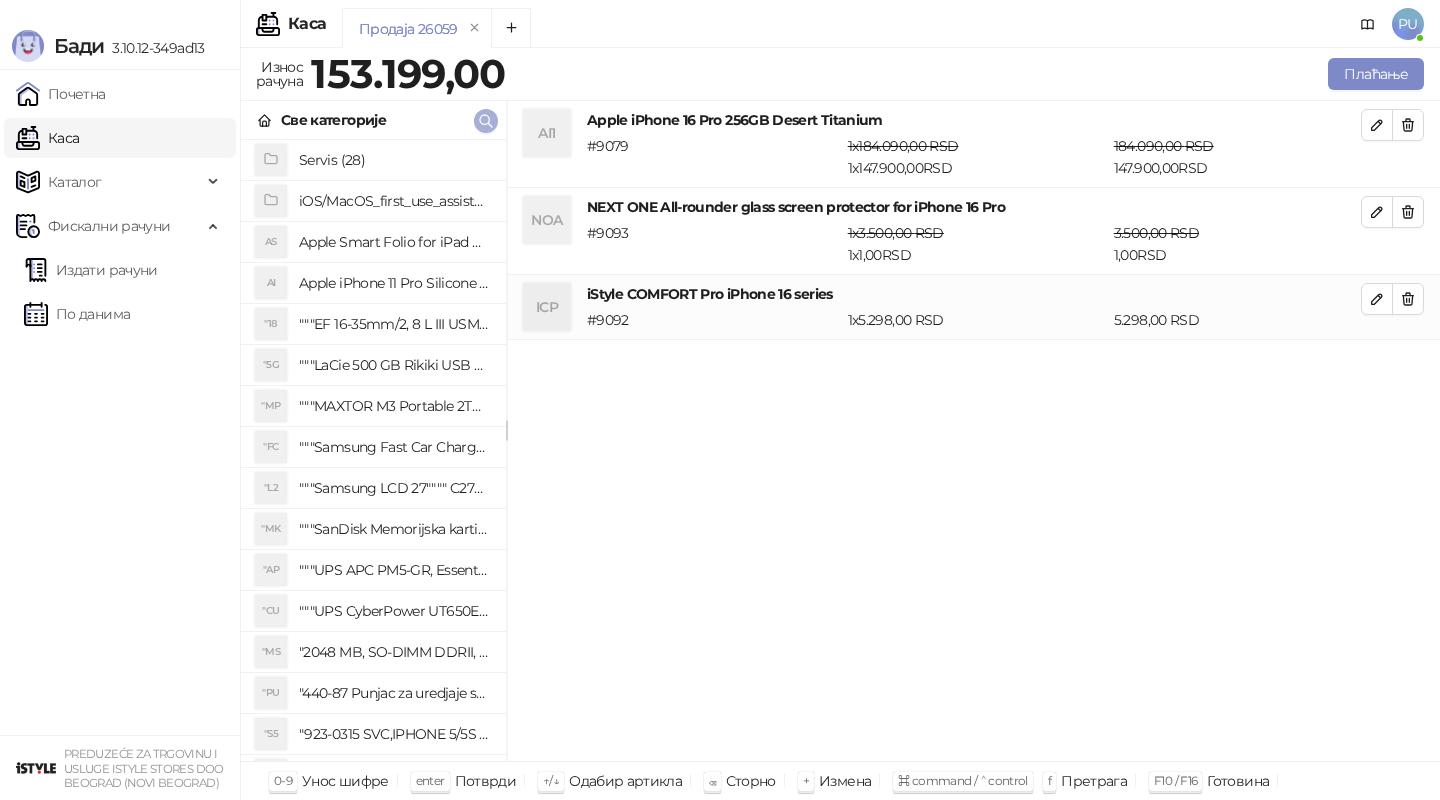 click at bounding box center (486, 120) 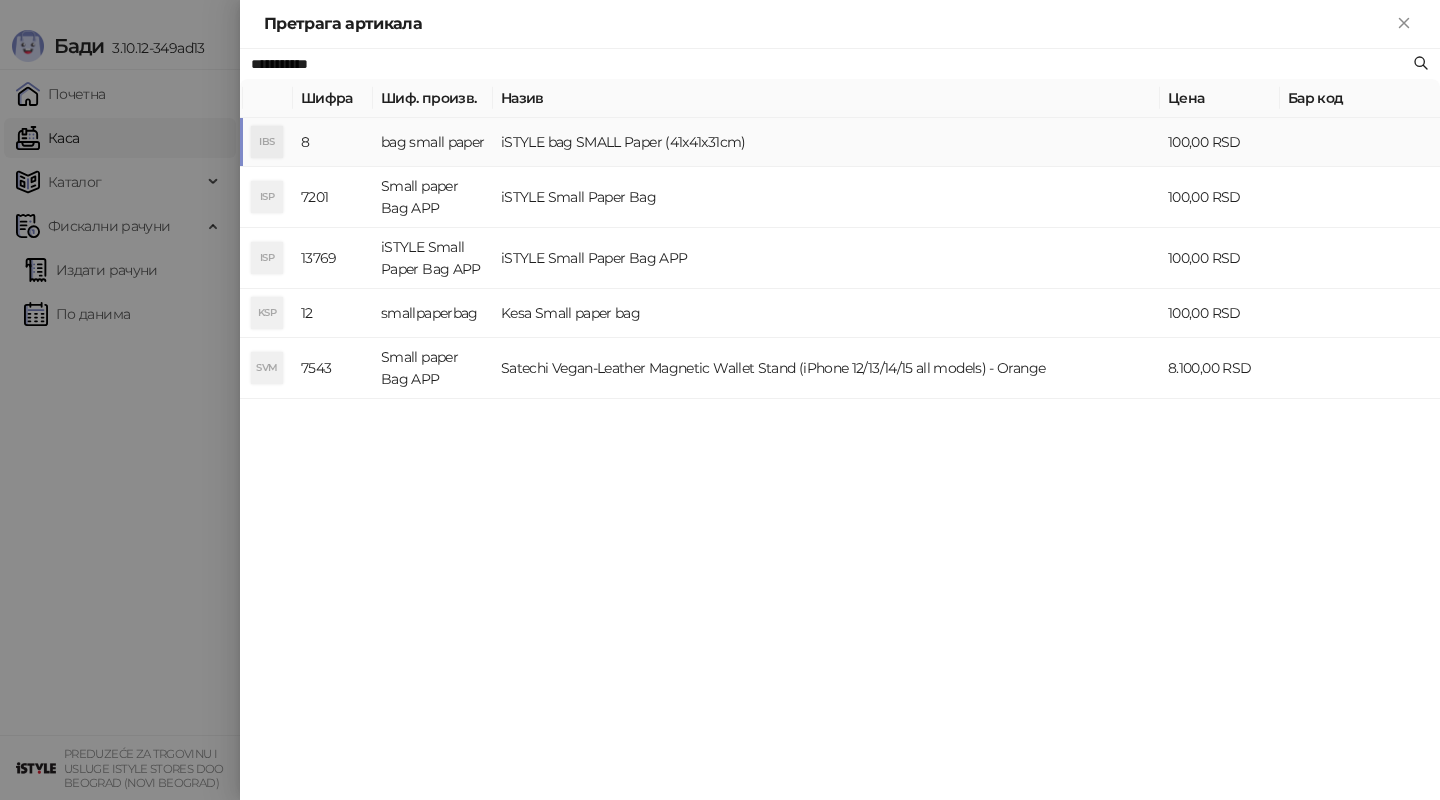 type on "**********" 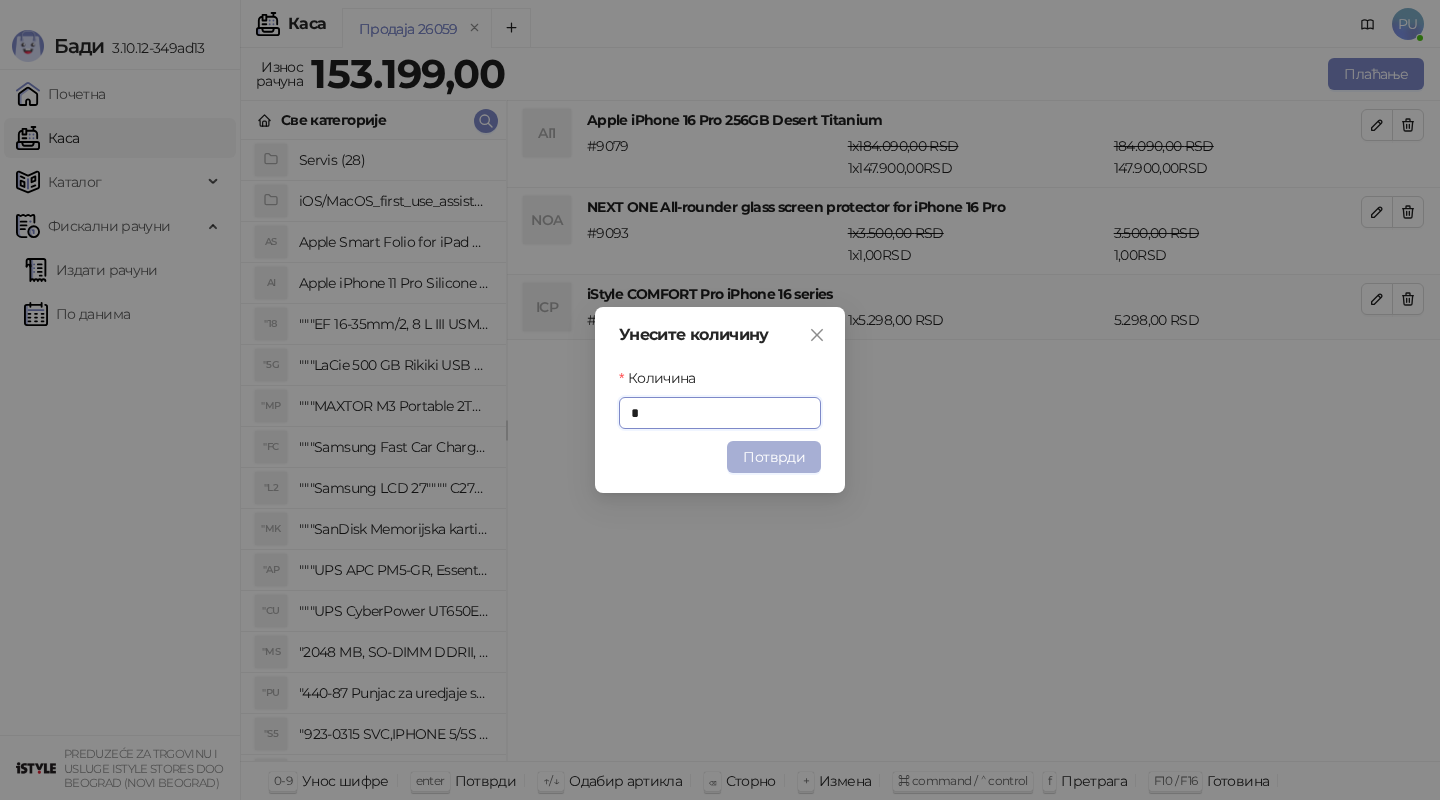 click on "Потврди" at bounding box center (774, 457) 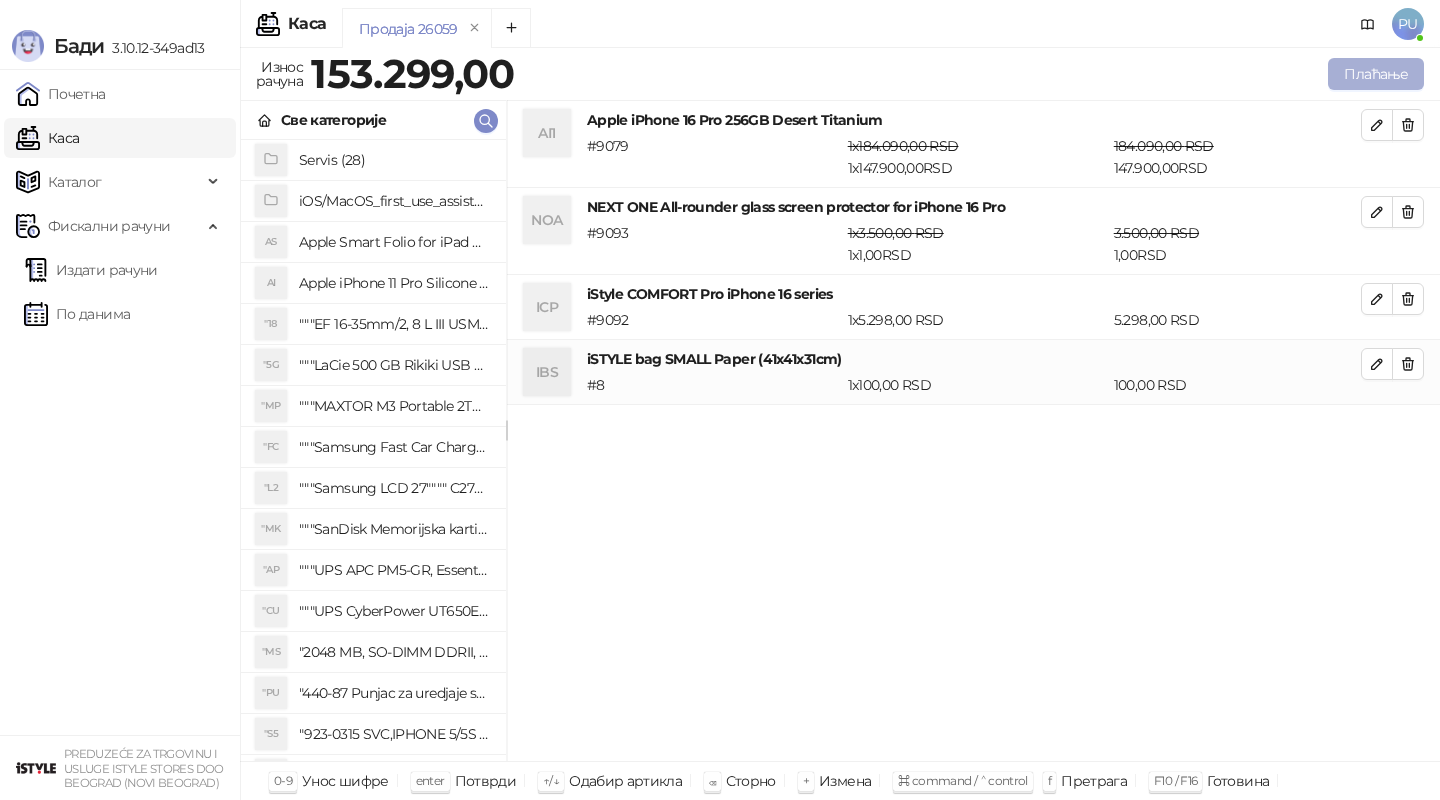 click on "Плаћање" at bounding box center [1376, 74] 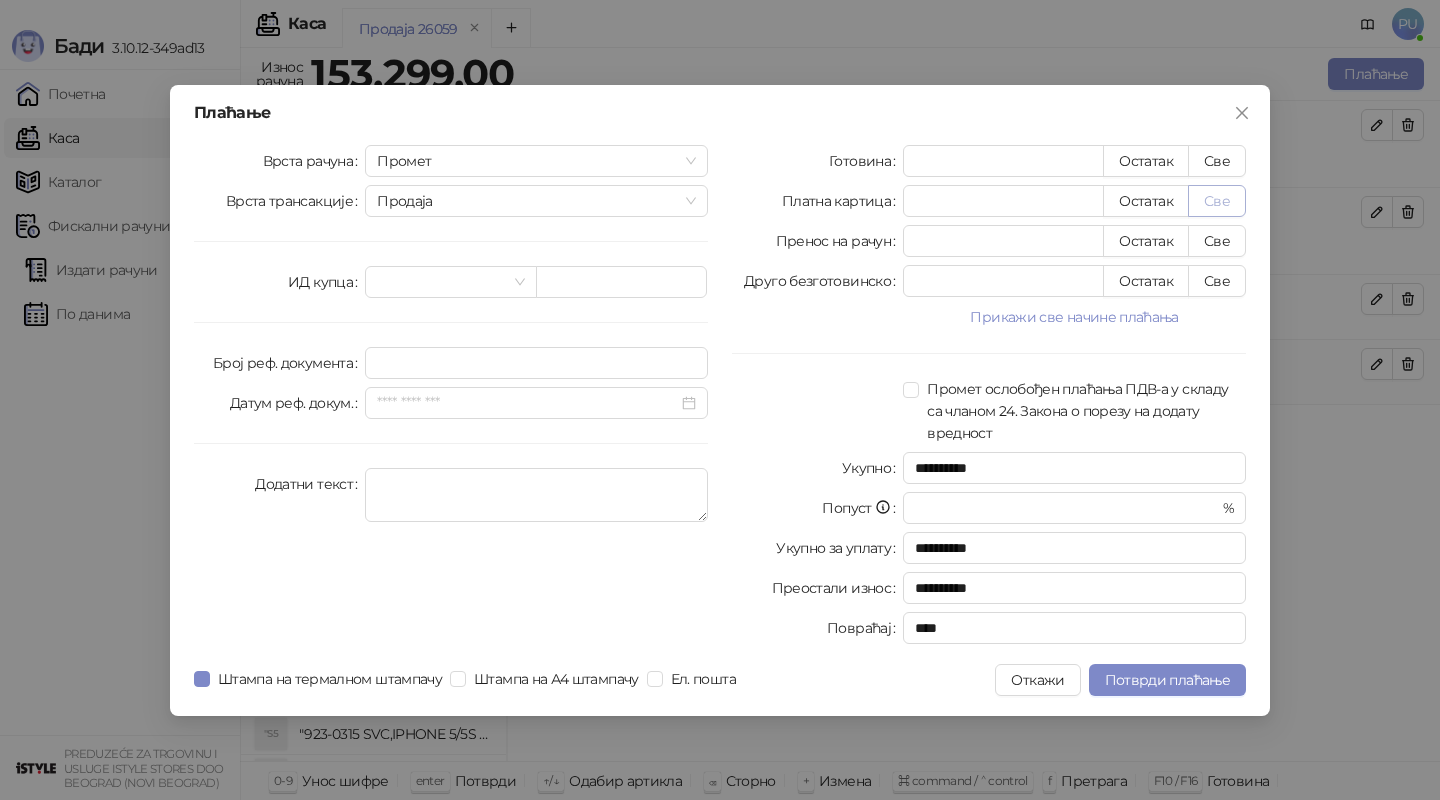 click on "Све" at bounding box center [1217, 201] 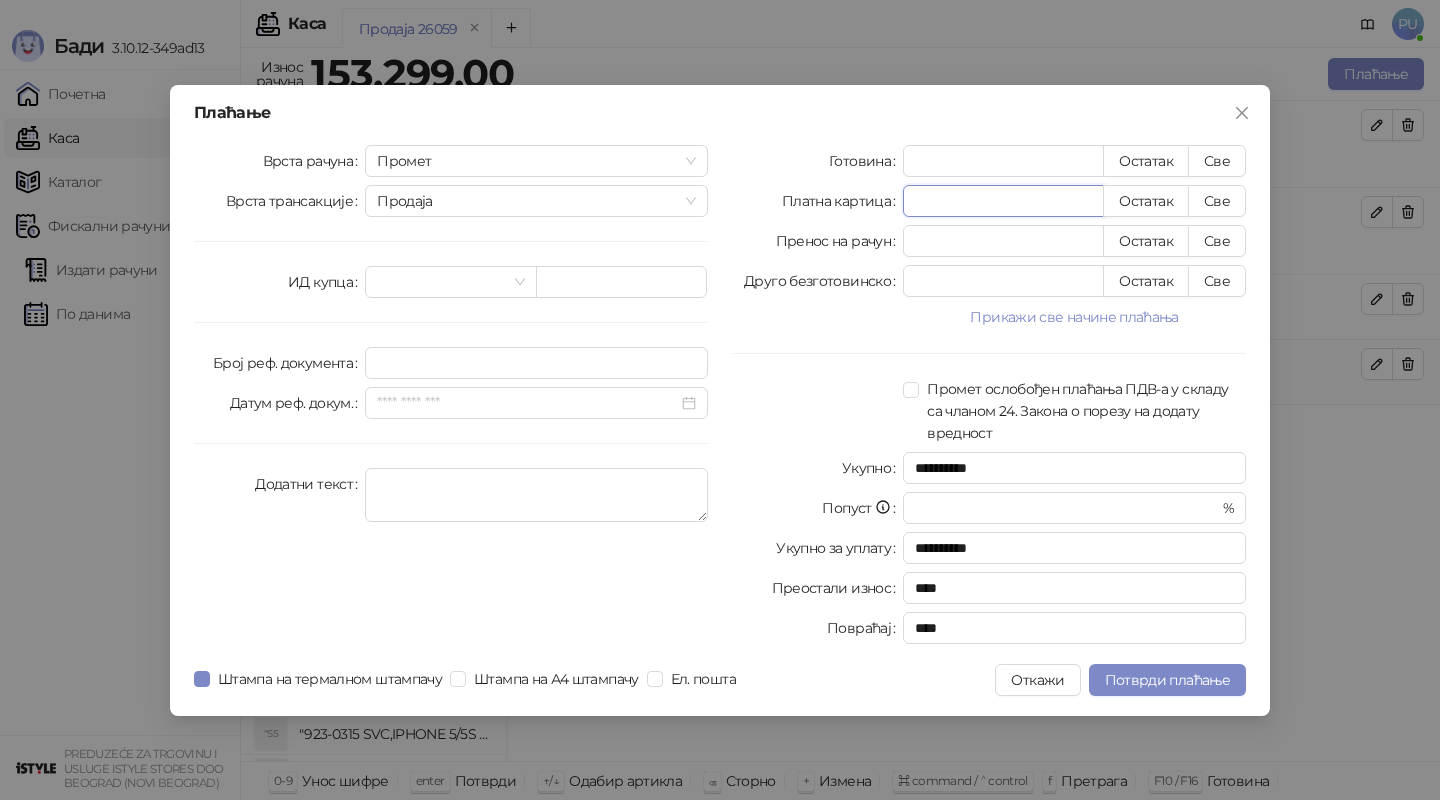 drag, startPoint x: 1033, startPoint y: 204, endPoint x: 892, endPoint y: 189, distance: 141.79562 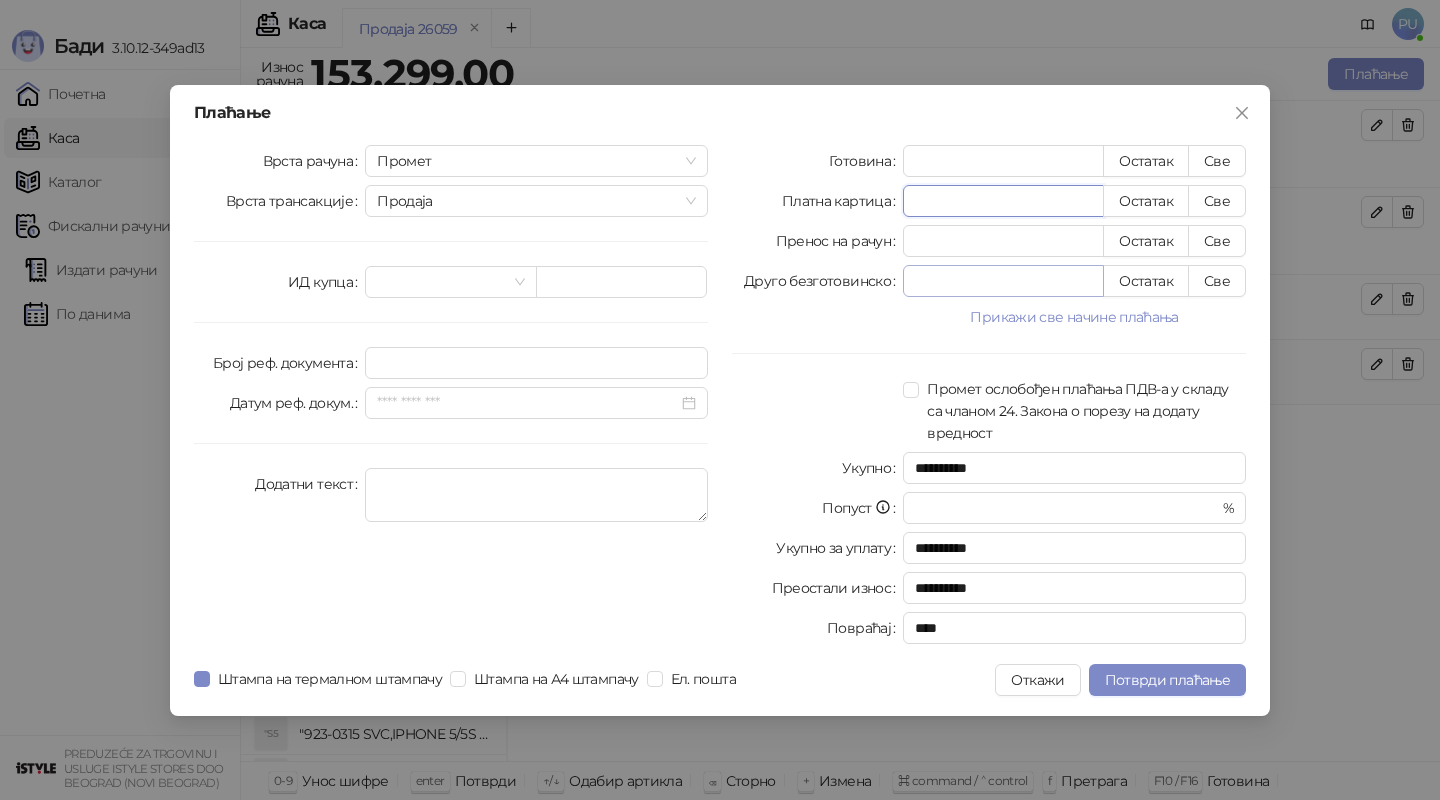 type 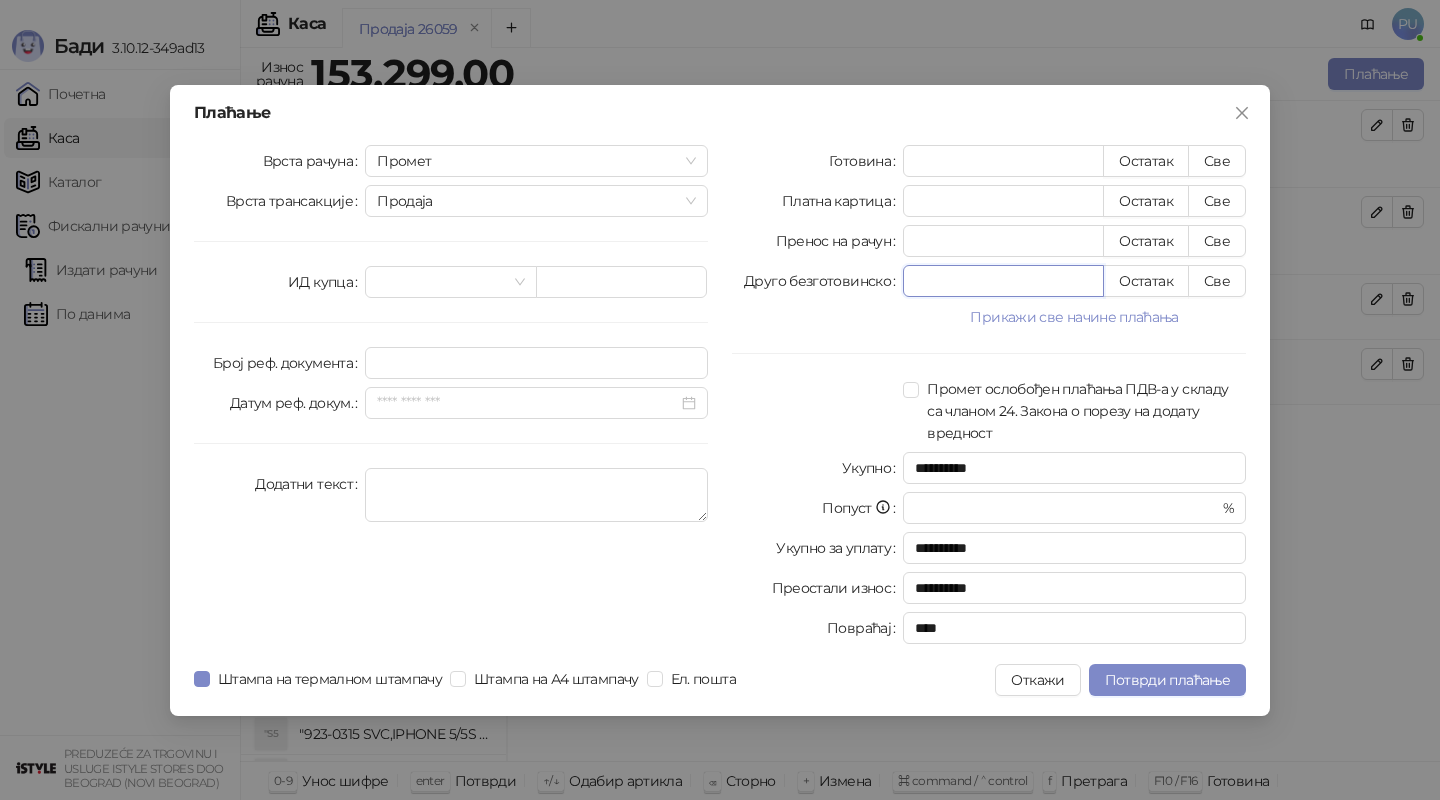 click on "*" at bounding box center (1003, 281) 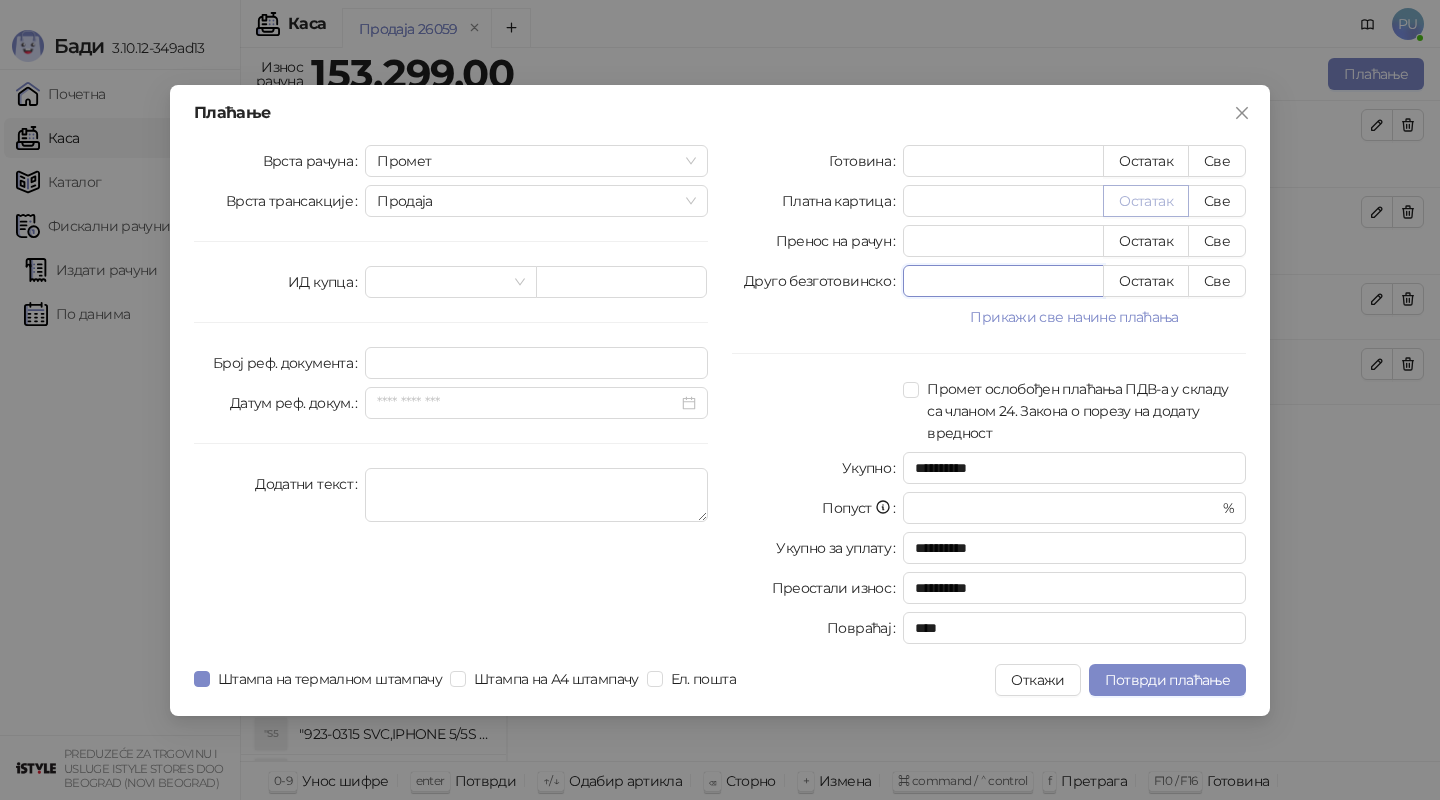 type on "*****" 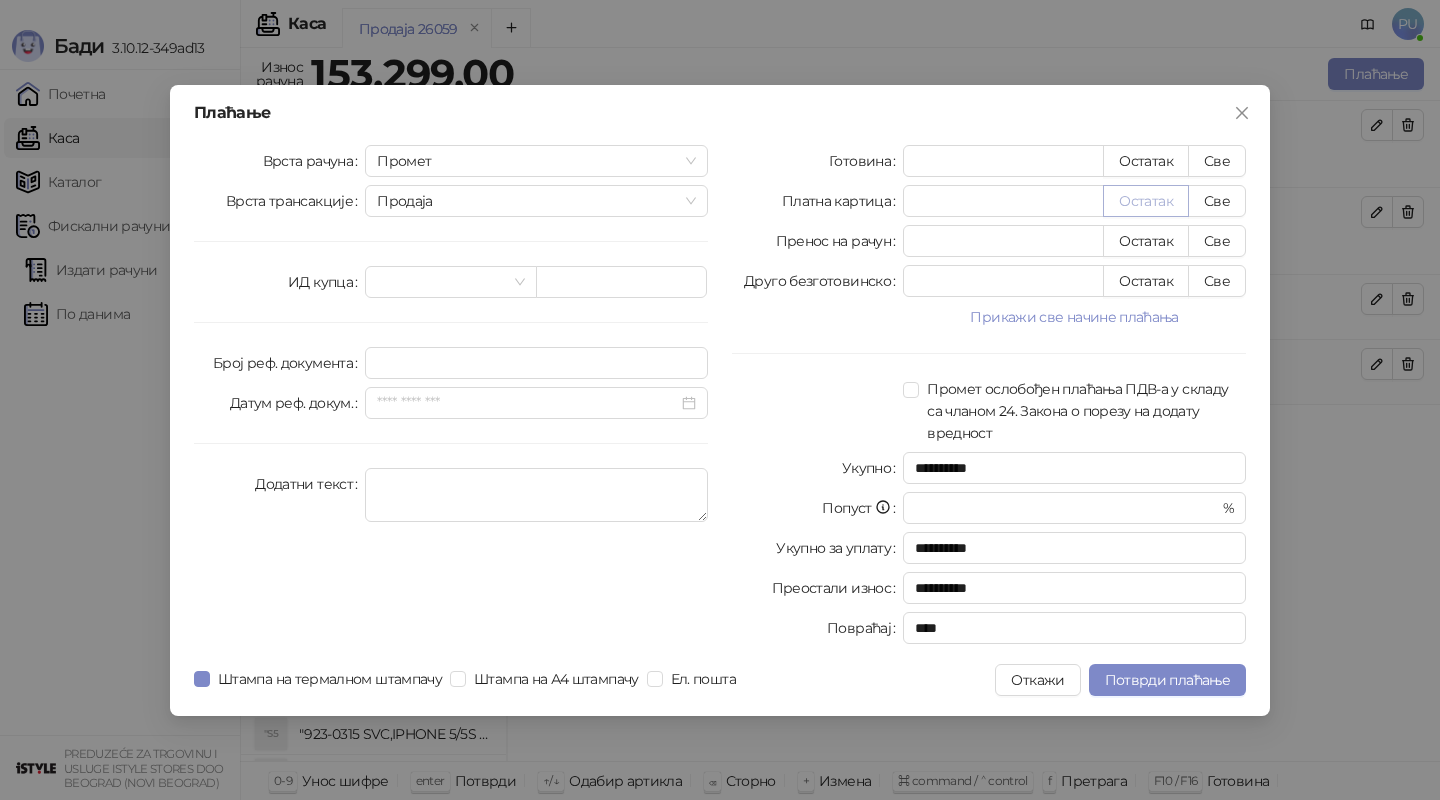 click on "Остатак" at bounding box center (1146, 201) 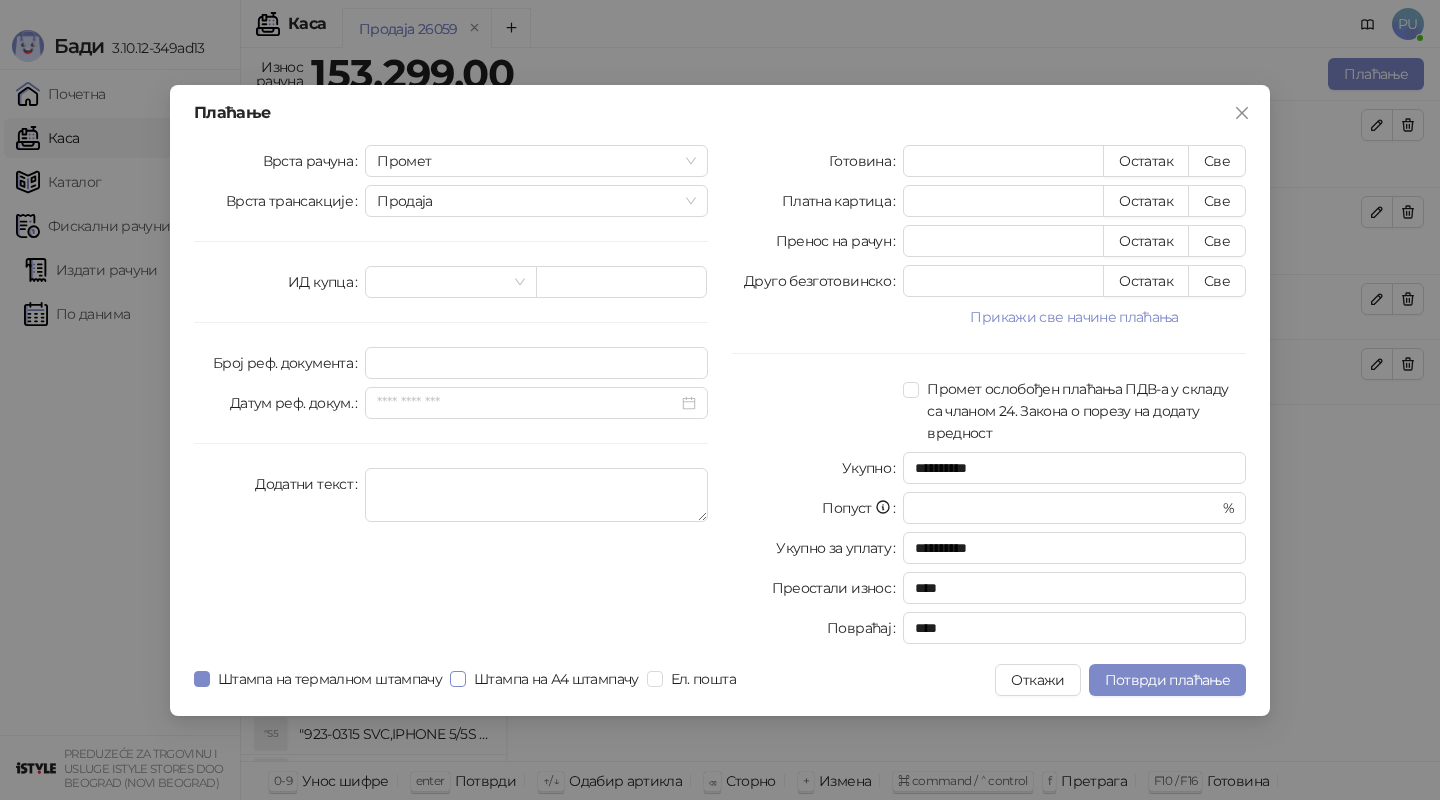 click on "Штампа на А4 штампачу" at bounding box center (556, 679) 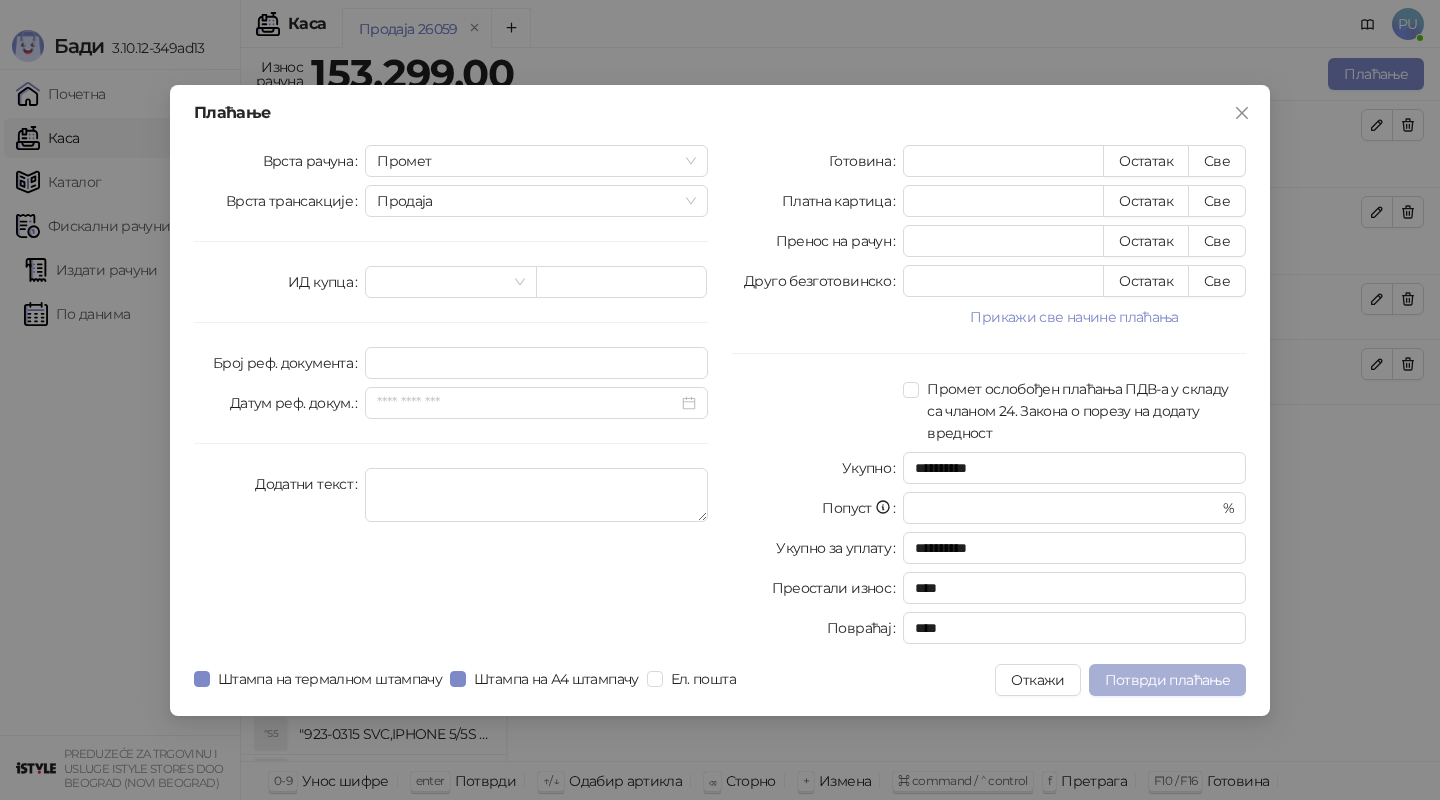 click on "Потврди плаћање" at bounding box center [1167, 680] 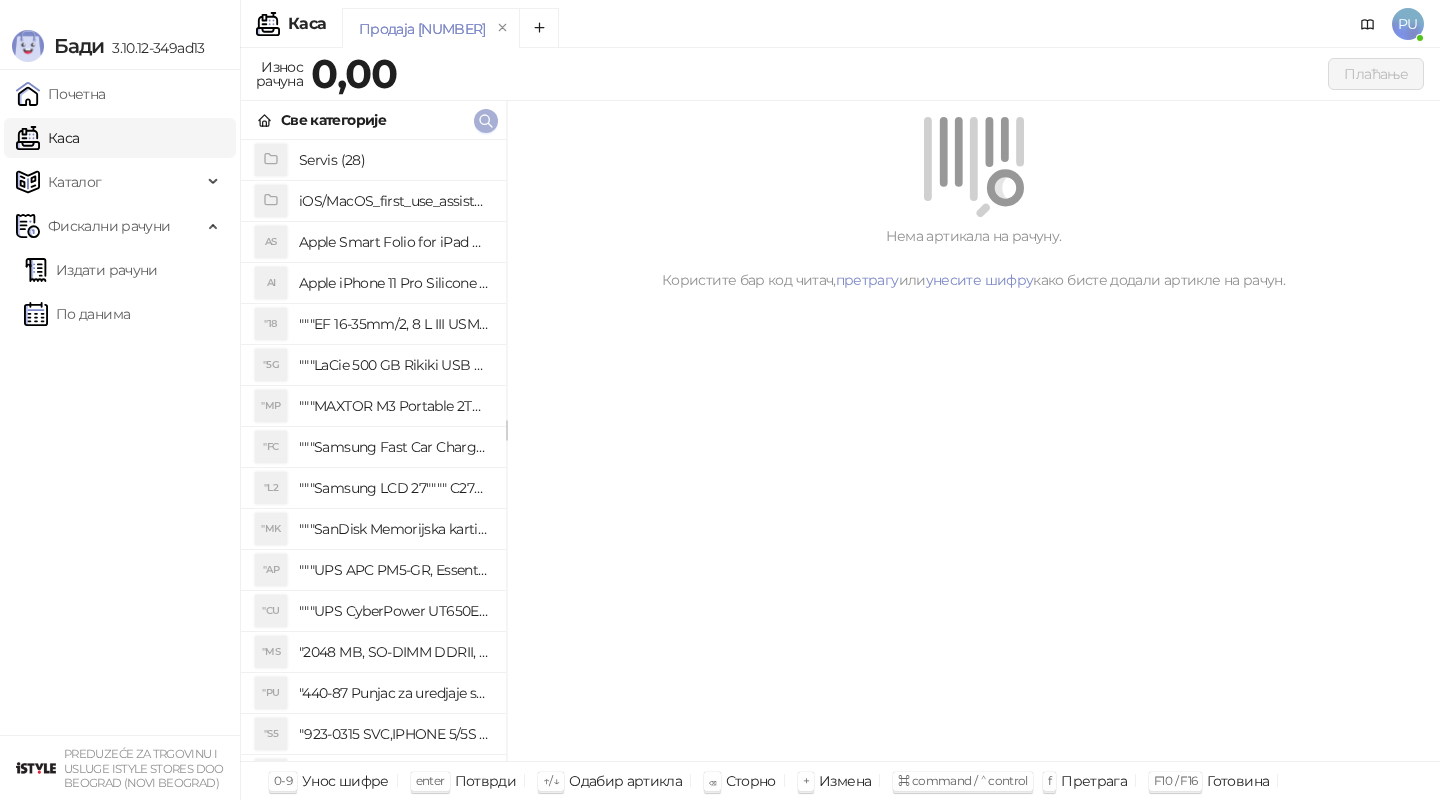 click 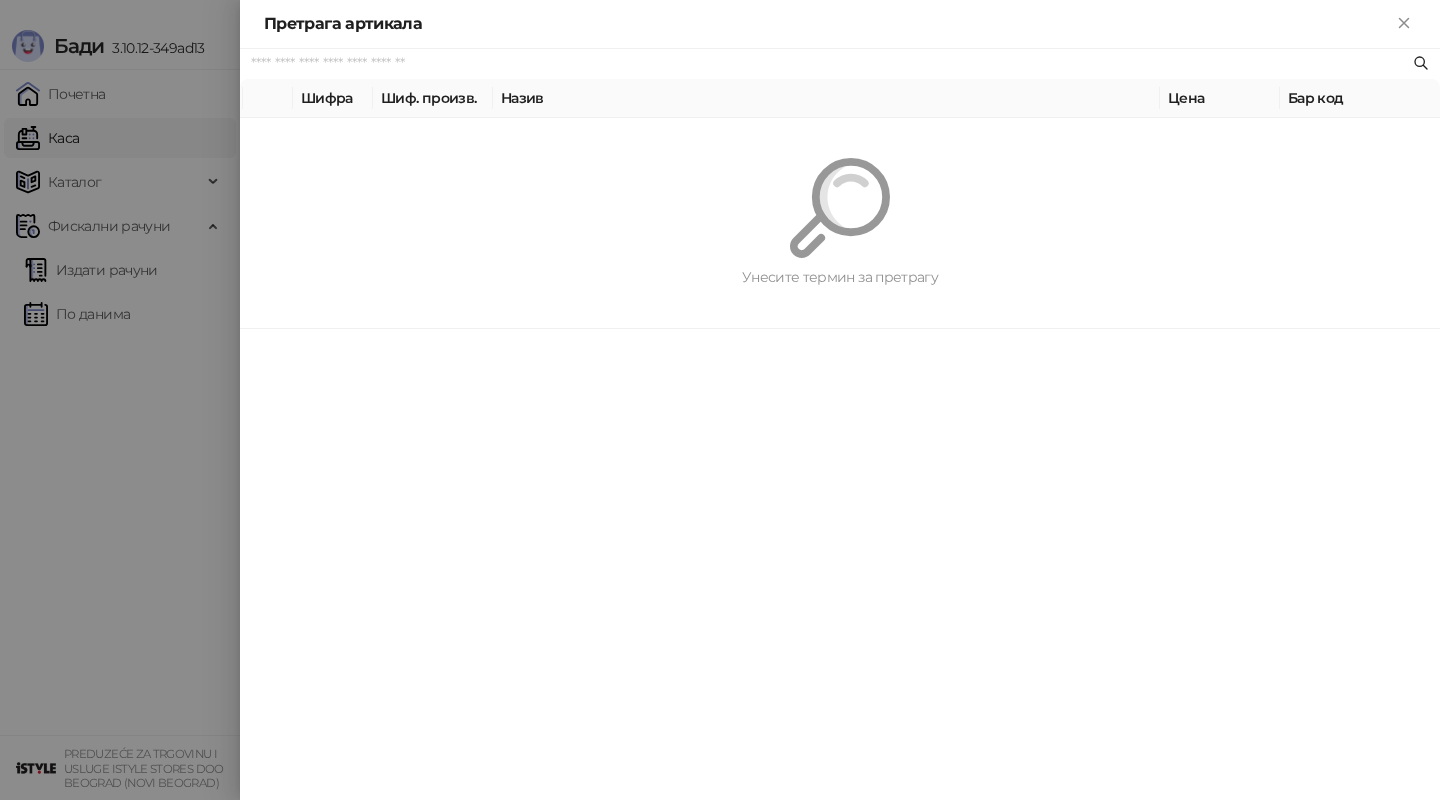 paste on "*********" 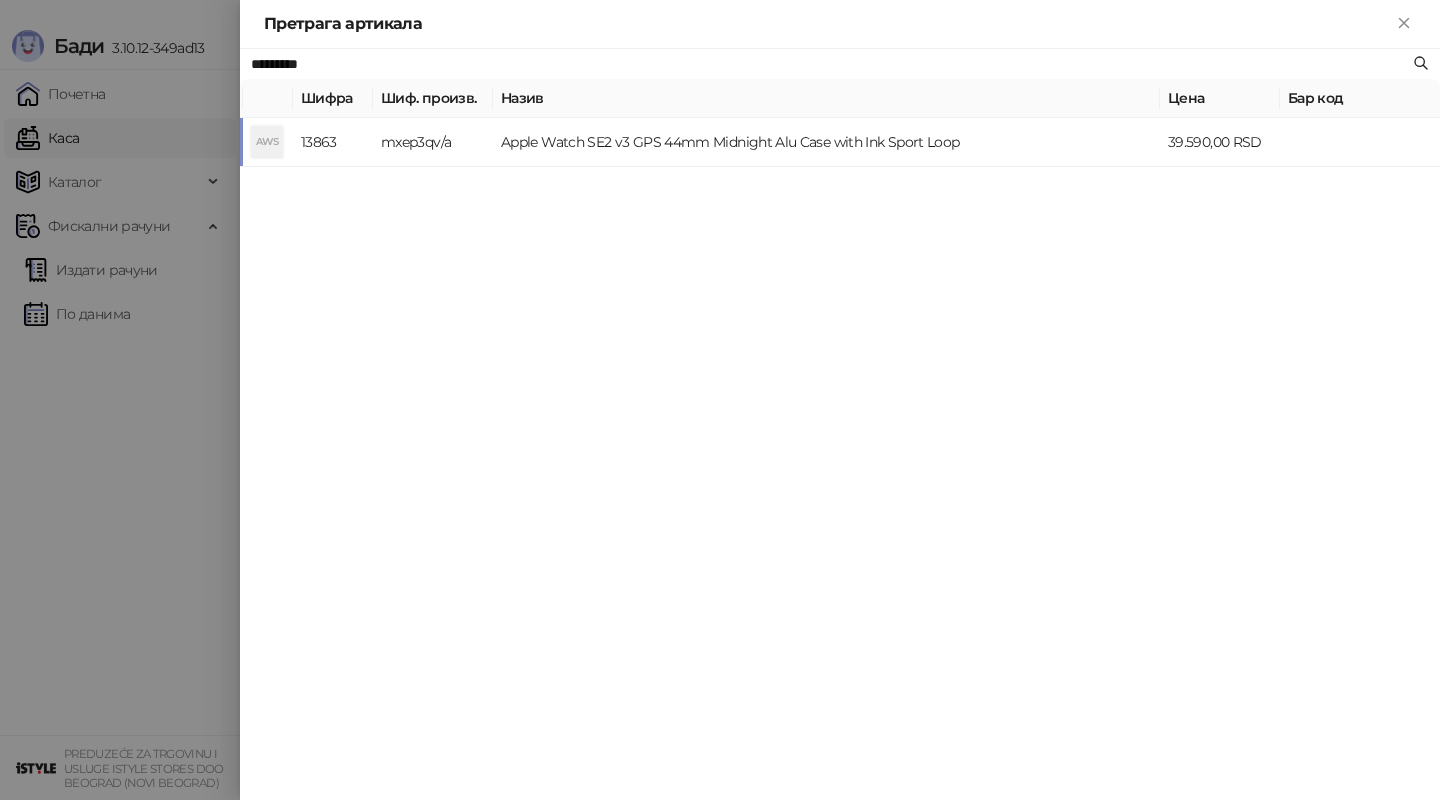 type on "*********" 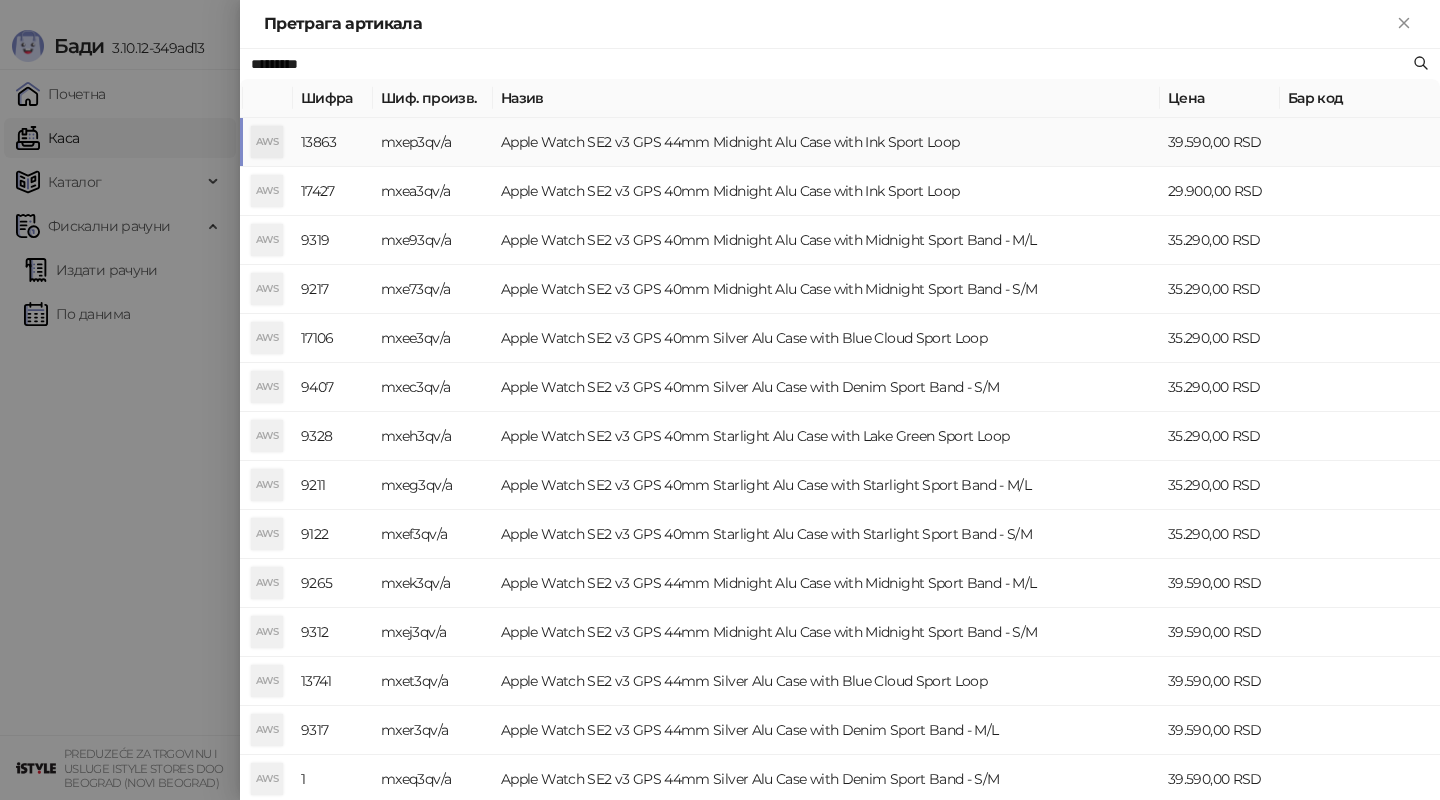click on "Apple Watch SE2 v3 GPS 44mm Midnight Alu Case with Ink Sport Loop" at bounding box center [826, 142] 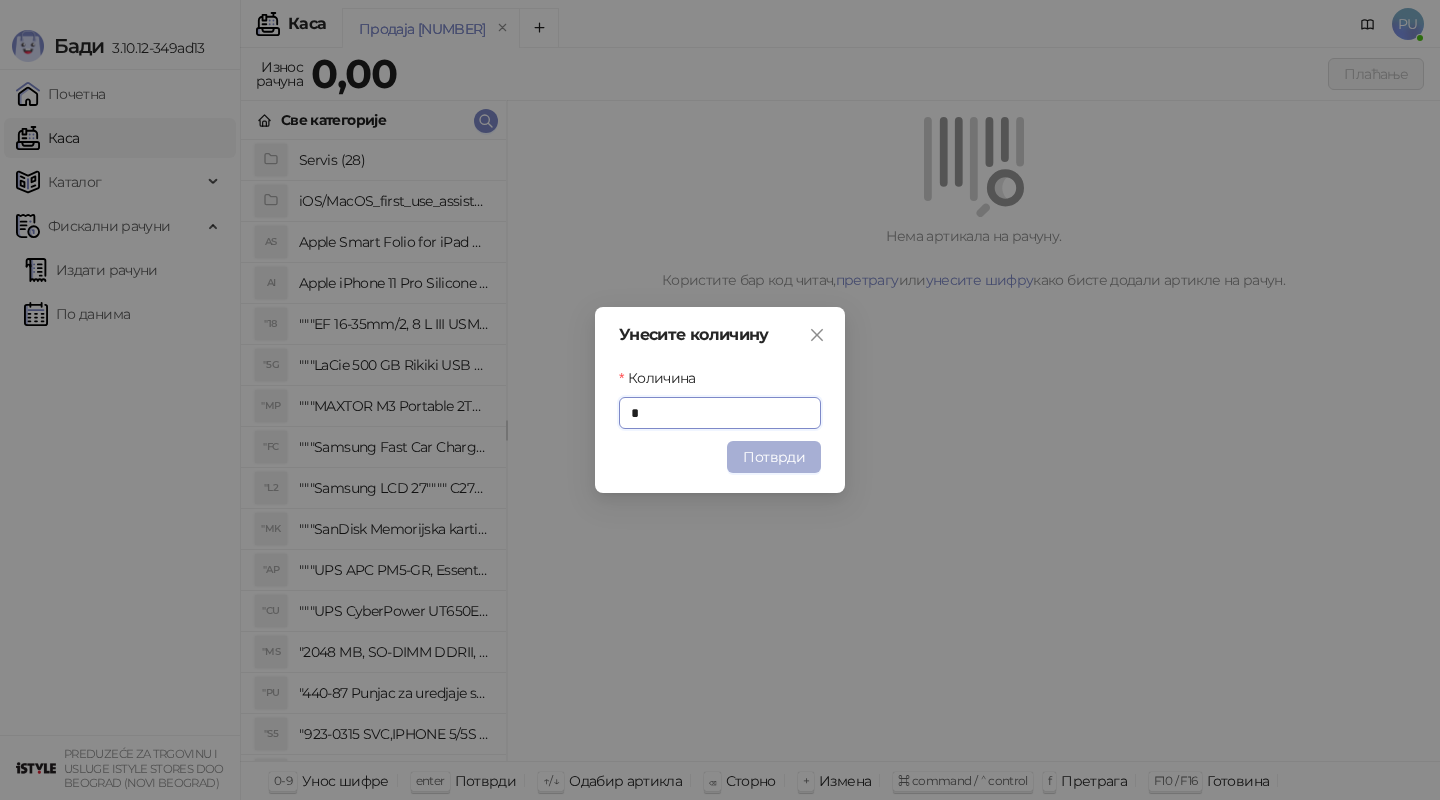 click on "Потврди" at bounding box center [774, 457] 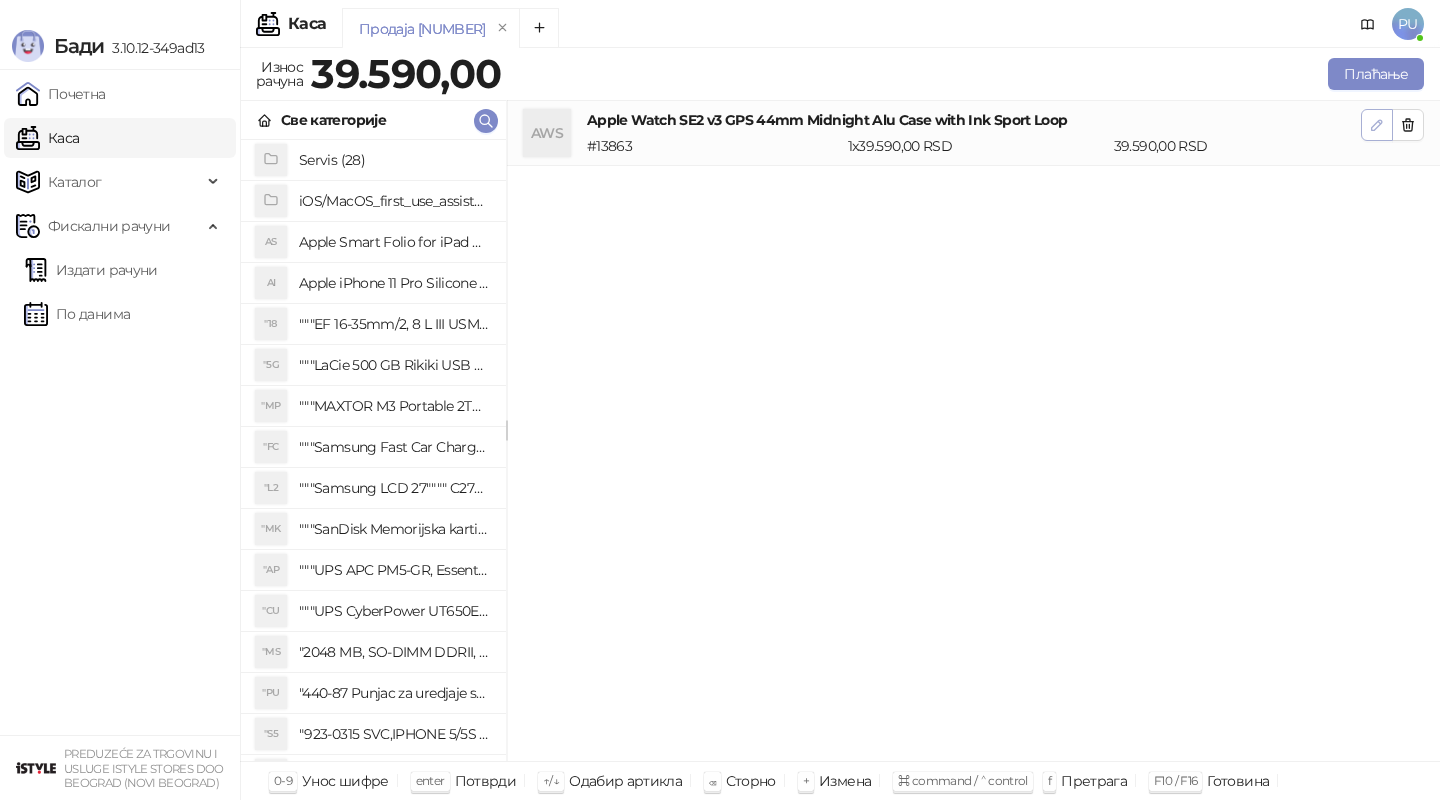 click at bounding box center (1377, 124) 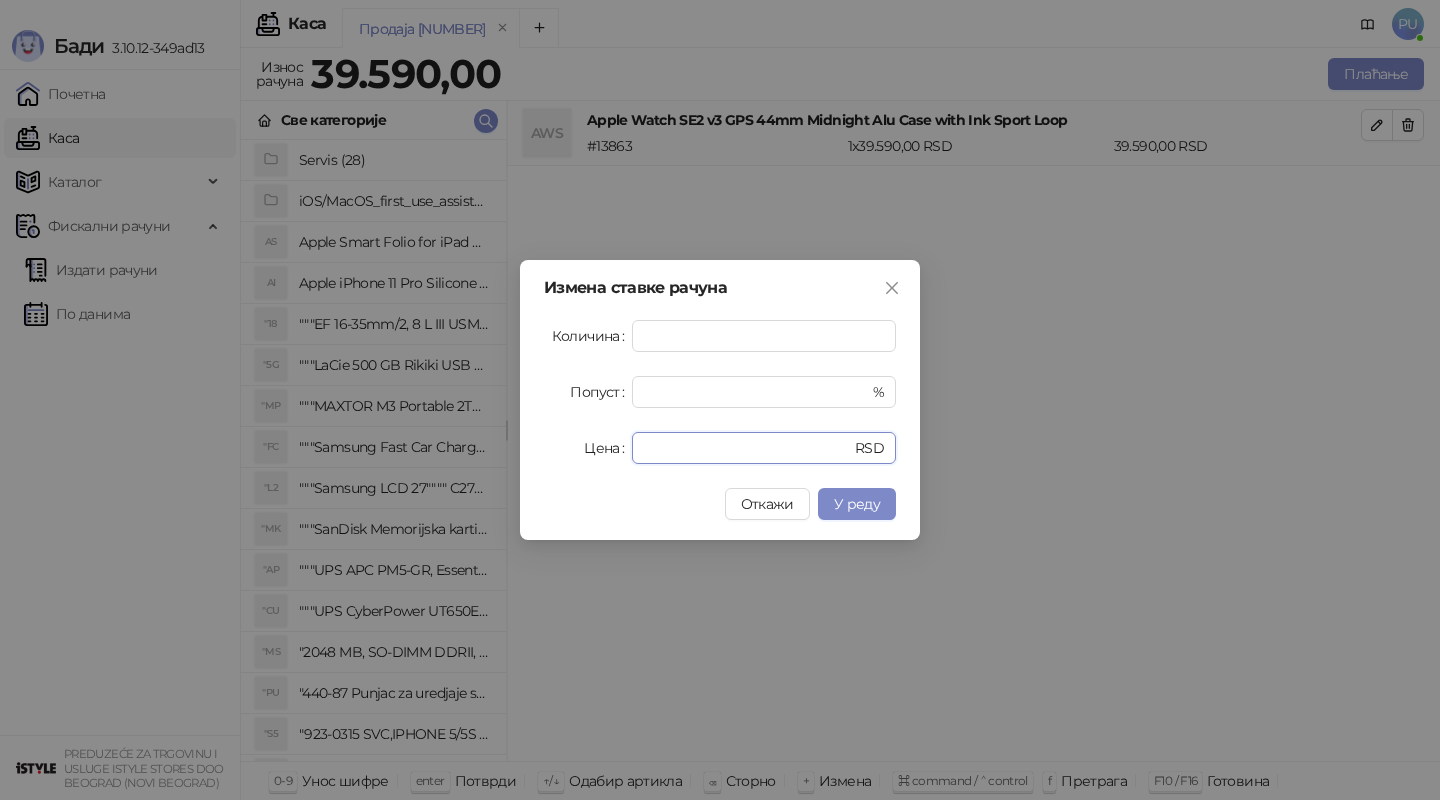 drag, startPoint x: 697, startPoint y: 454, endPoint x: 521, endPoint y: 438, distance: 176.72577 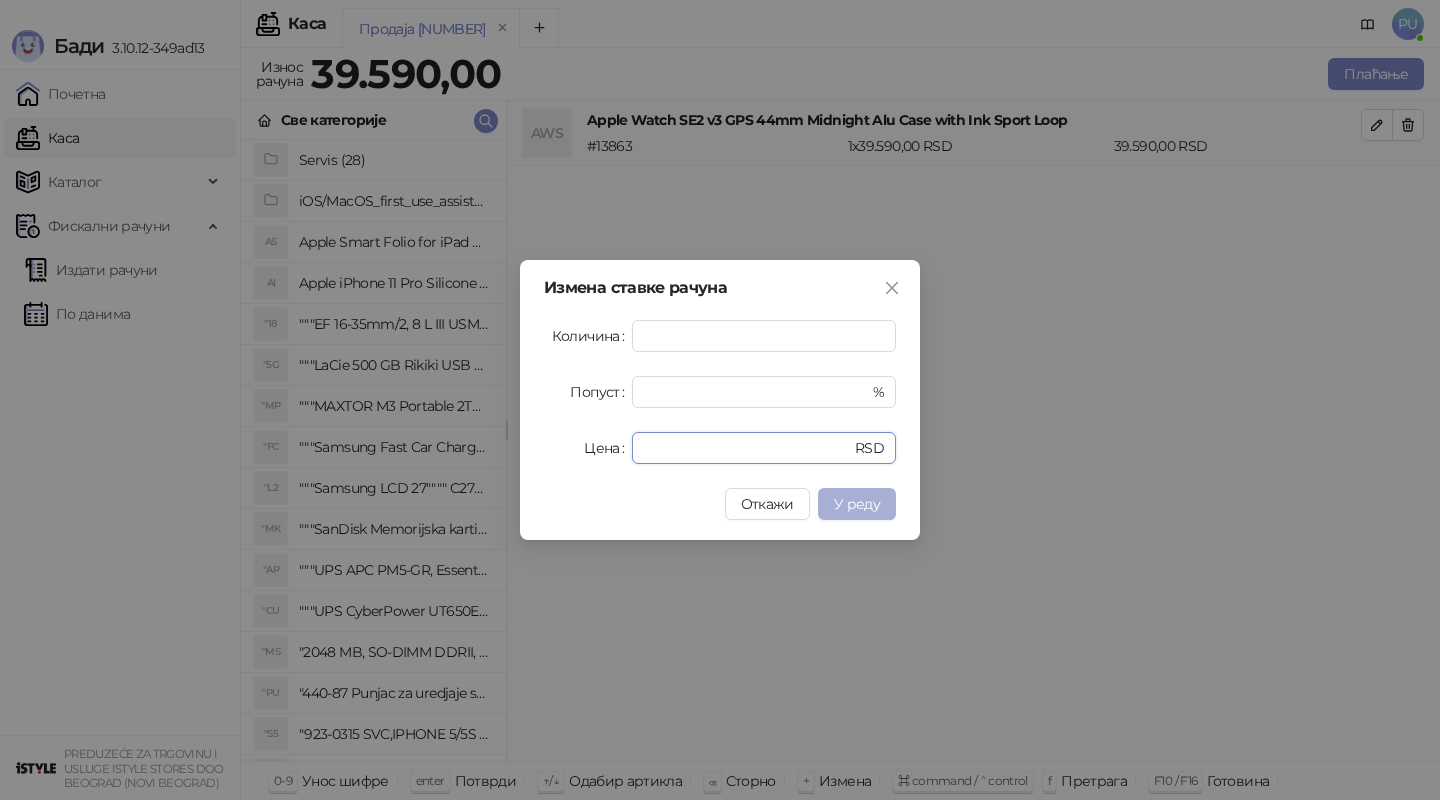 type on "*****" 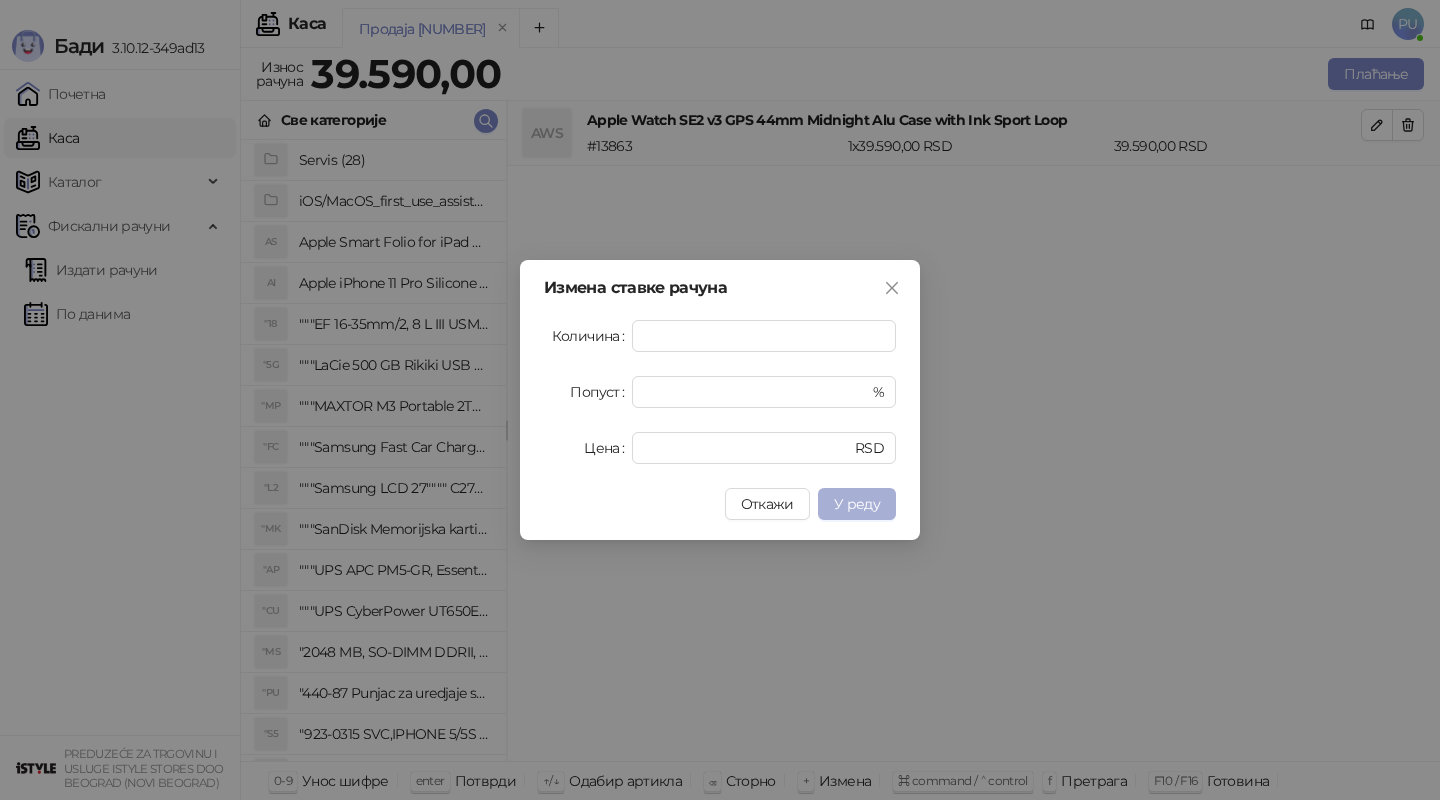 click on "У реду" at bounding box center (857, 504) 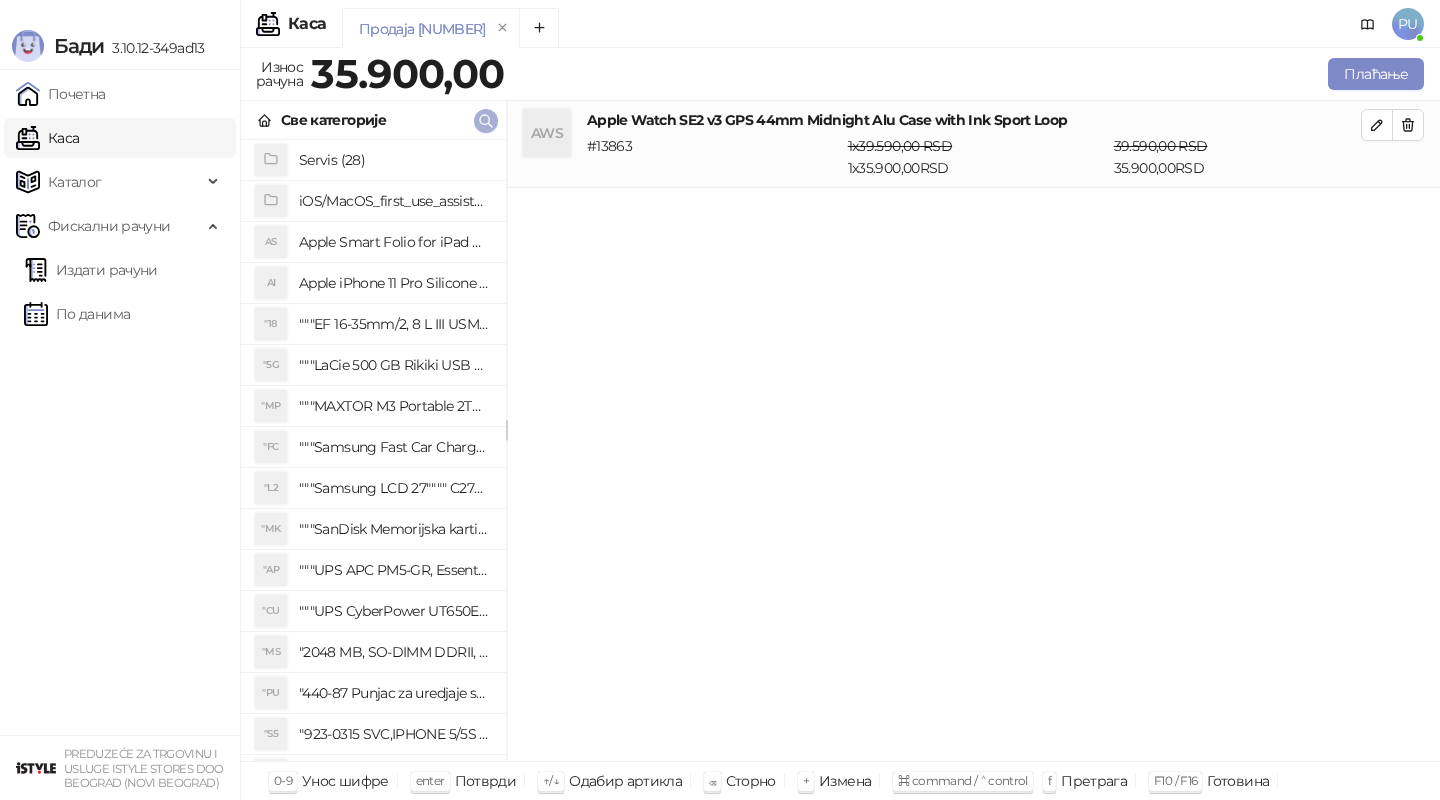 click 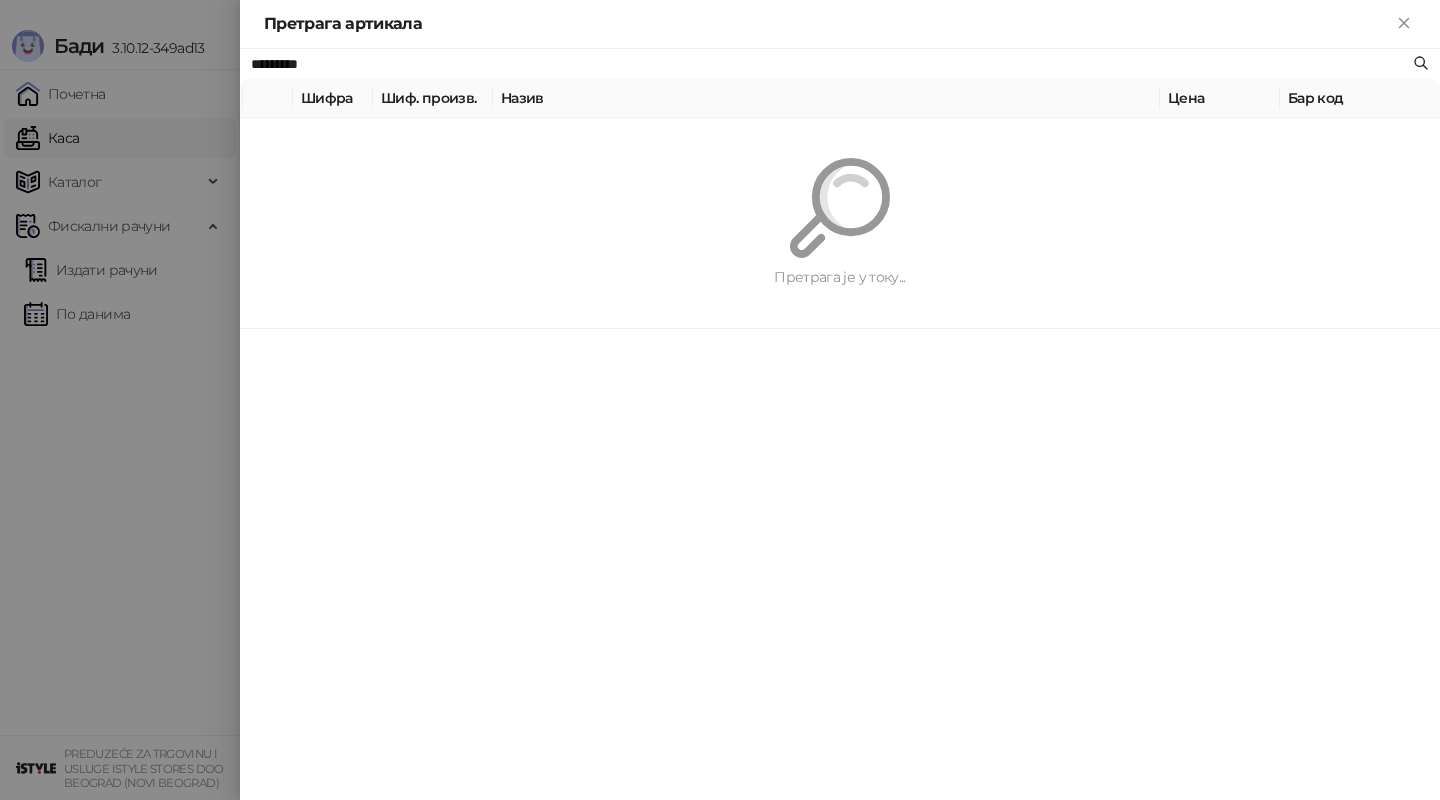 paste on "**********" 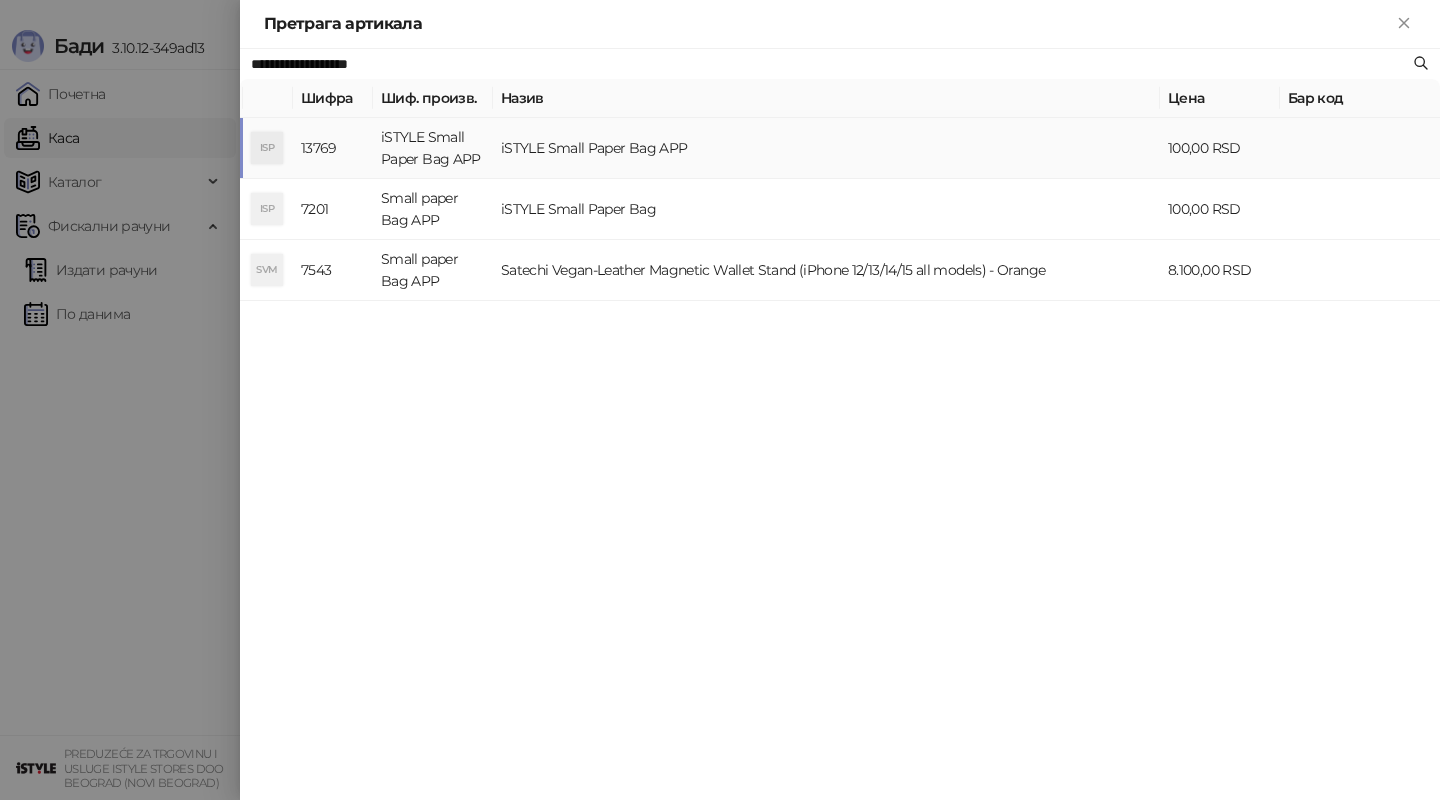 type on "**********" 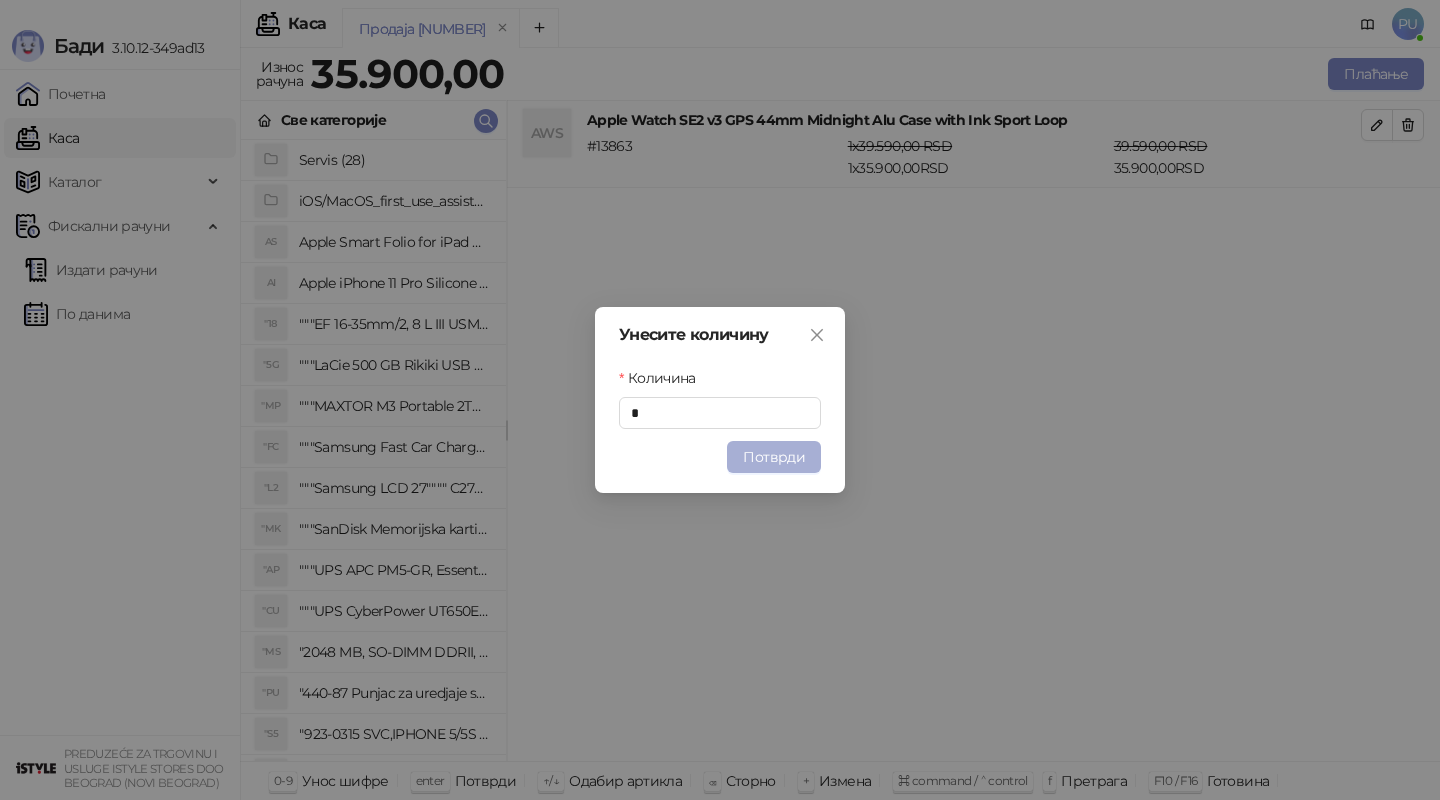 click on "Потврди" at bounding box center (774, 457) 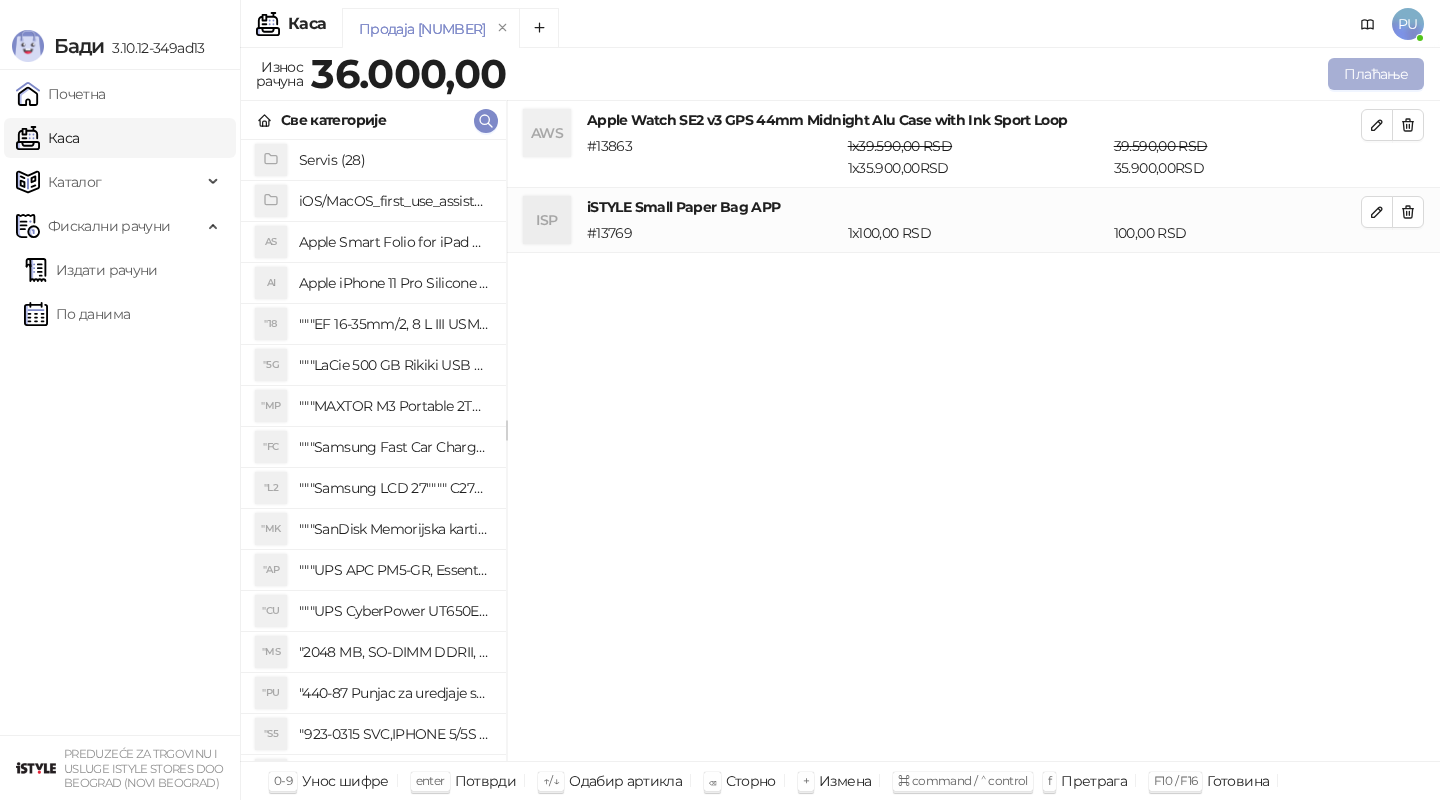 click on "Плаћање" at bounding box center (1376, 74) 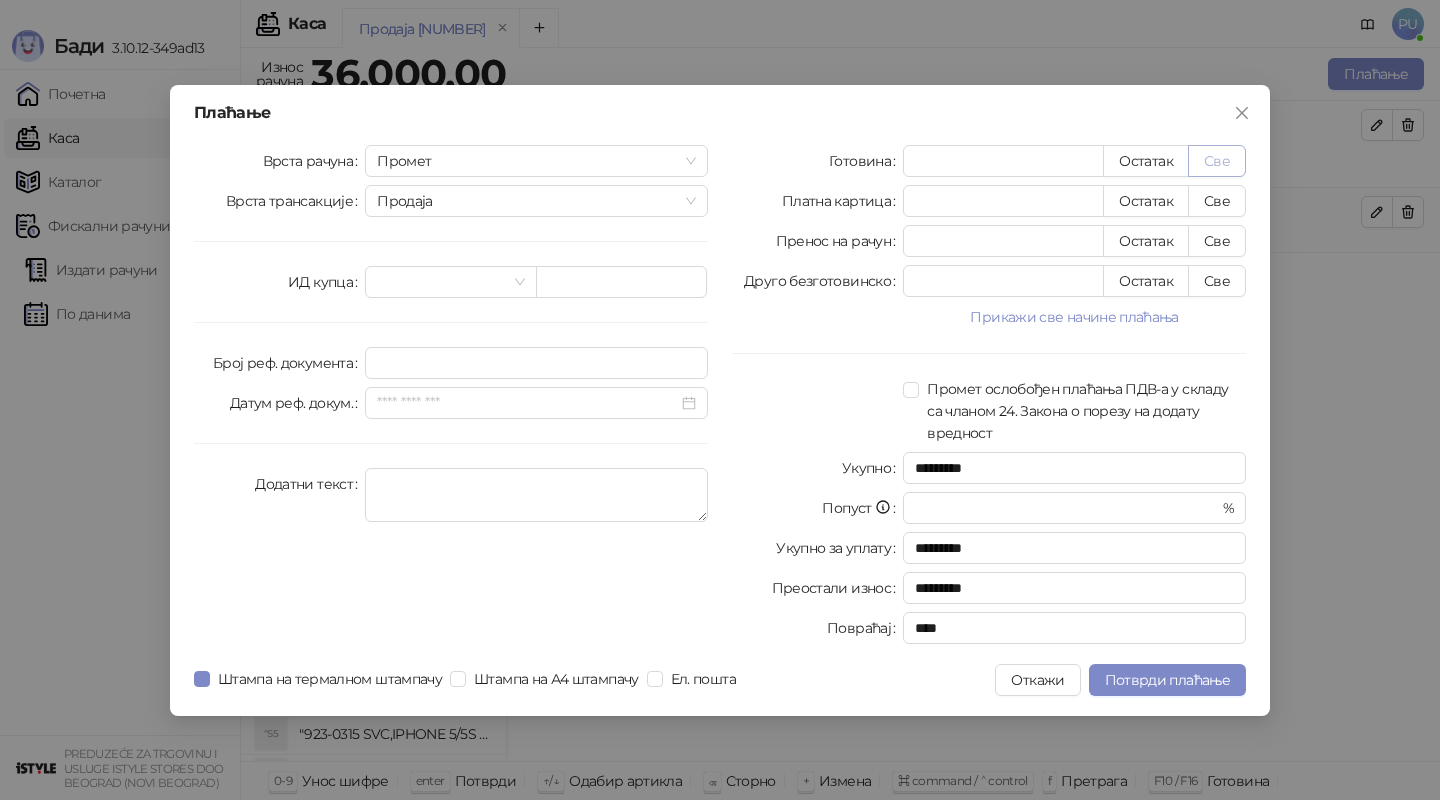 click on "Све" at bounding box center [1217, 161] 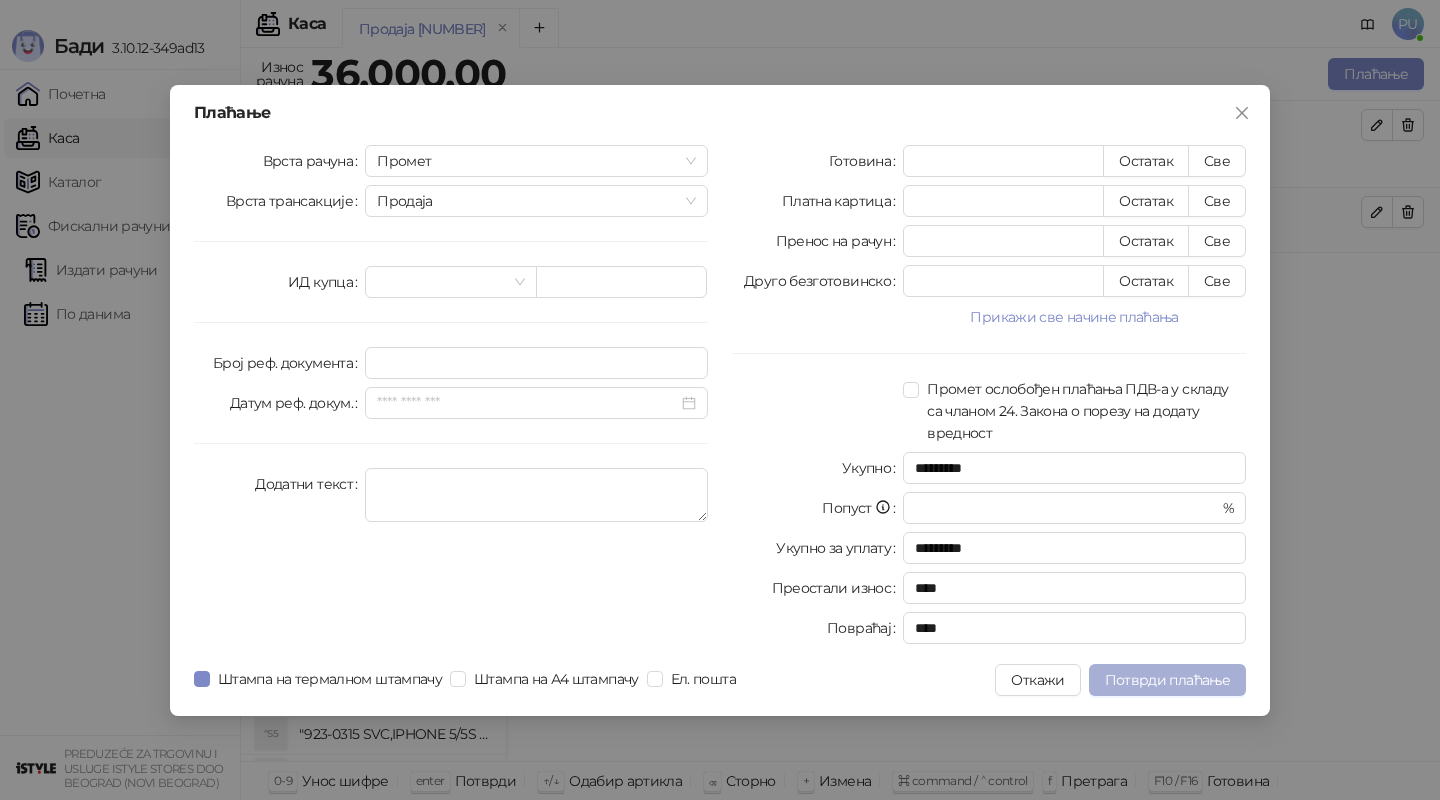 click on "Потврди плаћање" at bounding box center [1167, 680] 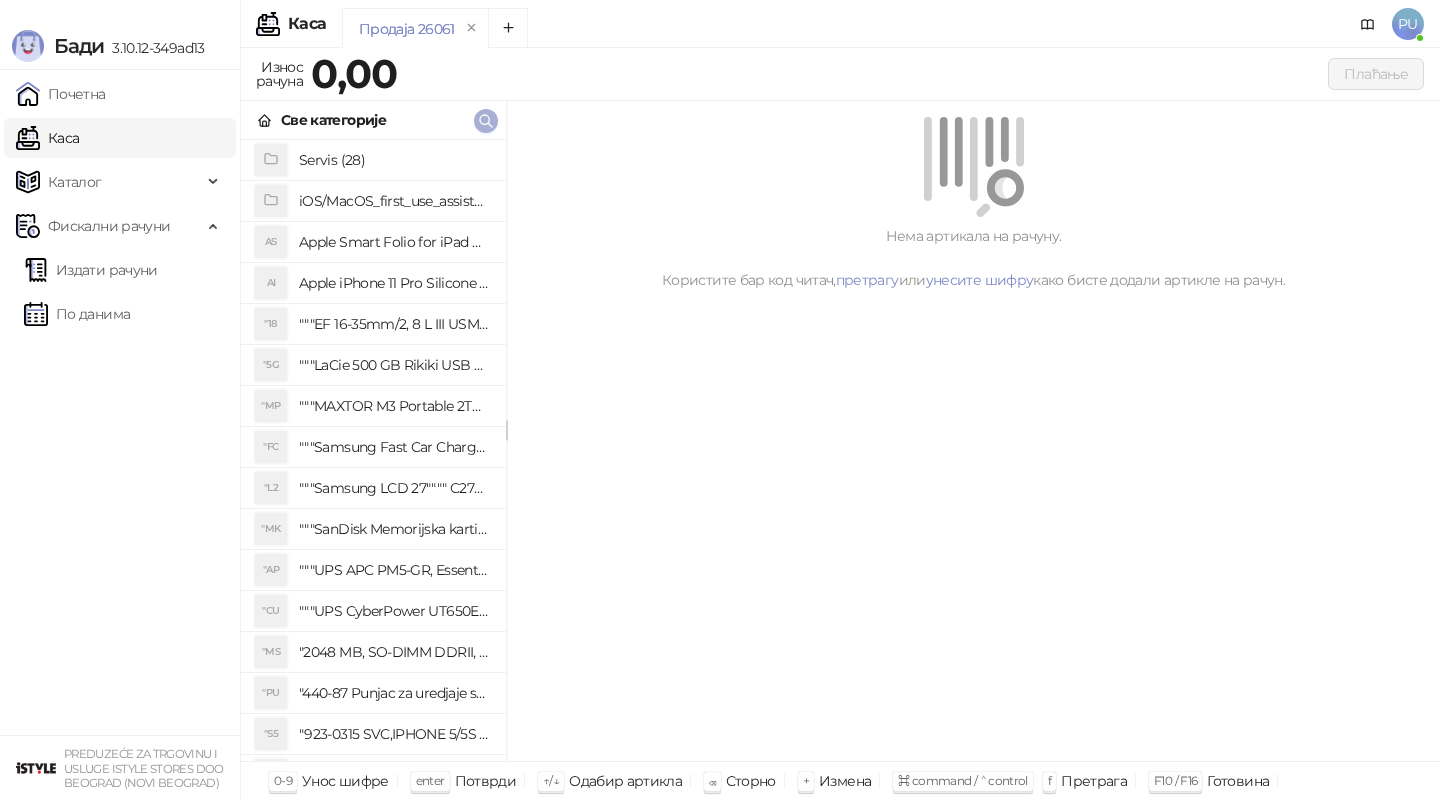 click 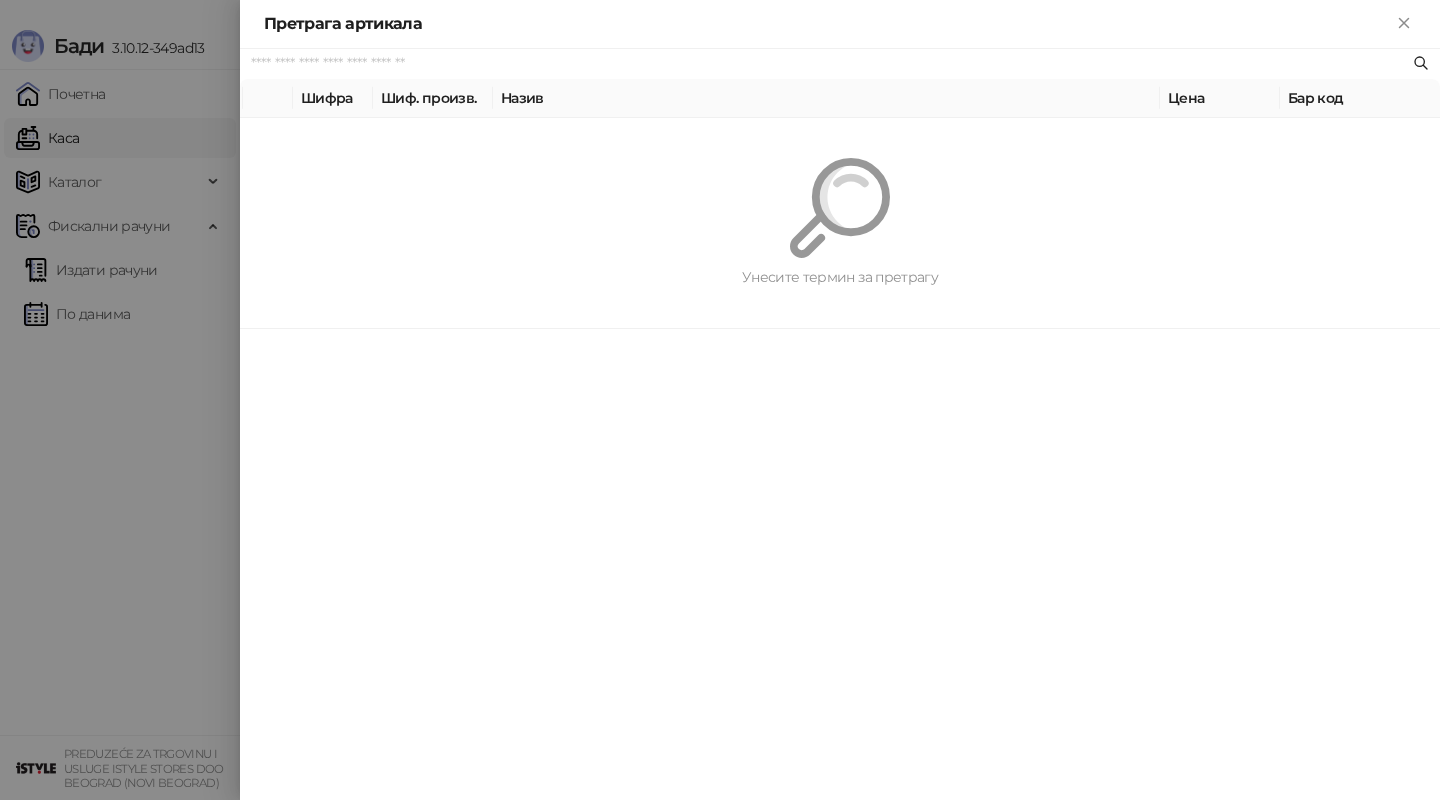 paste on "*********" 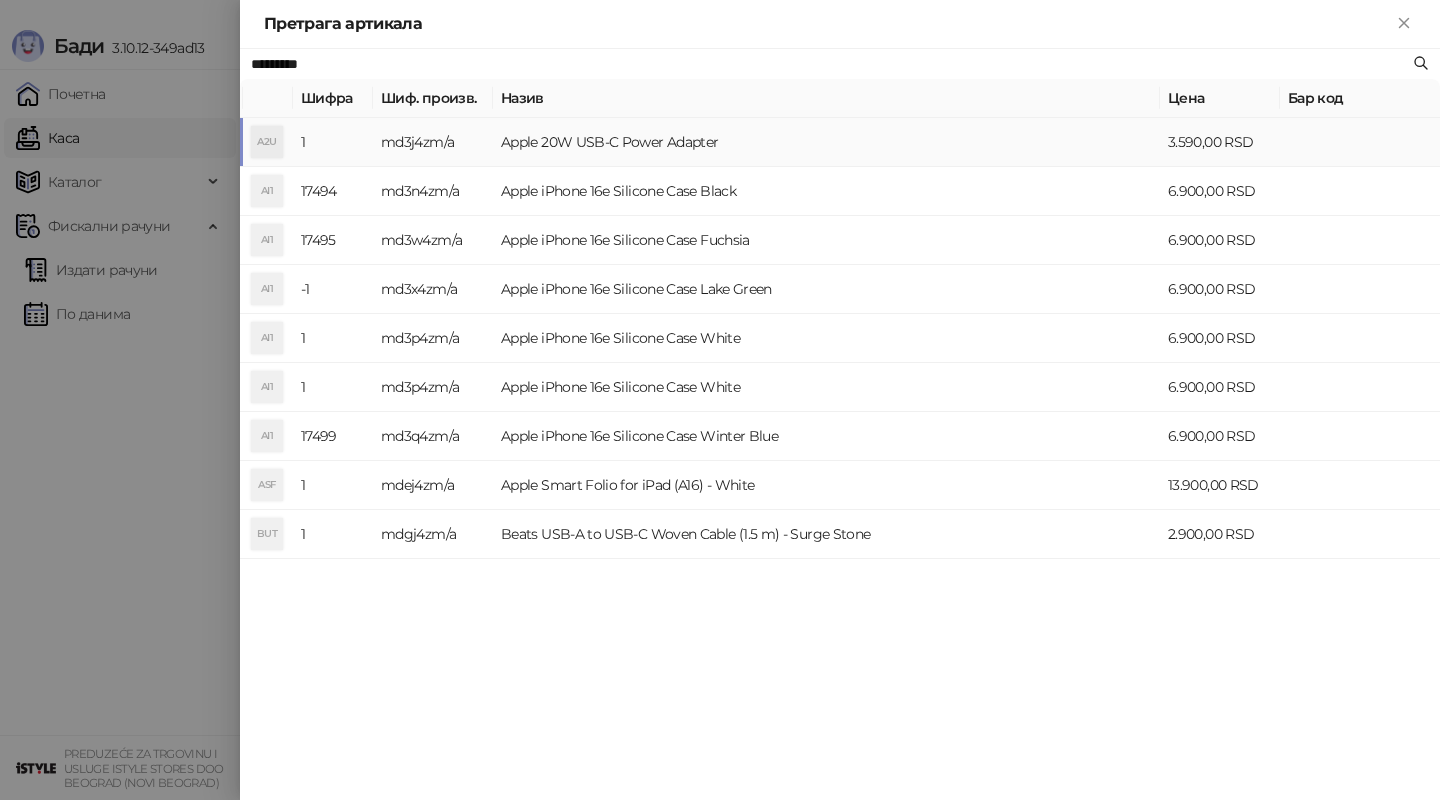 click on "Apple 20W USB-C Power Adapter" at bounding box center [826, 142] 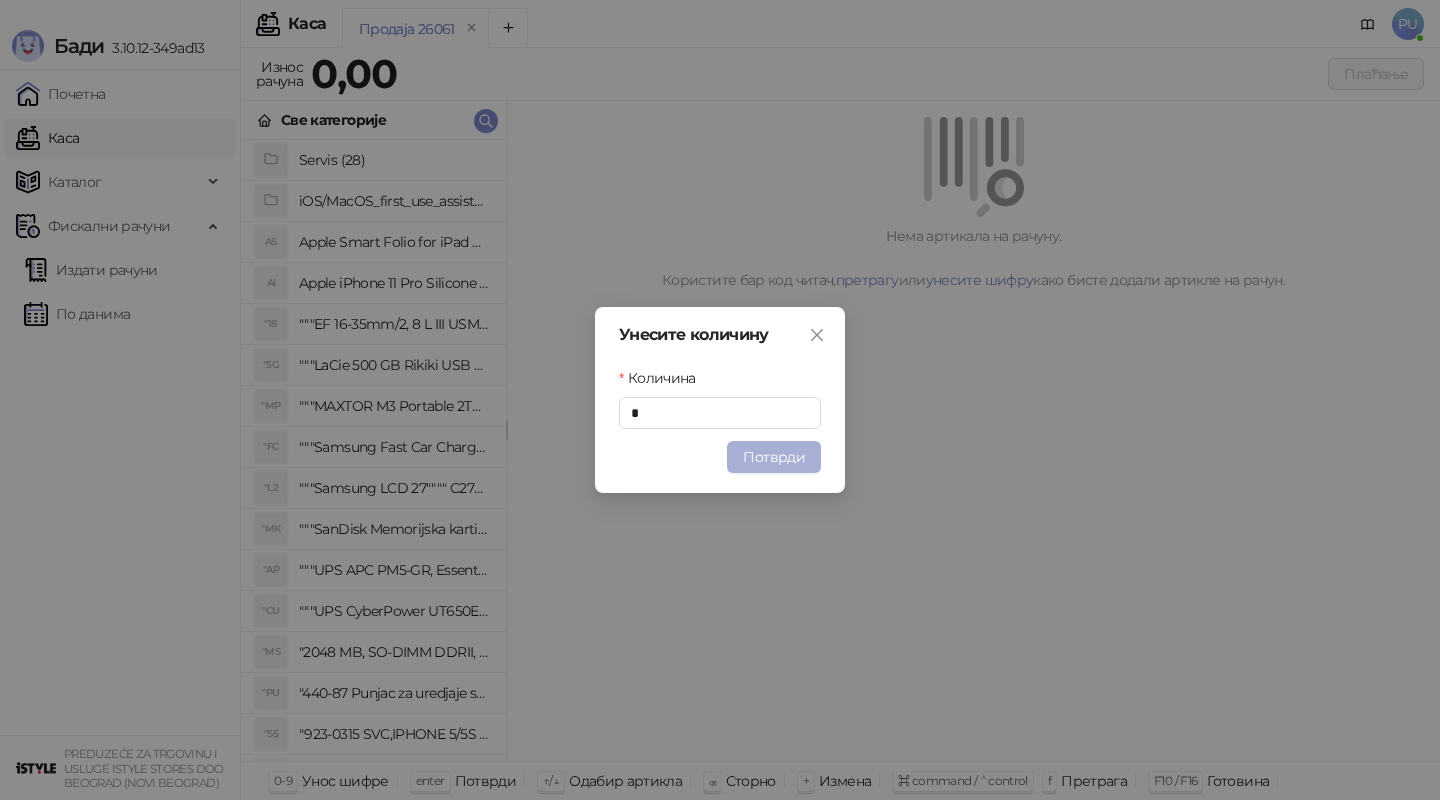 click on "Потврди" at bounding box center [774, 457] 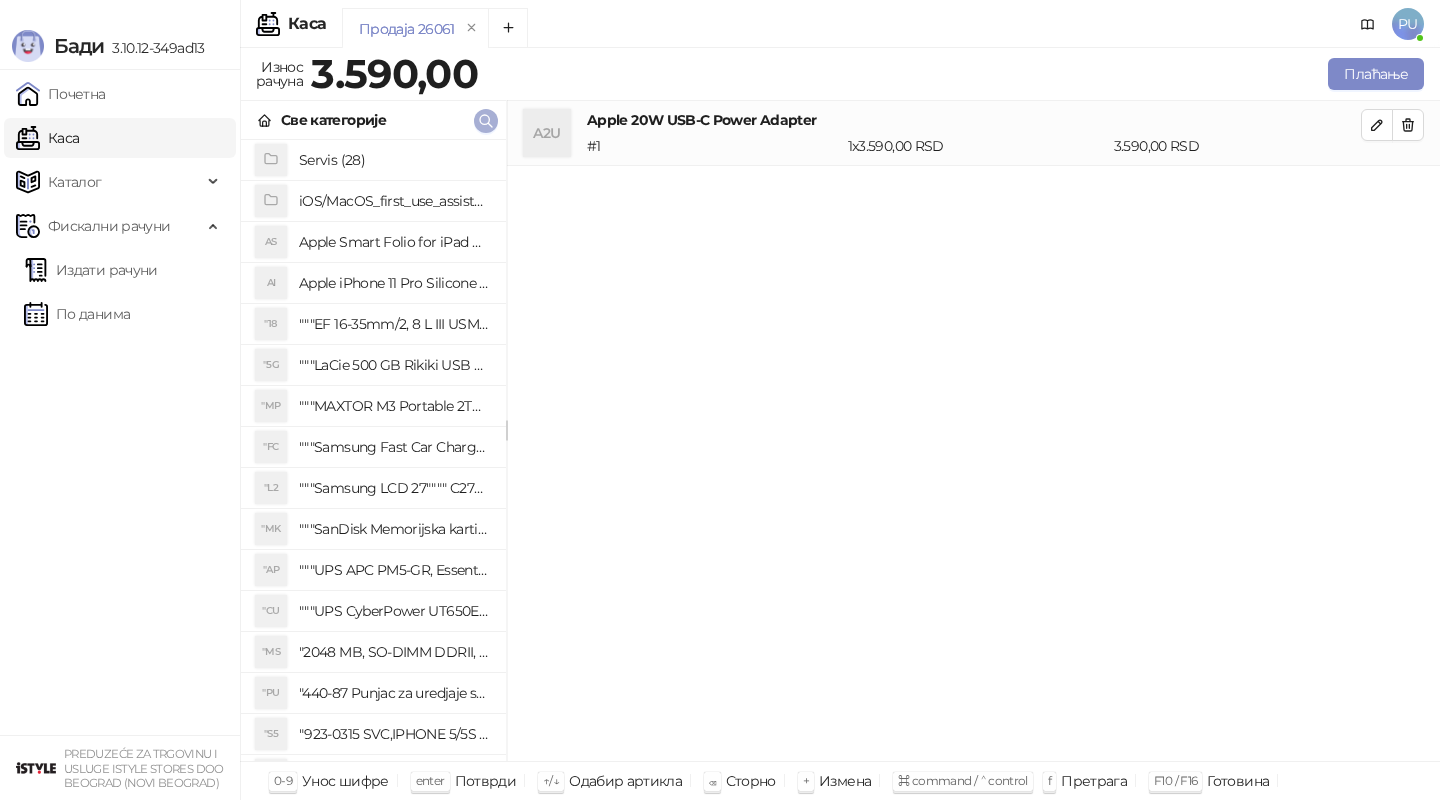 click at bounding box center [486, 121] 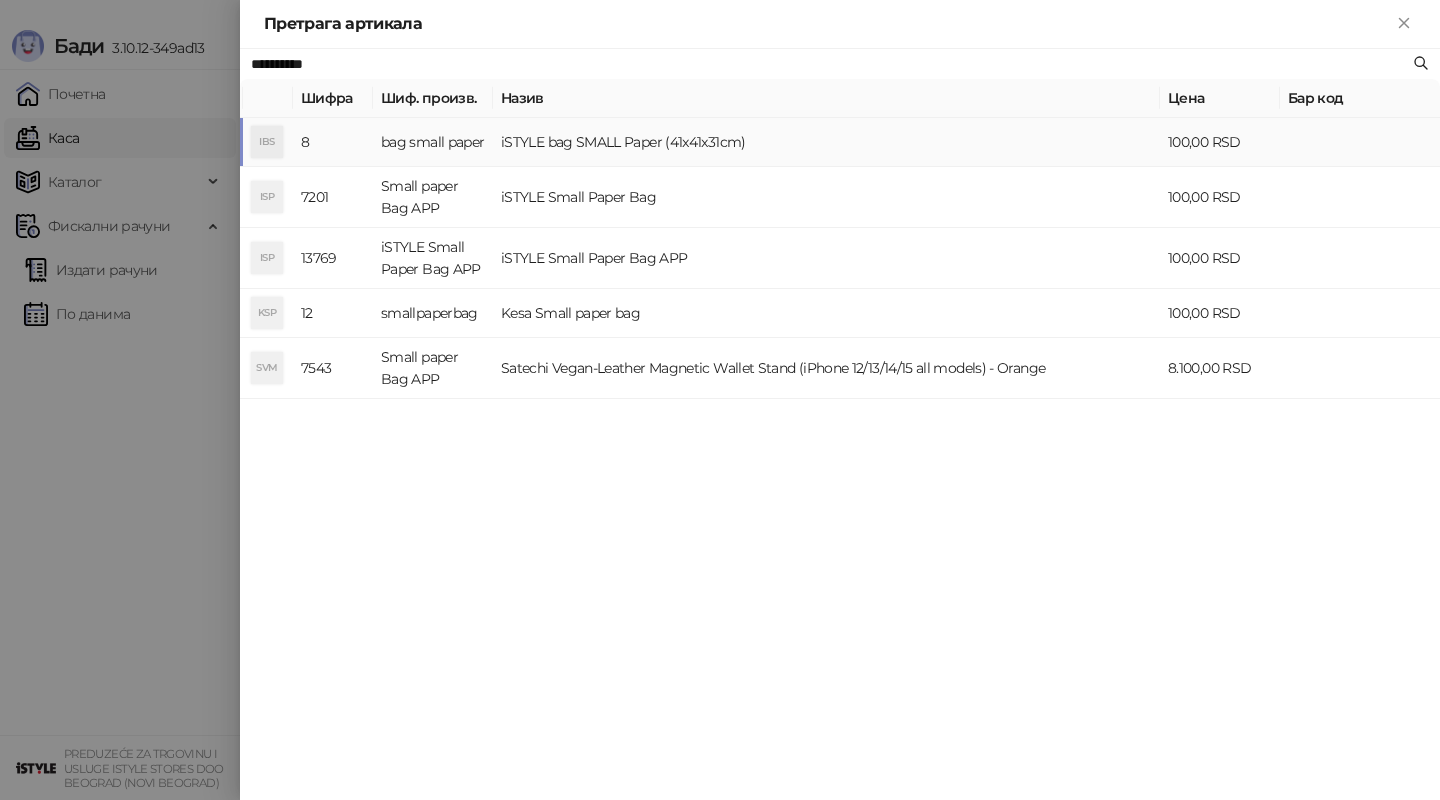 type on "**********" 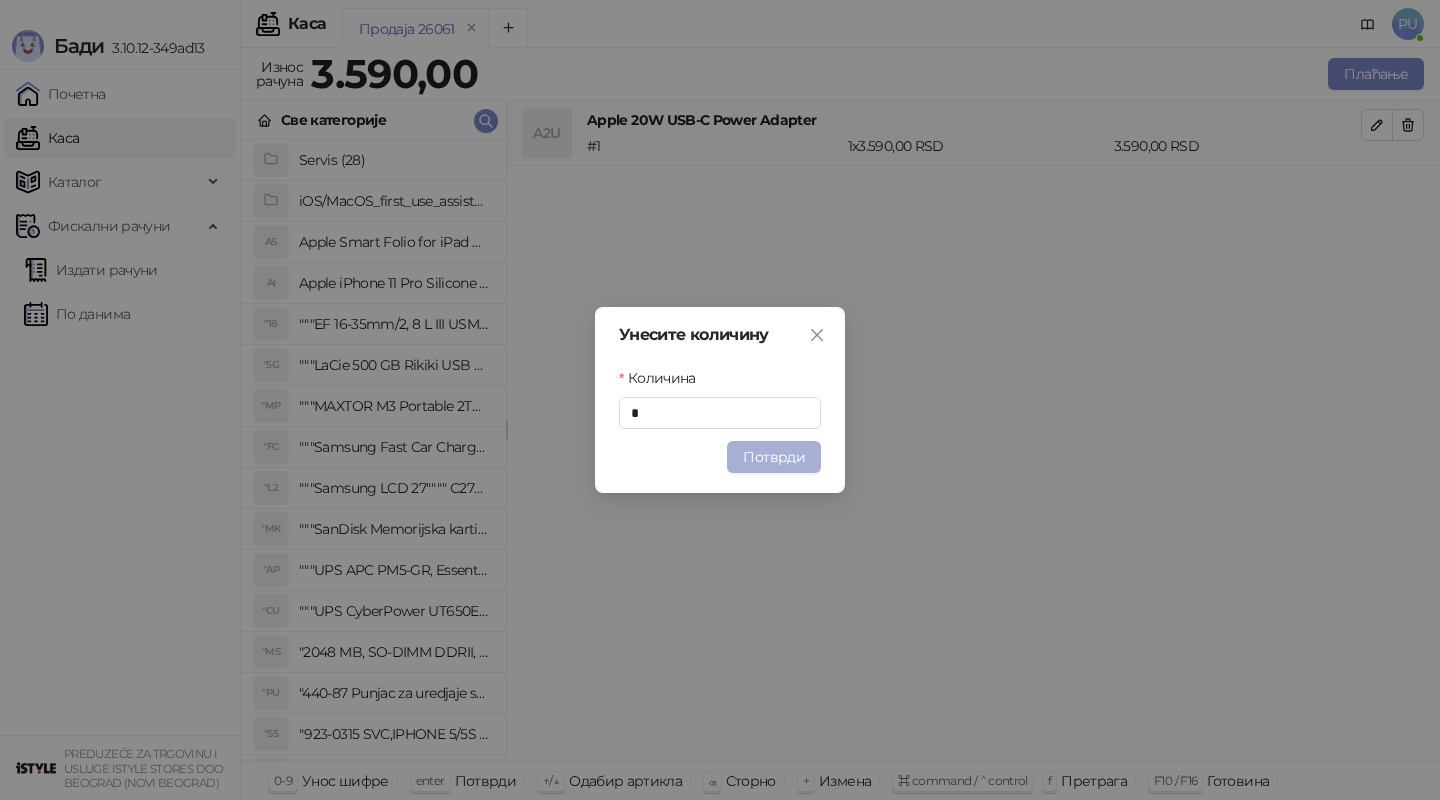 click on "Потврди" at bounding box center [774, 457] 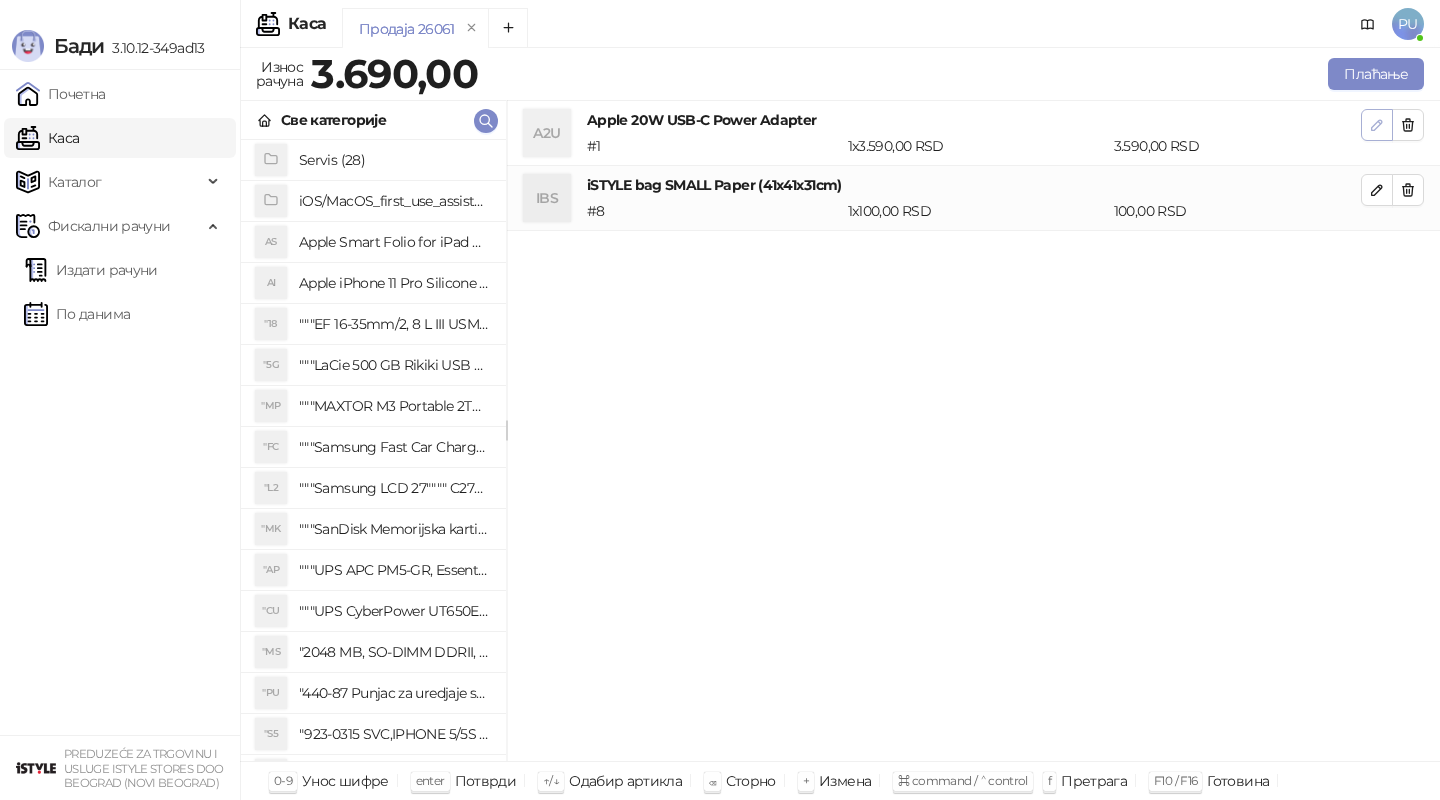 click 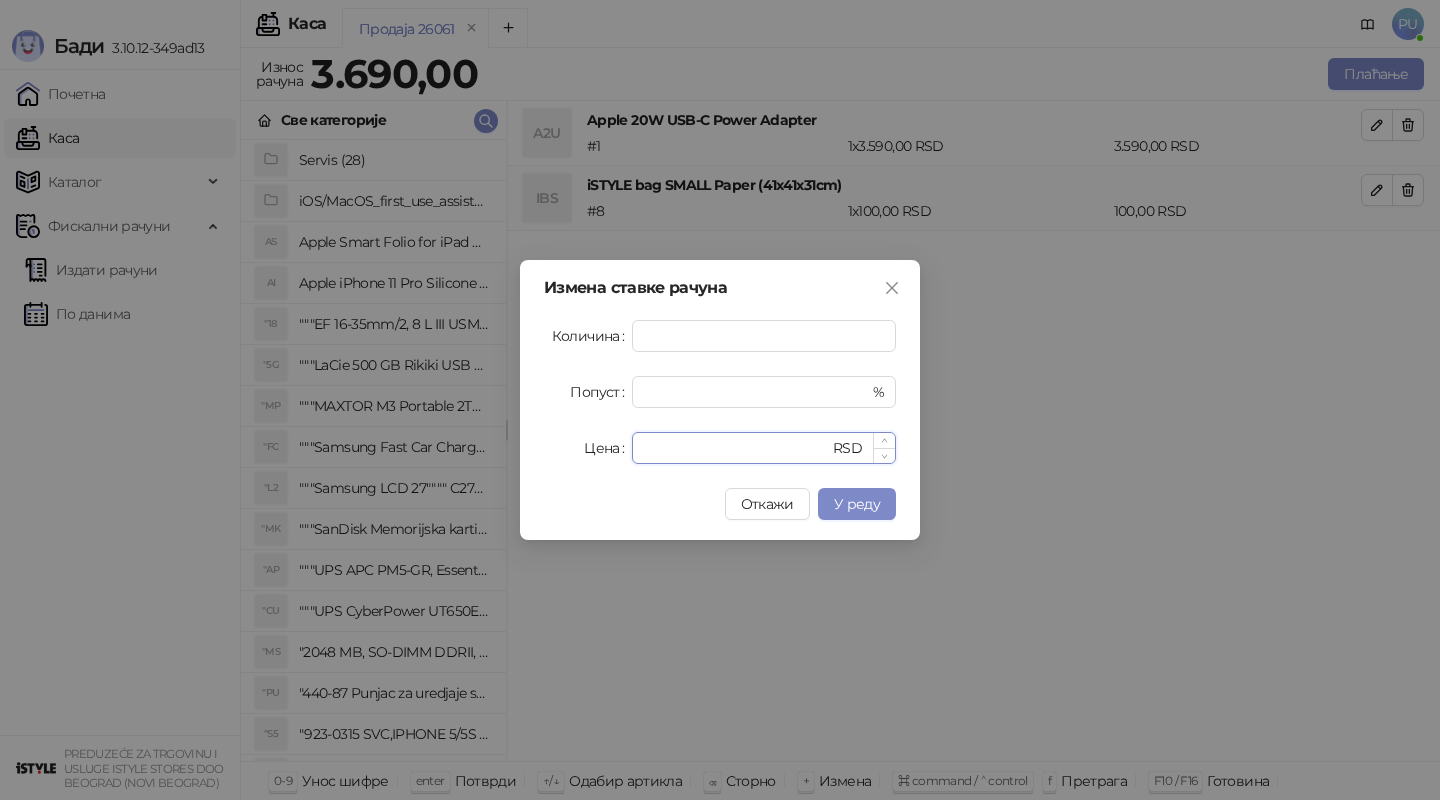 click on "****" at bounding box center (736, 448) 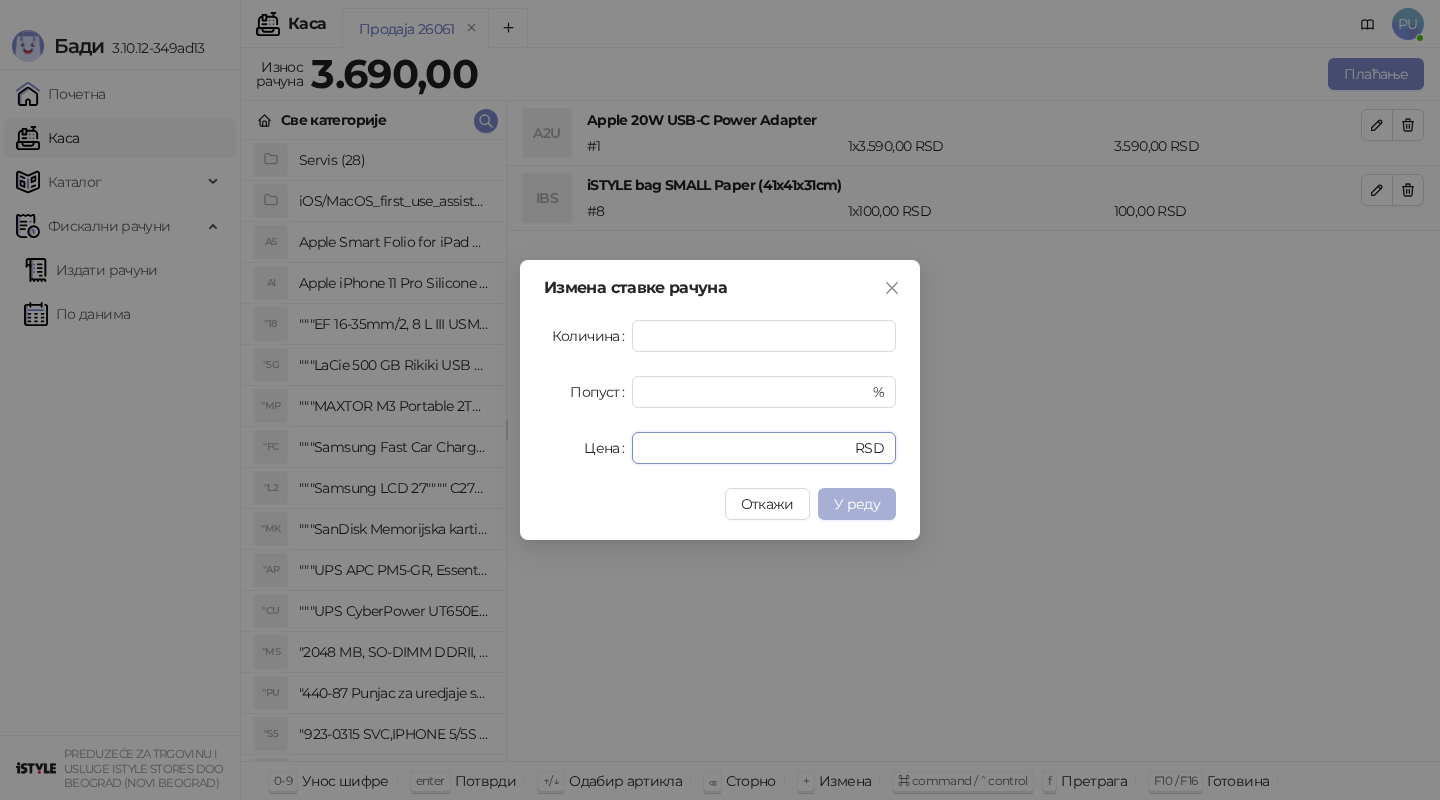 type on "****" 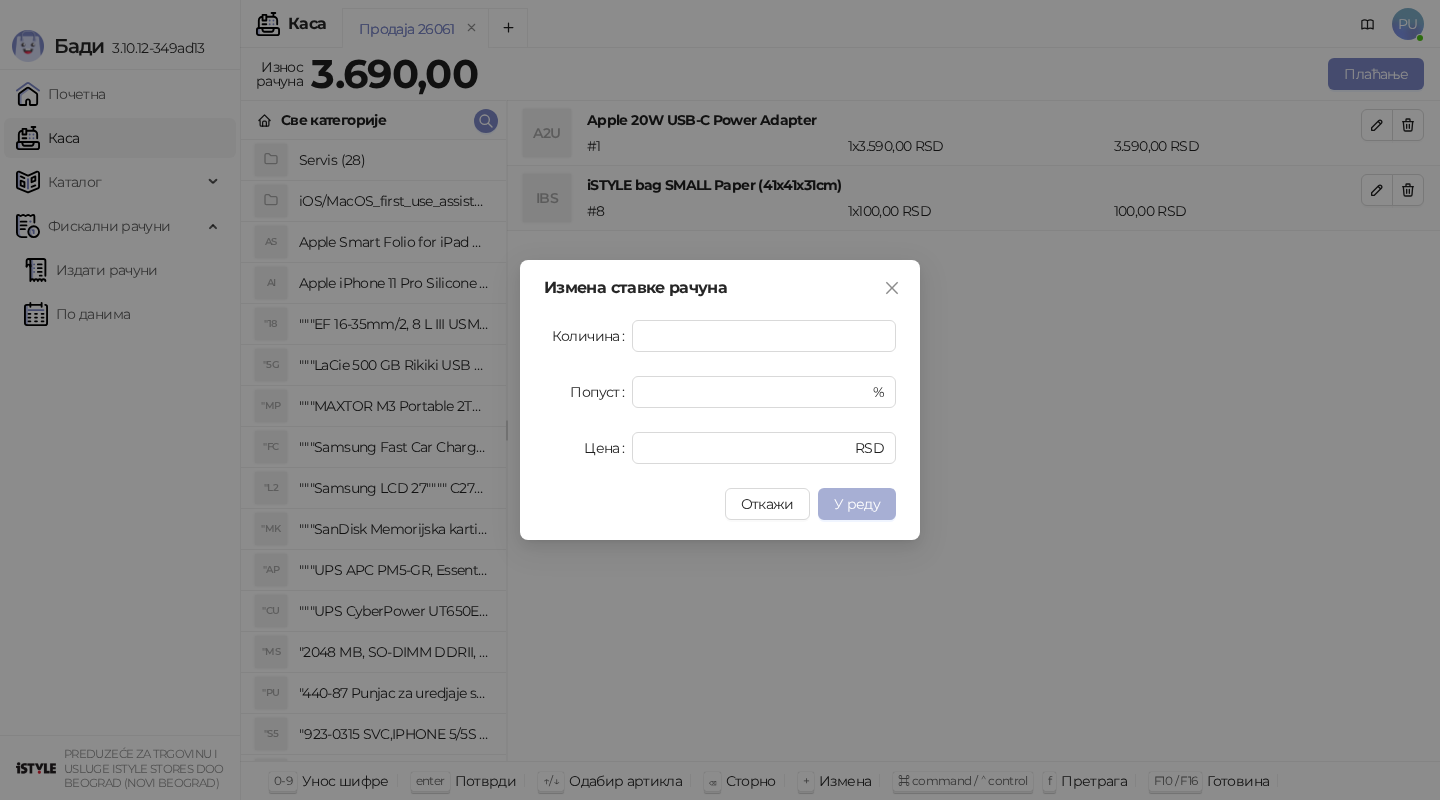 click on "У реду" at bounding box center (857, 504) 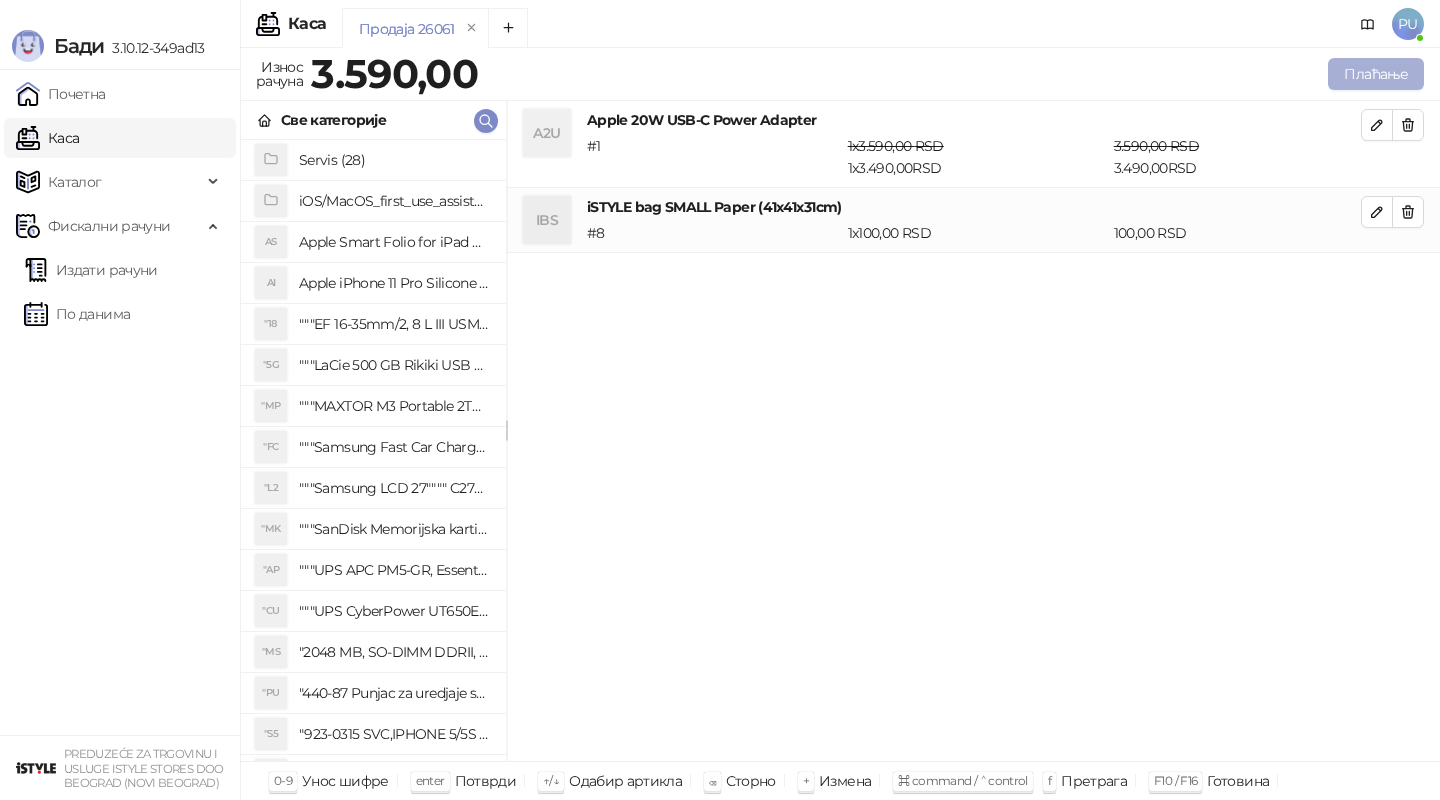 click on "Плаћање" at bounding box center [1376, 74] 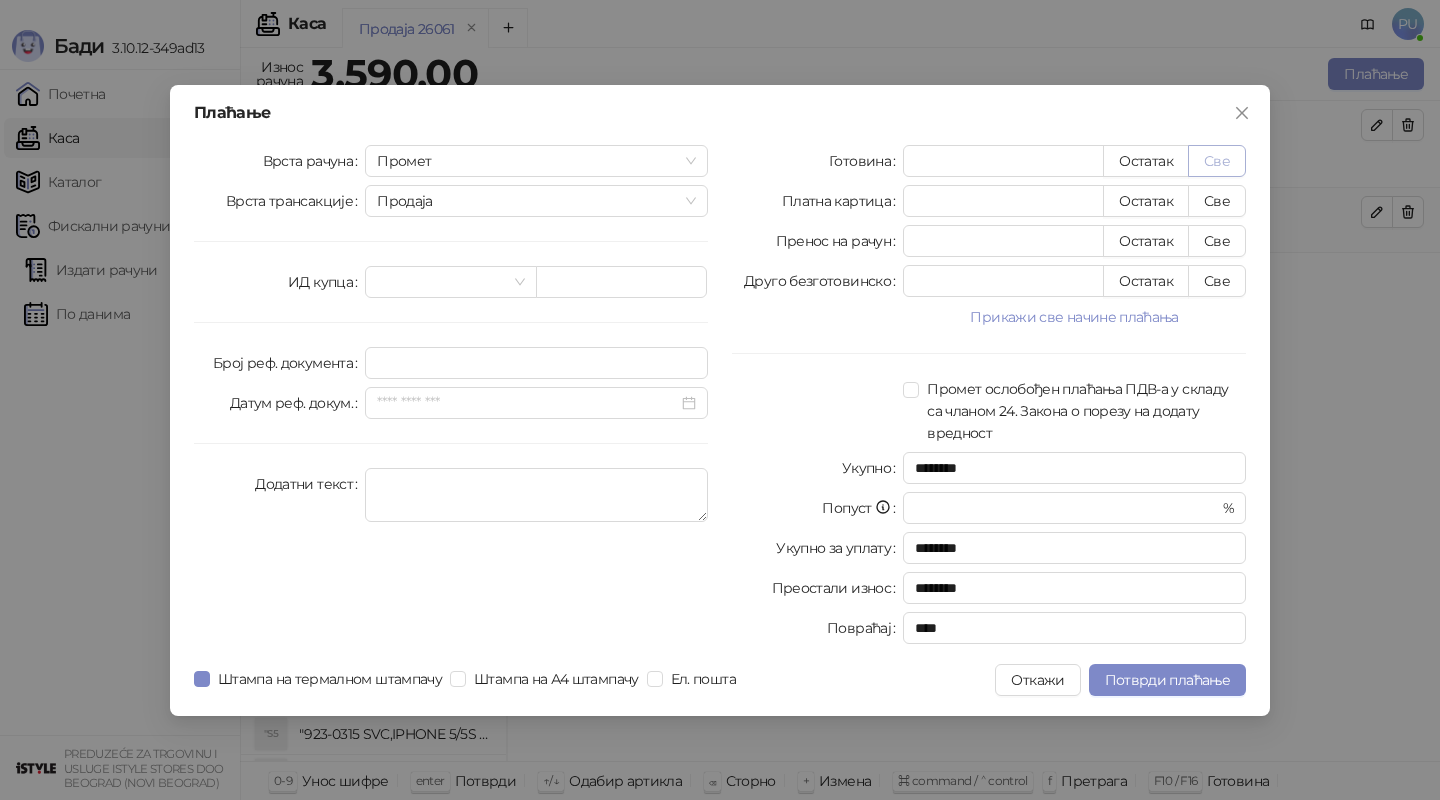 click on "Све" at bounding box center (1217, 161) 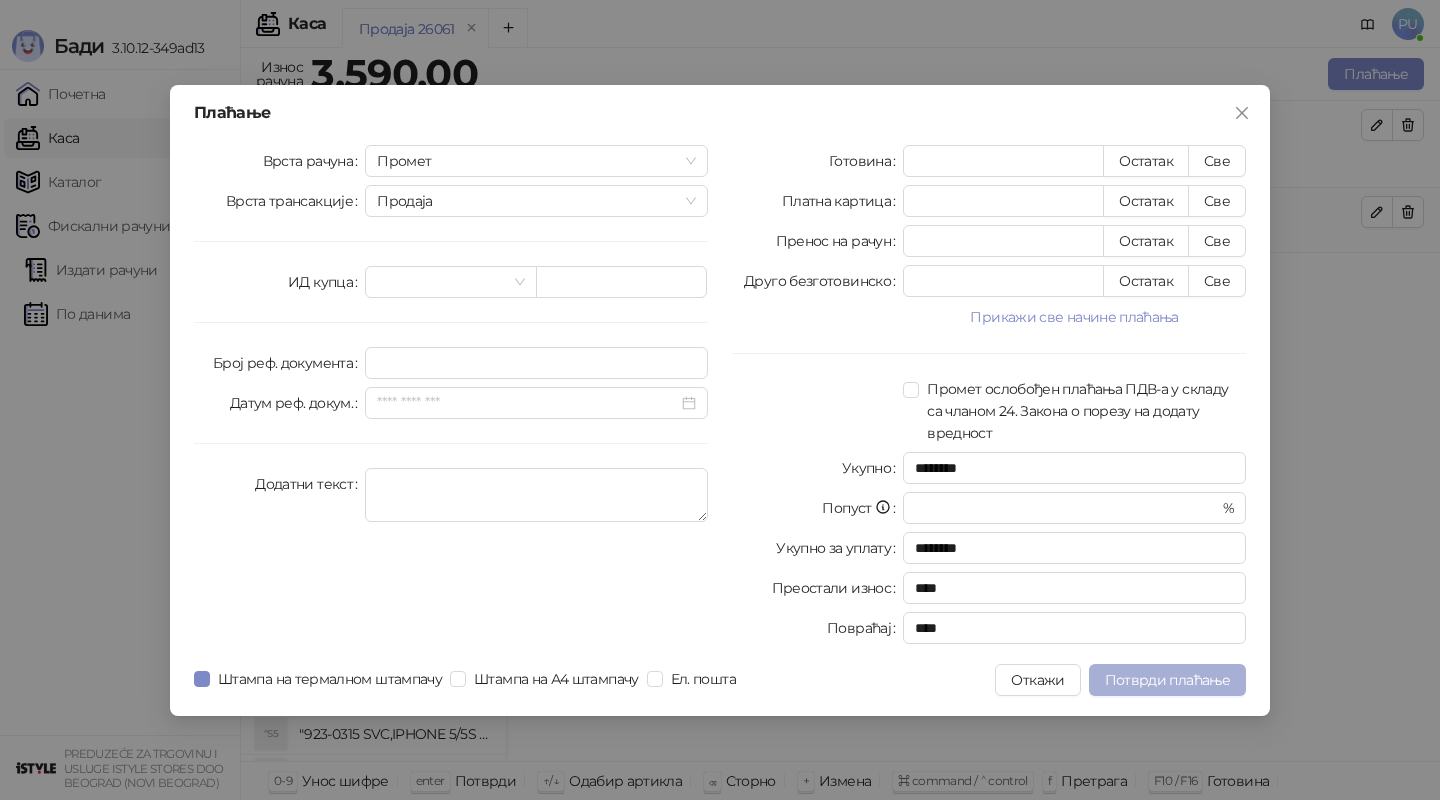 click on "Потврди плаћање" at bounding box center (1167, 680) 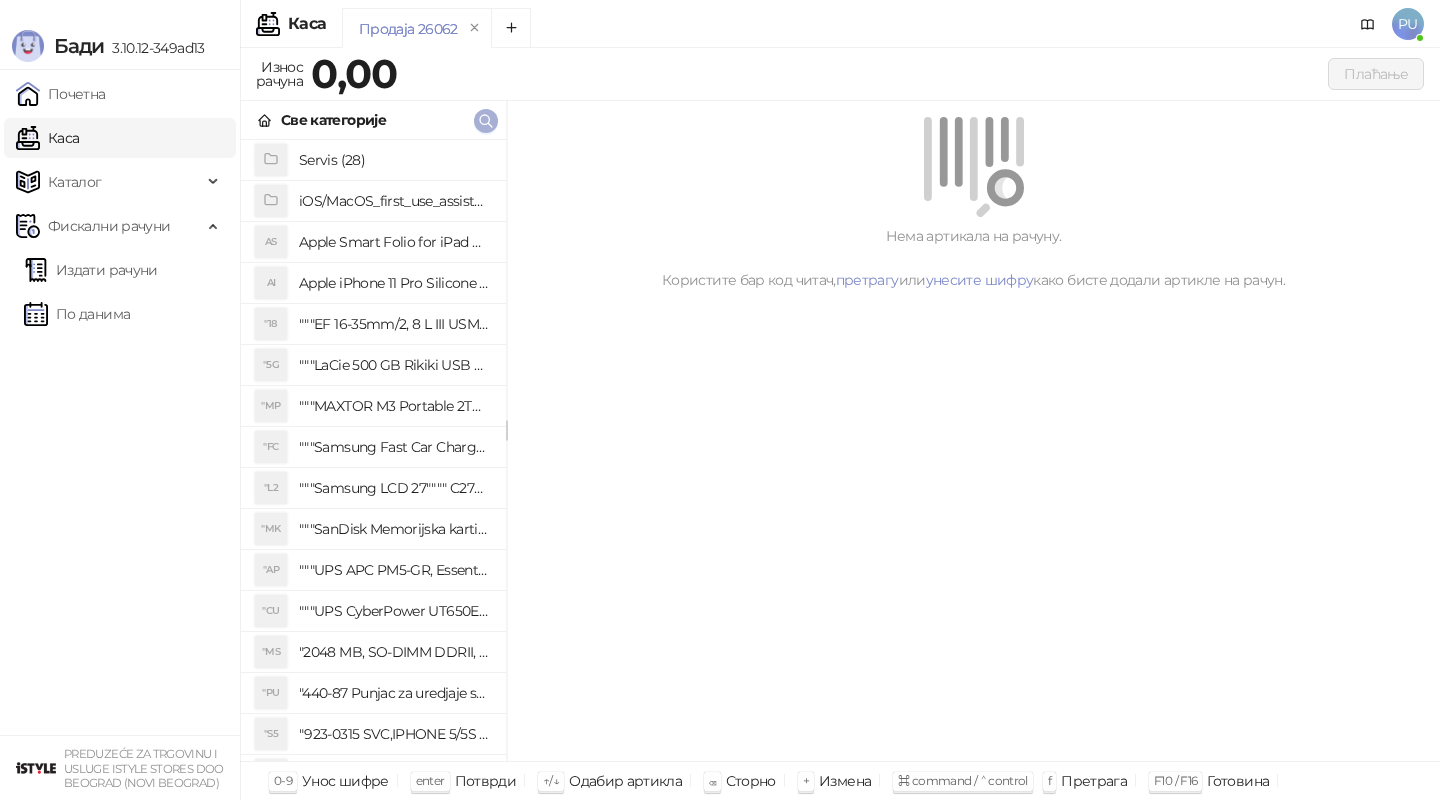 click 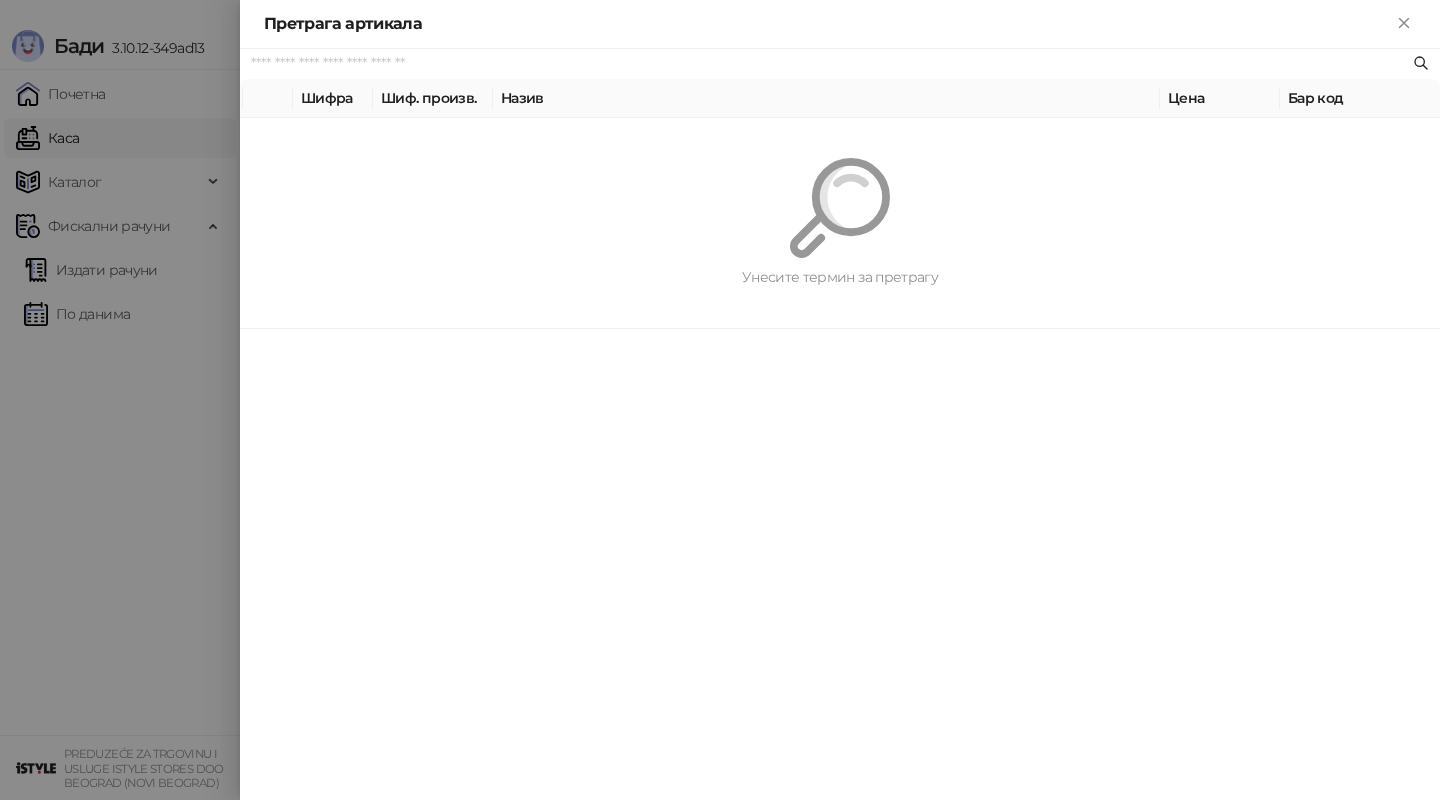 paste on "*********" 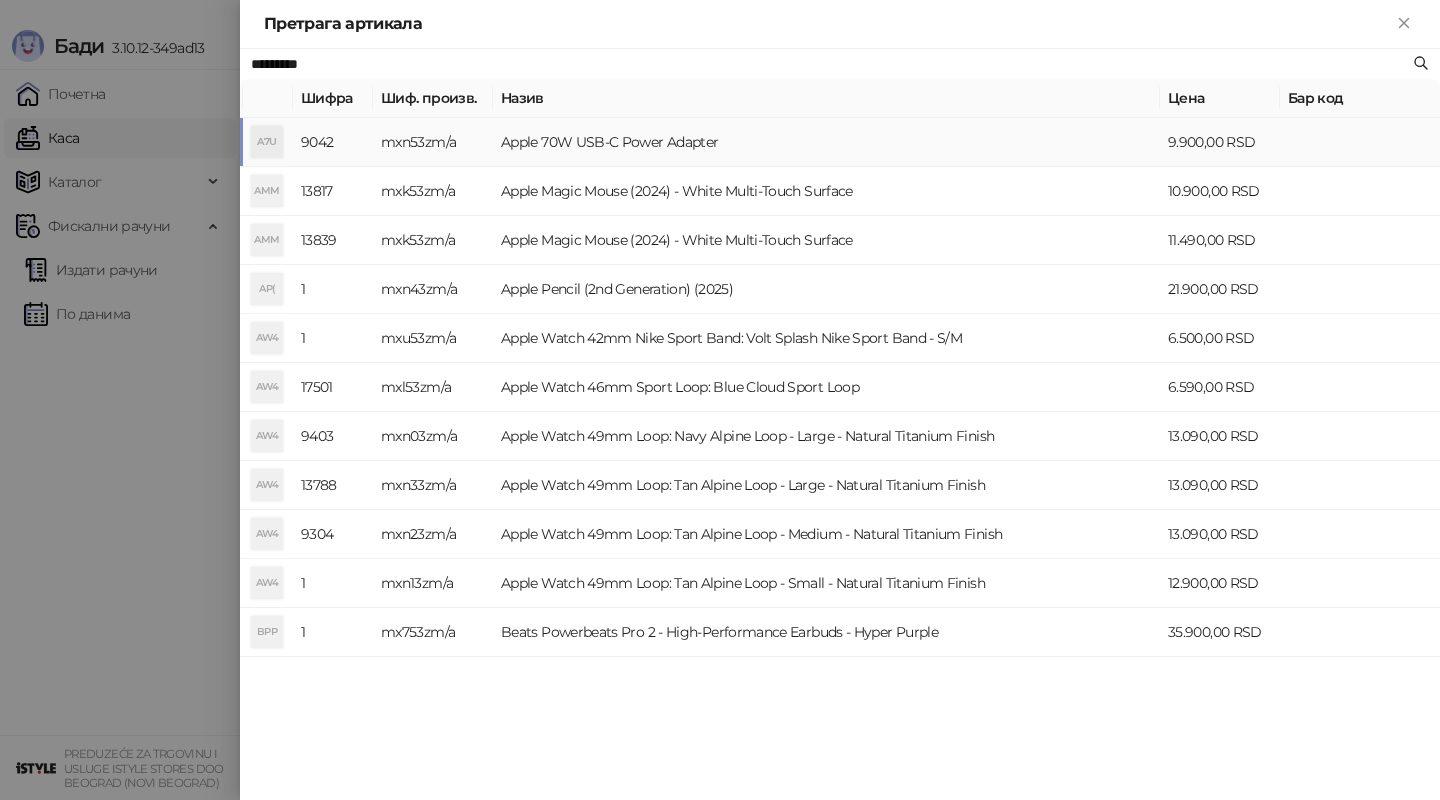 click on "Apple 70W USB-C Power Adapter" at bounding box center (826, 142) 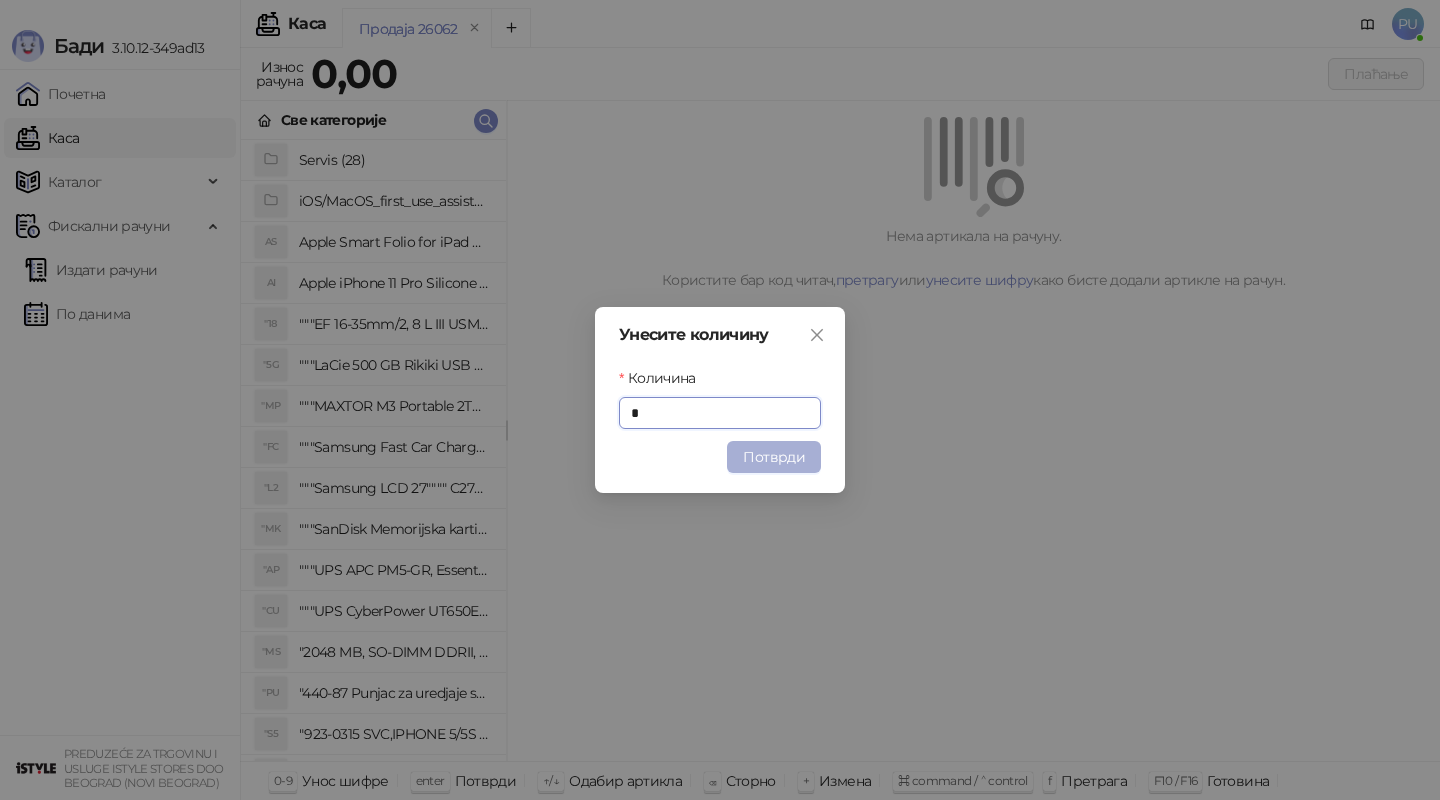 click on "Потврди" at bounding box center [774, 457] 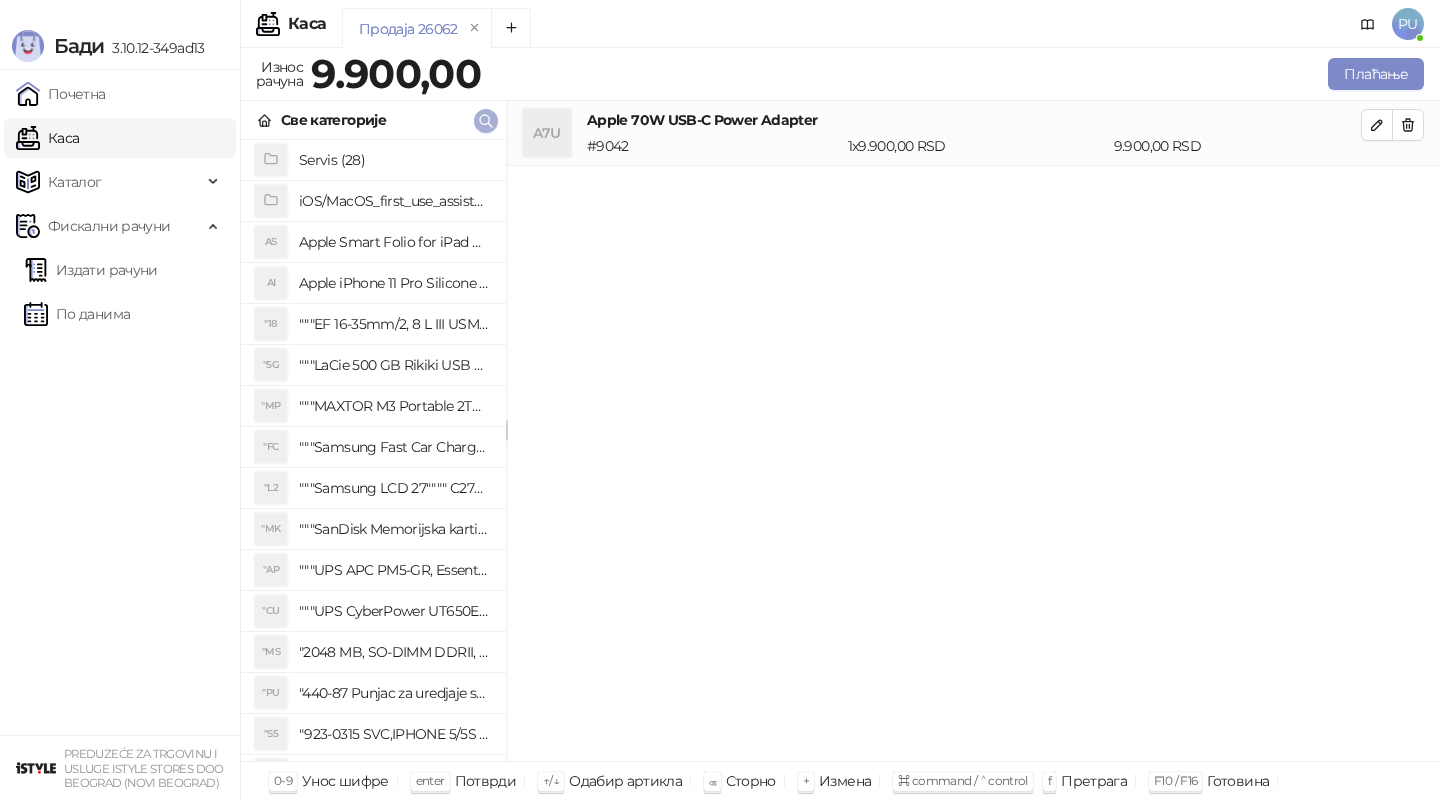 click at bounding box center [486, 121] 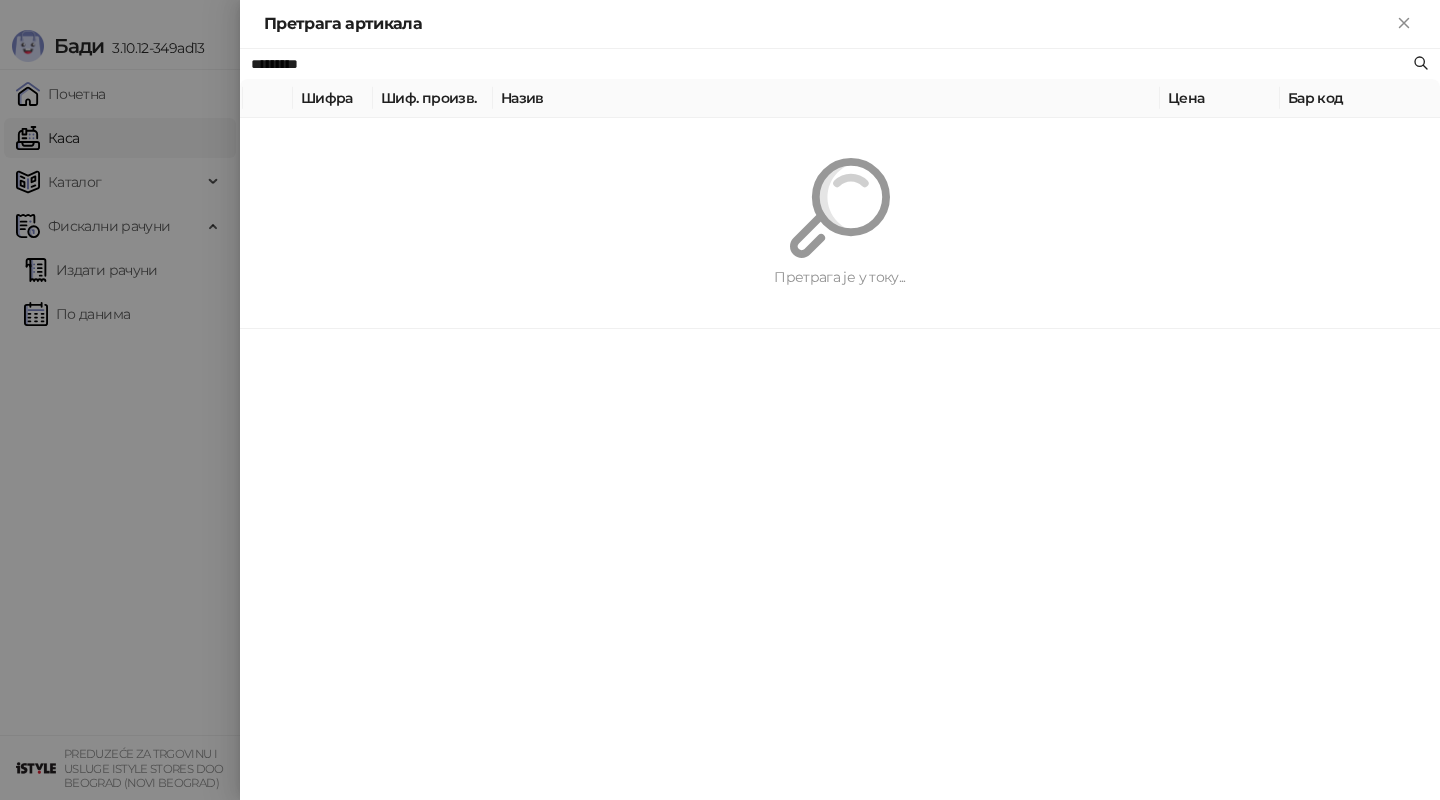 paste 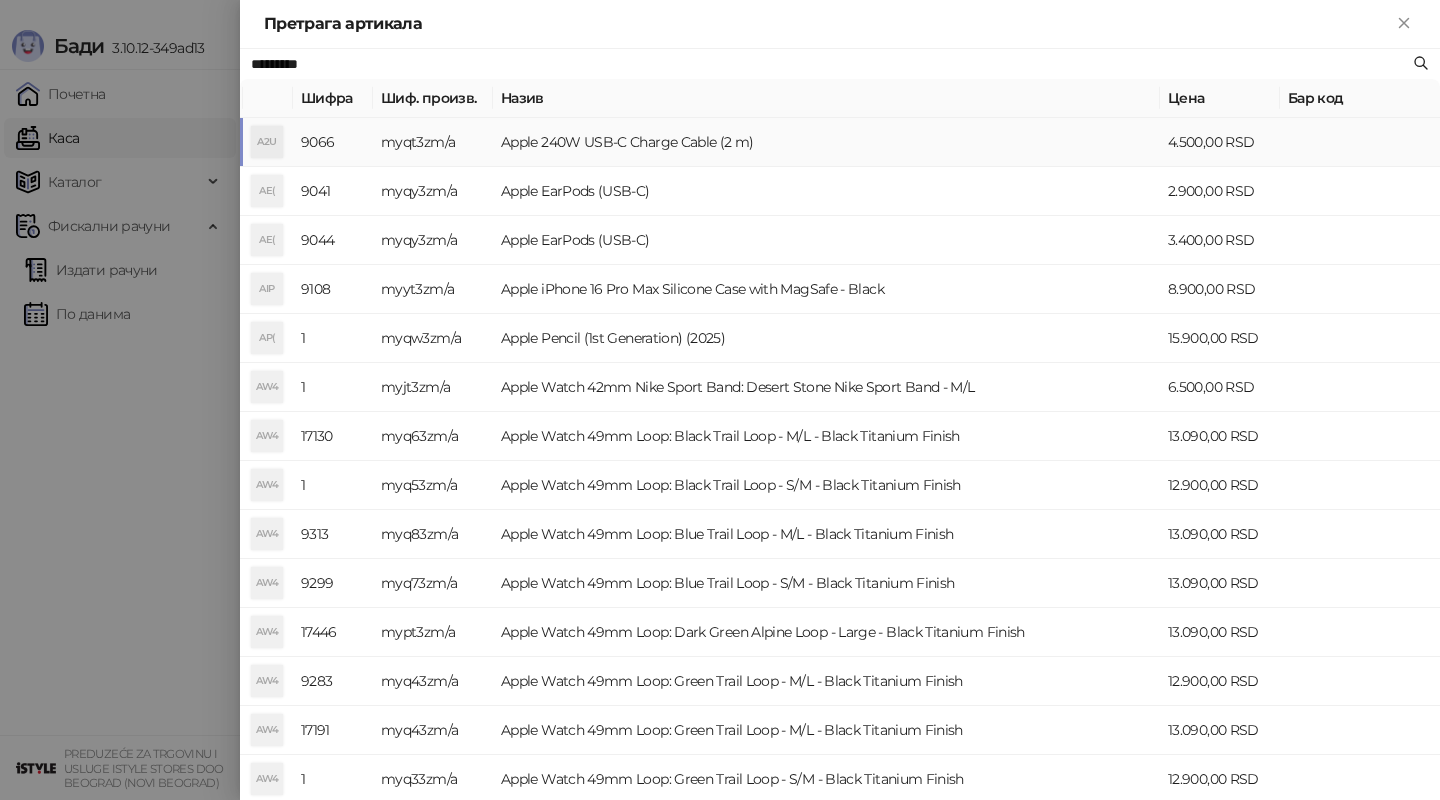 type on "*********" 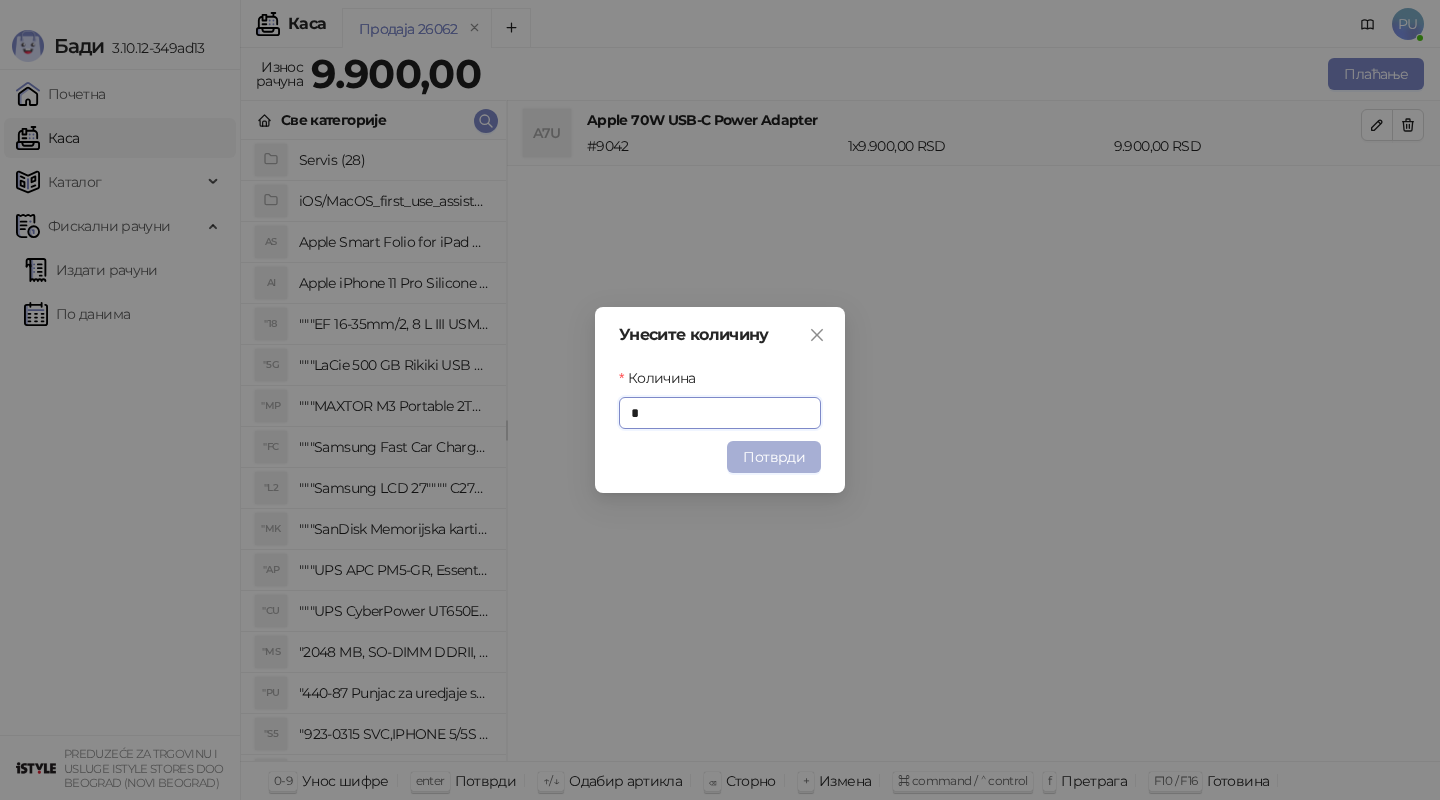 type on "*" 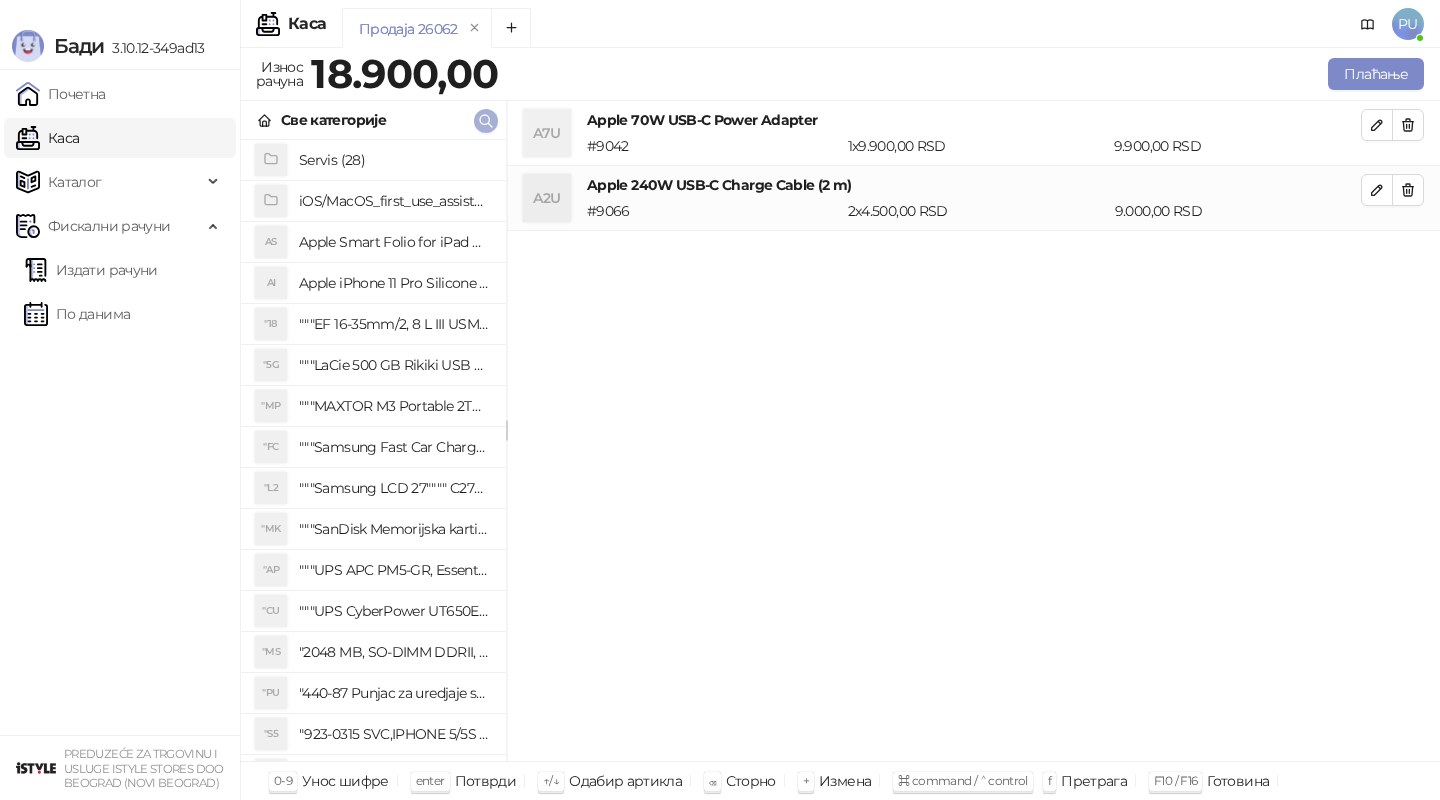 click 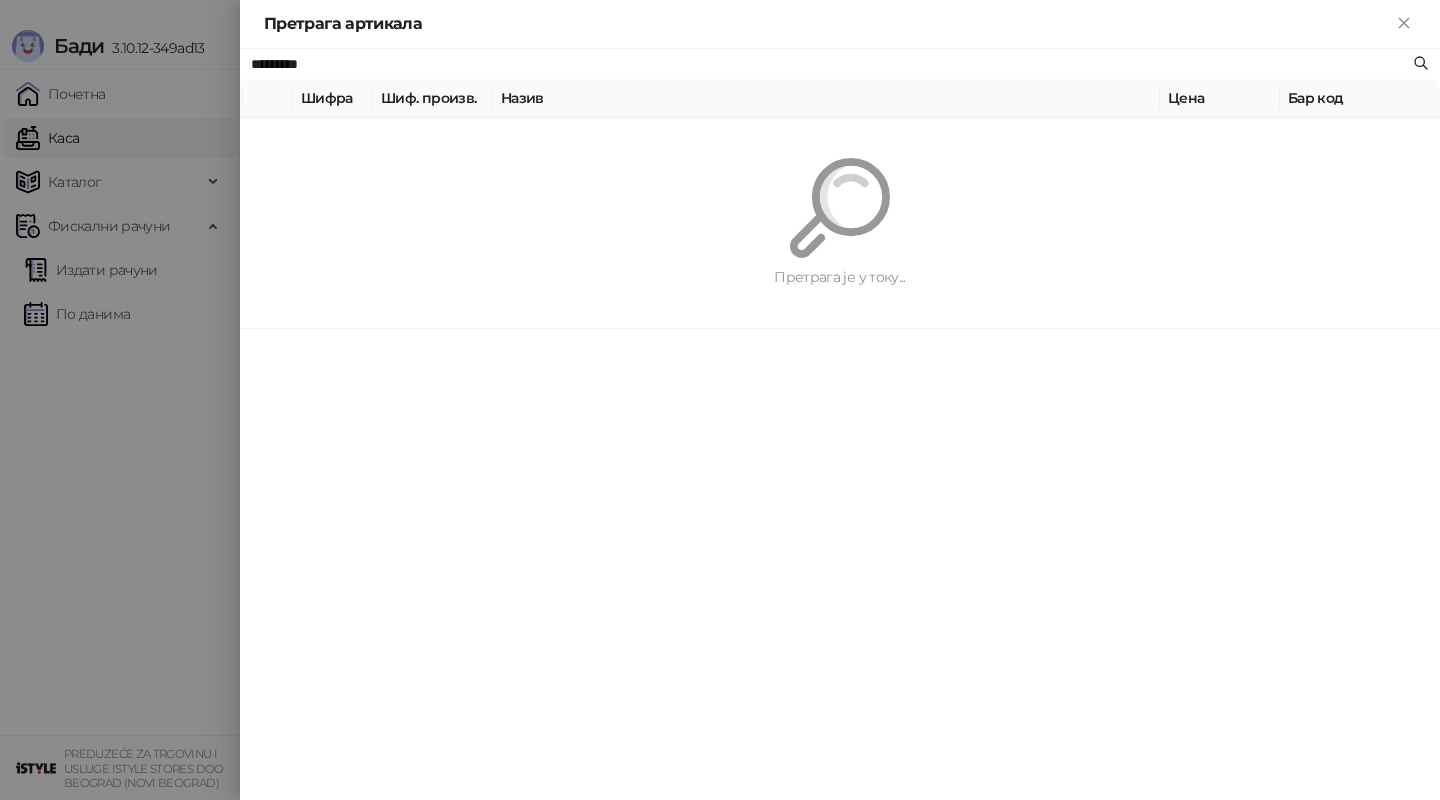 paste 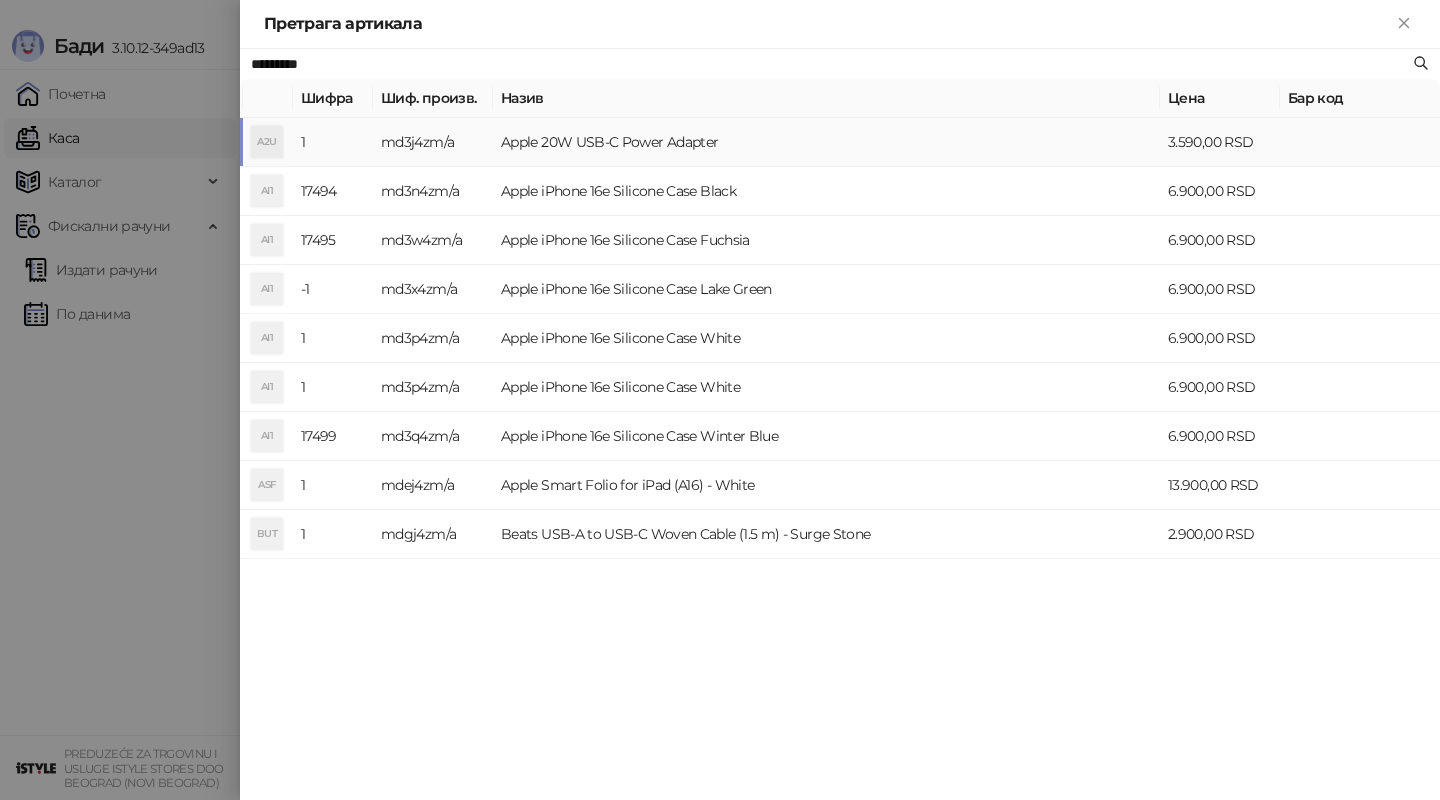 type on "*********" 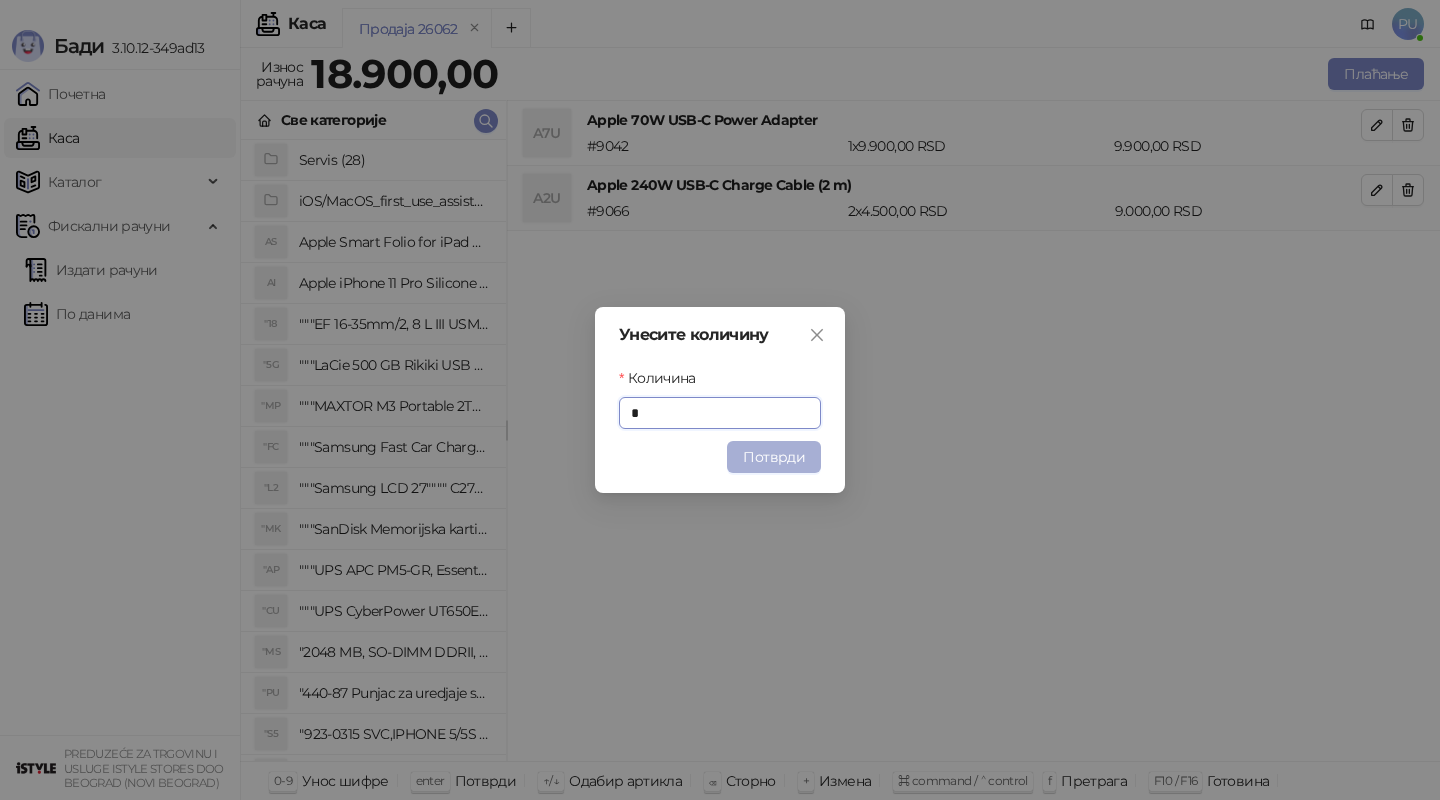click on "Потврди" at bounding box center [774, 457] 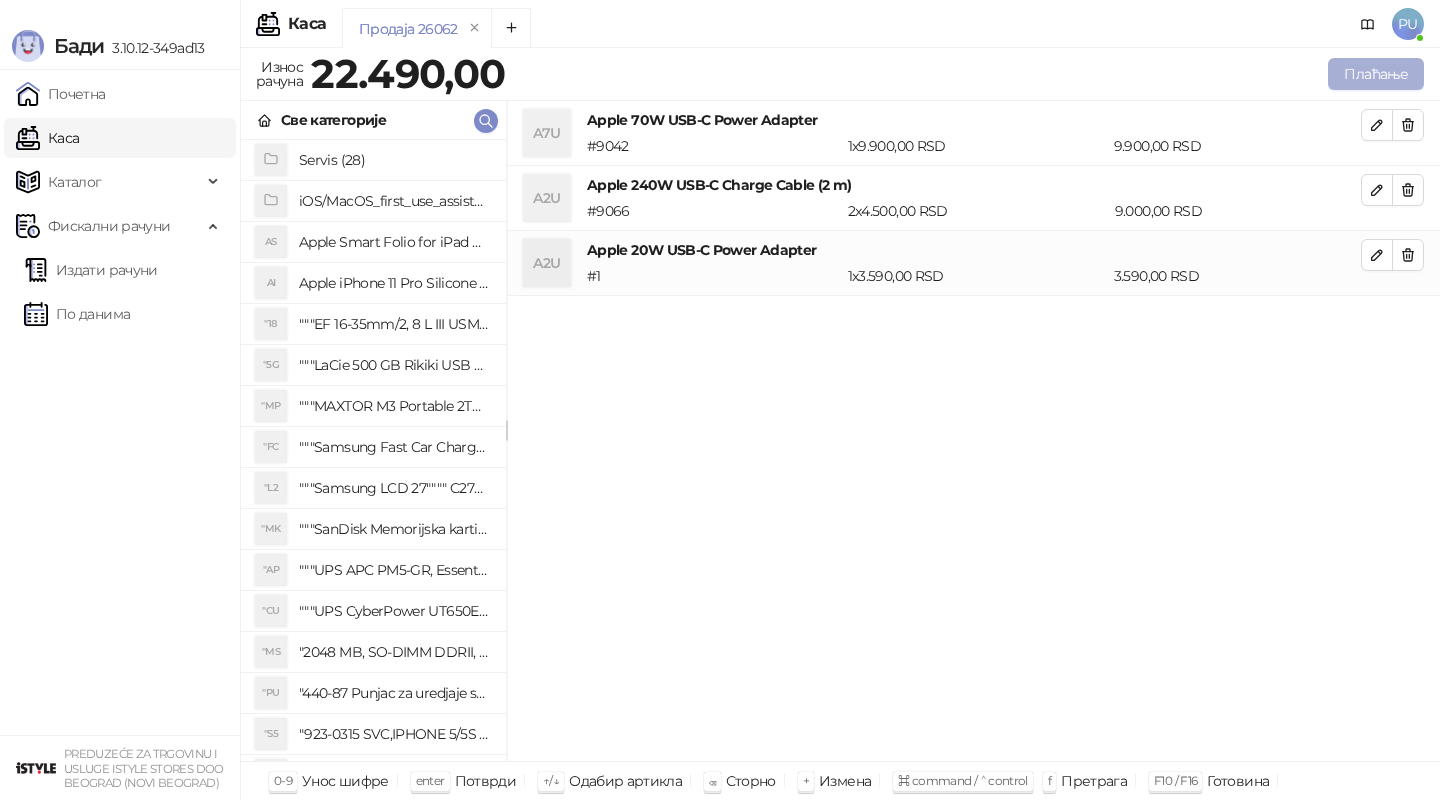 click on "Плаћање" at bounding box center [1376, 74] 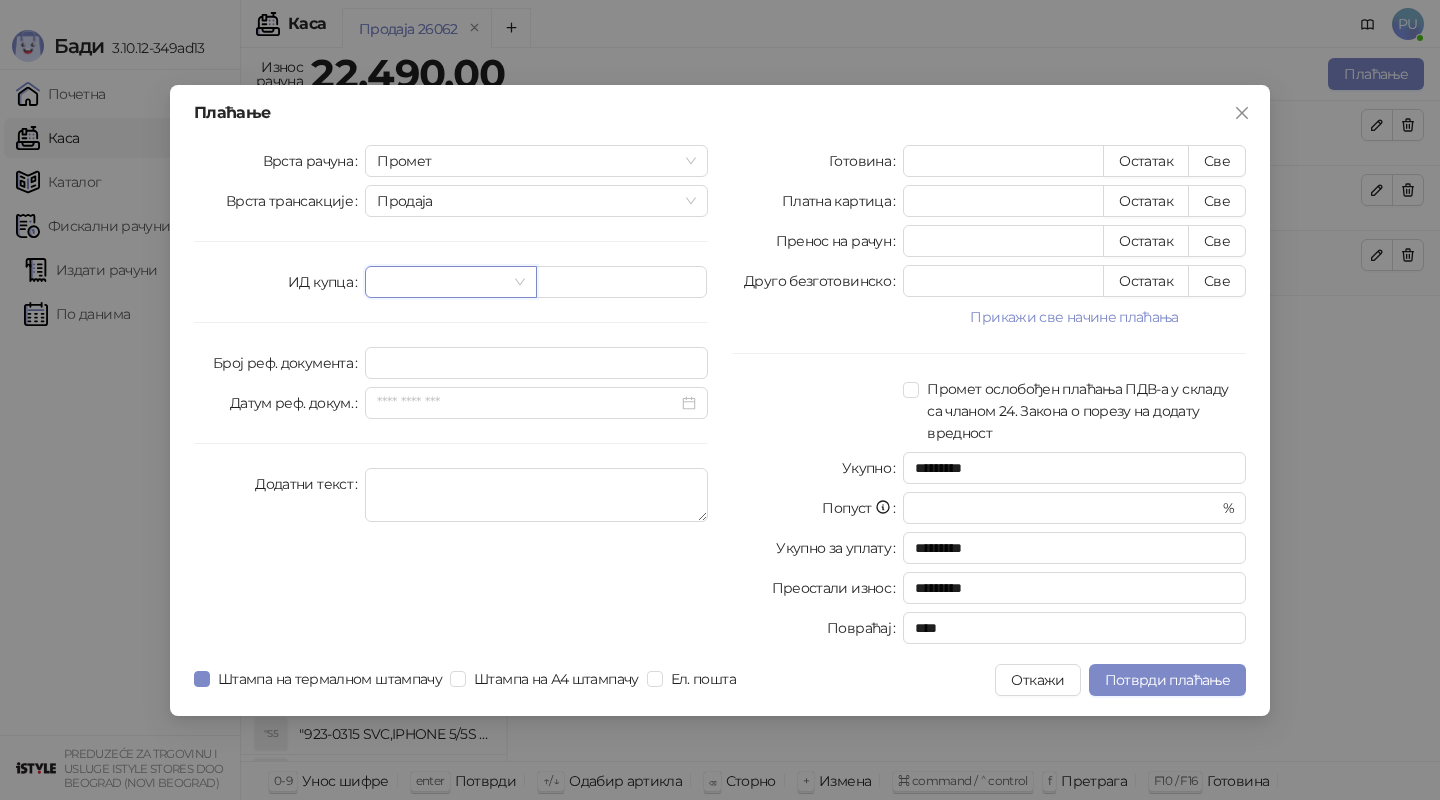 click at bounding box center (441, 282) 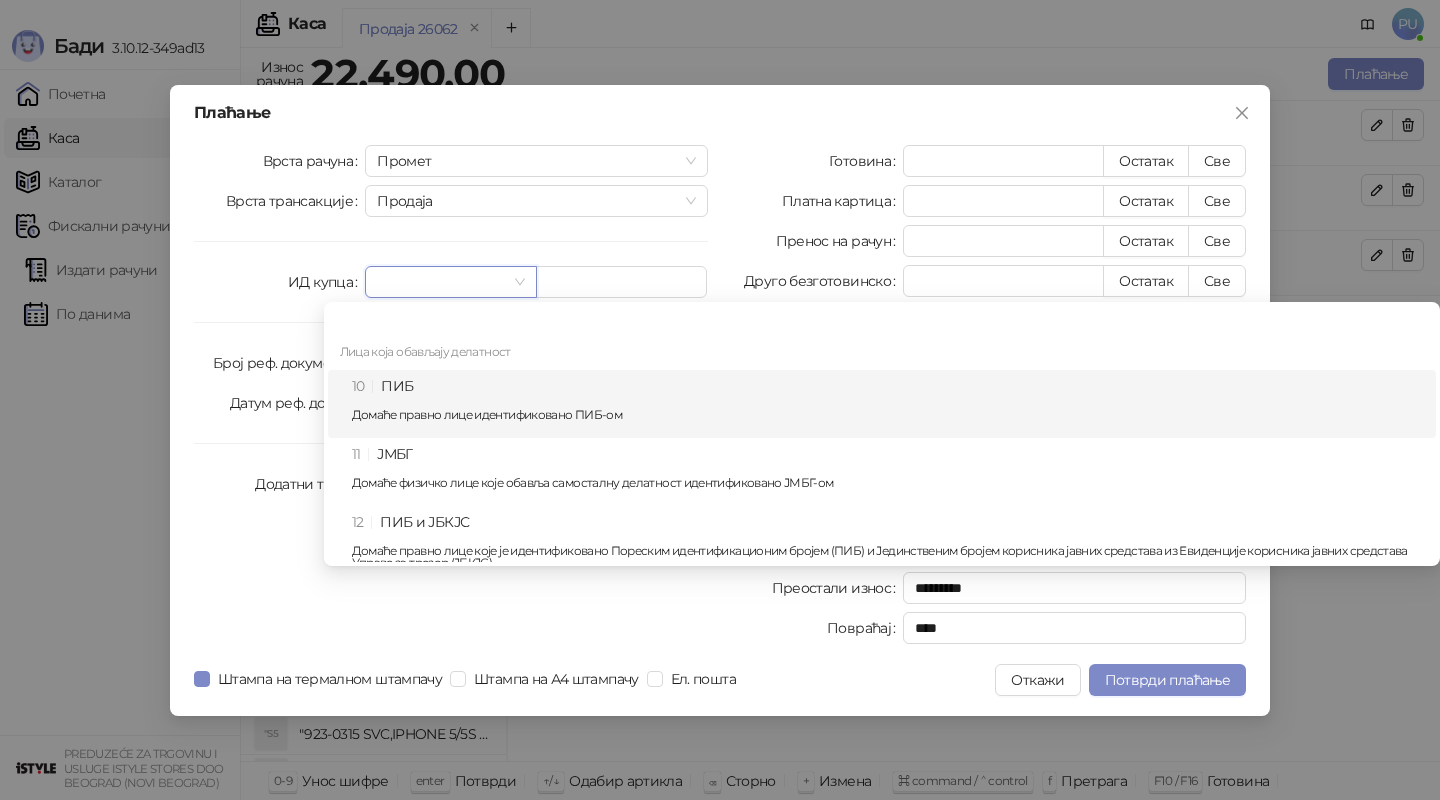 click on "10 ПИБ Домаће правно лице идентификовано ПИБ-ом" at bounding box center (888, 404) 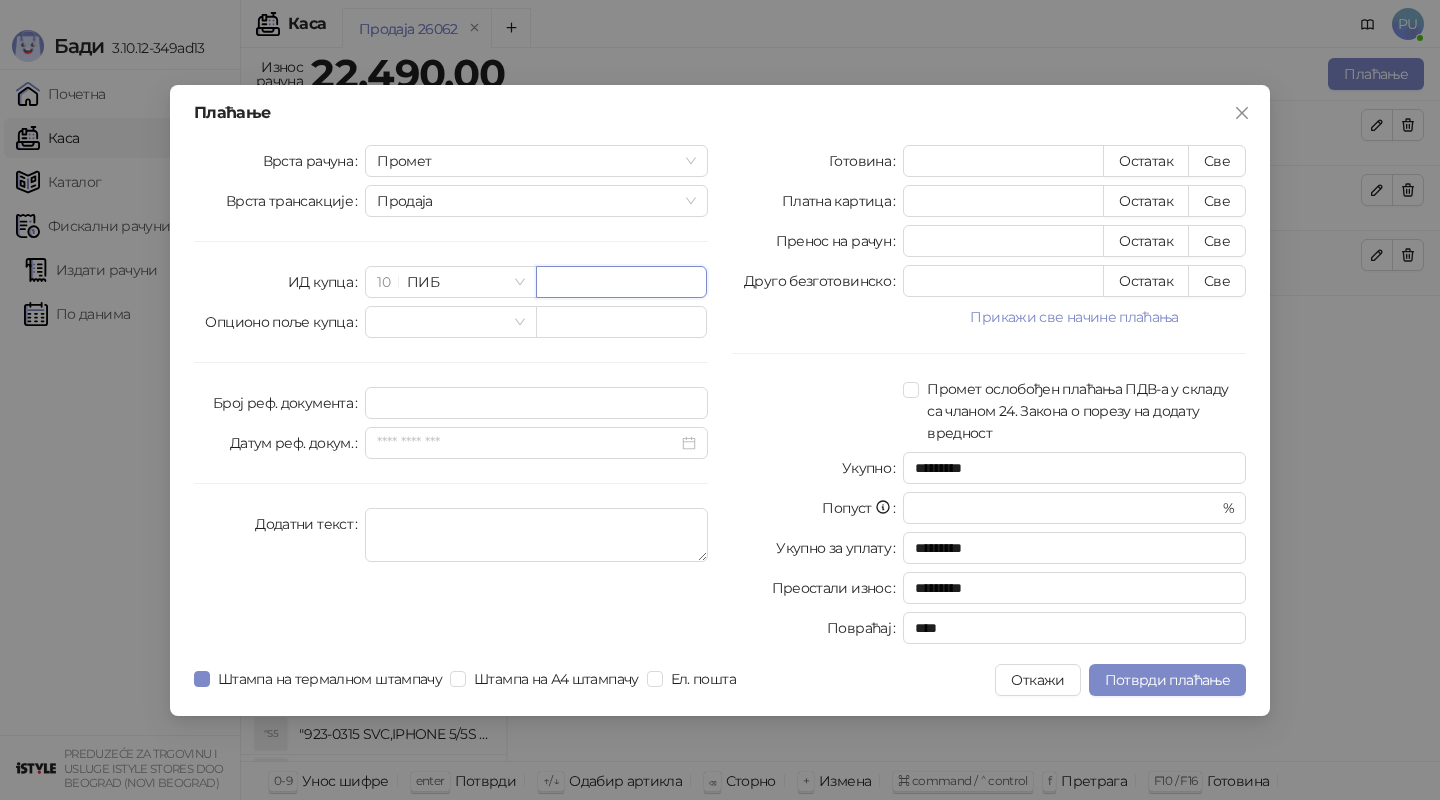 click at bounding box center [621, 282] 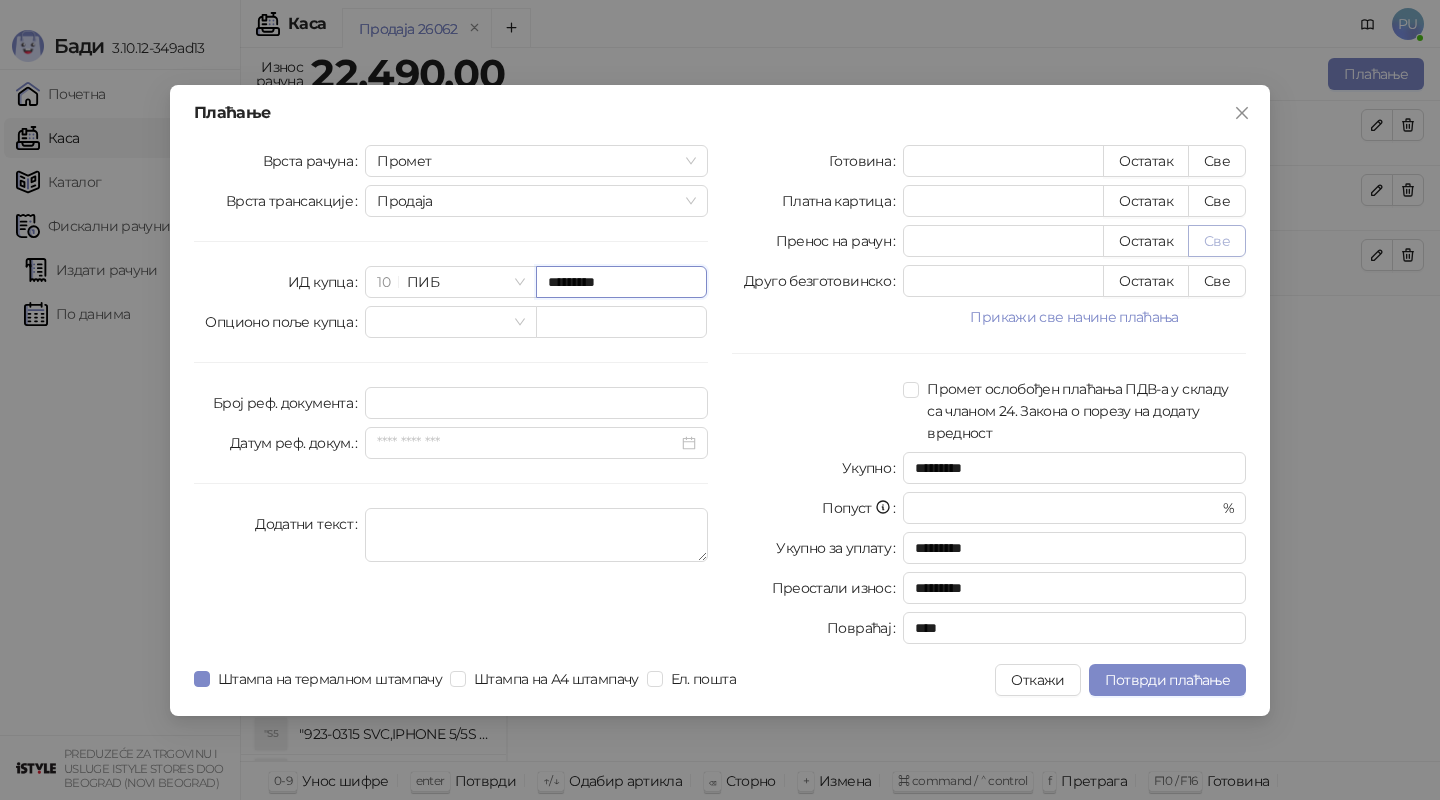 type on "*********" 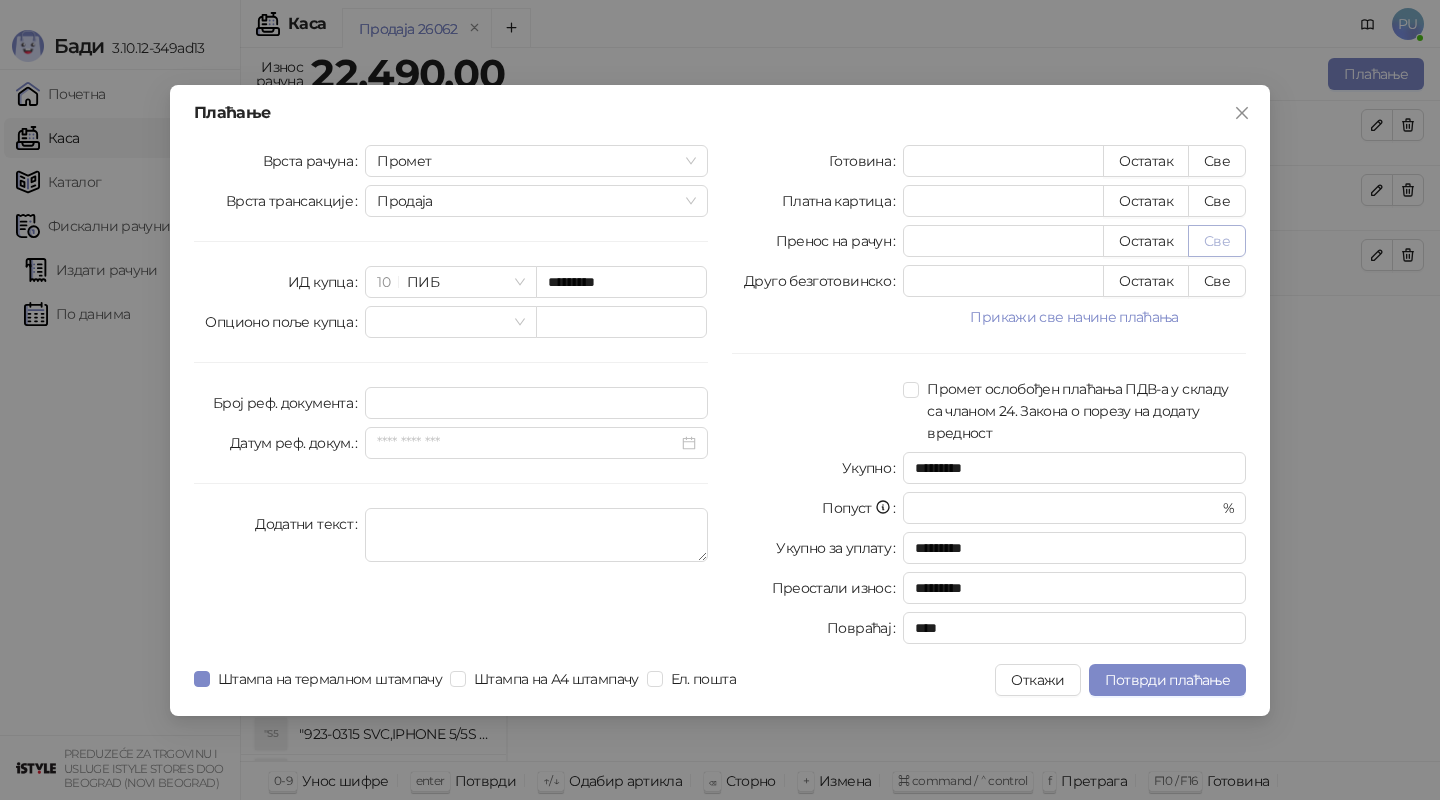 click on "Све" at bounding box center [1217, 241] 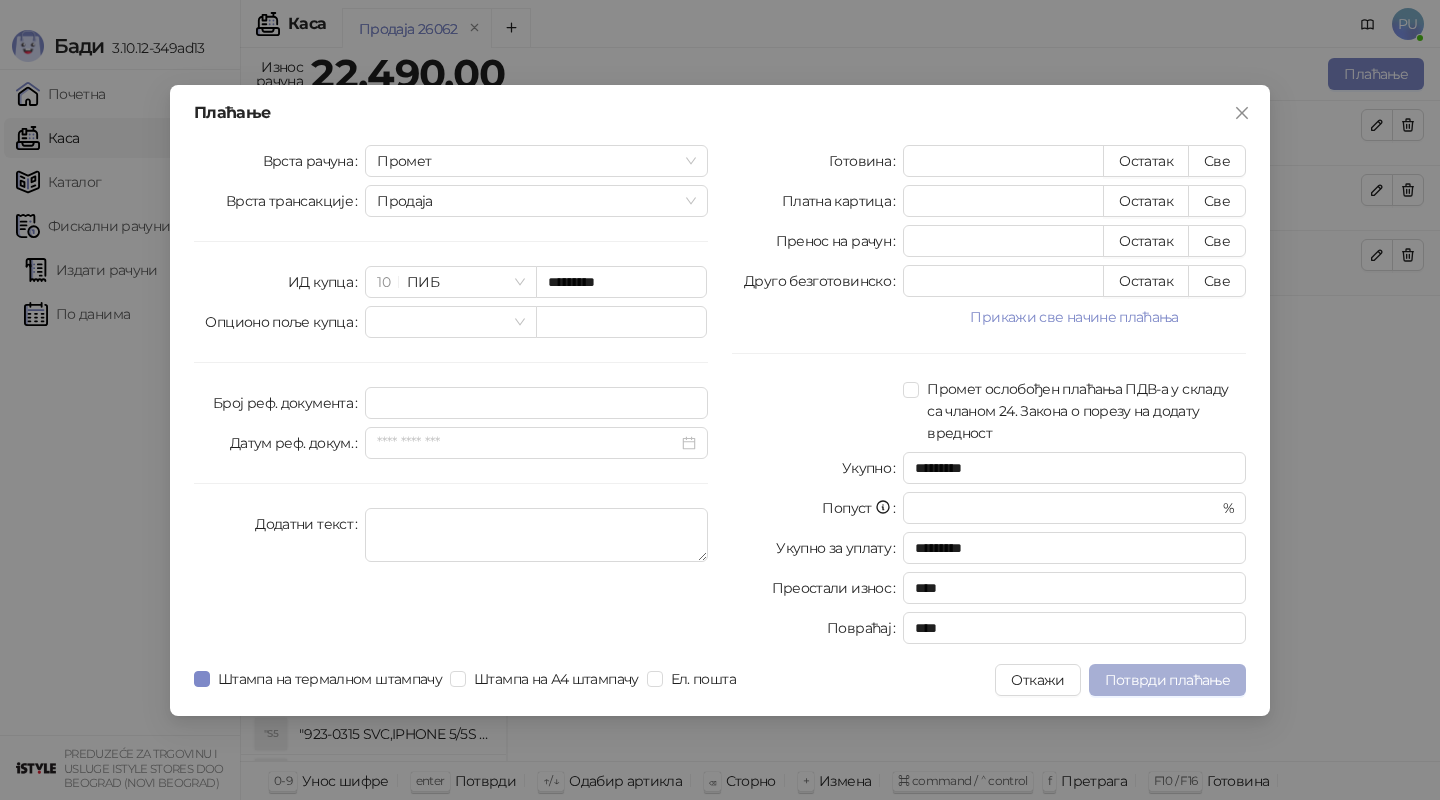 click on "Потврди плаћање" at bounding box center (1167, 680) 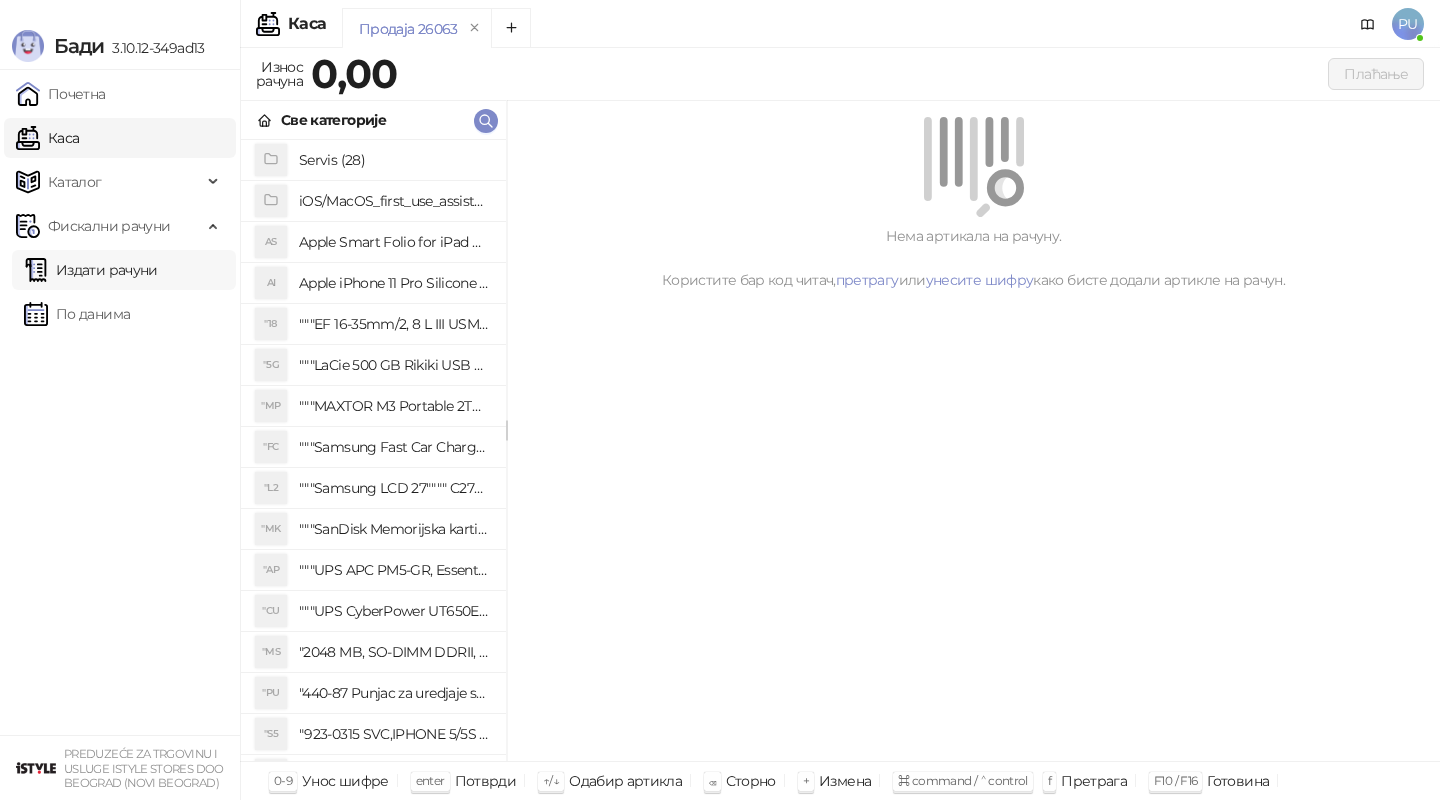 click on "Издати рачуни" at bounding box center (91, 270) 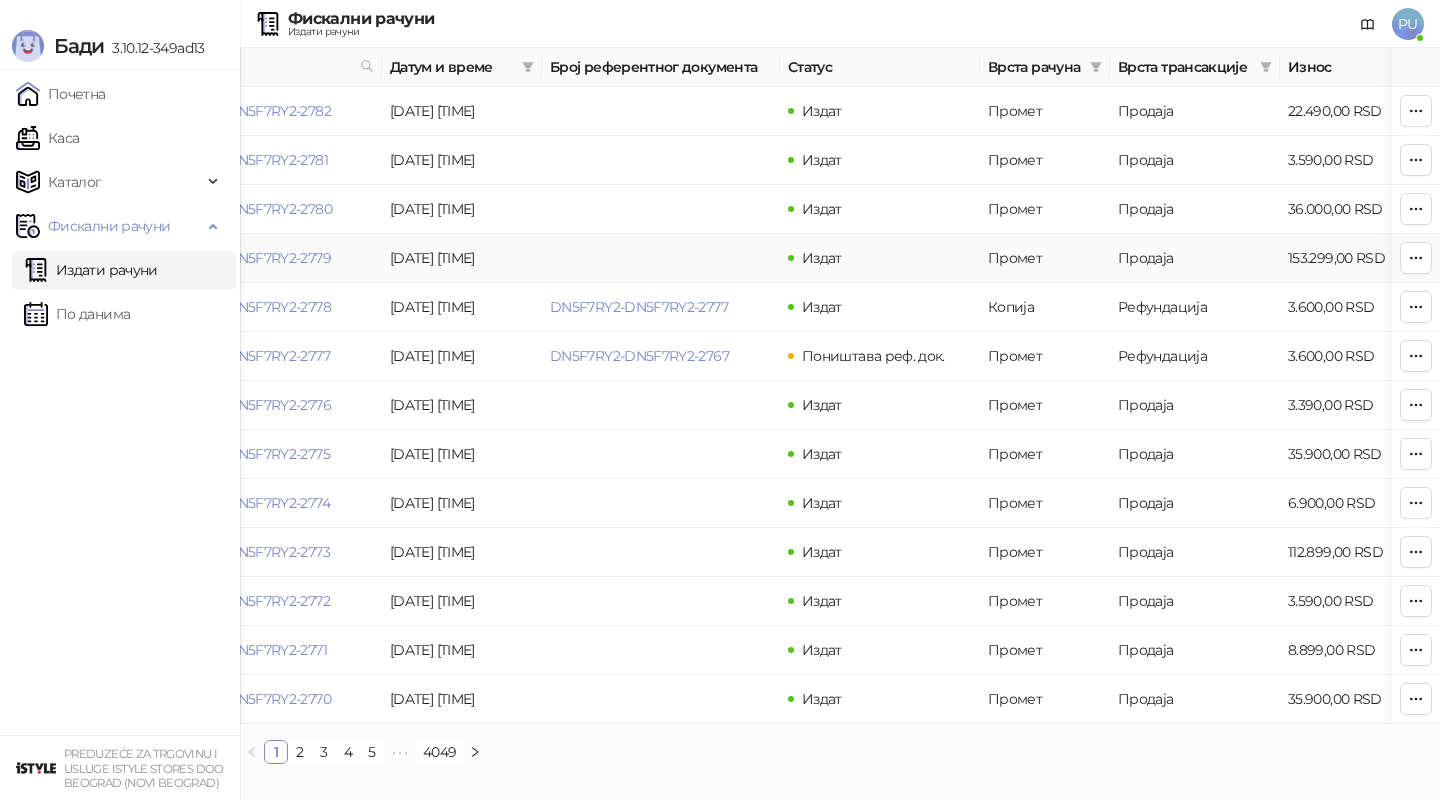 scroll, scrollTop: 0, scrollLeft: 106, axis: horizontal 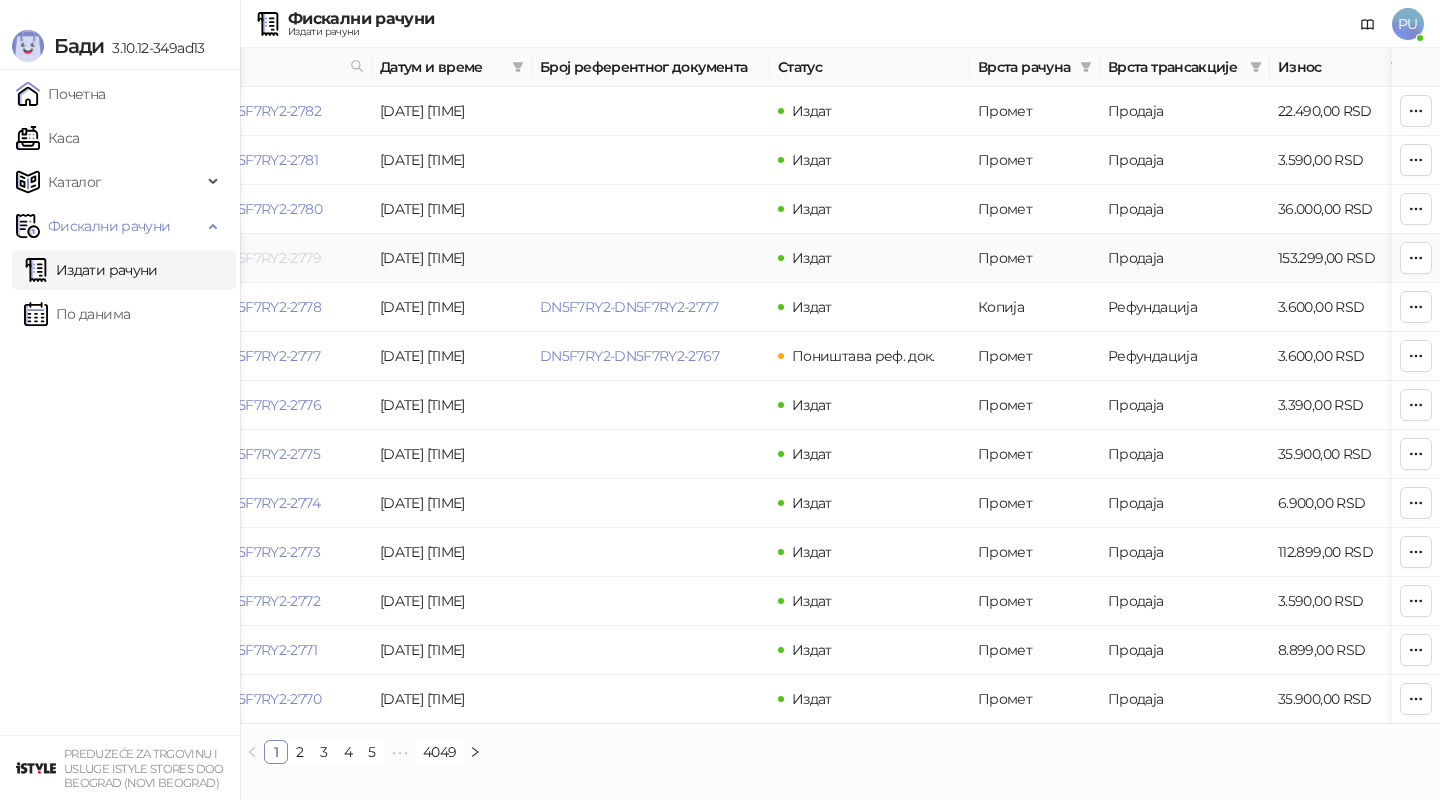 click on "DN5F7RY2-DN5F7RY2-2779" at bounding box center (231, 258) 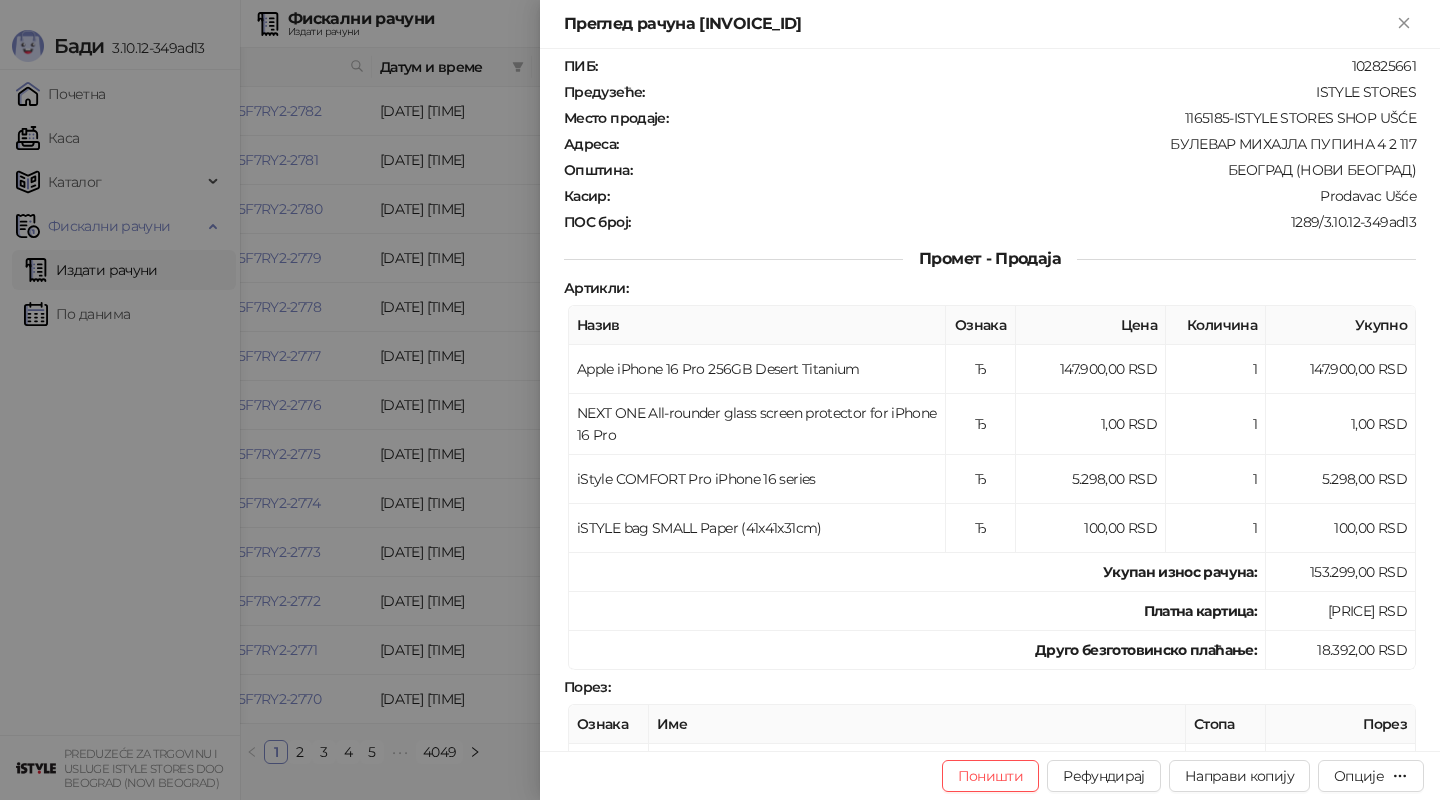 scroll, scrollTop: 51, scrollLeft: 0, axis: vertical 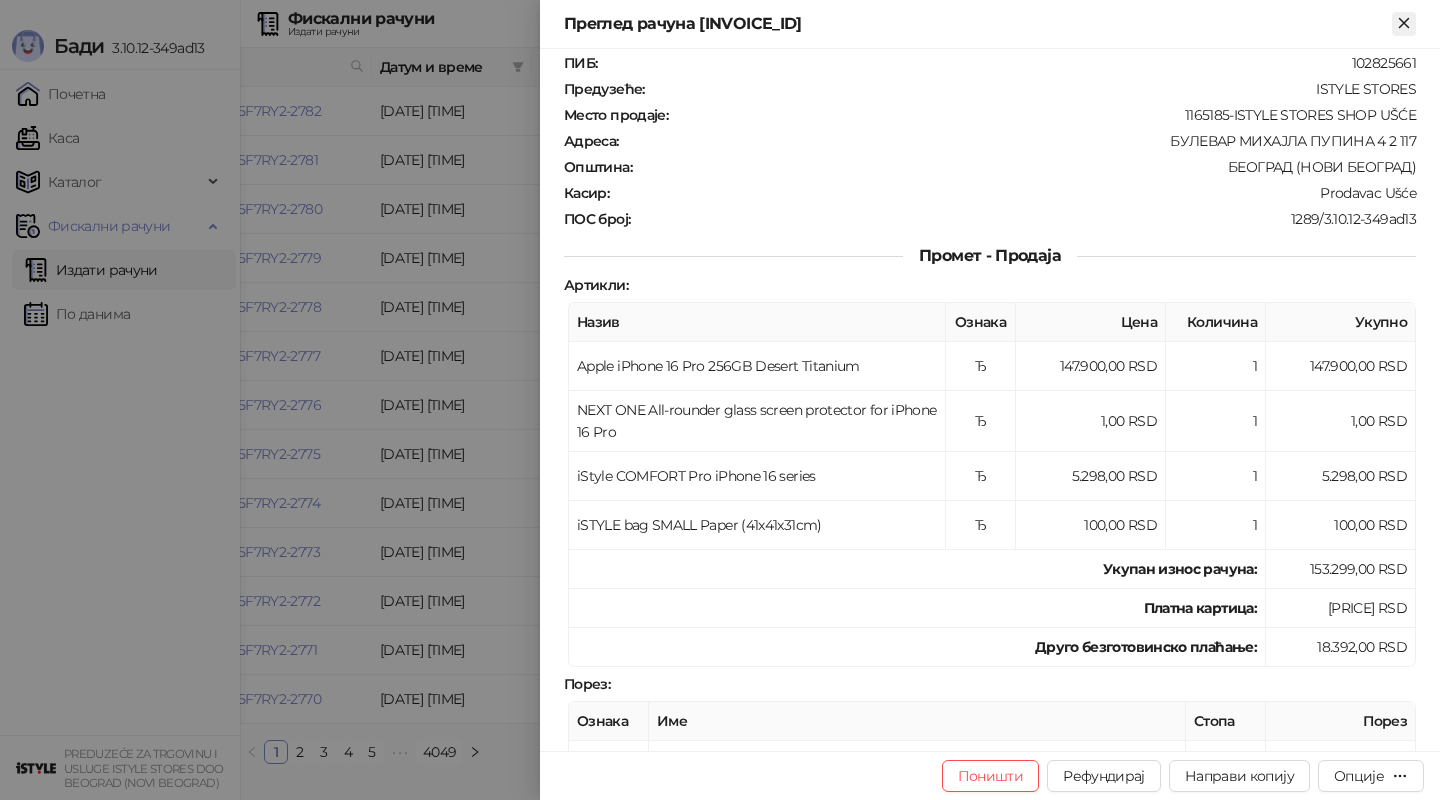 click 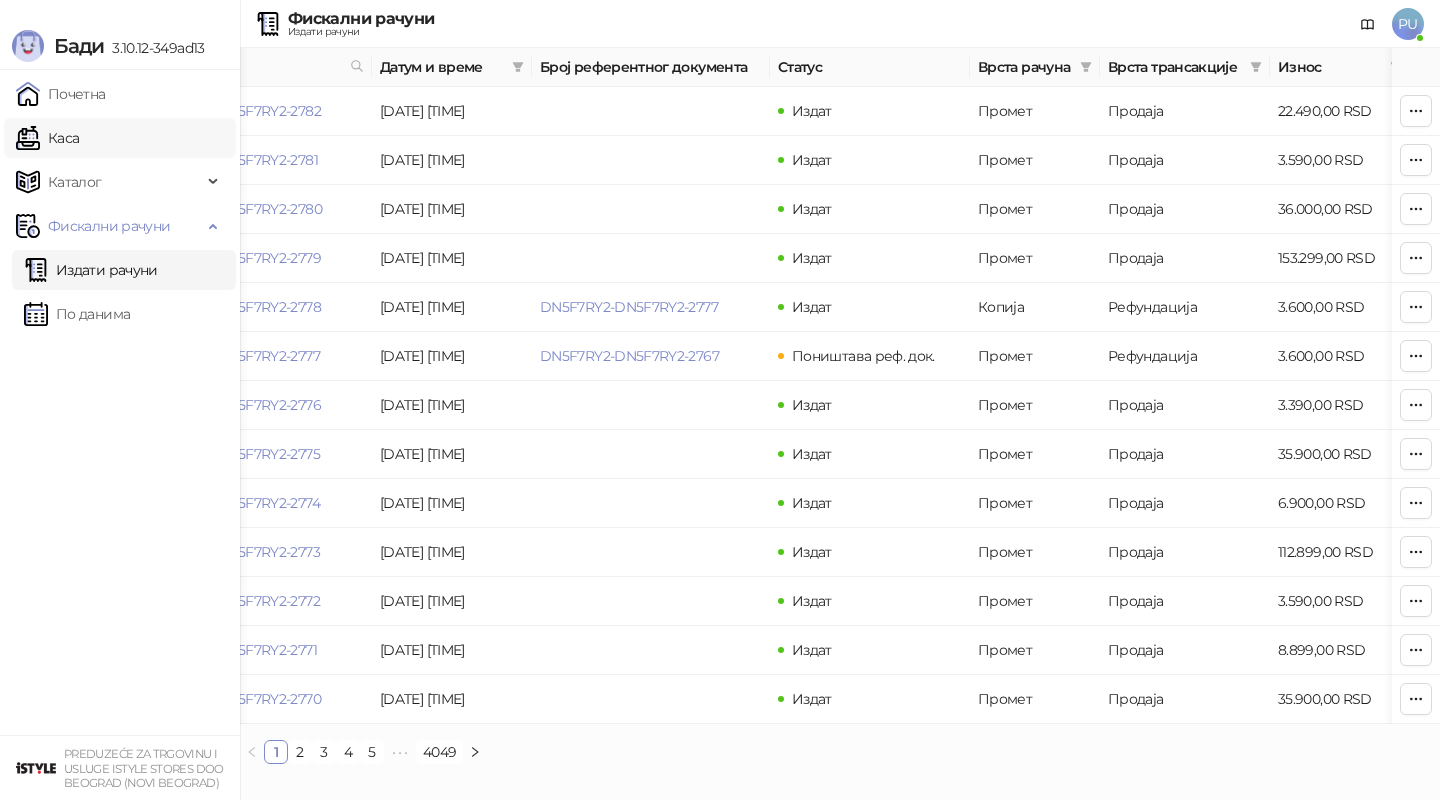 click on "Каса" at bounding box center (47, 138) 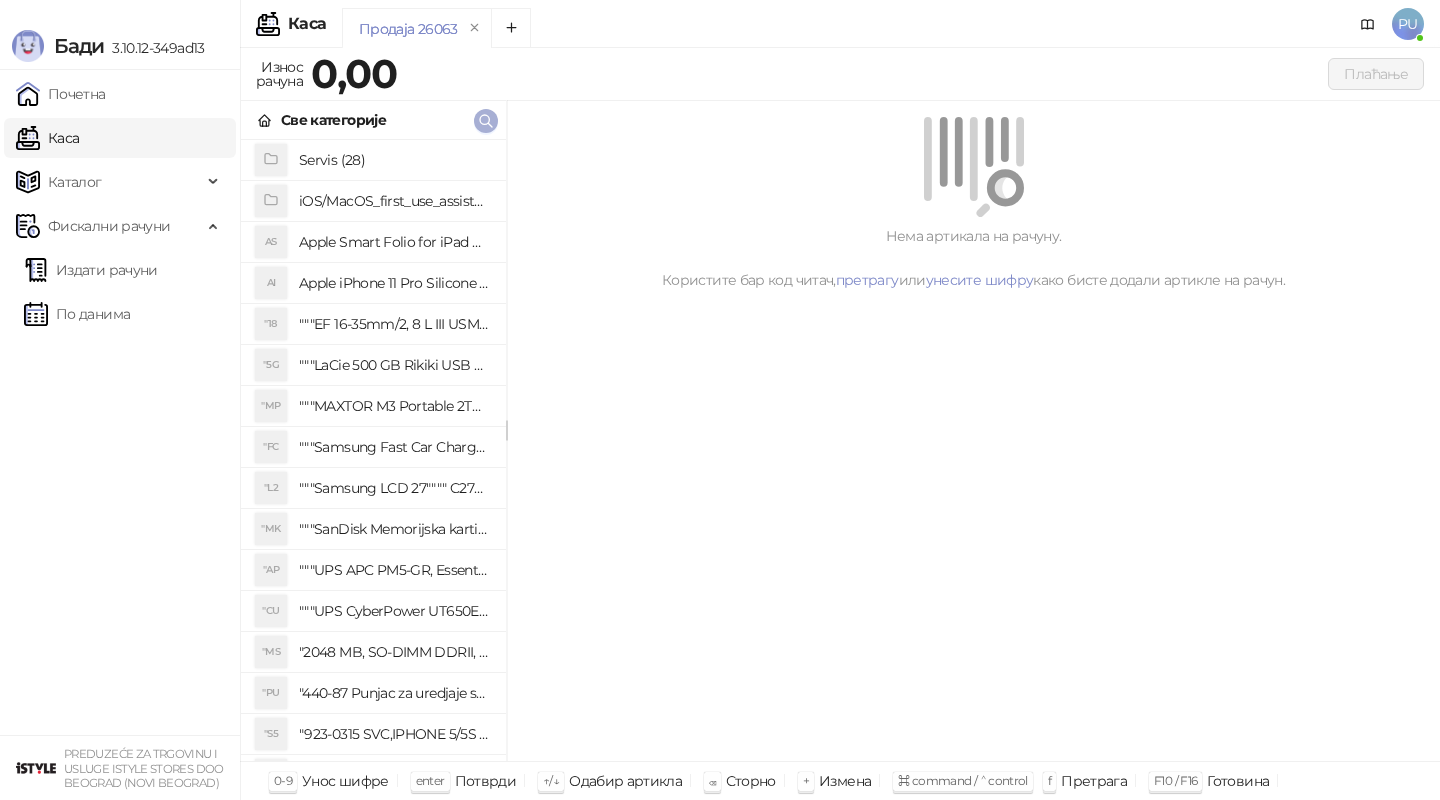 click 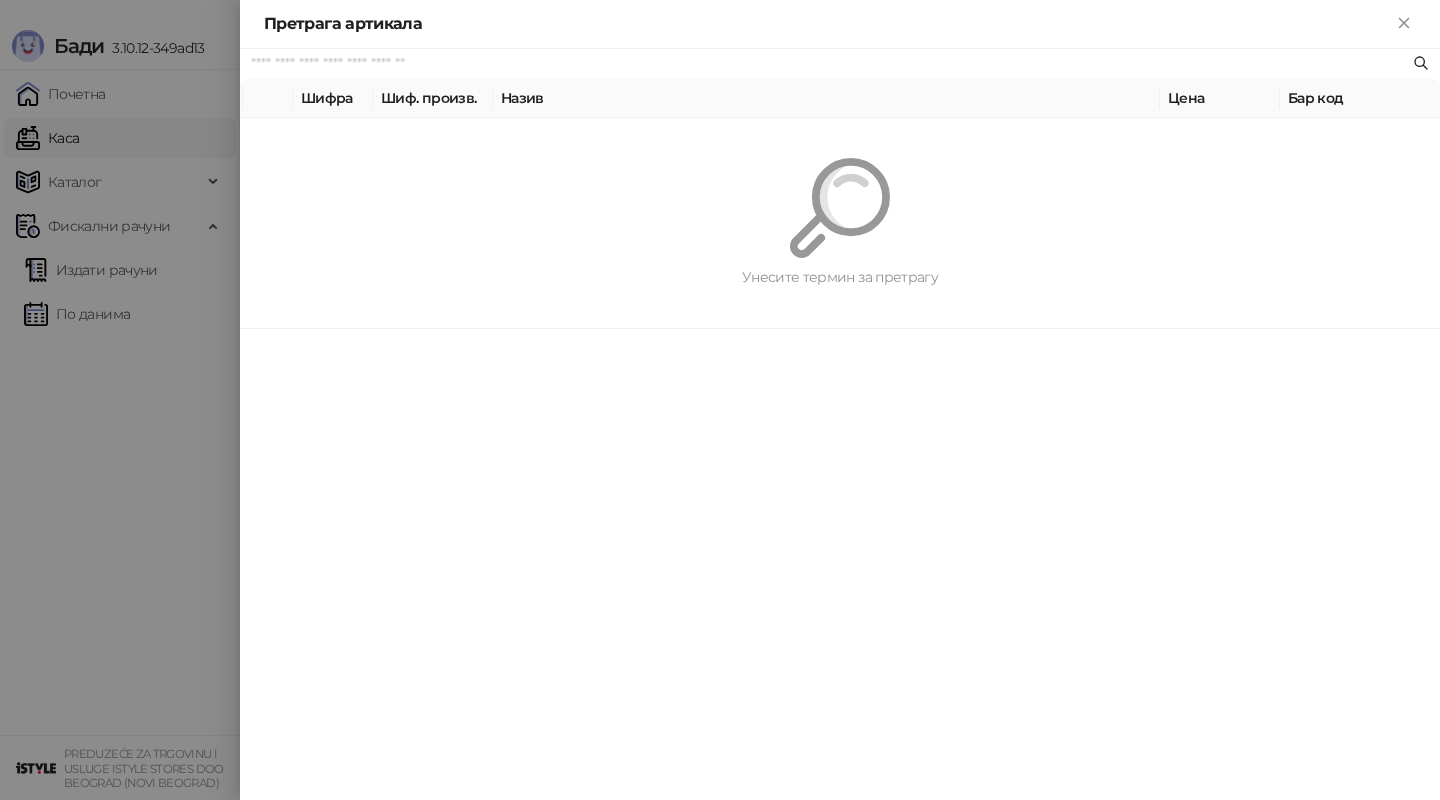 paste on "*********" 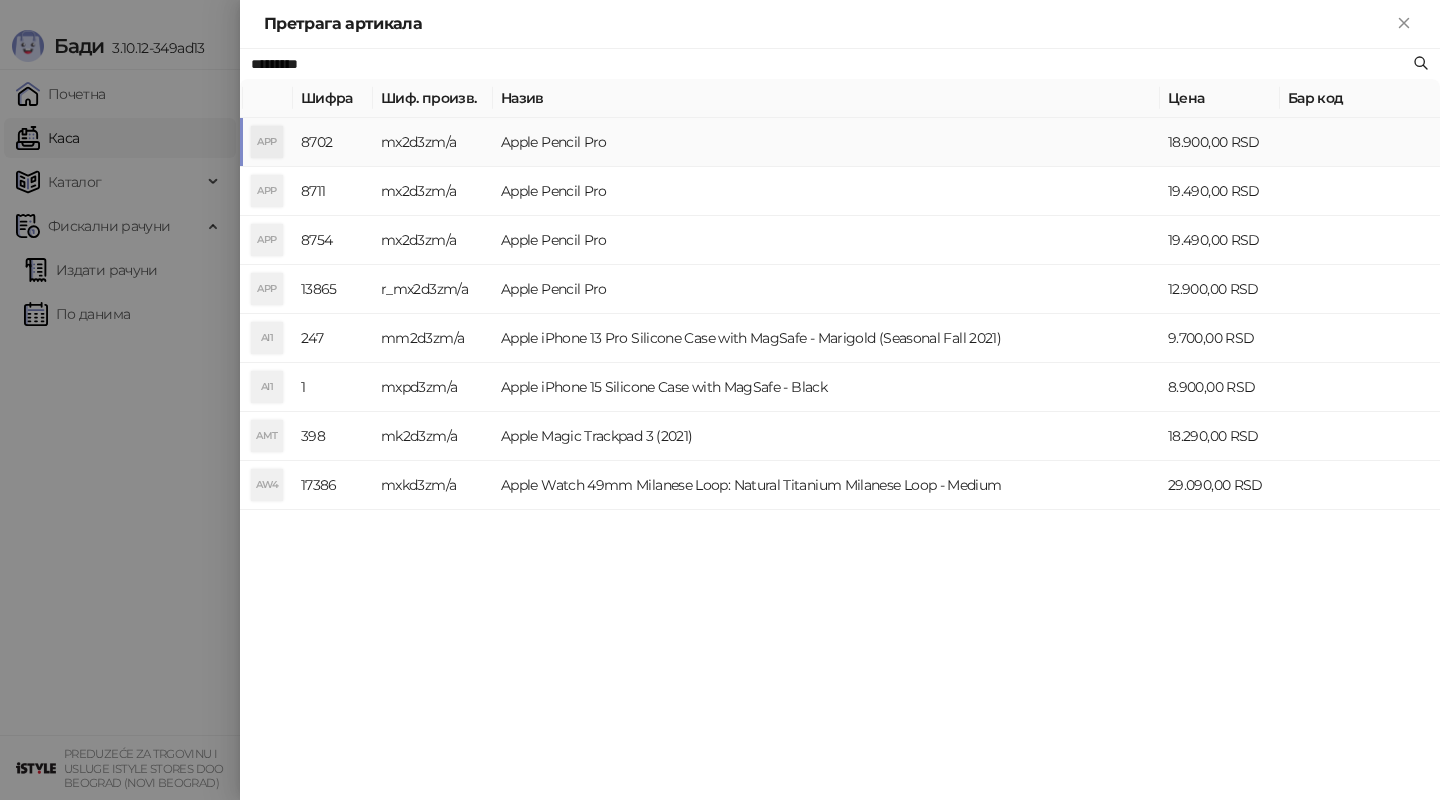 click on "Apple Pencil Pro" at bounding box center (826, 142) 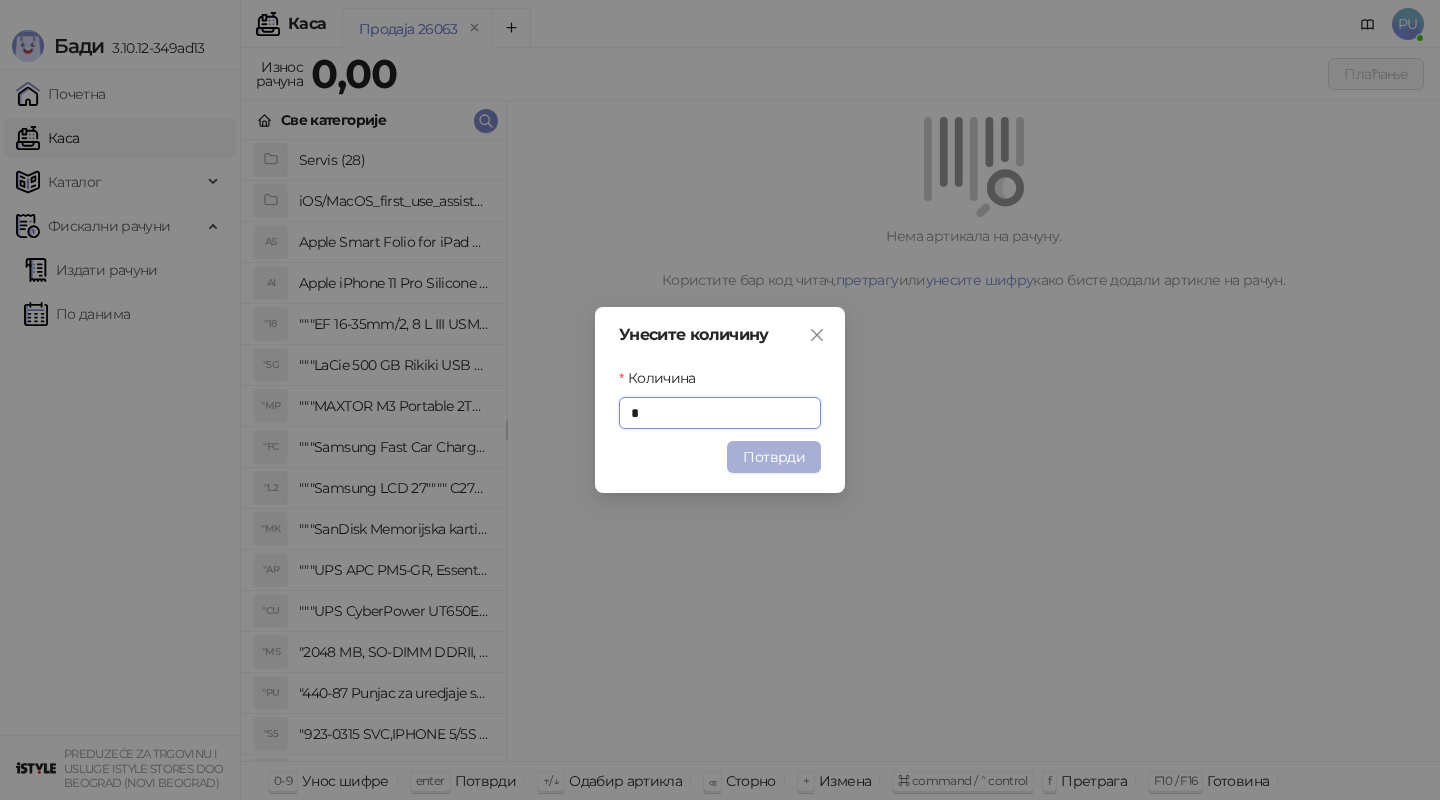 click on "Потврди" at bounding box center (774, 457) 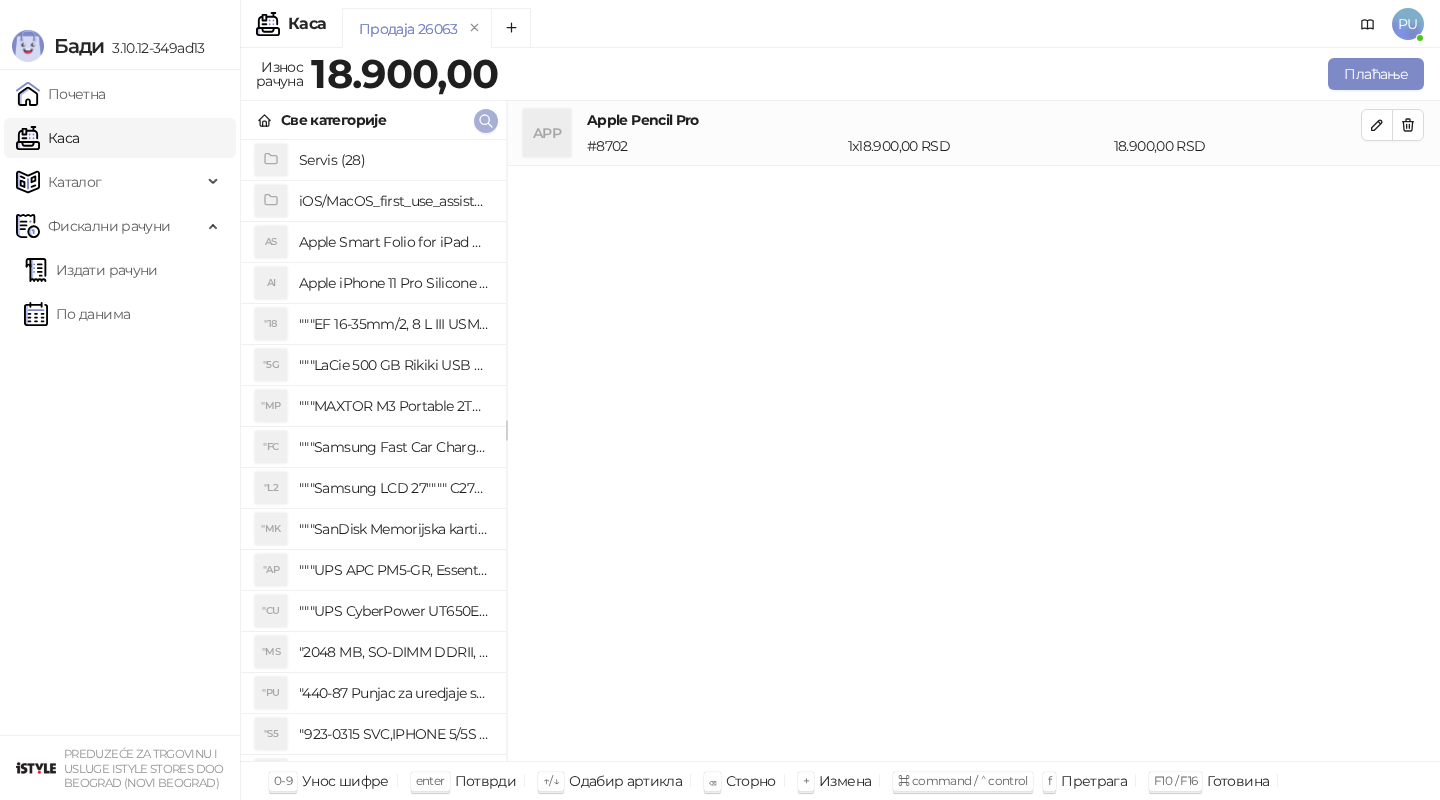 click 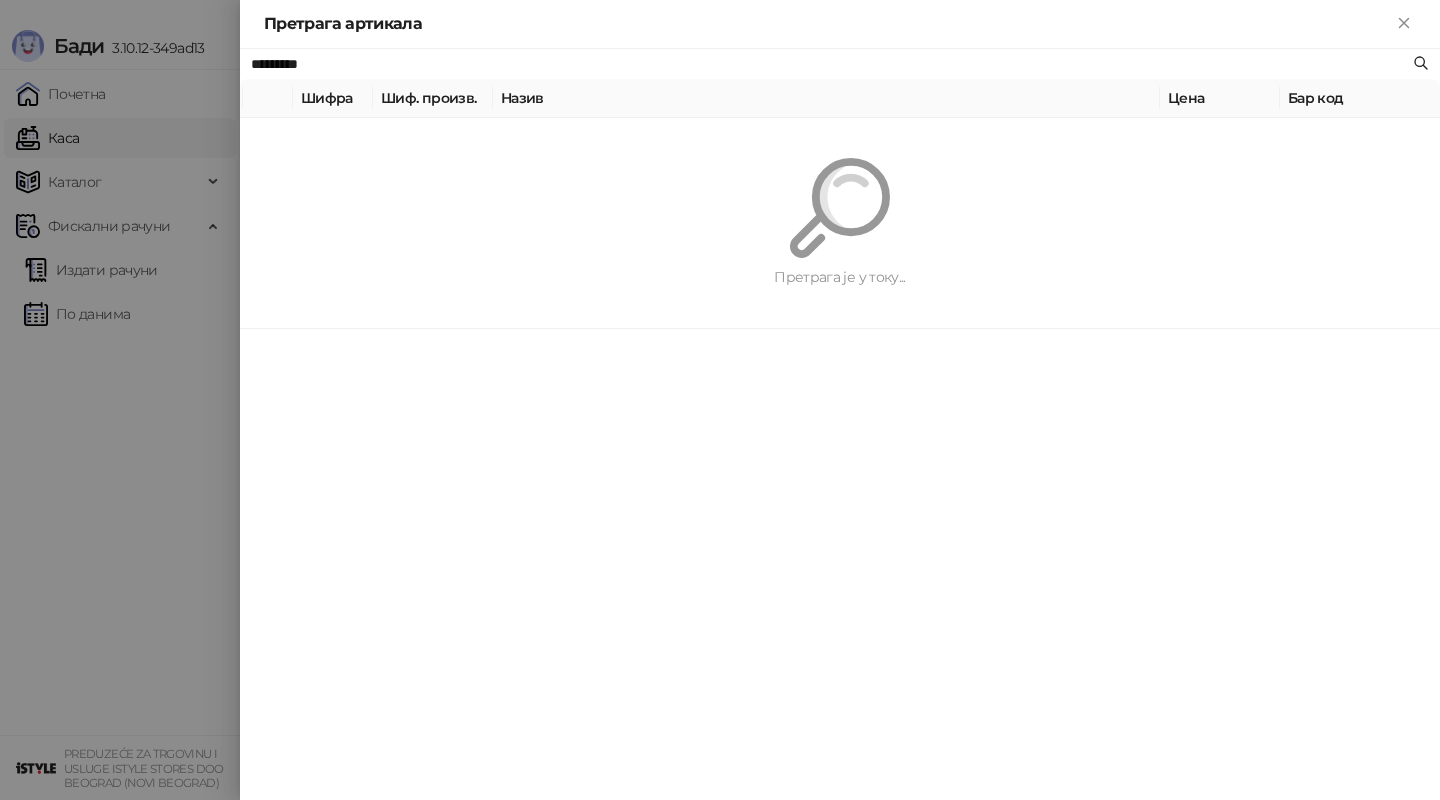 paste 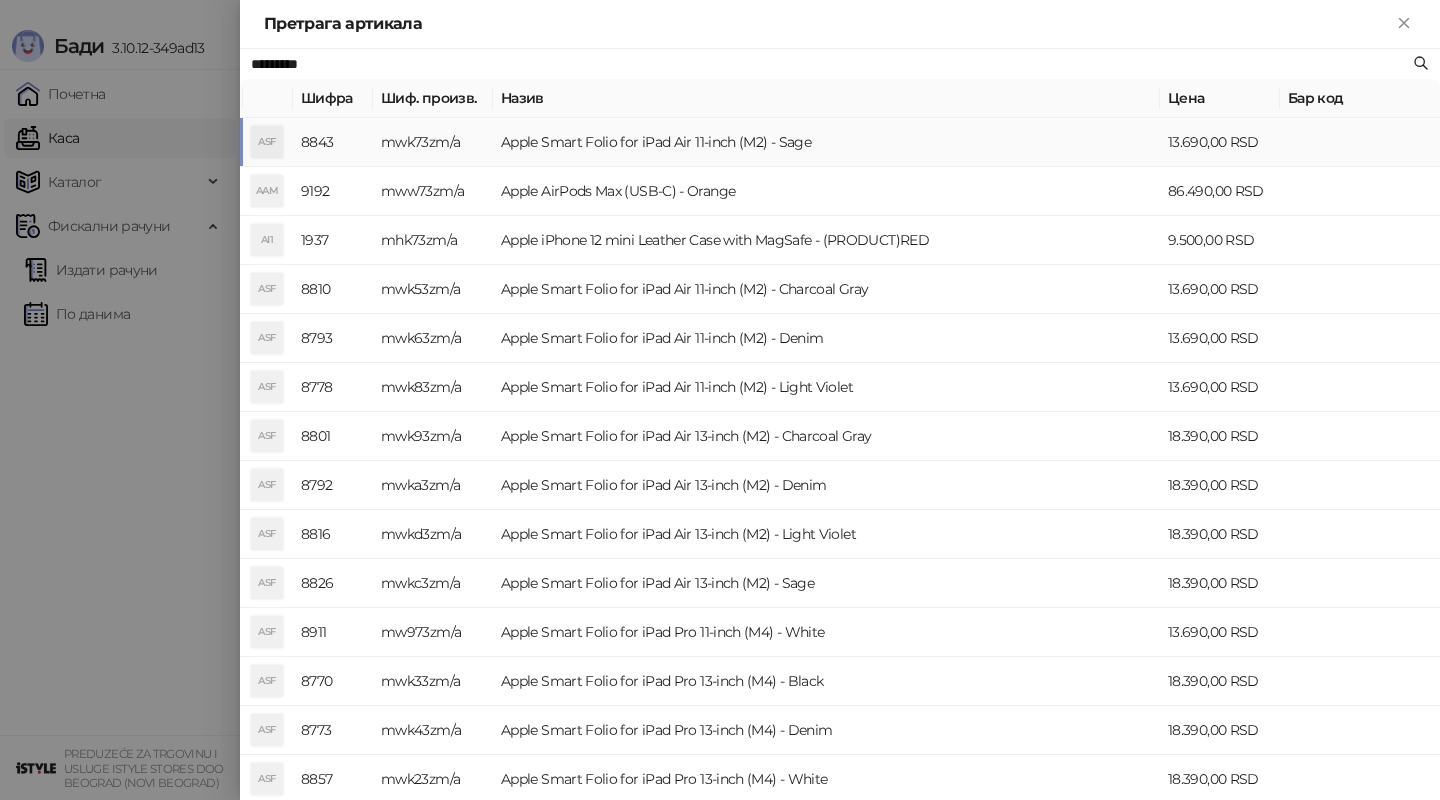 click on "Apple Smart Folio for iPad Air 11-inch (M2) - Sage" at bounding box center (826, 142) 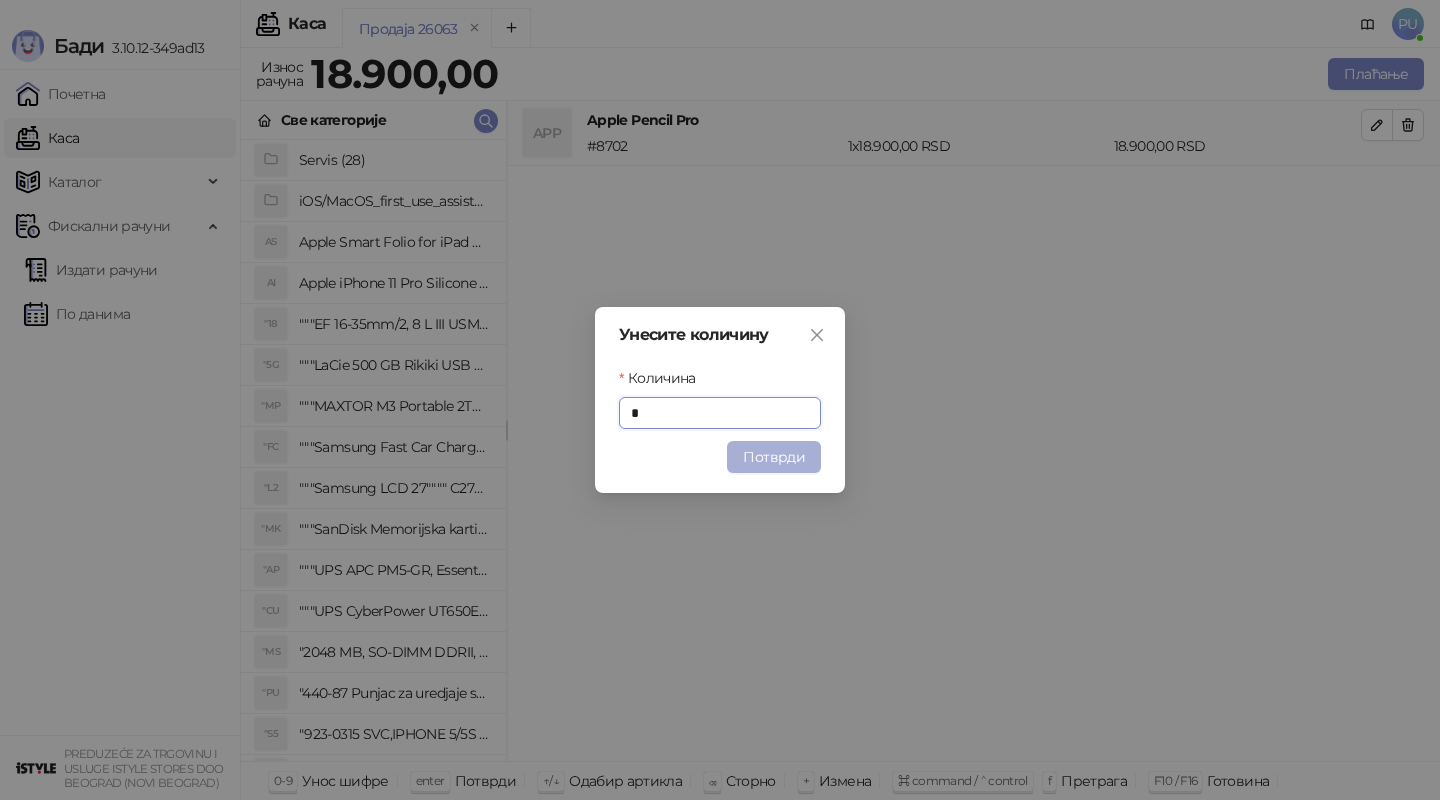 click on "Потврди" at bounding box center [774, 457] 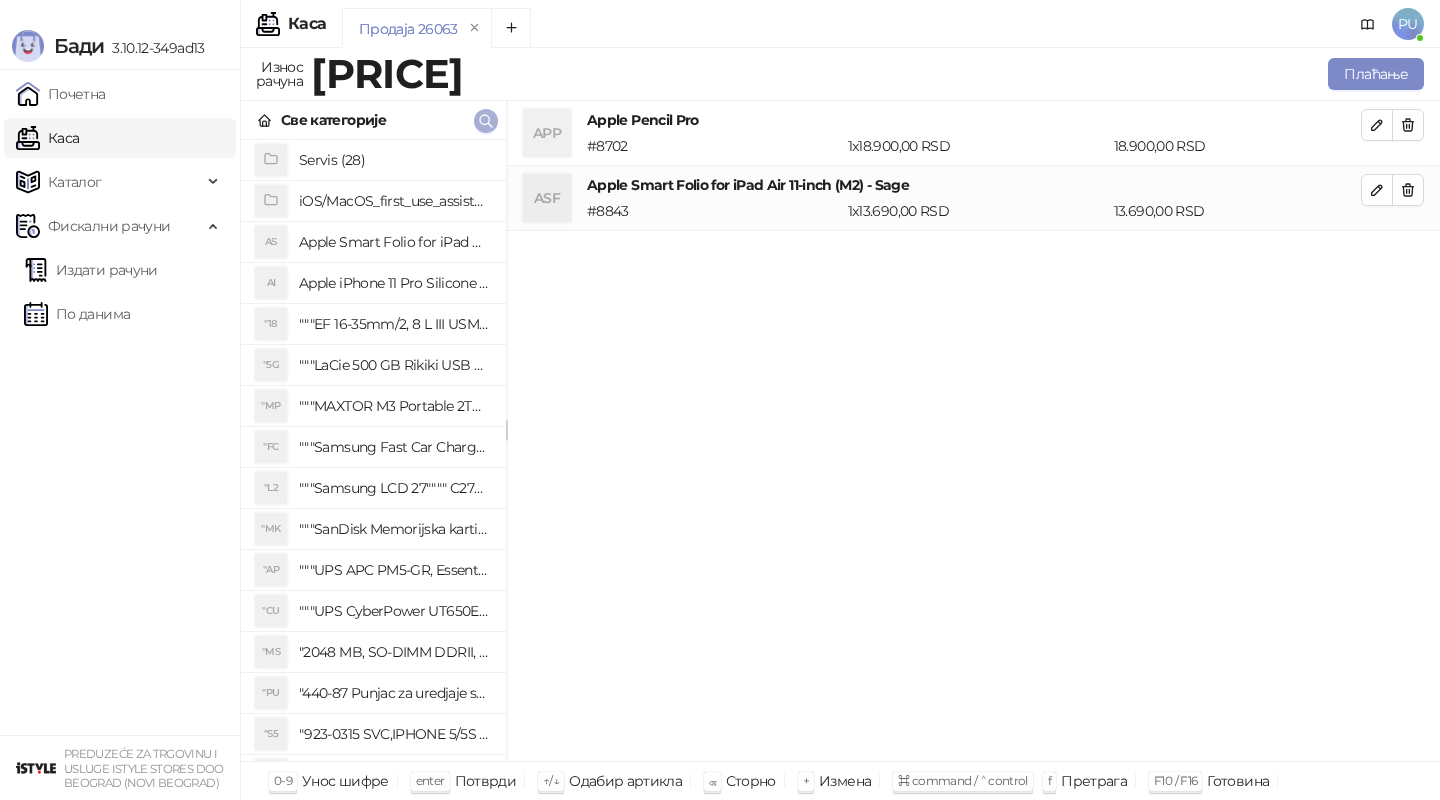 click 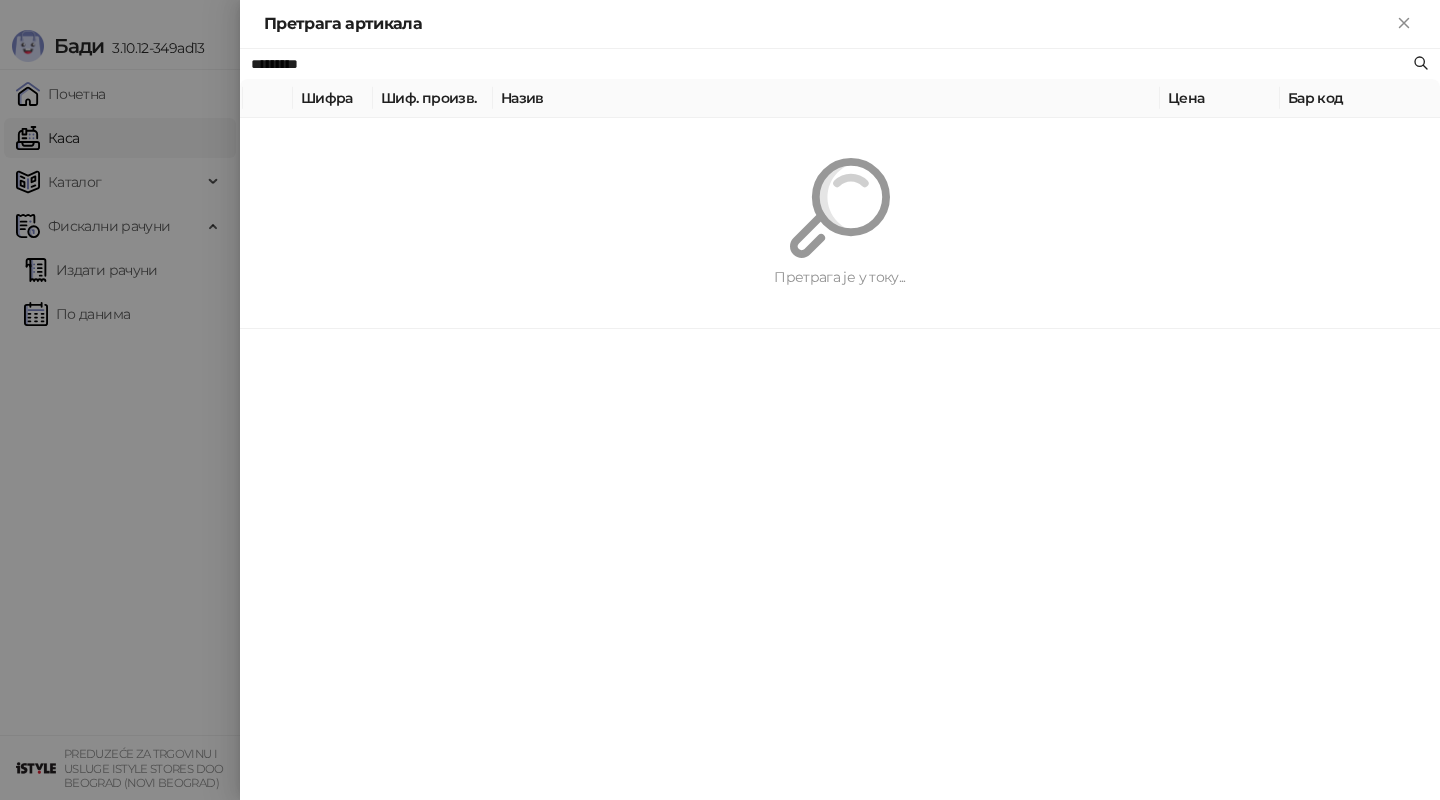 paste 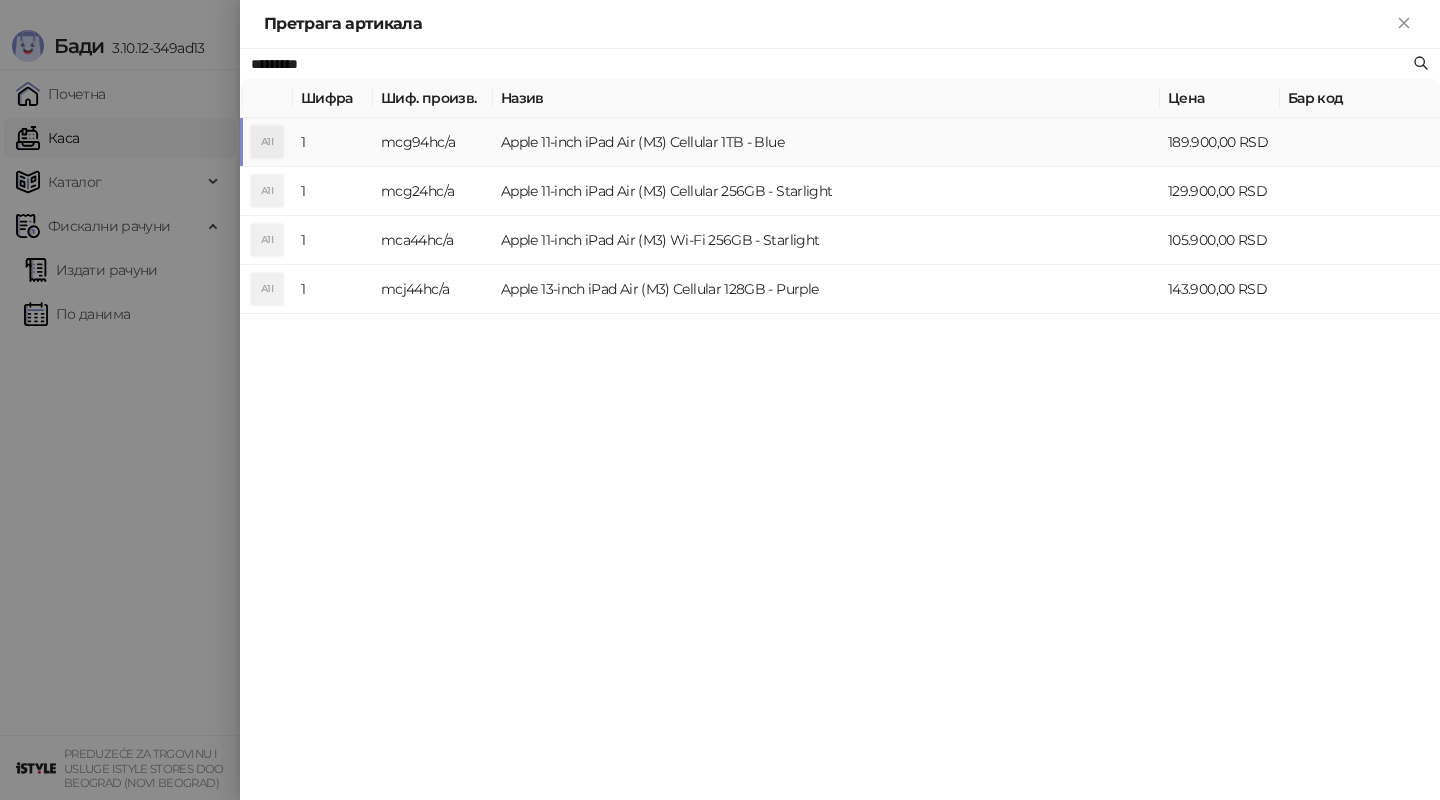 click on "Apple 11-inch iPad Air (M3) Cellular 1TB - Blue" at bounding box center (826, 142) 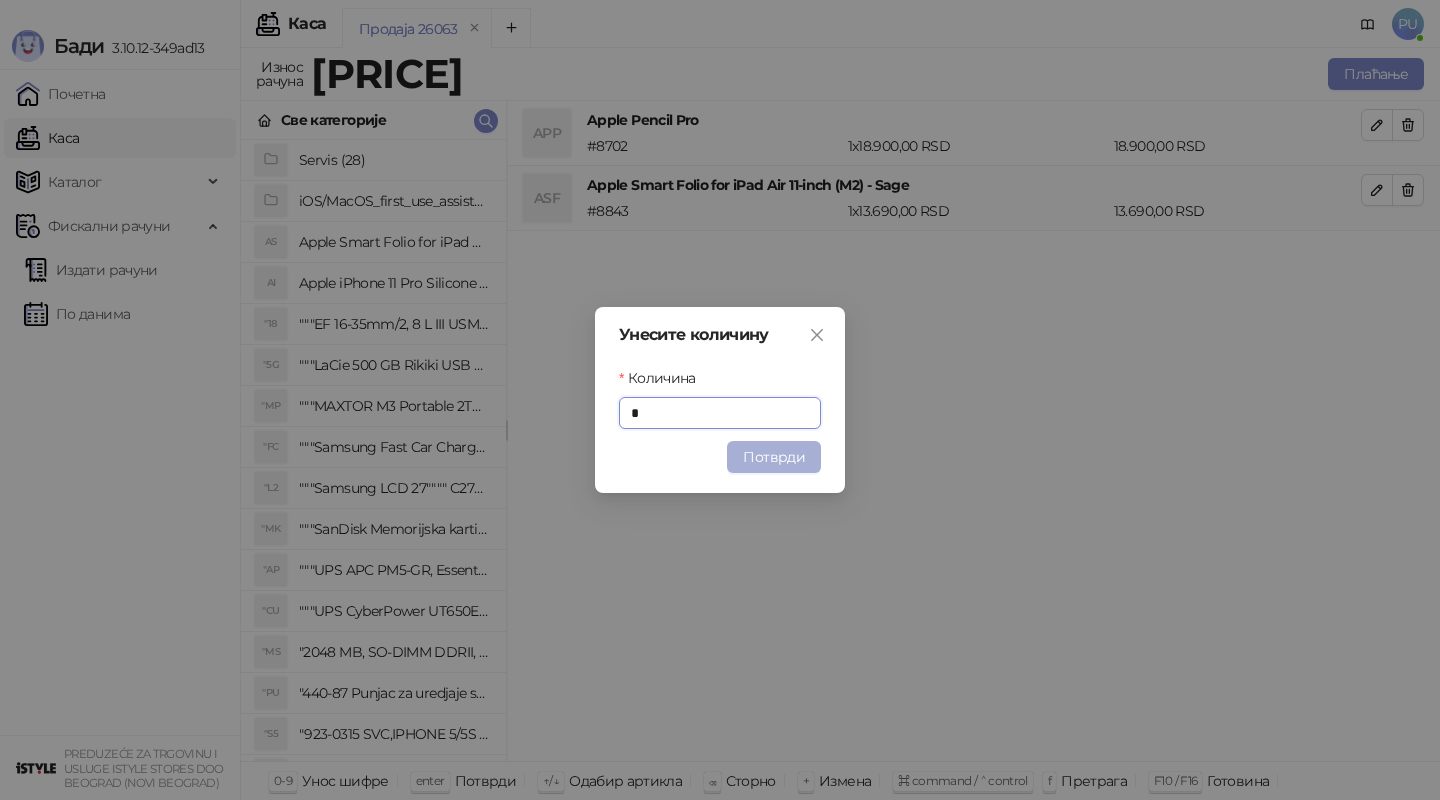 click on "Потврди" at bounding box center (774, 457) 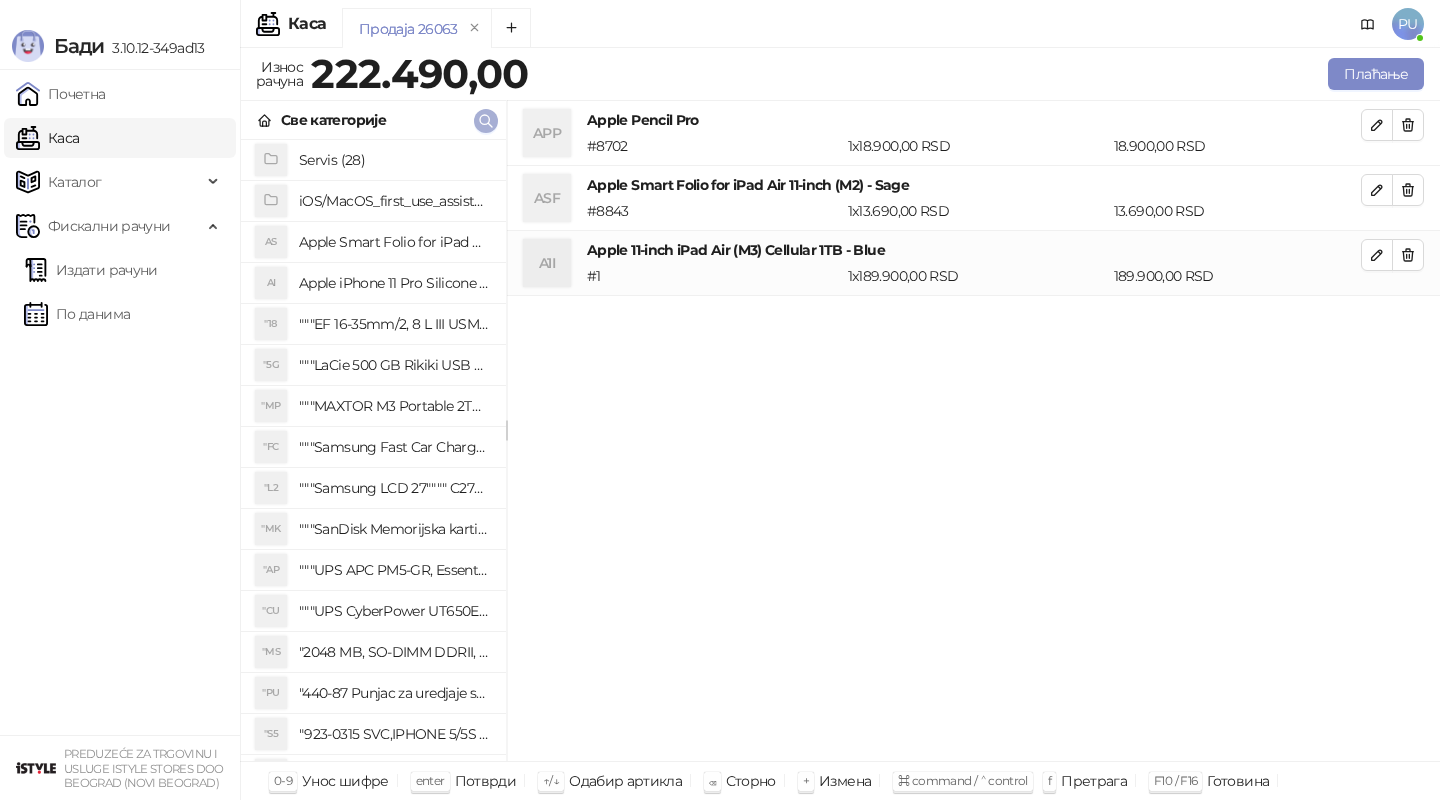 click 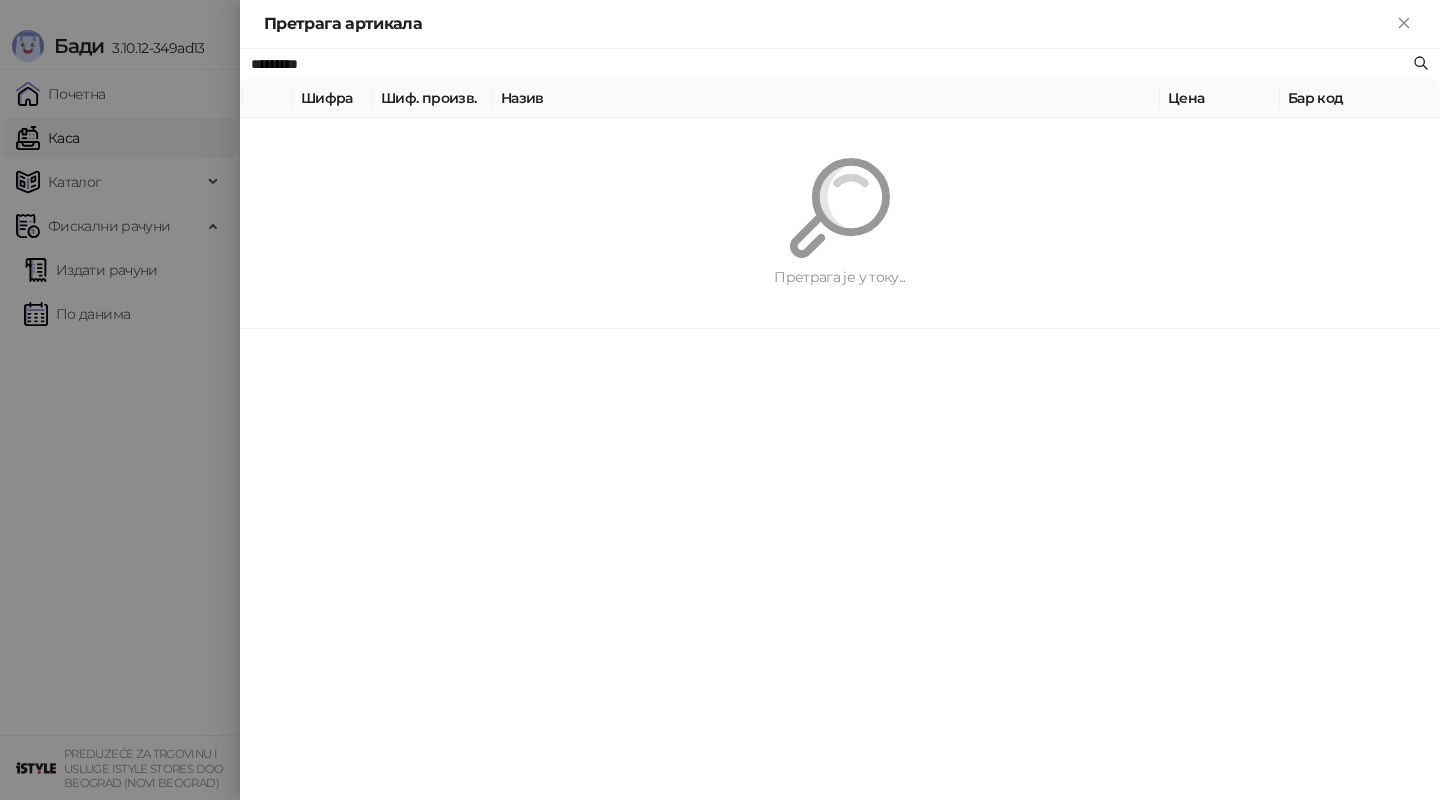 paste 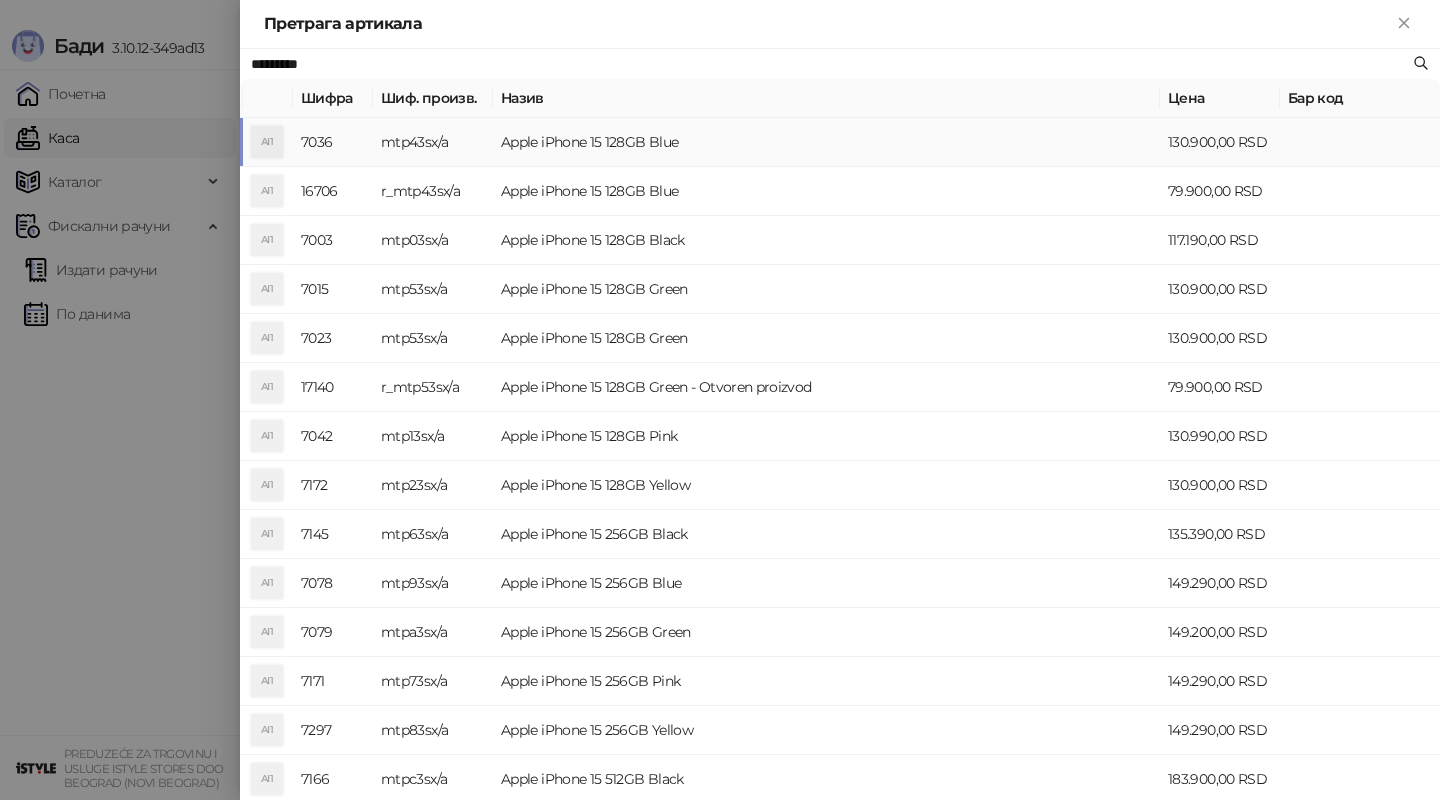 type on "*********" 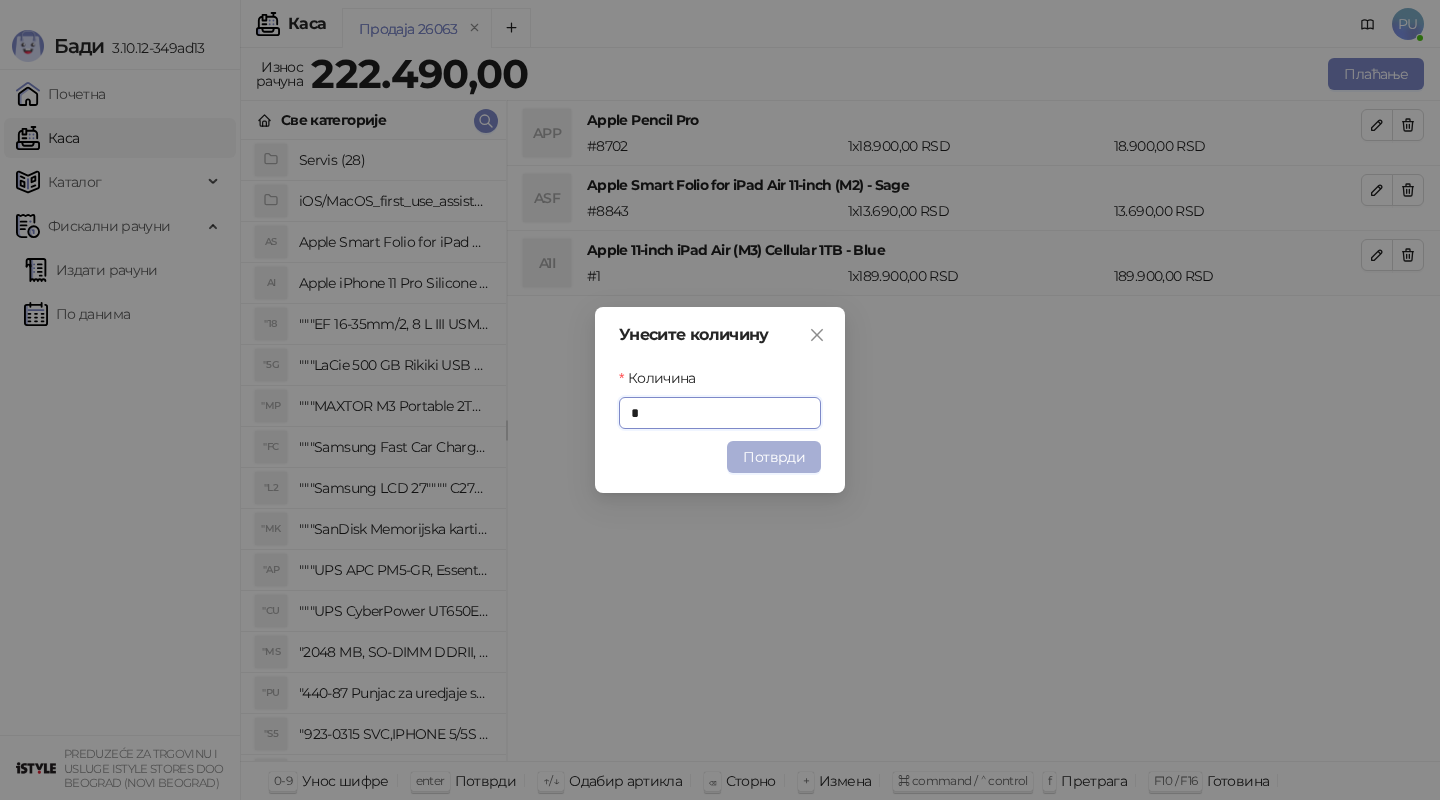 click on "Потврди" at bounding box center [774, 457] 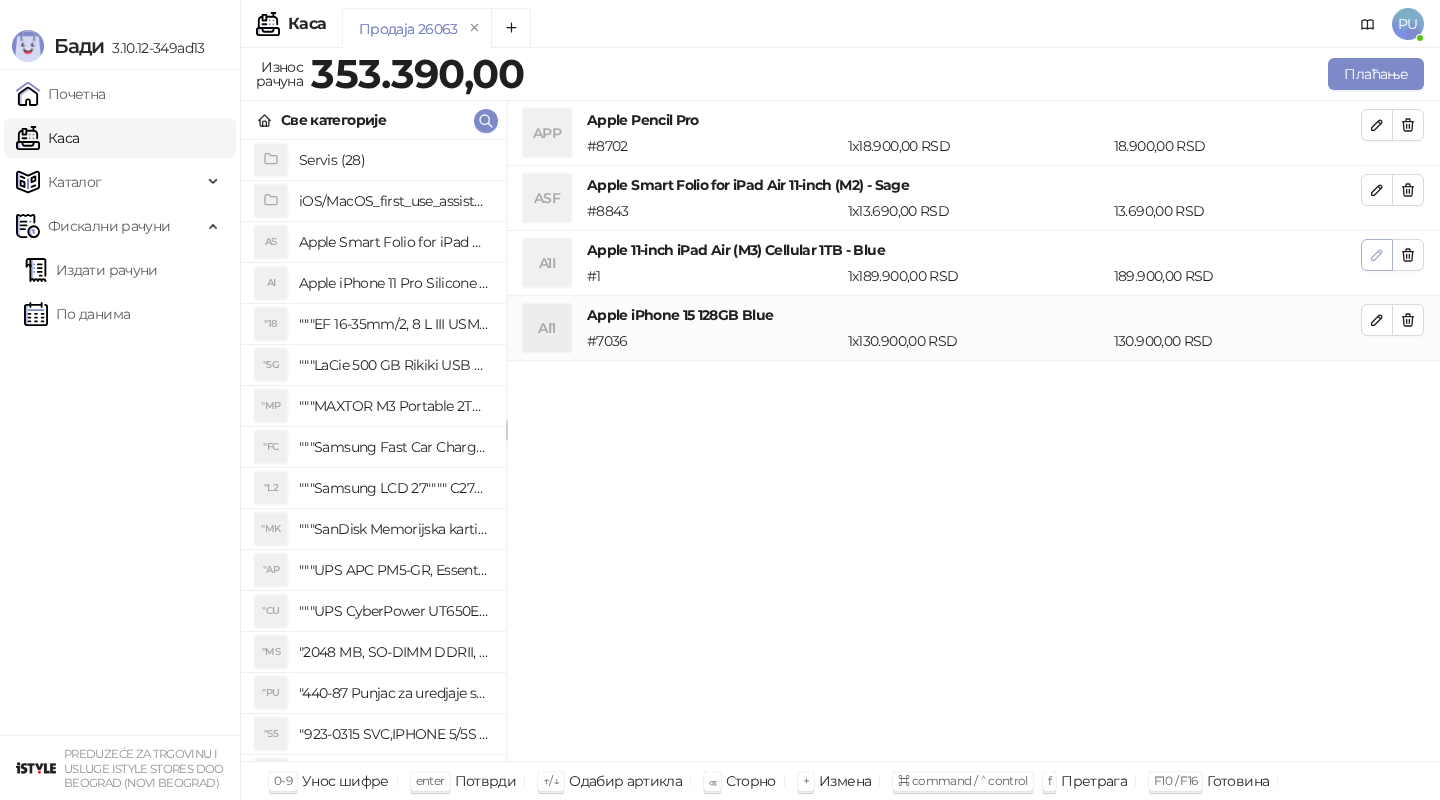 click 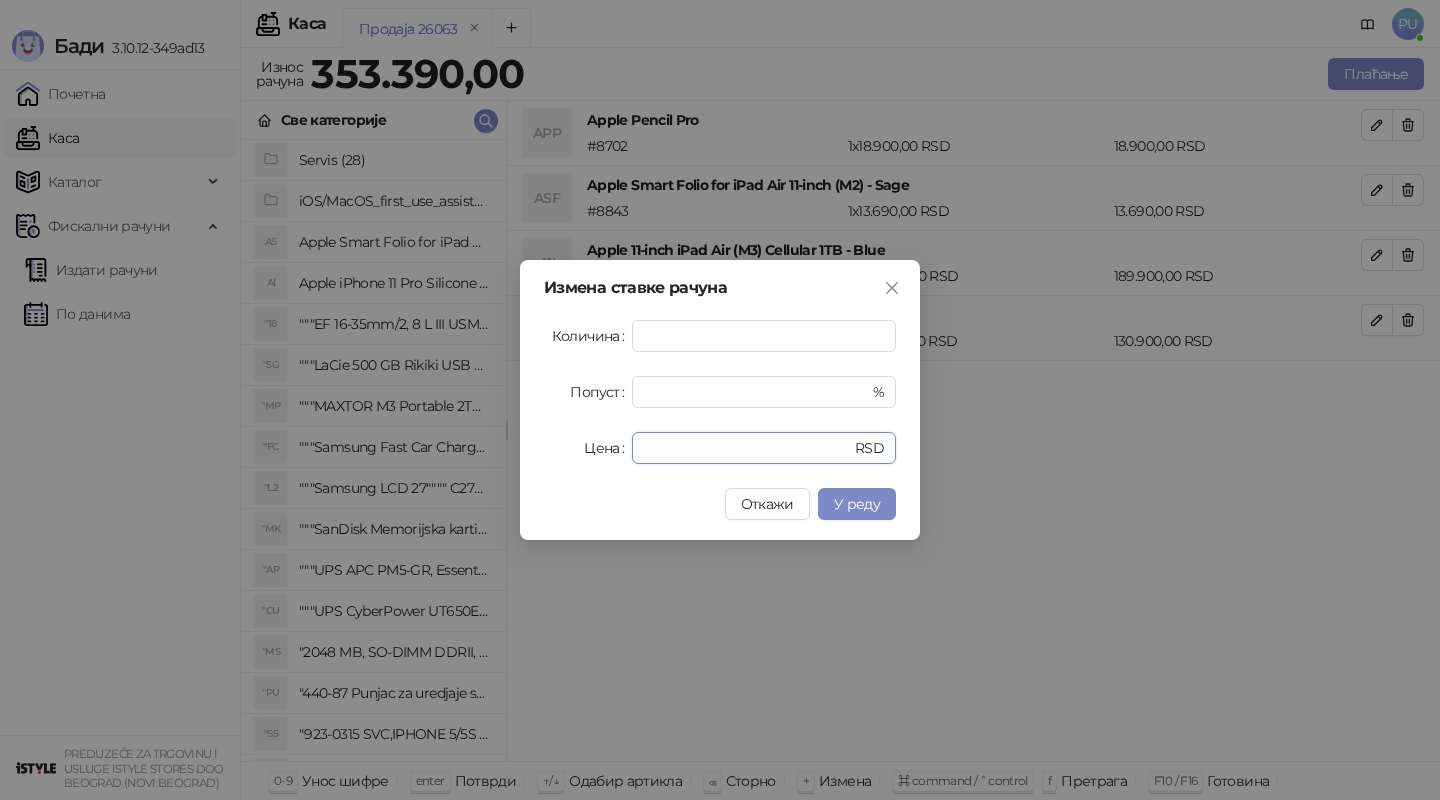 drag, startPoint x: 715, startPoint y: 445, endPoint x: 484, endPoint y: 442, distance: 231.01949 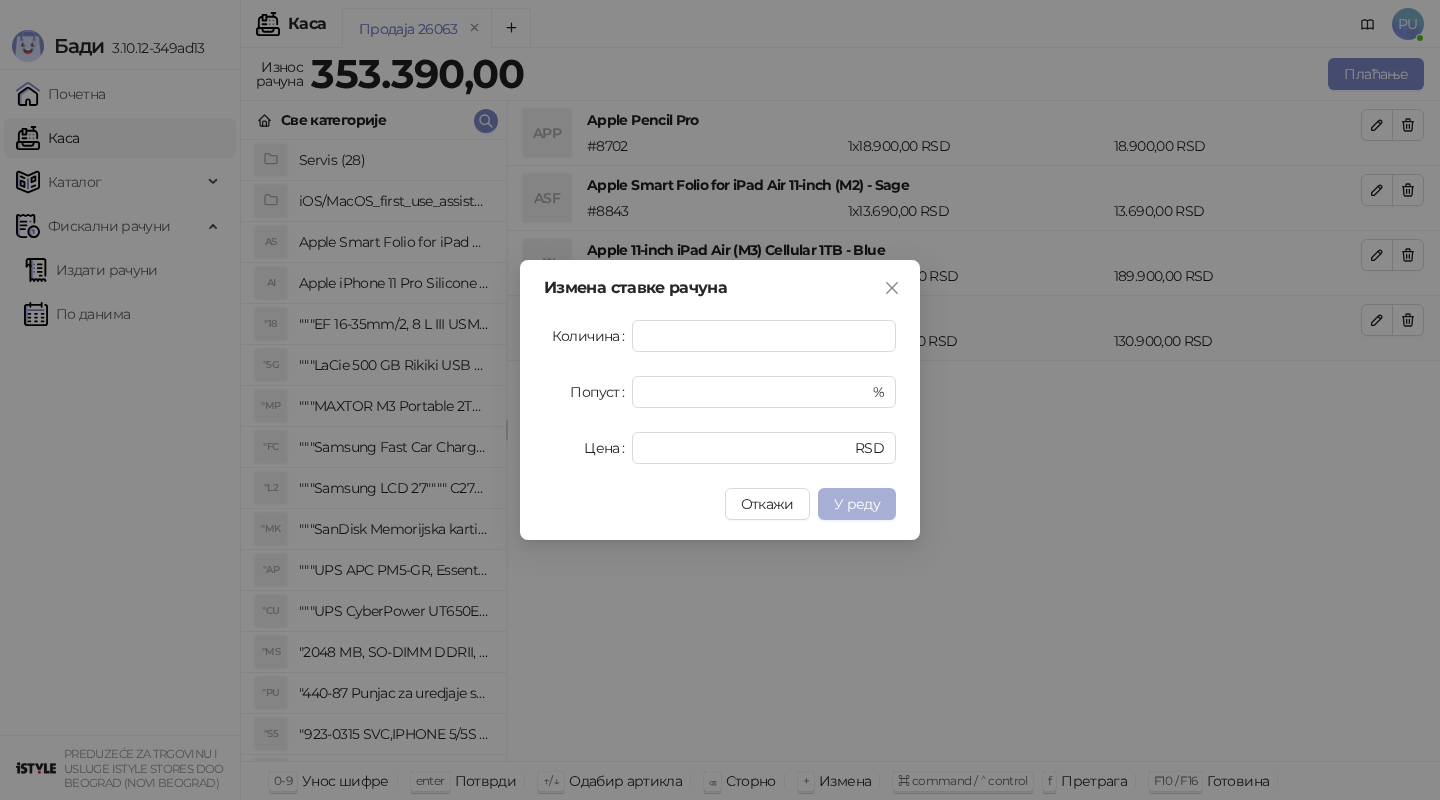 click on "У реду" at bounding box center [857, 504] 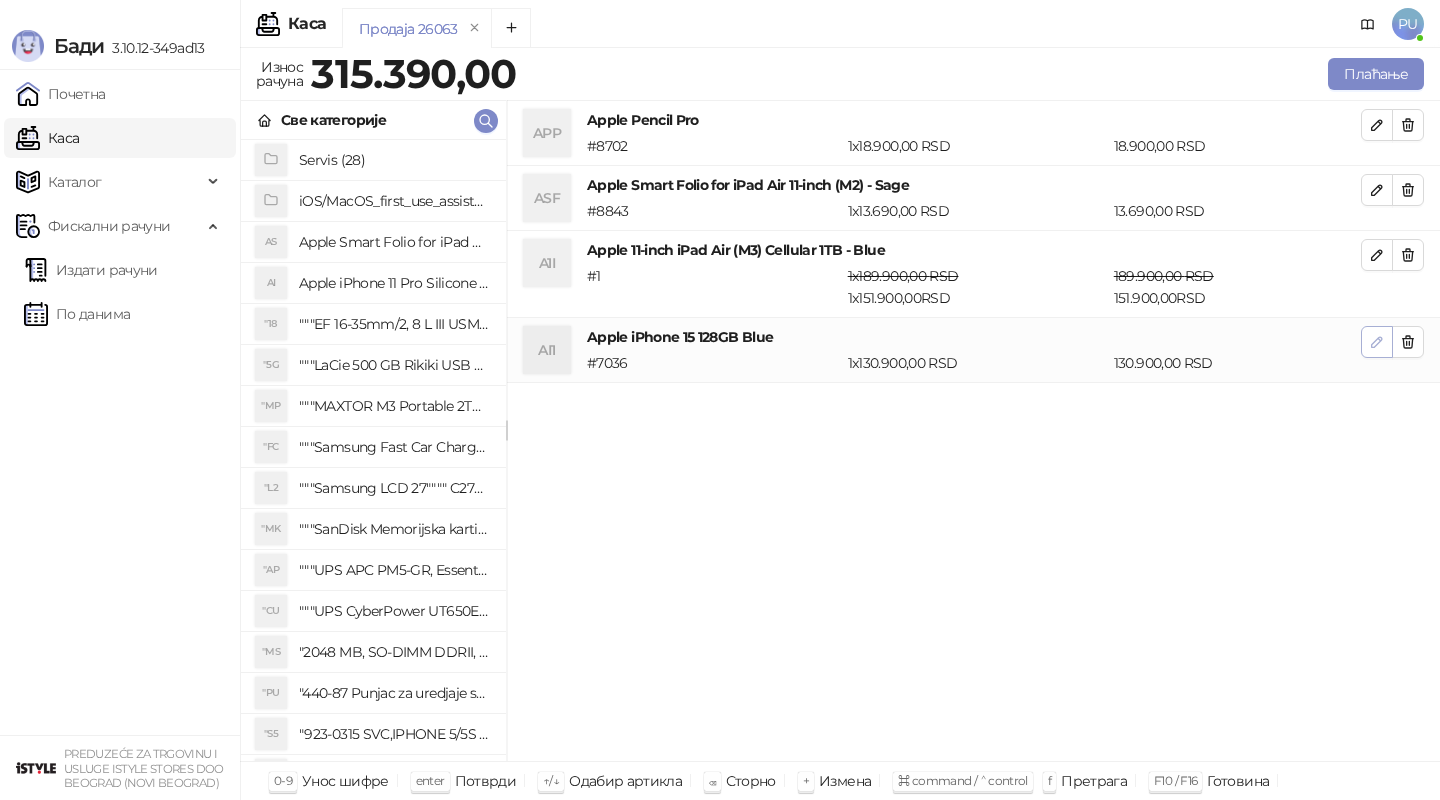 click 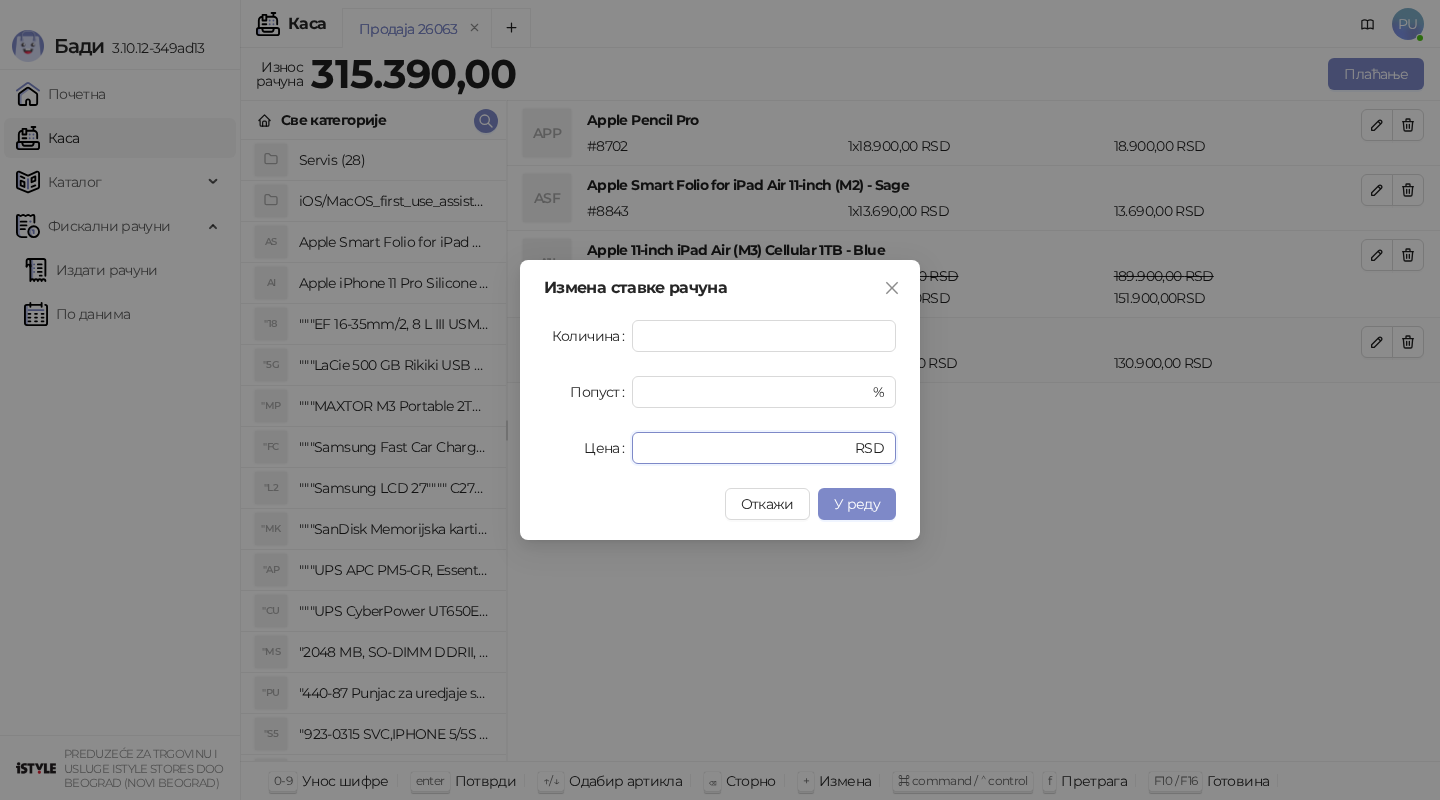 drag, startPoint x: 699, startPoint y: 441, endPoint x: 462, endPoint y: 439, distance: 237.00844 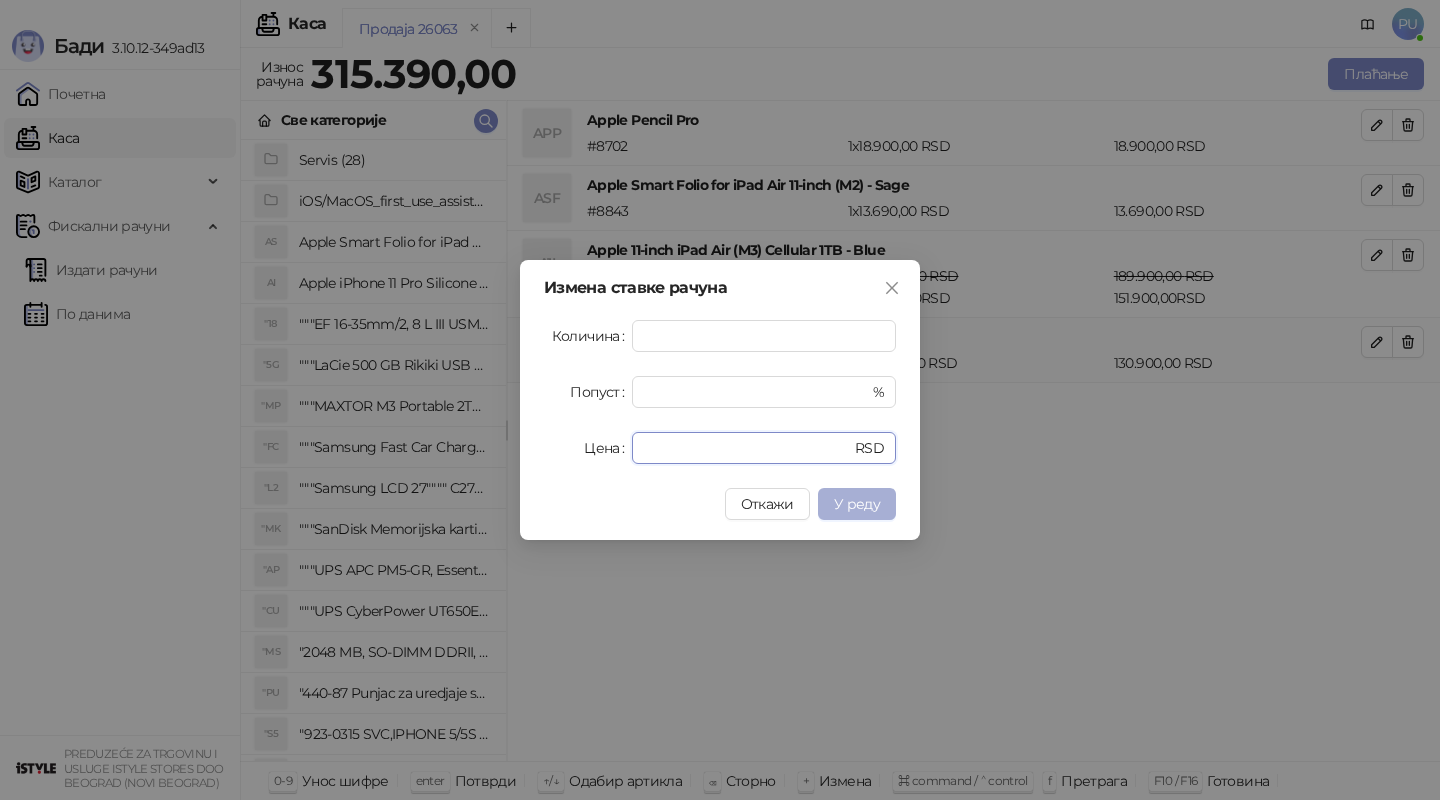 type on "*****" 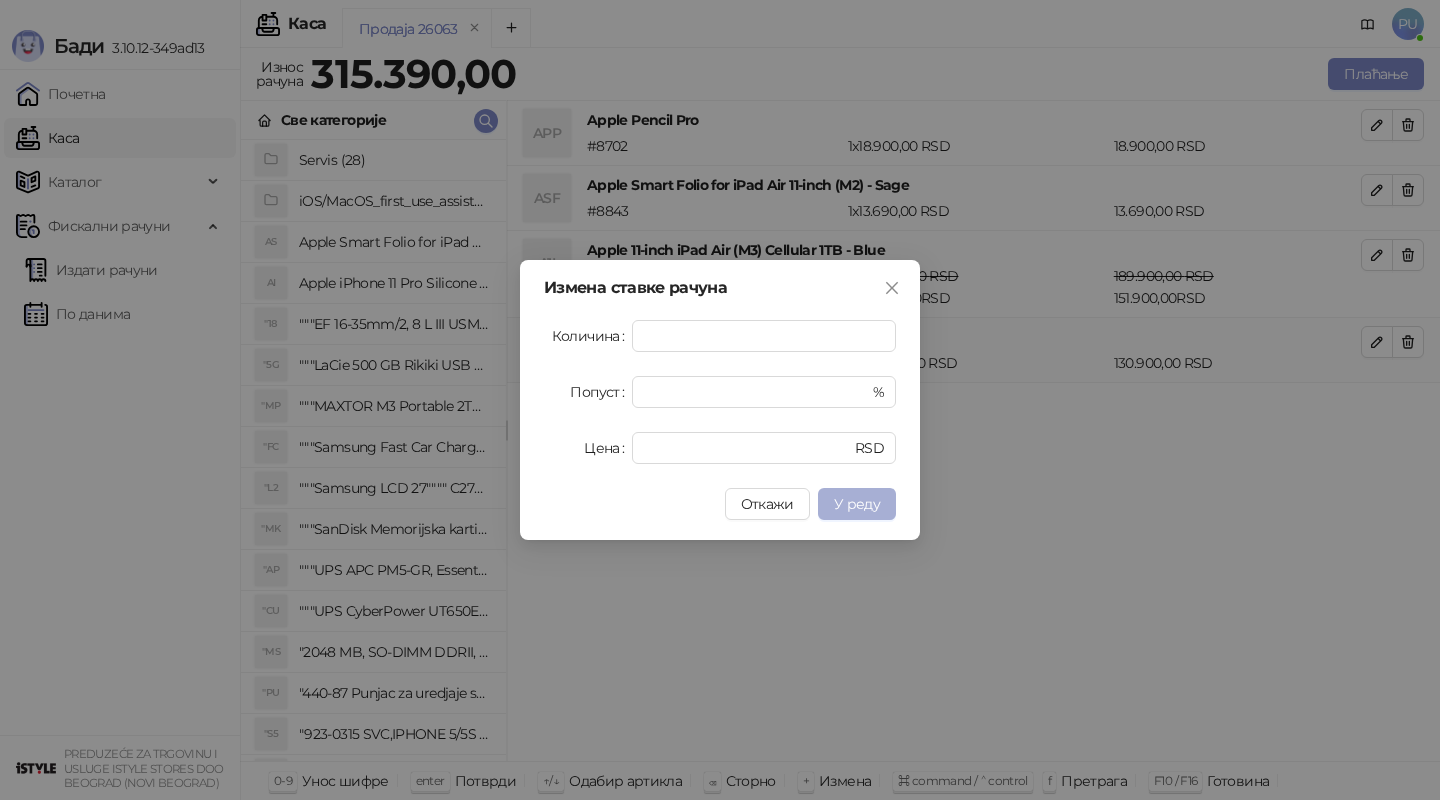 click on "У реду" at bounding box center [857, 504] 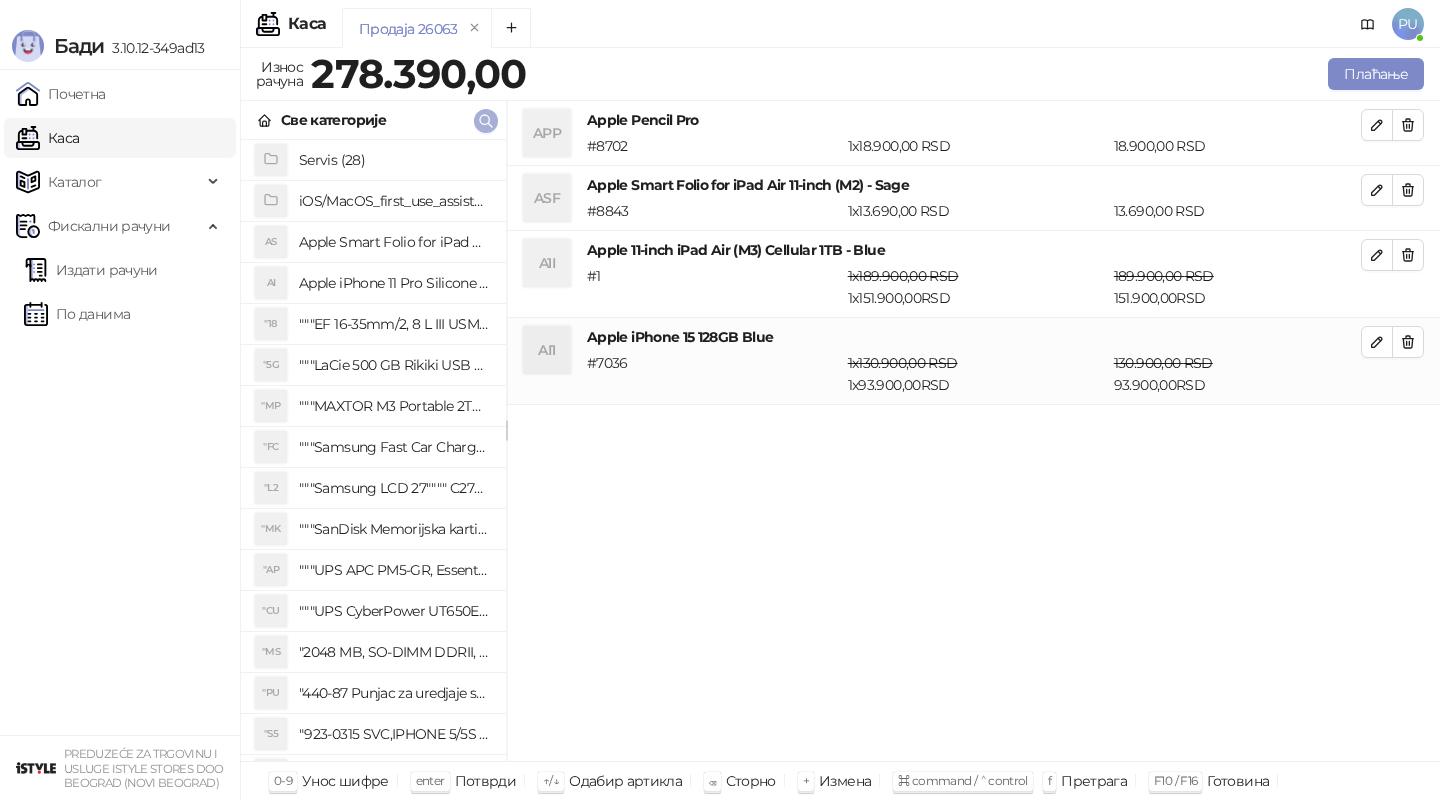 click 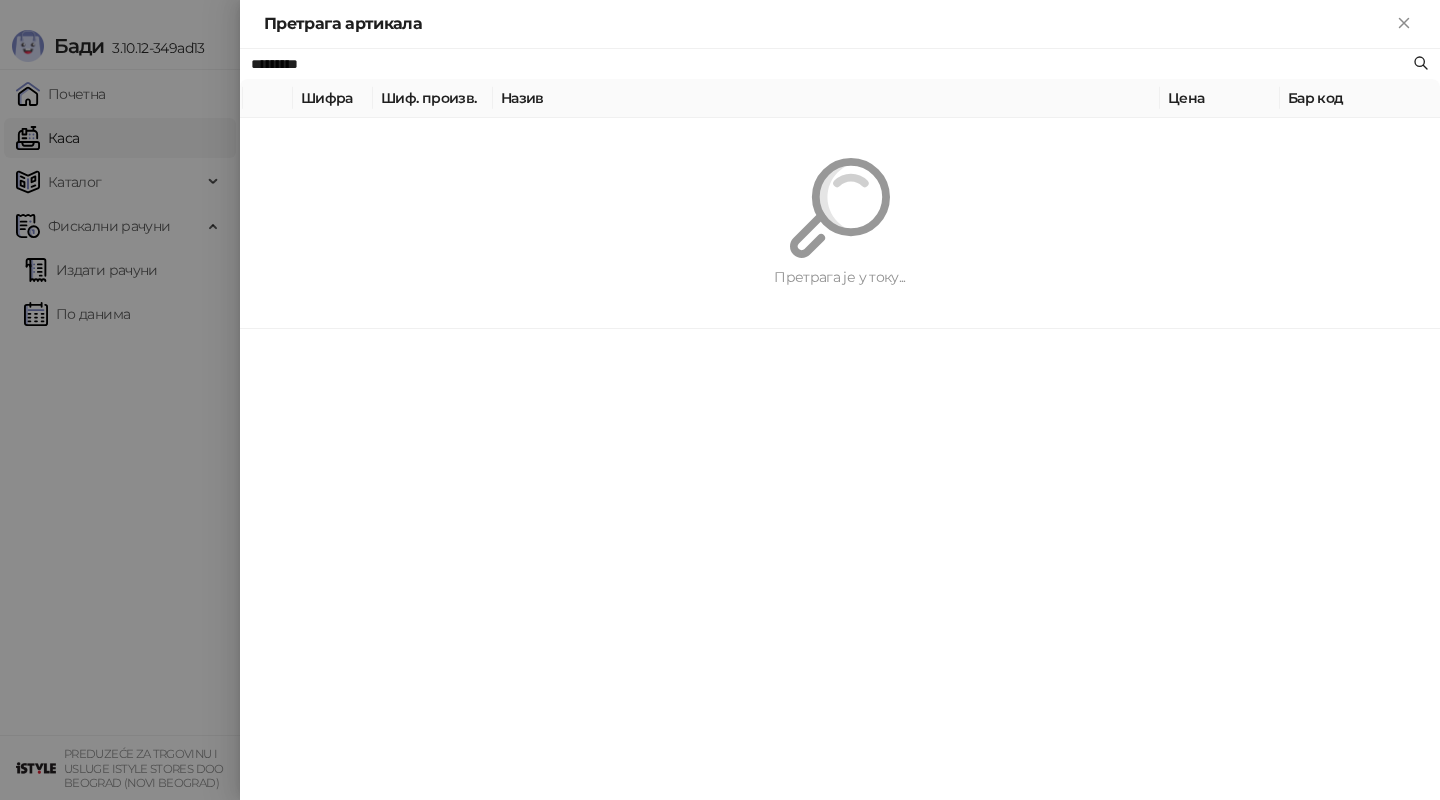 paste on "**********" 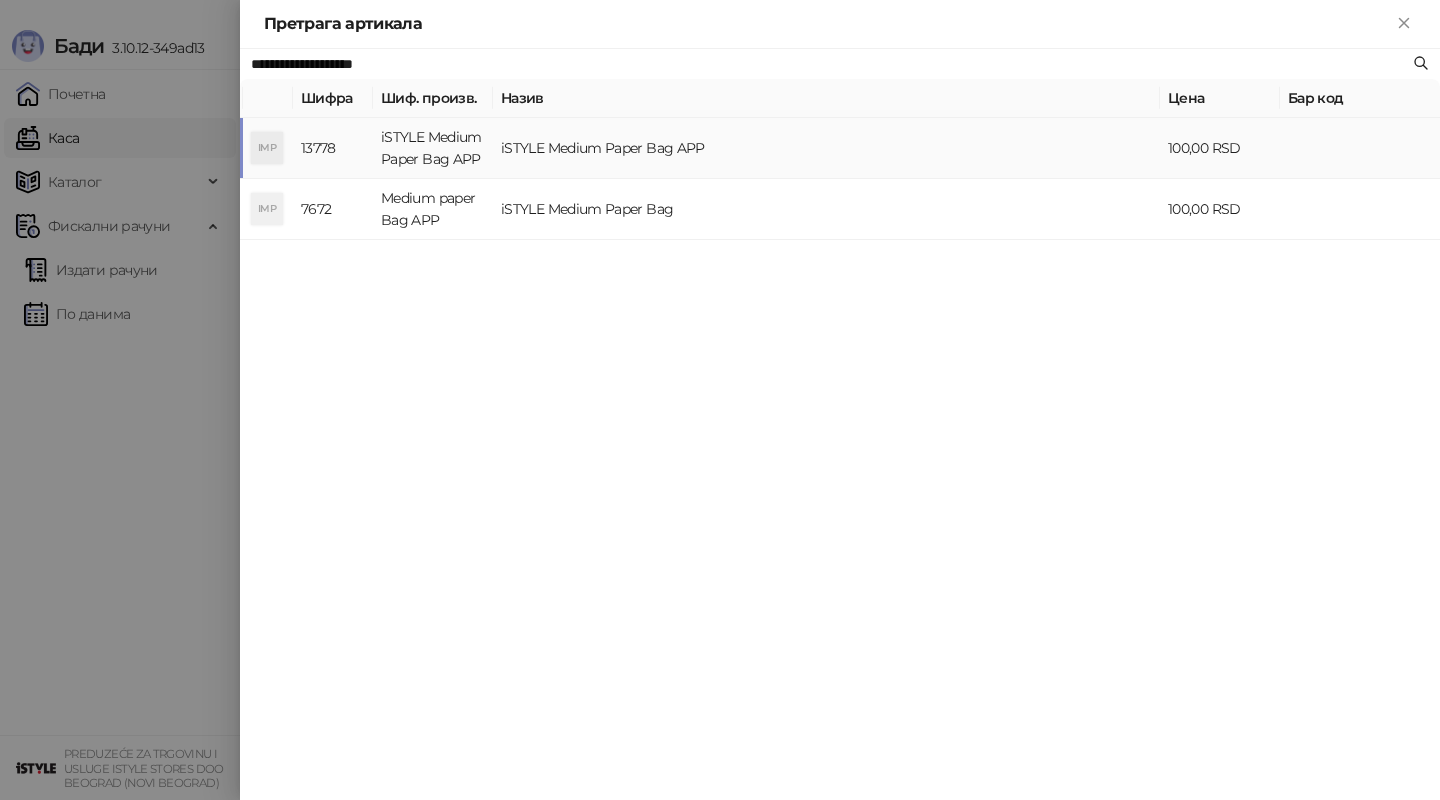 type on "**********" 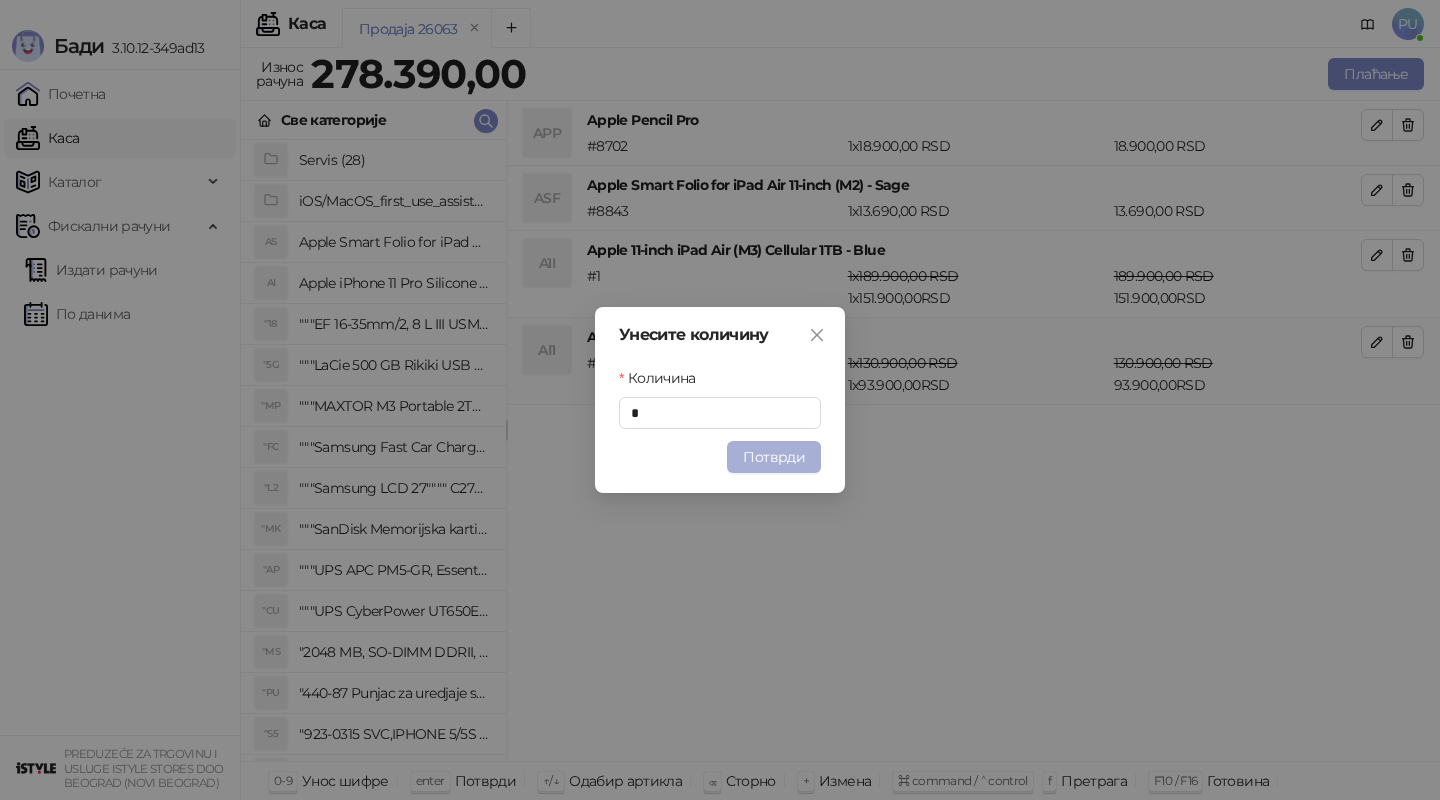 click on "Потврди" at bounding box center (774, 457) 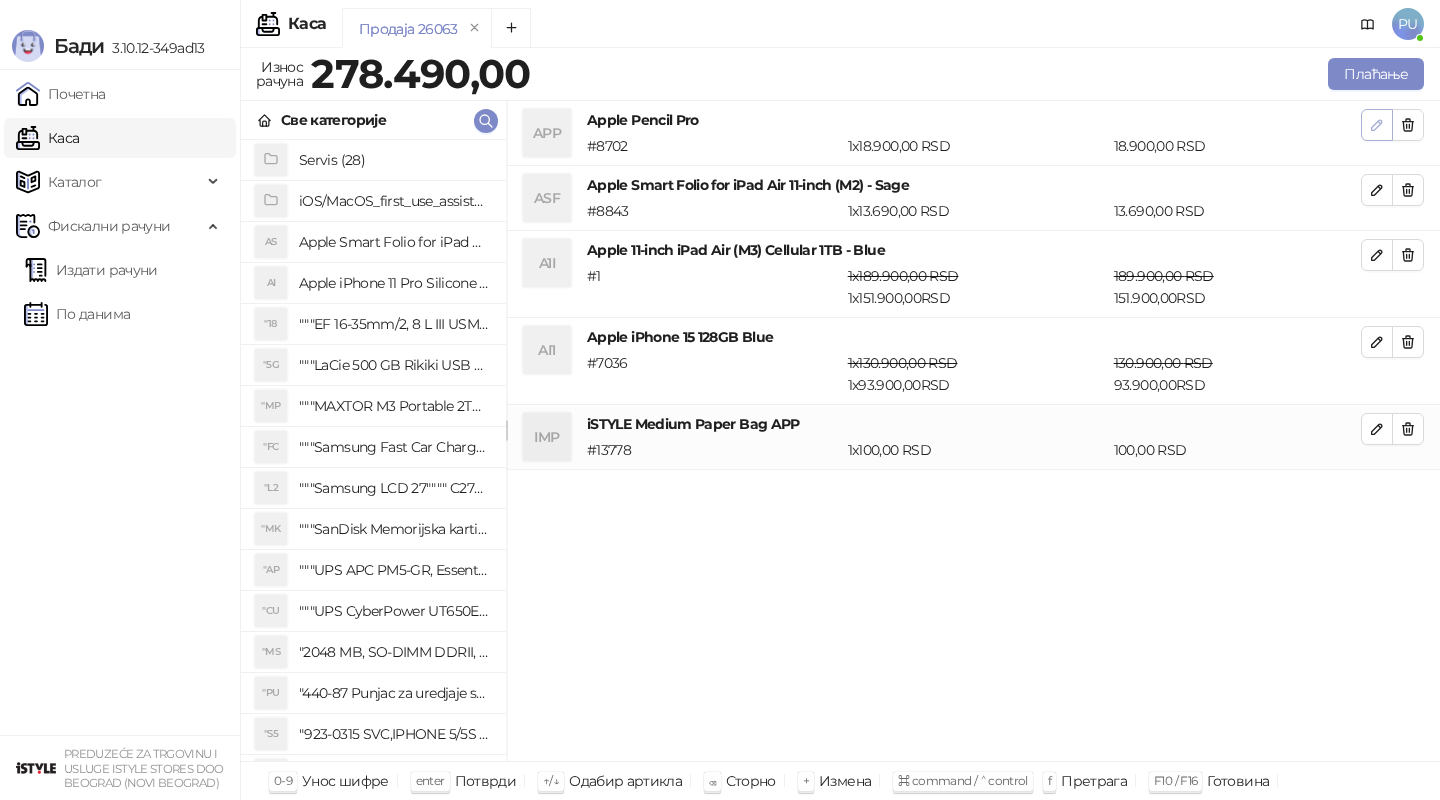 click at bounding box center [1377, 125] 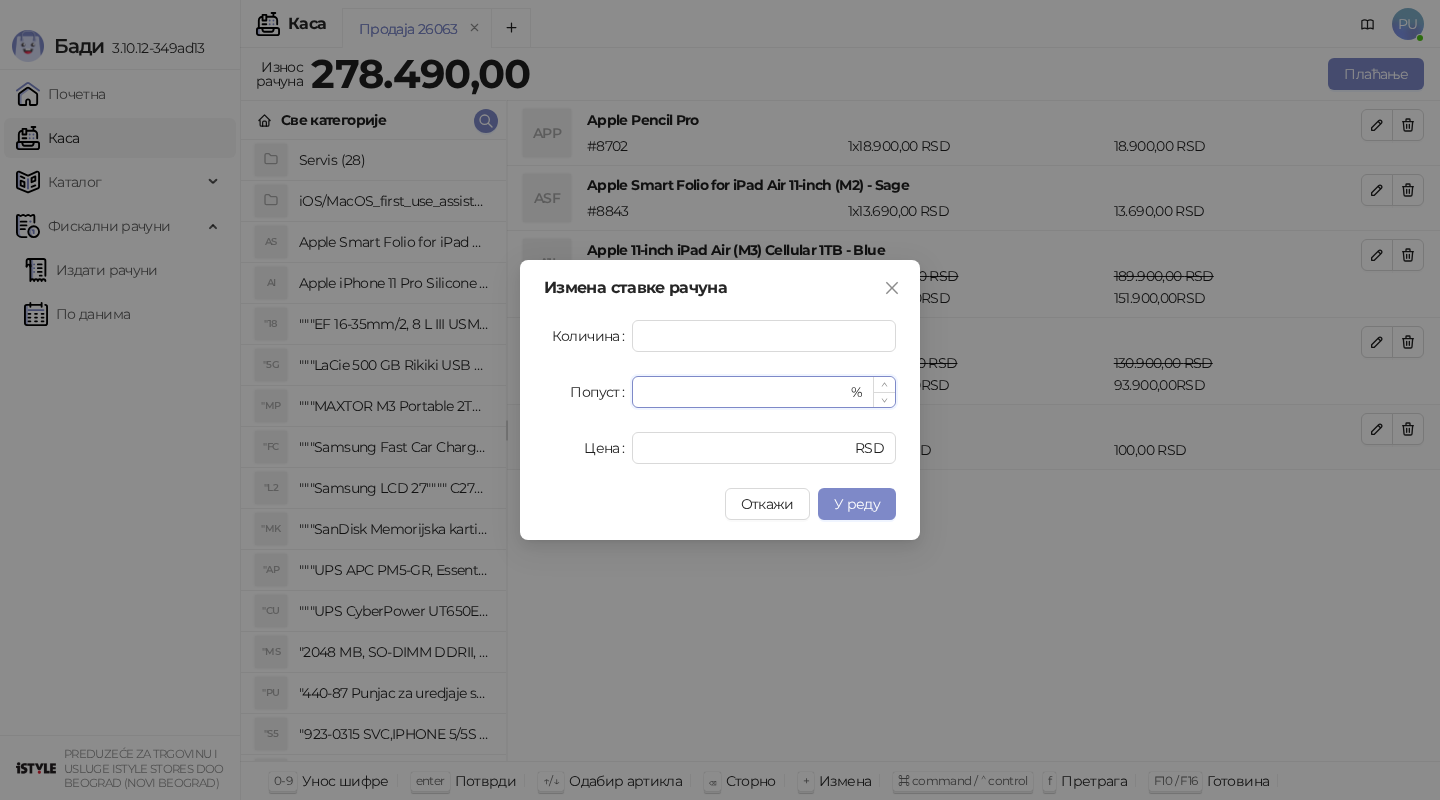 click on "*" at bounding box center (745, 392) 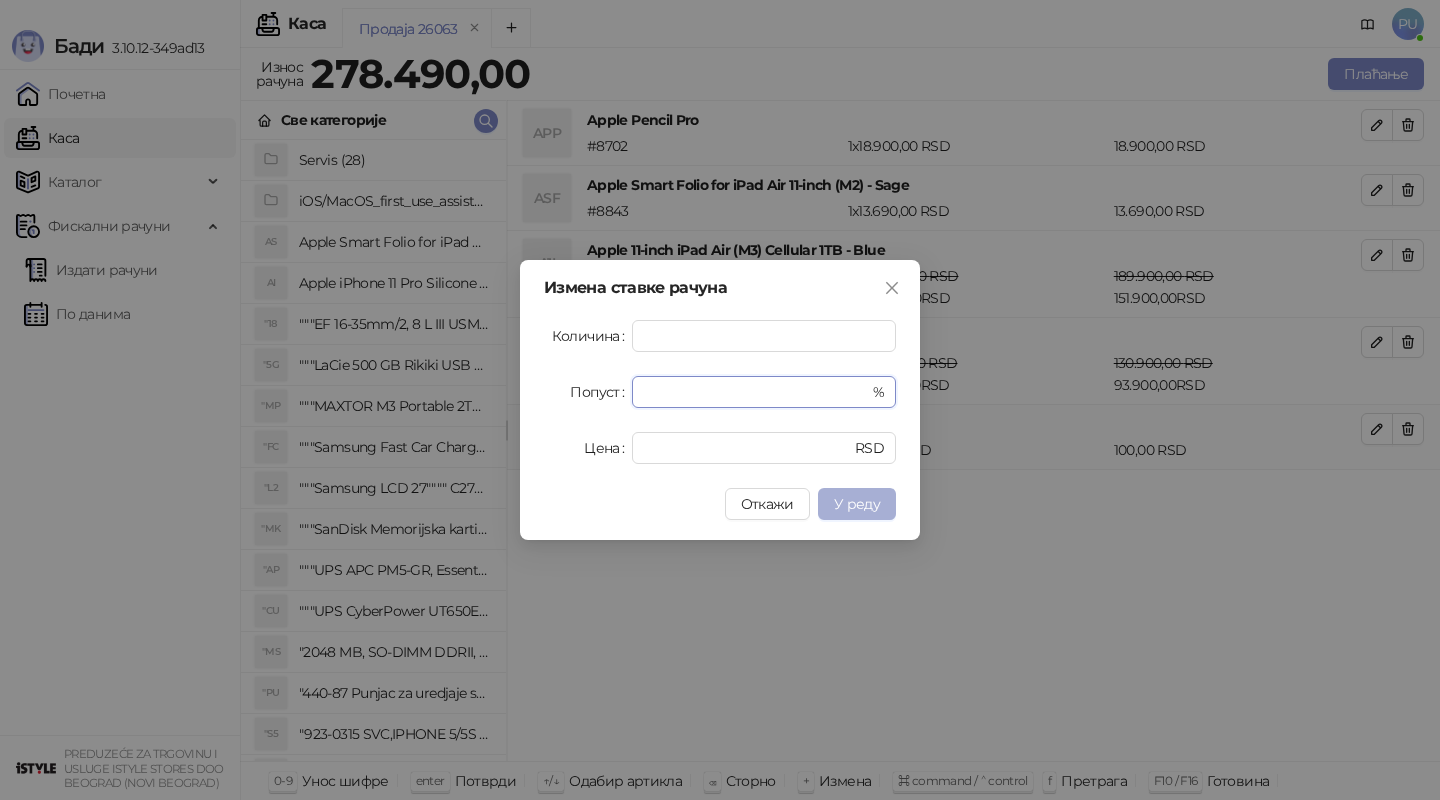 type on "**" 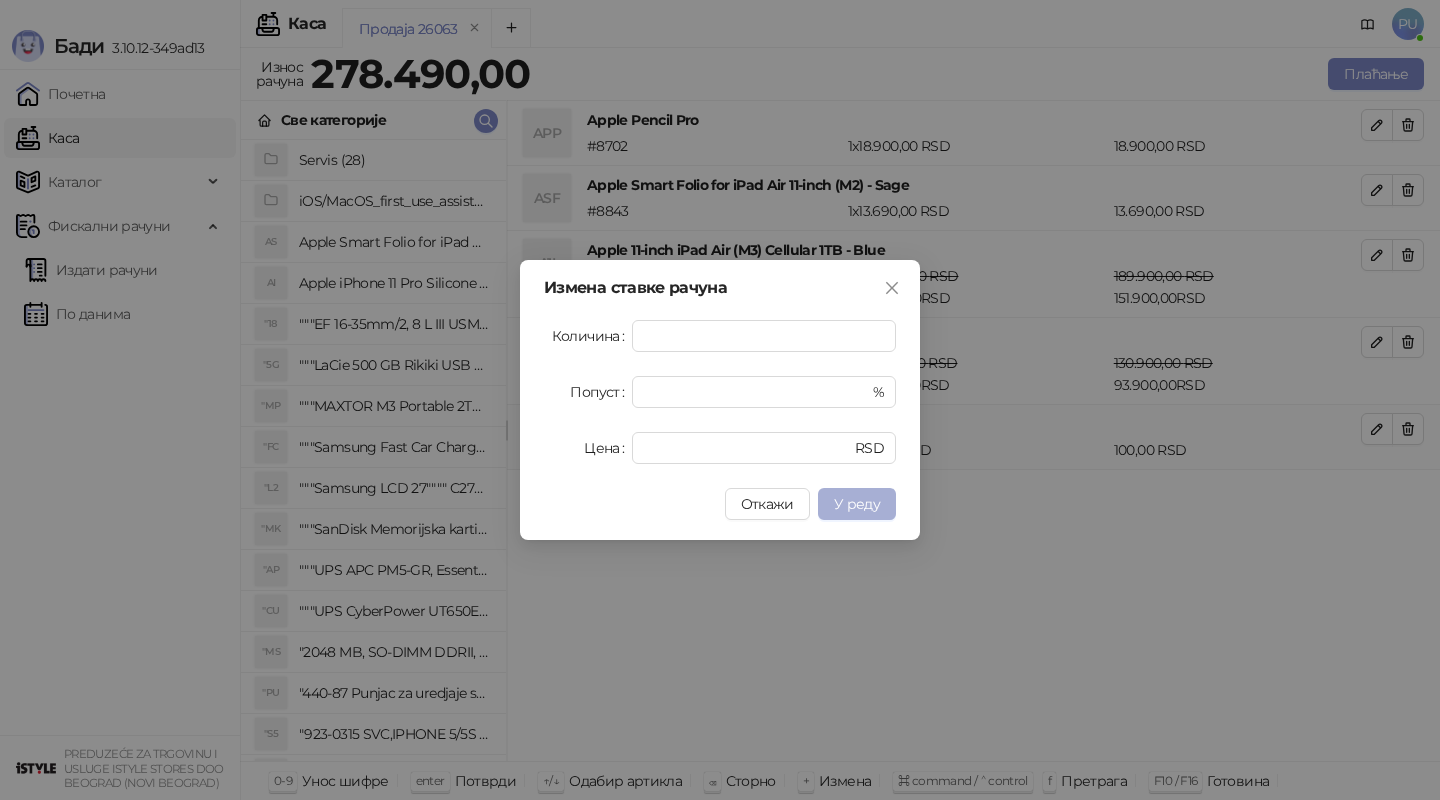 click on "У реду" at bounding box center [857, 504] 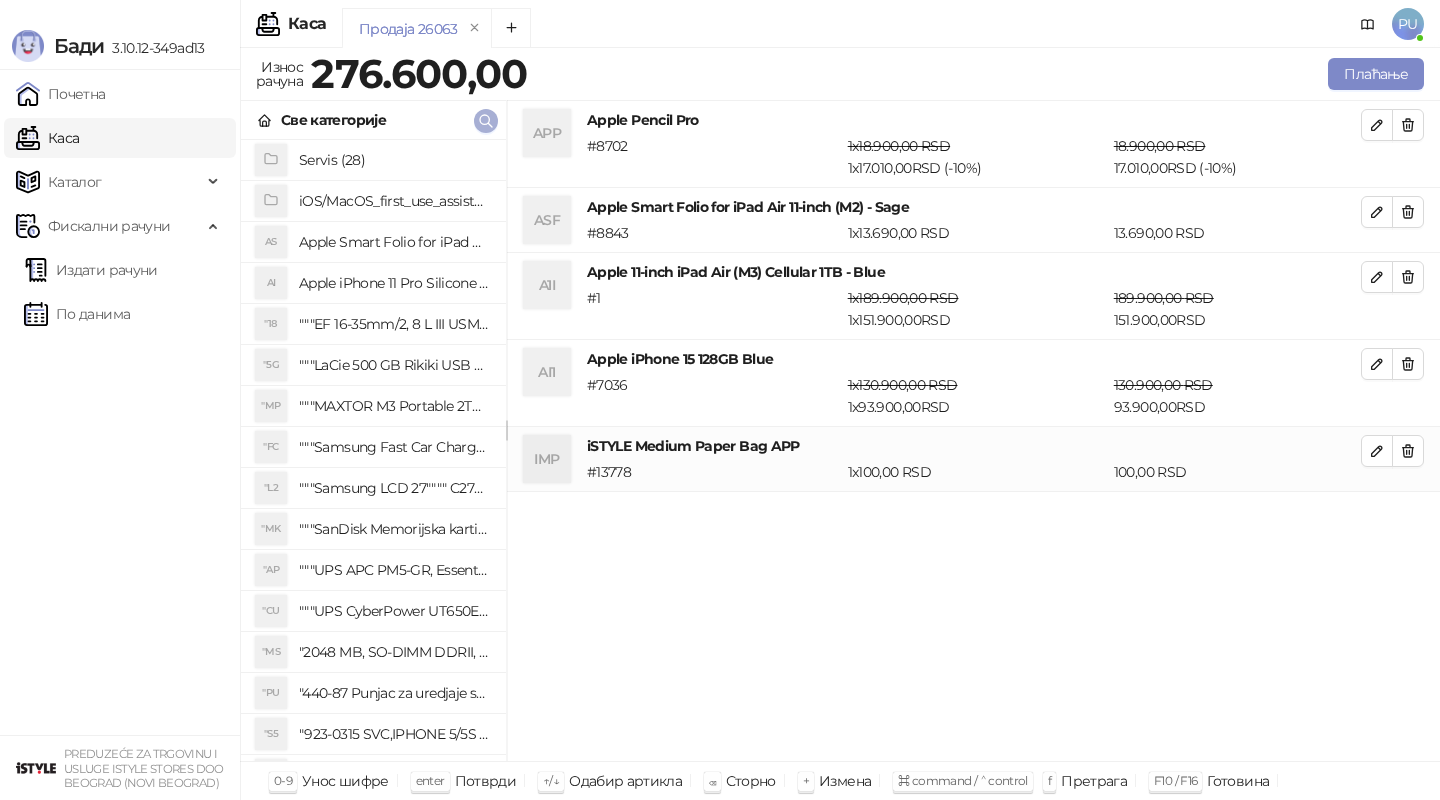 click 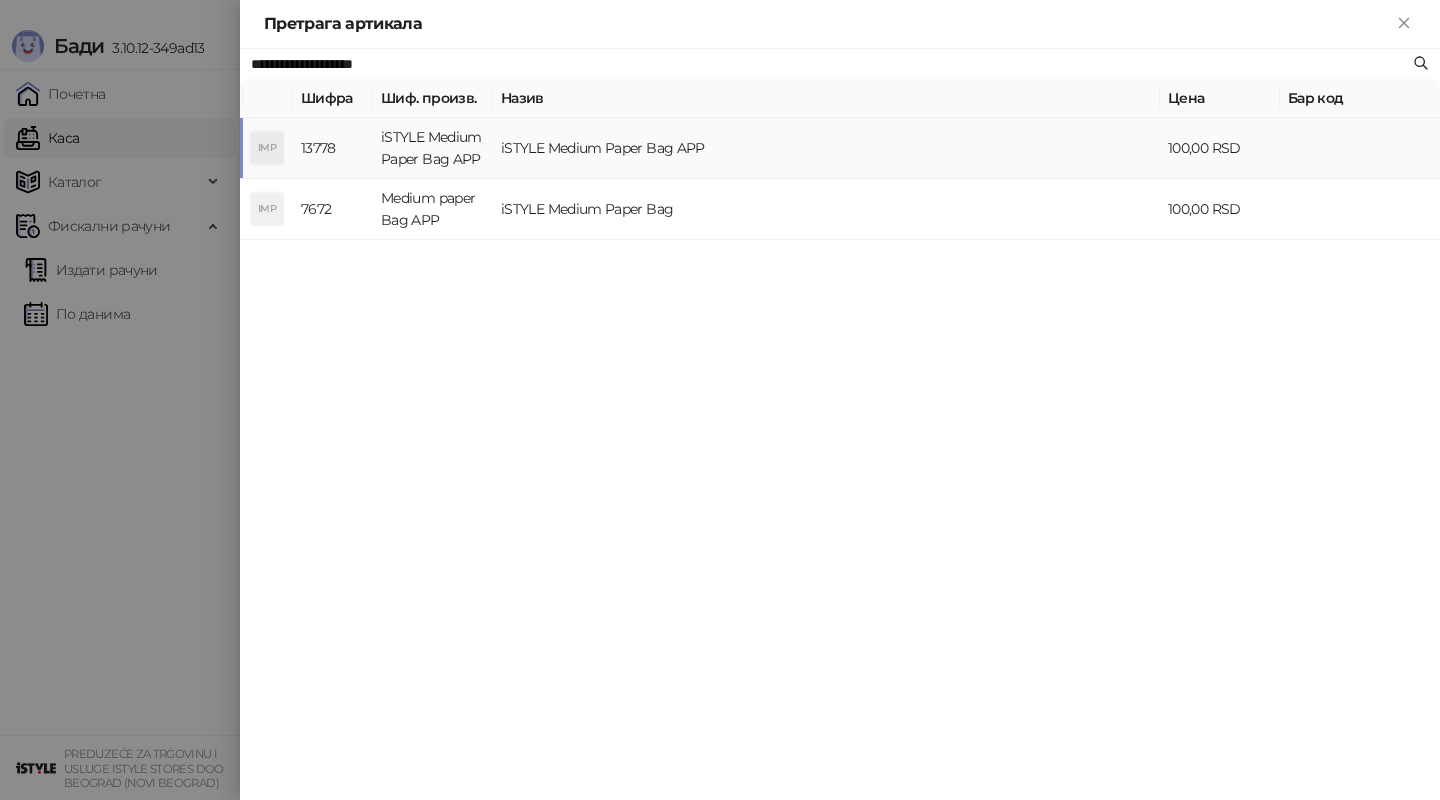 paste 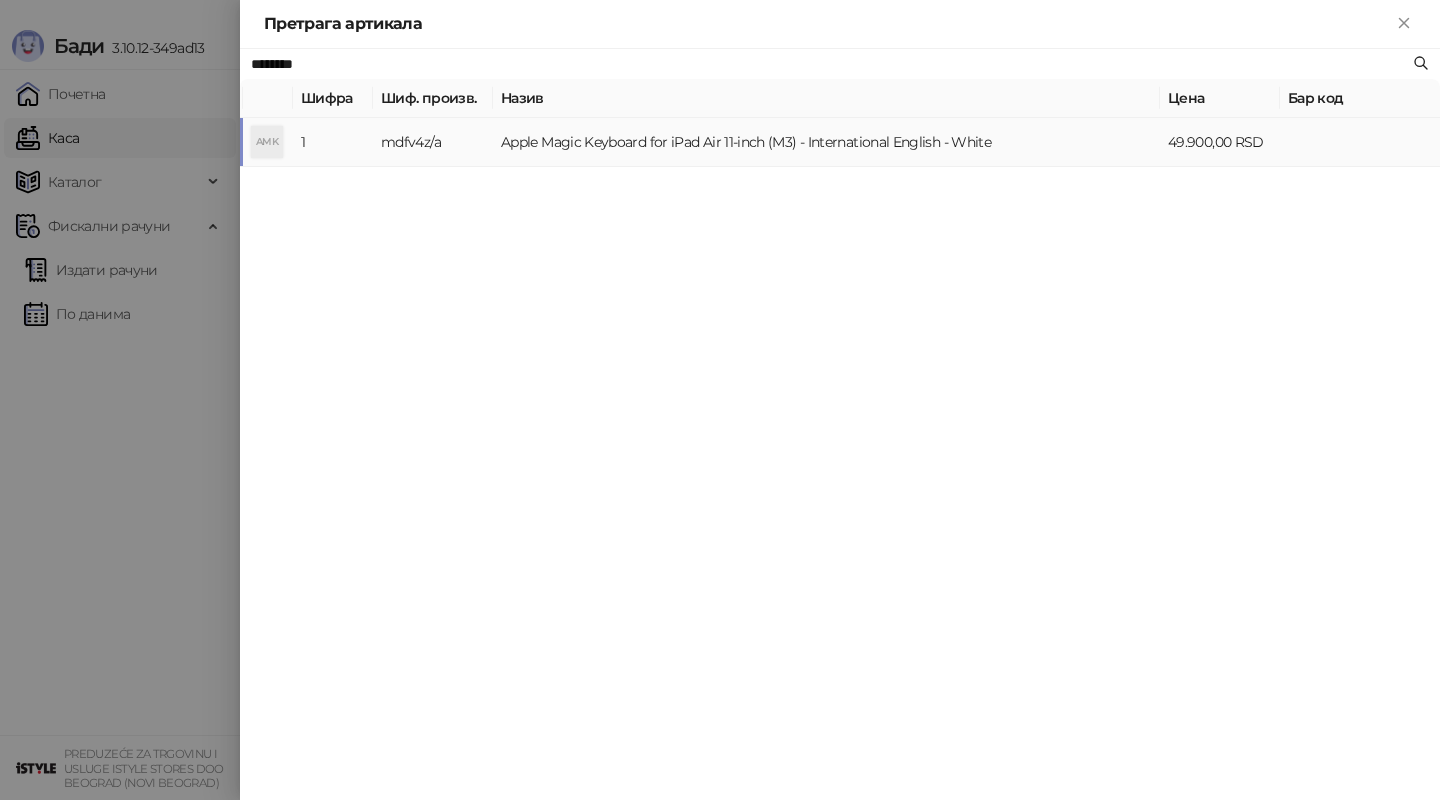 type on "********" 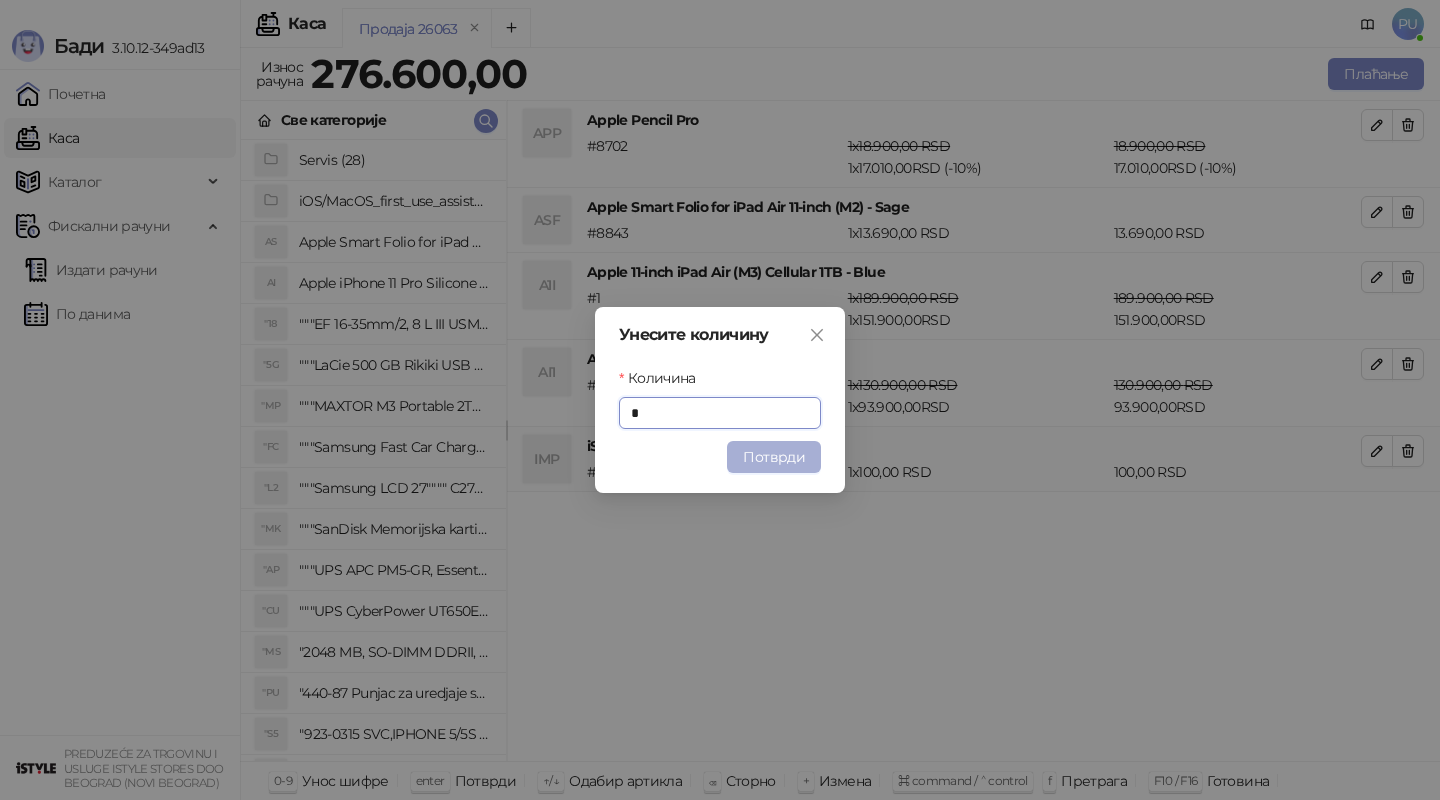 click on "Потврди" at bounding box center [774, 457] 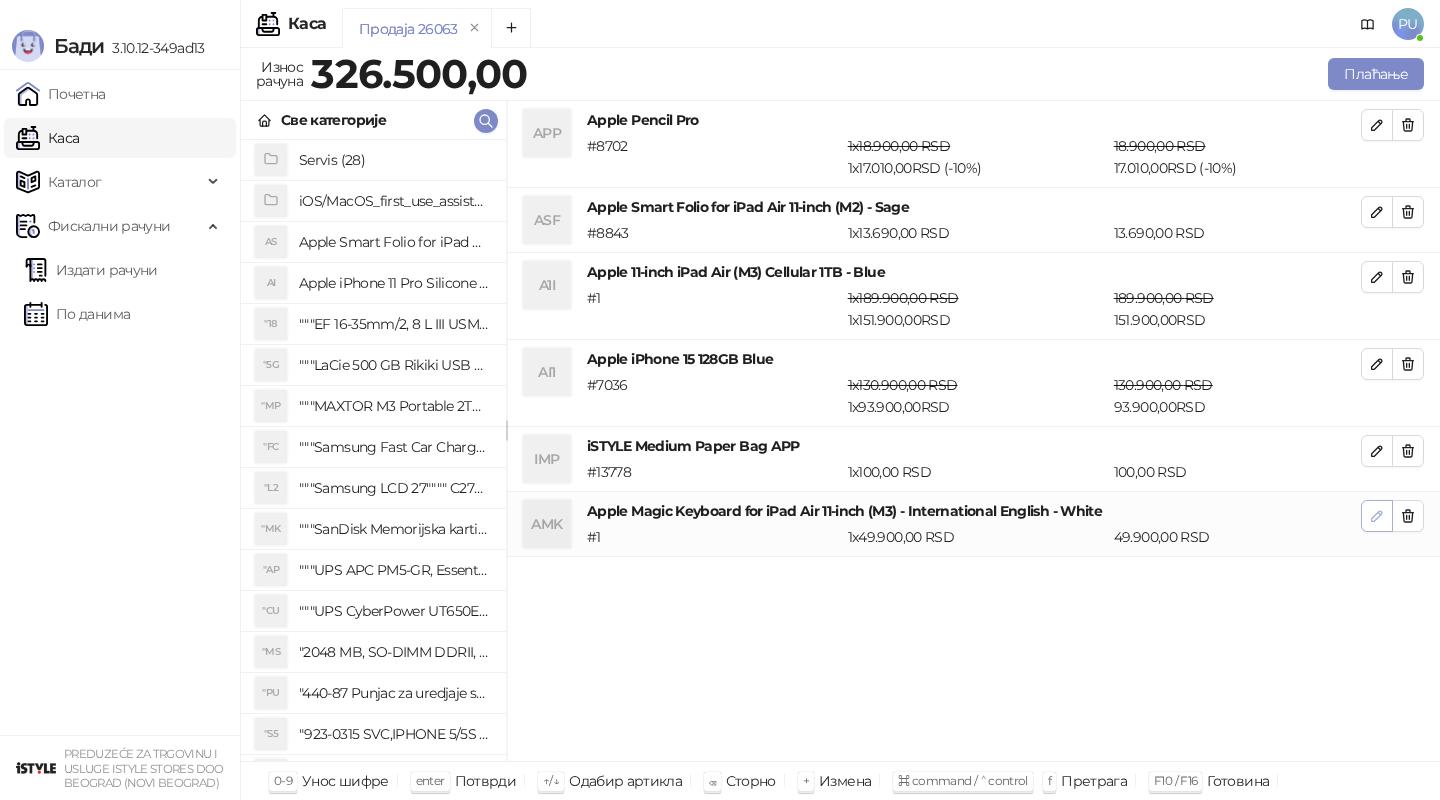 click at bounding box center [1377, 516] 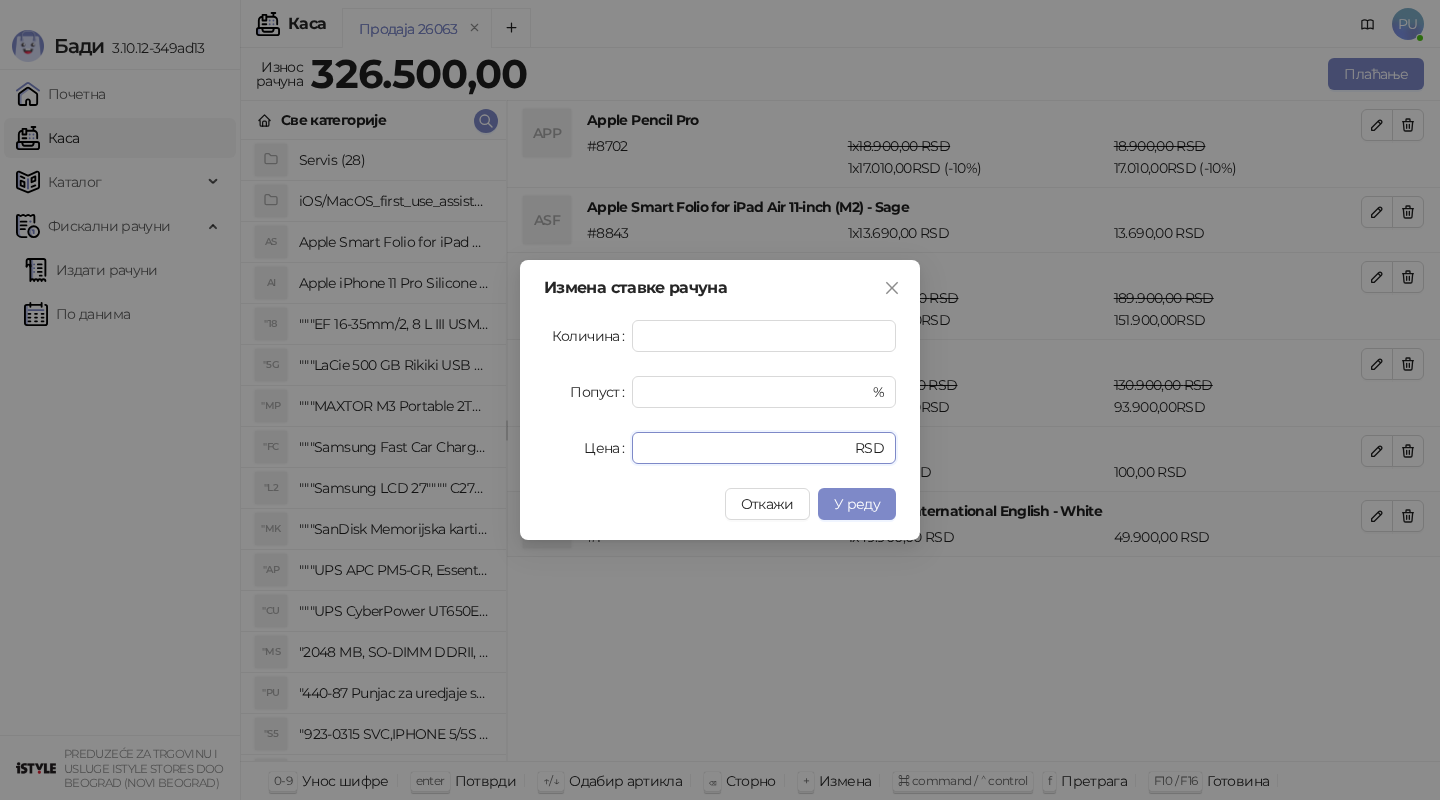 drag, startPoint x: 704, startPoint y: 450, endPoint x: 440, endPoint y: 432, distance: 264.6129 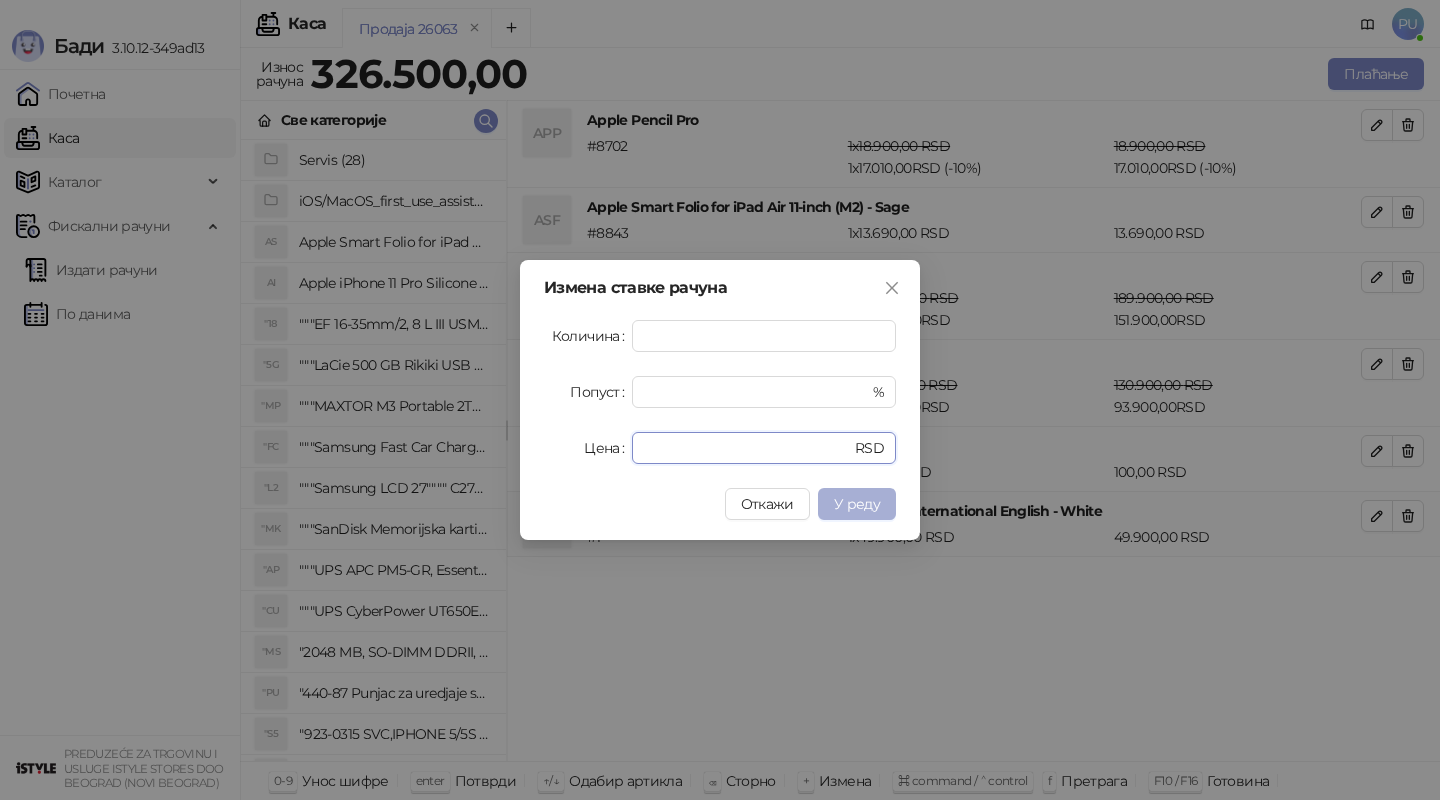 type on "*****" 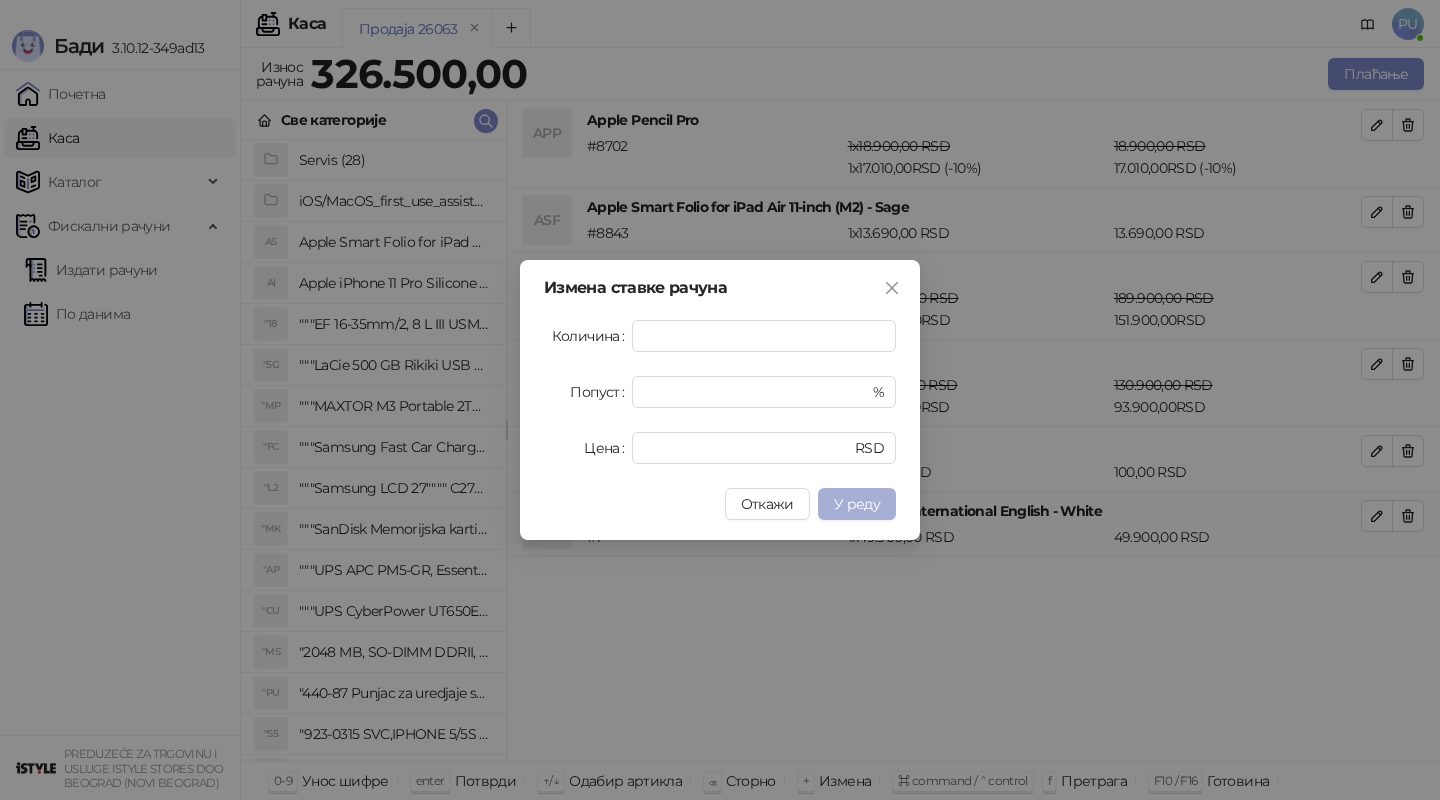 click on "У реду" at bounding box center (857, 504) 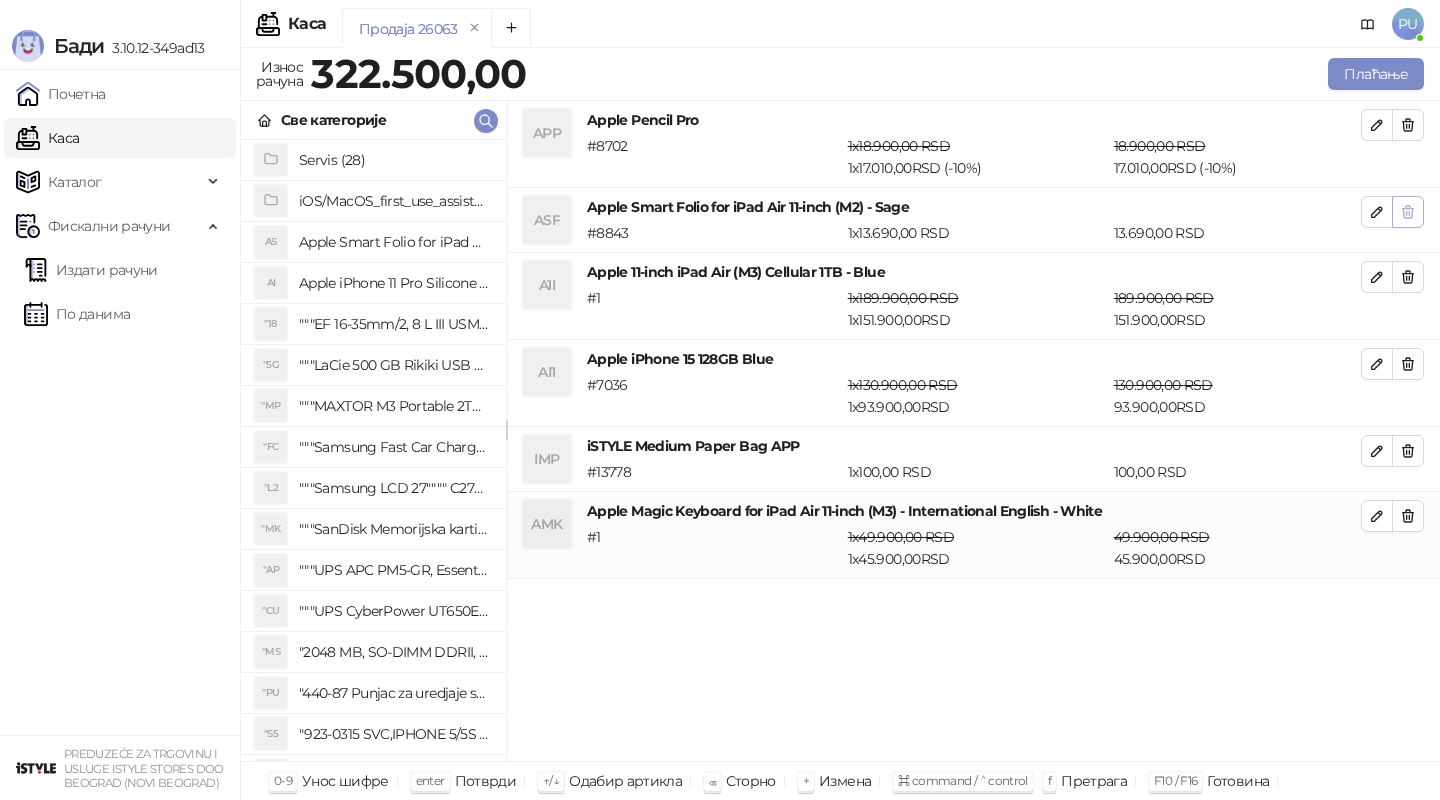 click 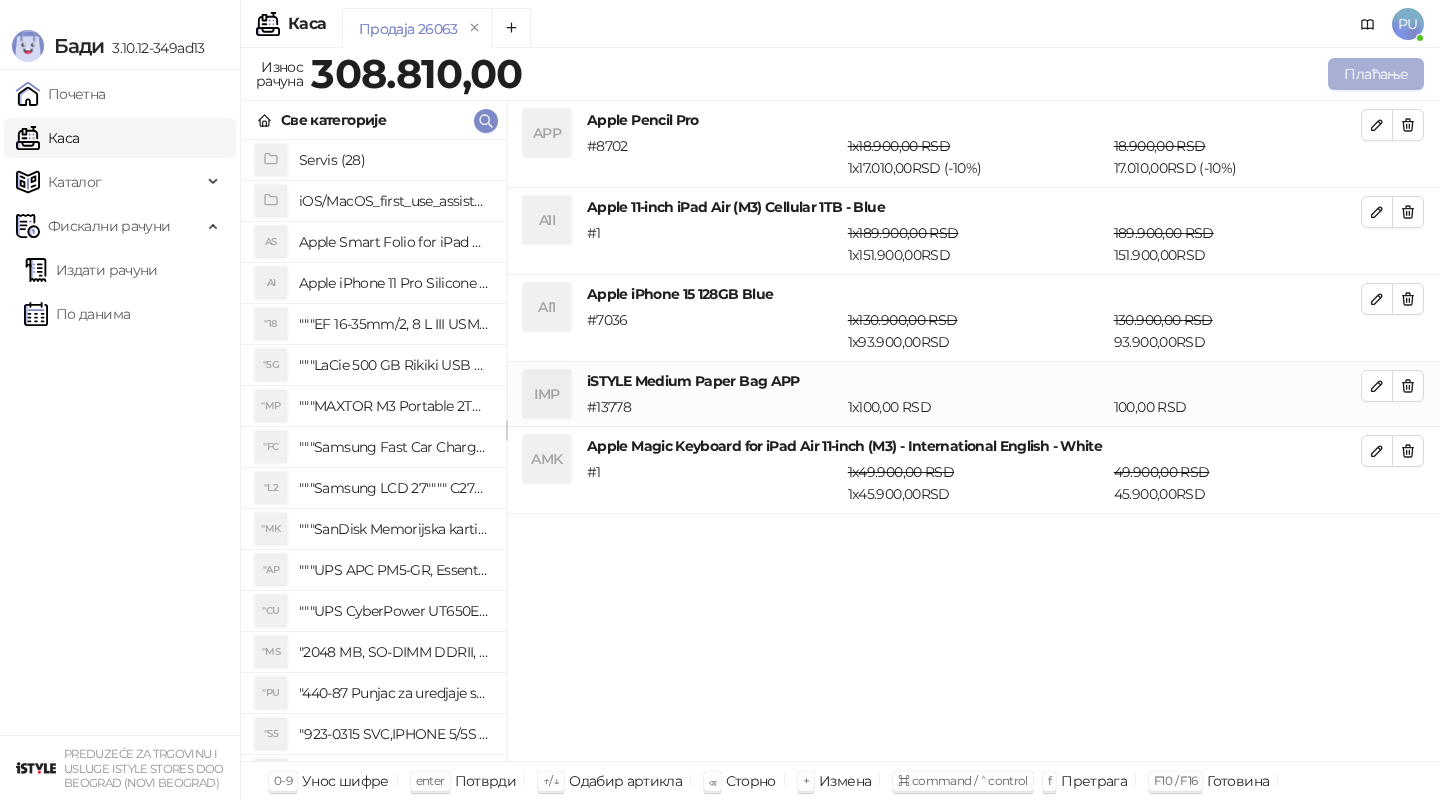 click on "Плаћање" at bounding box center [1376, 74] 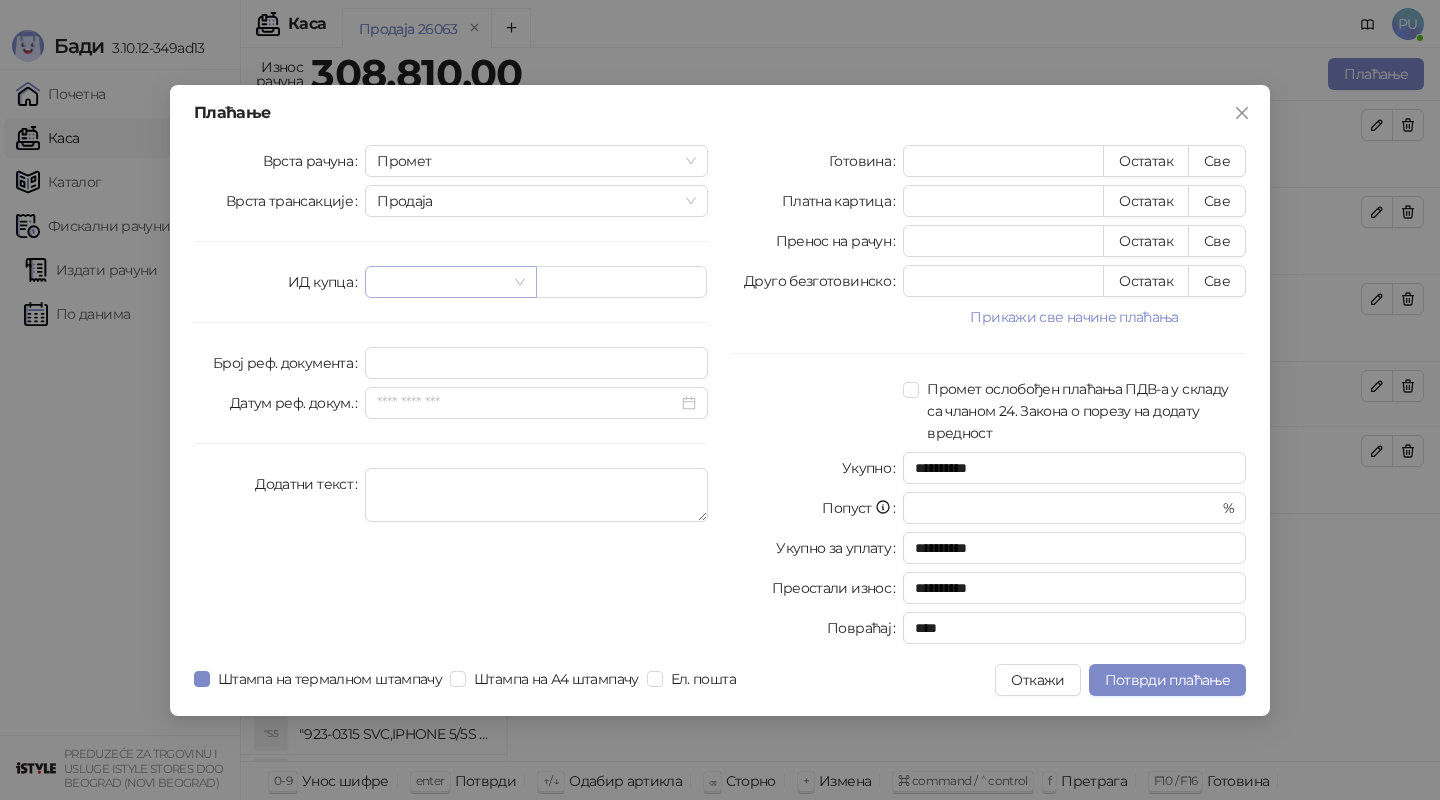 click at bounding box center [441, 282] 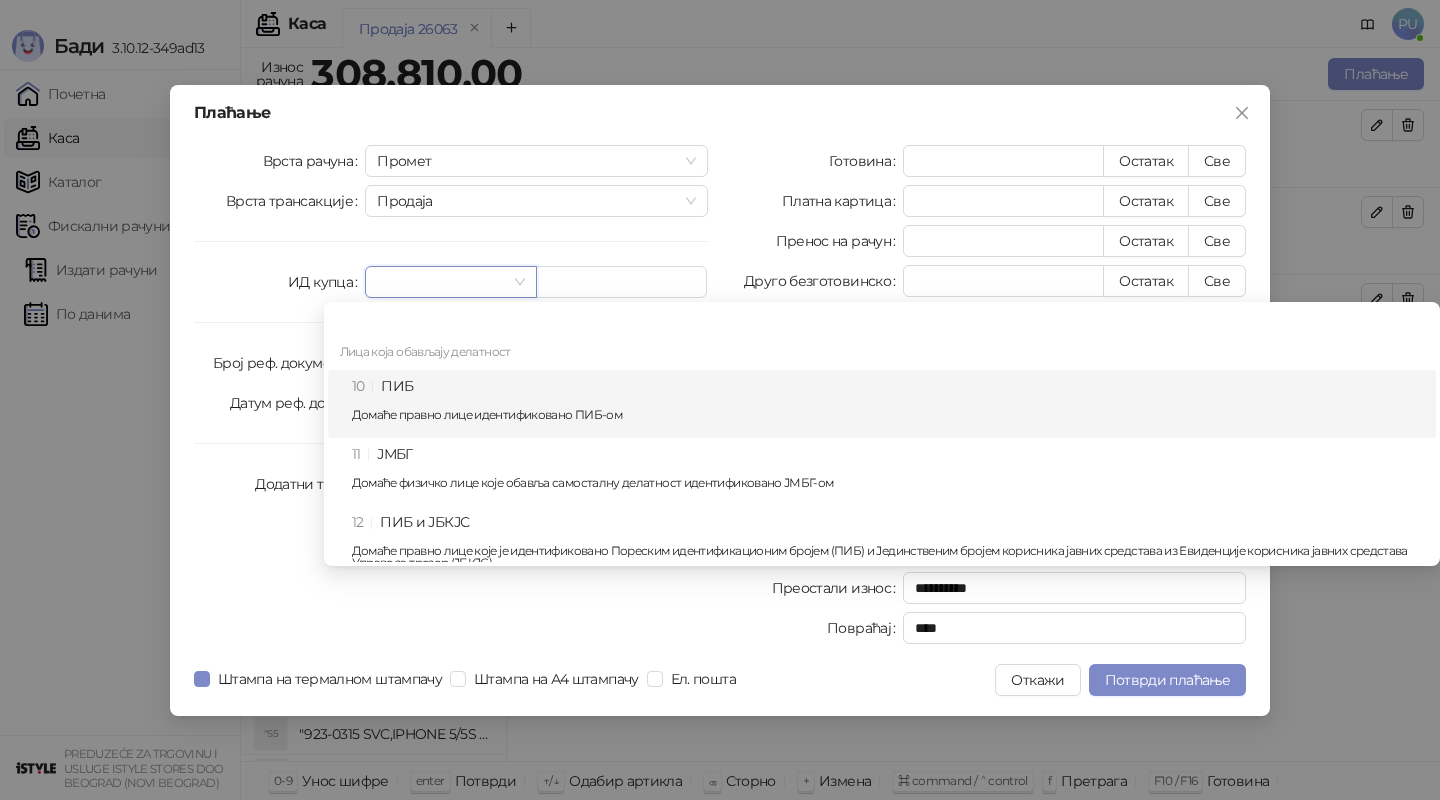 click on "10 ПИБ Домаће правно лице идентификовано ПИБ-ом" at bounding box center (888, 404) 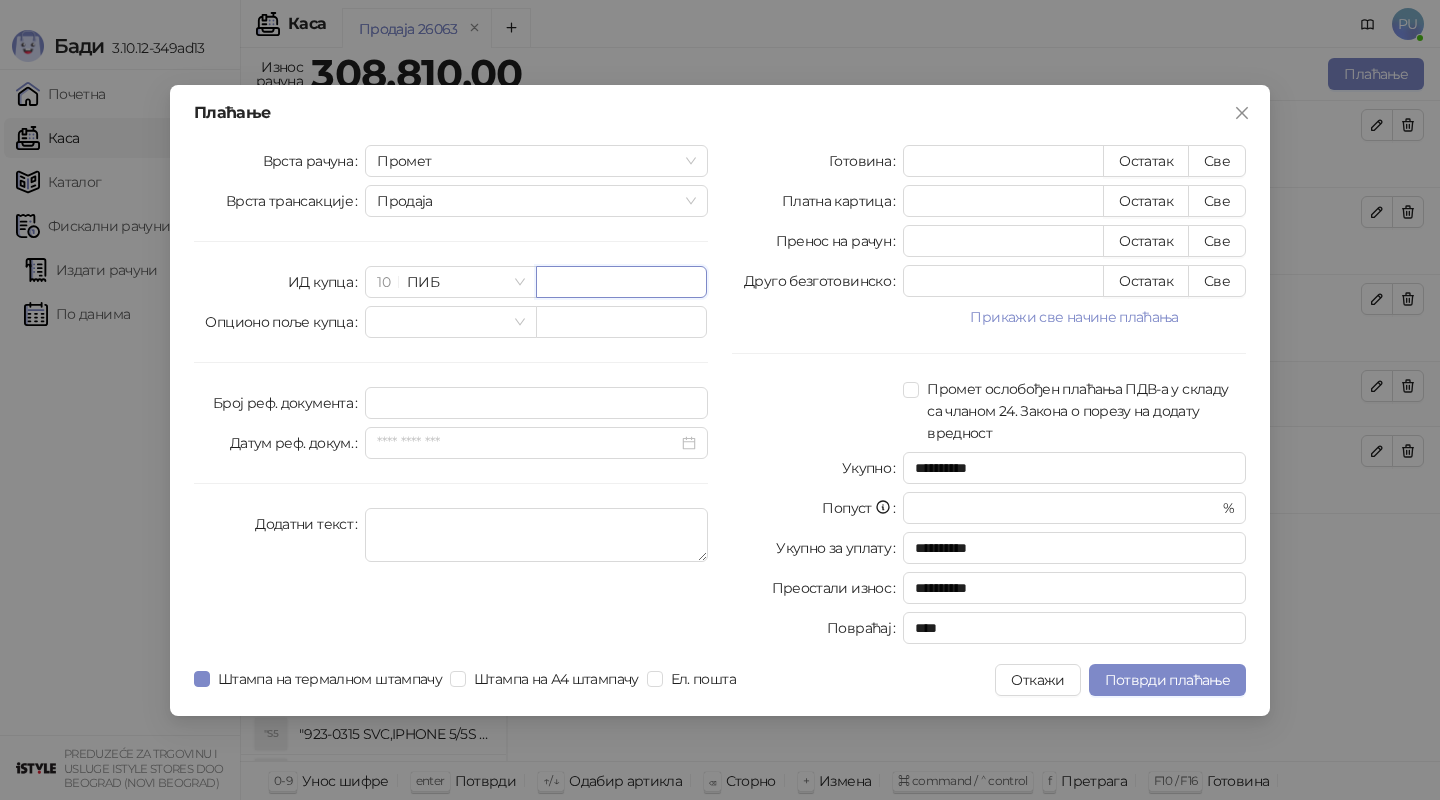click at bounding box center (621, 282) 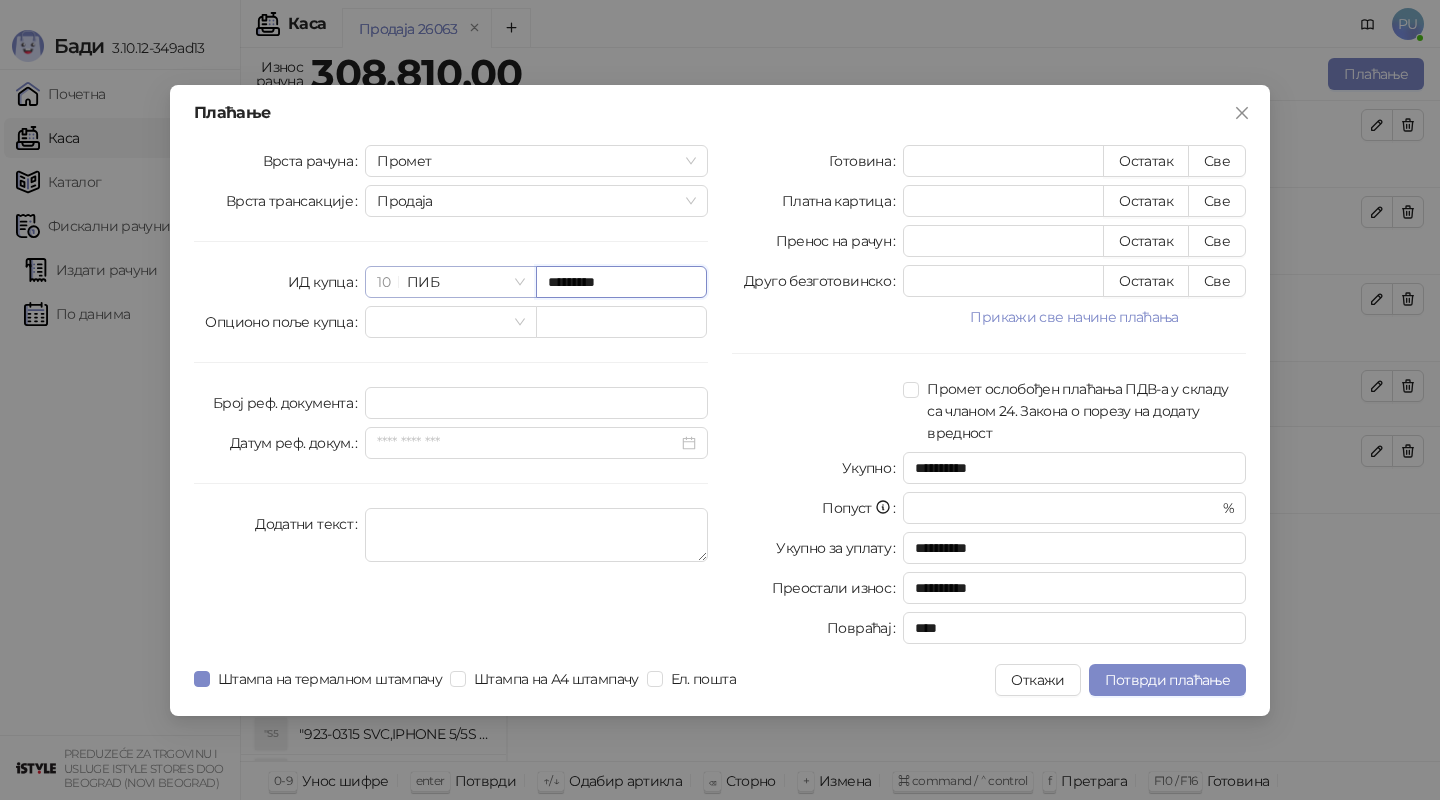 drag, startPoint x: 640, startPoint y: 290, endPoint x: 506, endPoint y: 281, distance: 134.3019 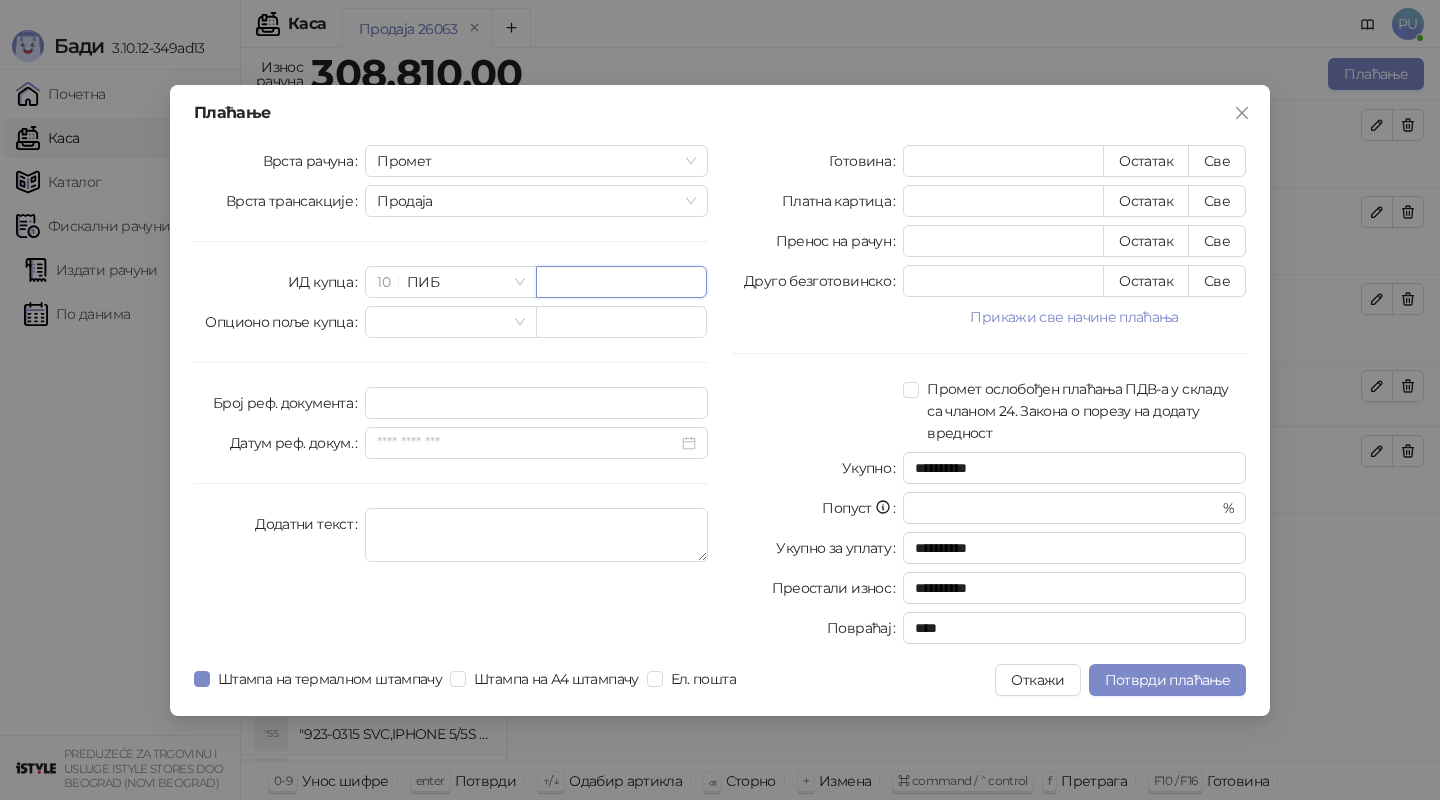click at bounding box center [621, 282] 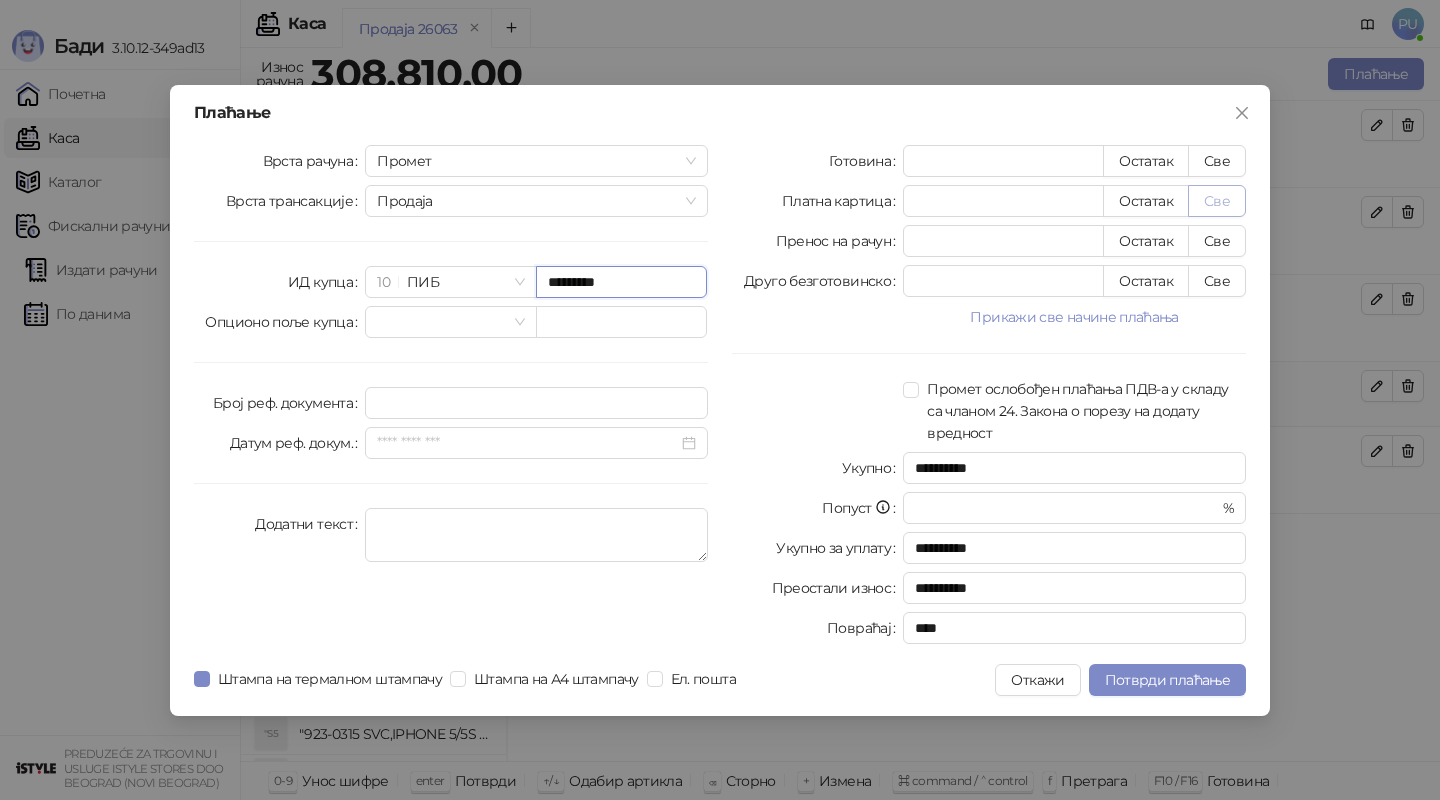 type on "*********" 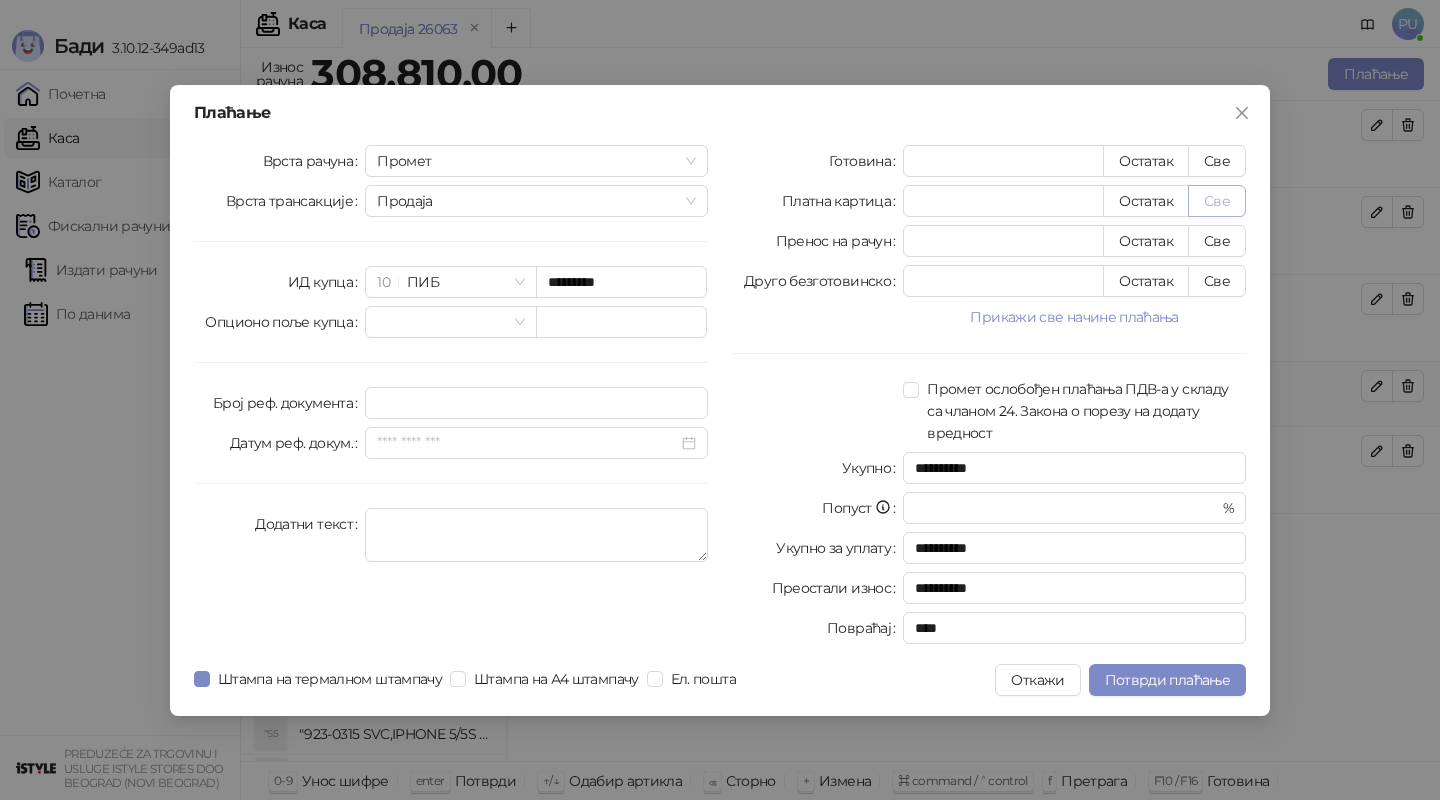 click on "Све" at bounding box center [1217, 201] 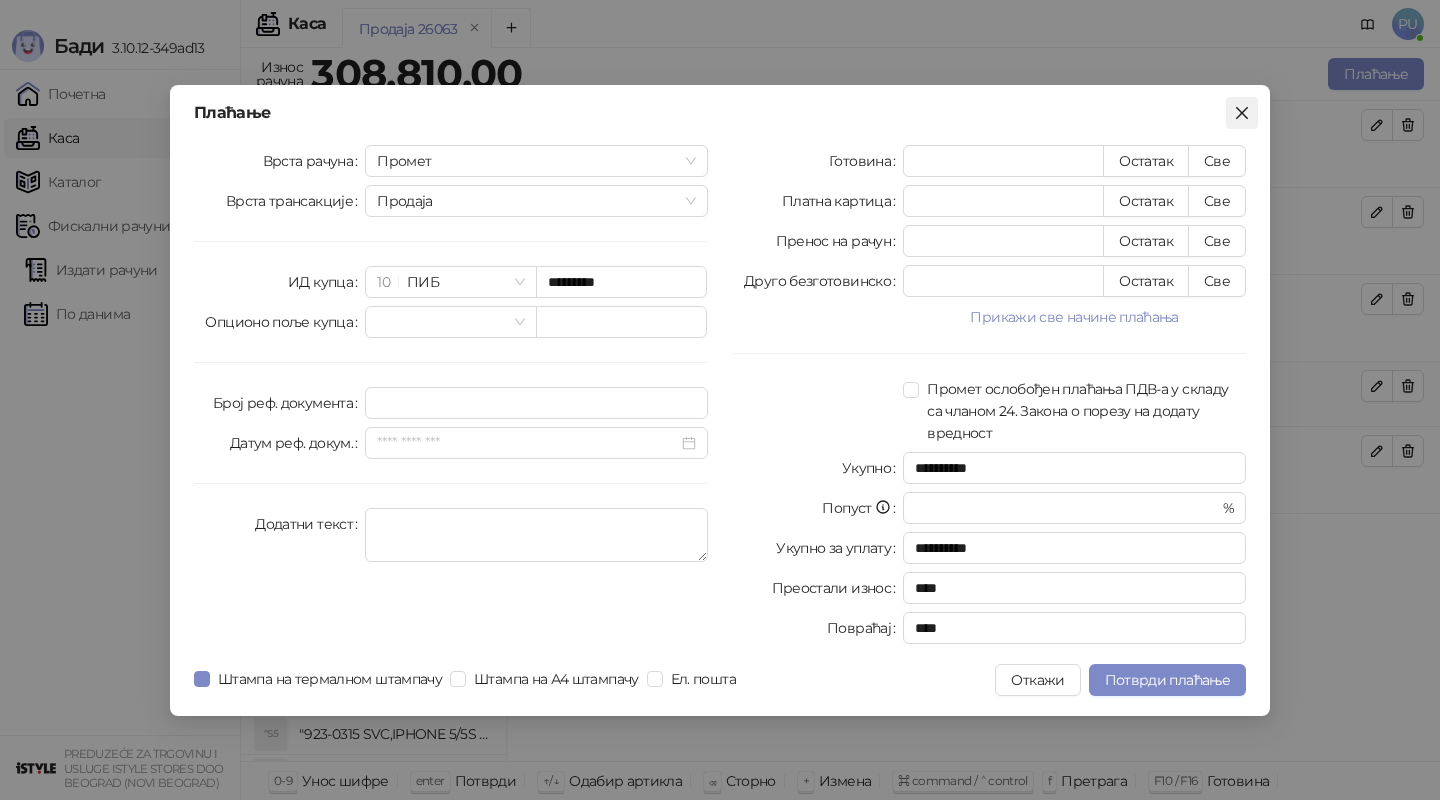 click 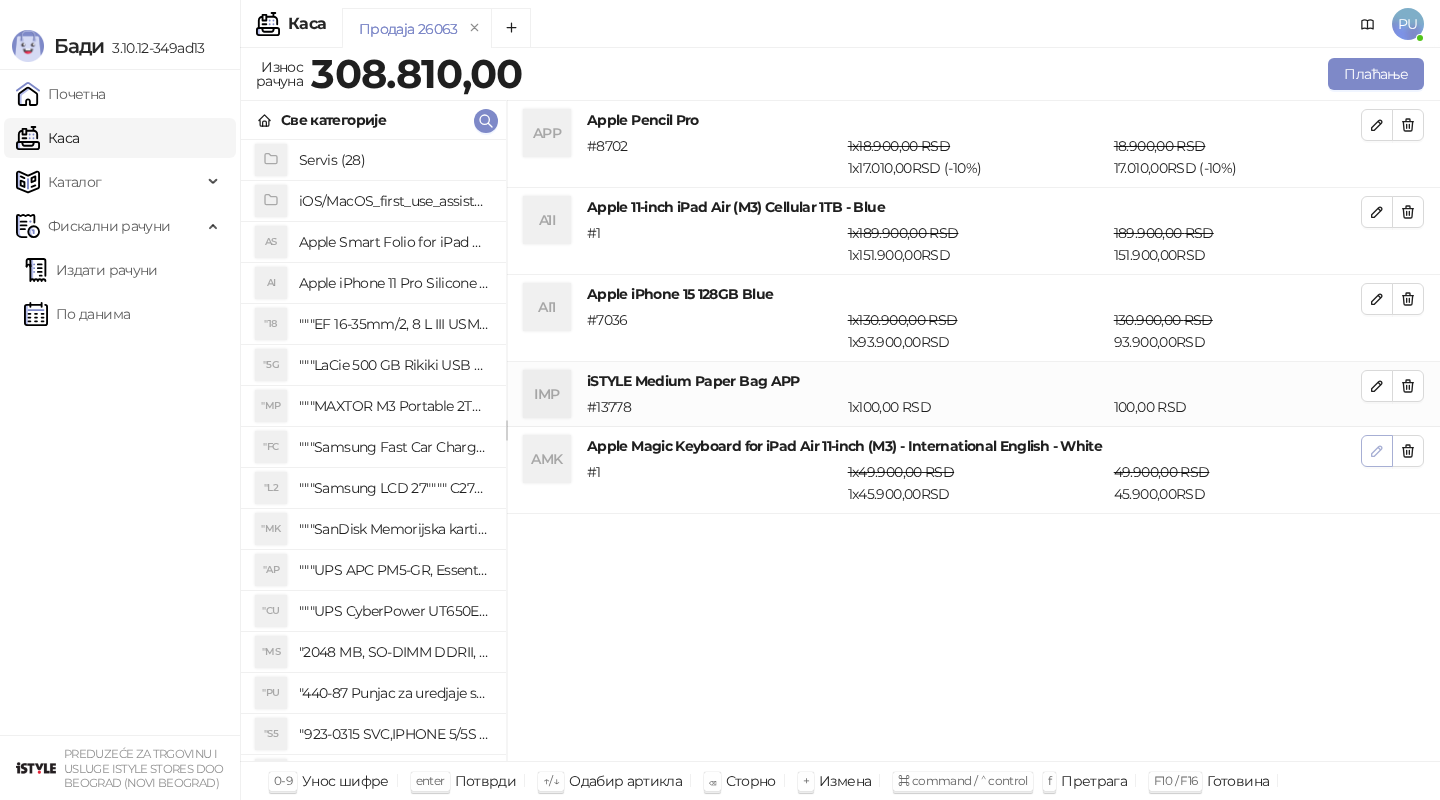 click at bounding box center [1377, 451] 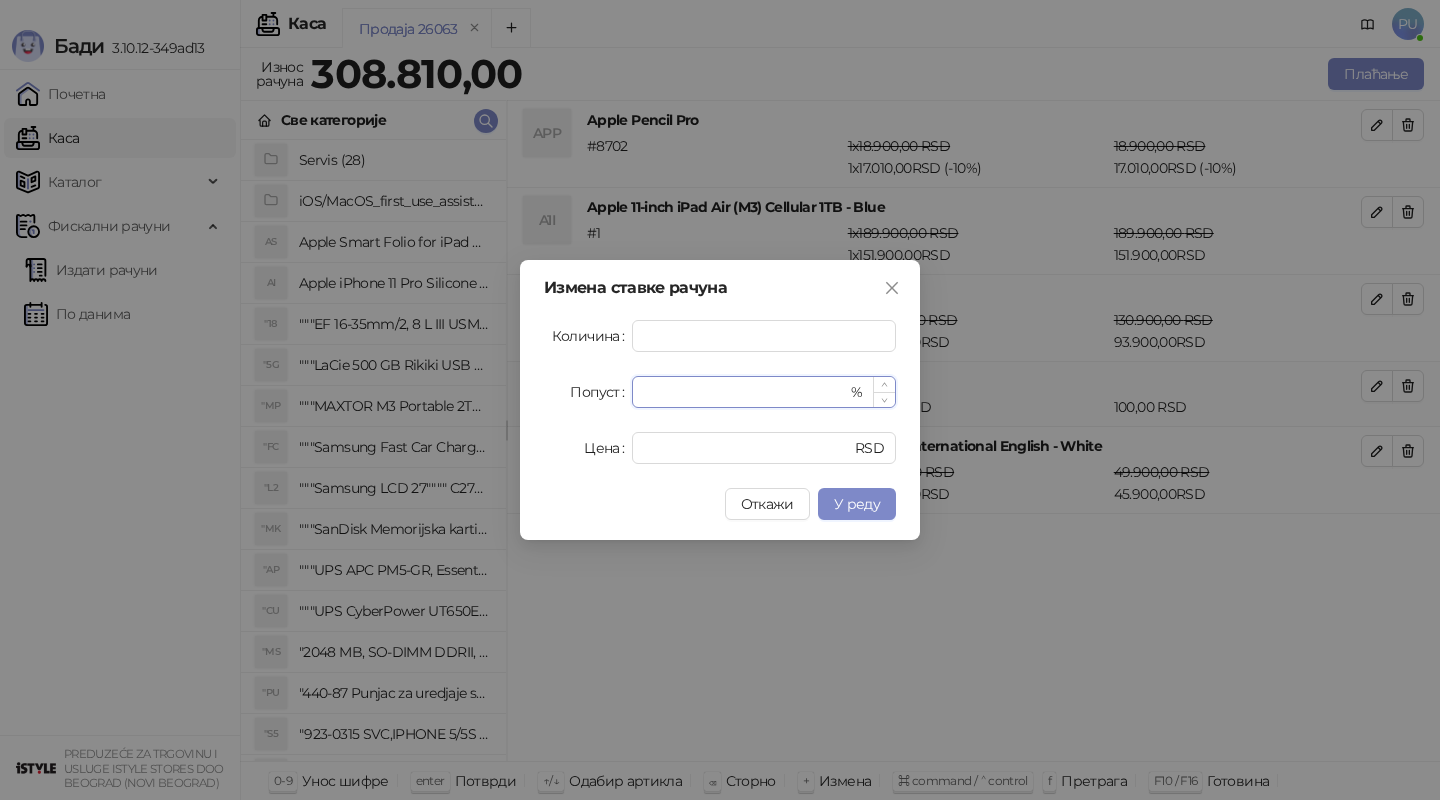 click on "*" at bounding box center (745, 392) 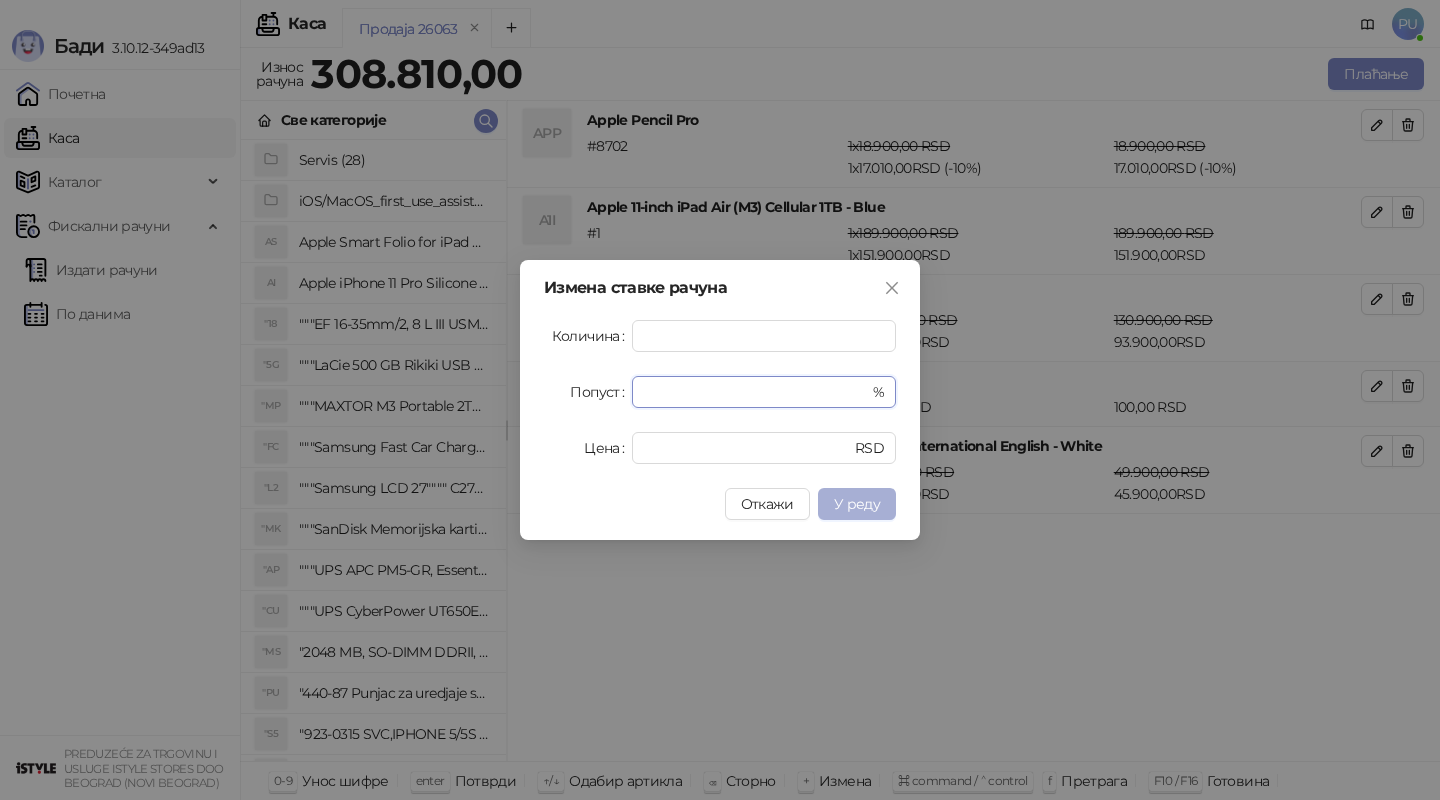 type on "*" 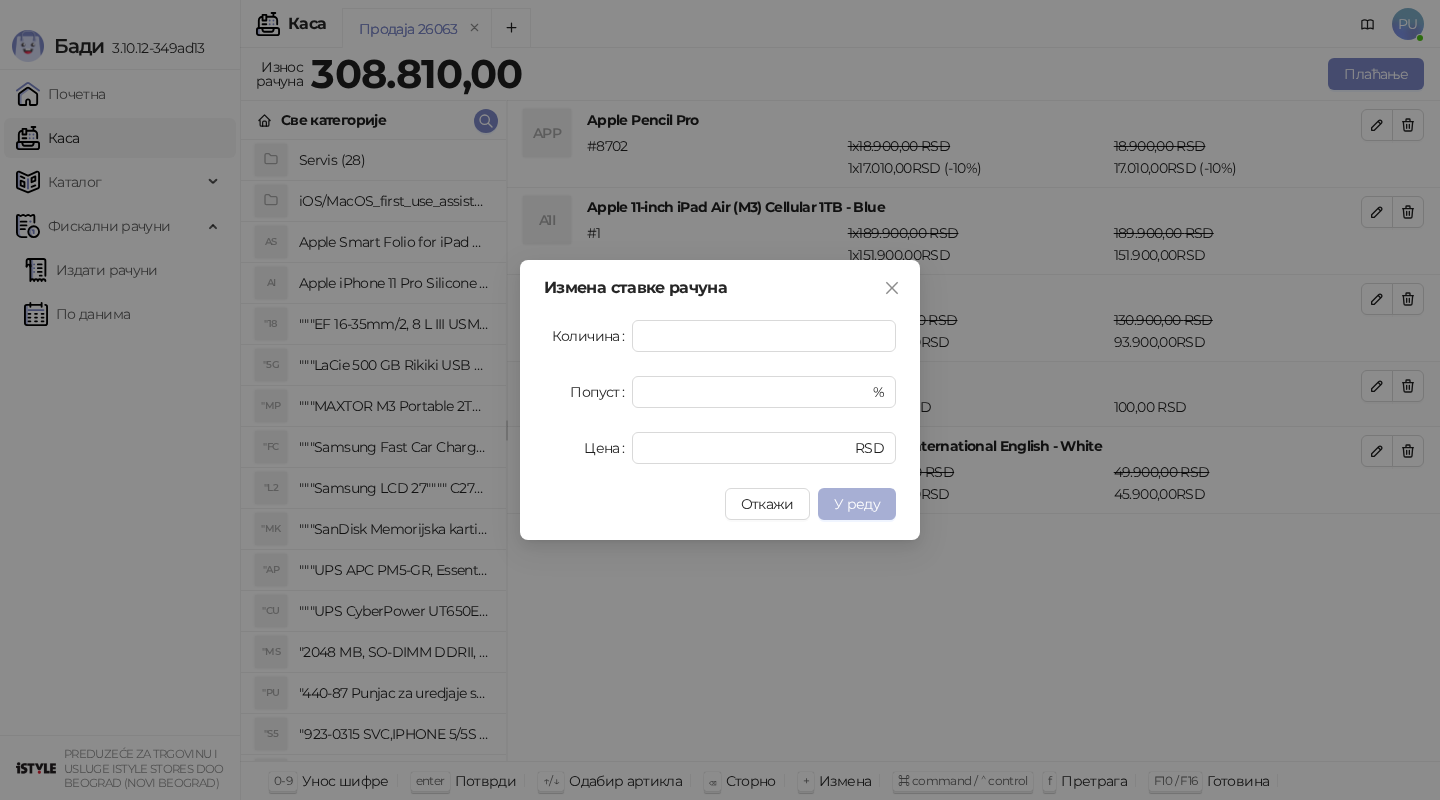 click on "У реду" at bounding box center (857, 504) 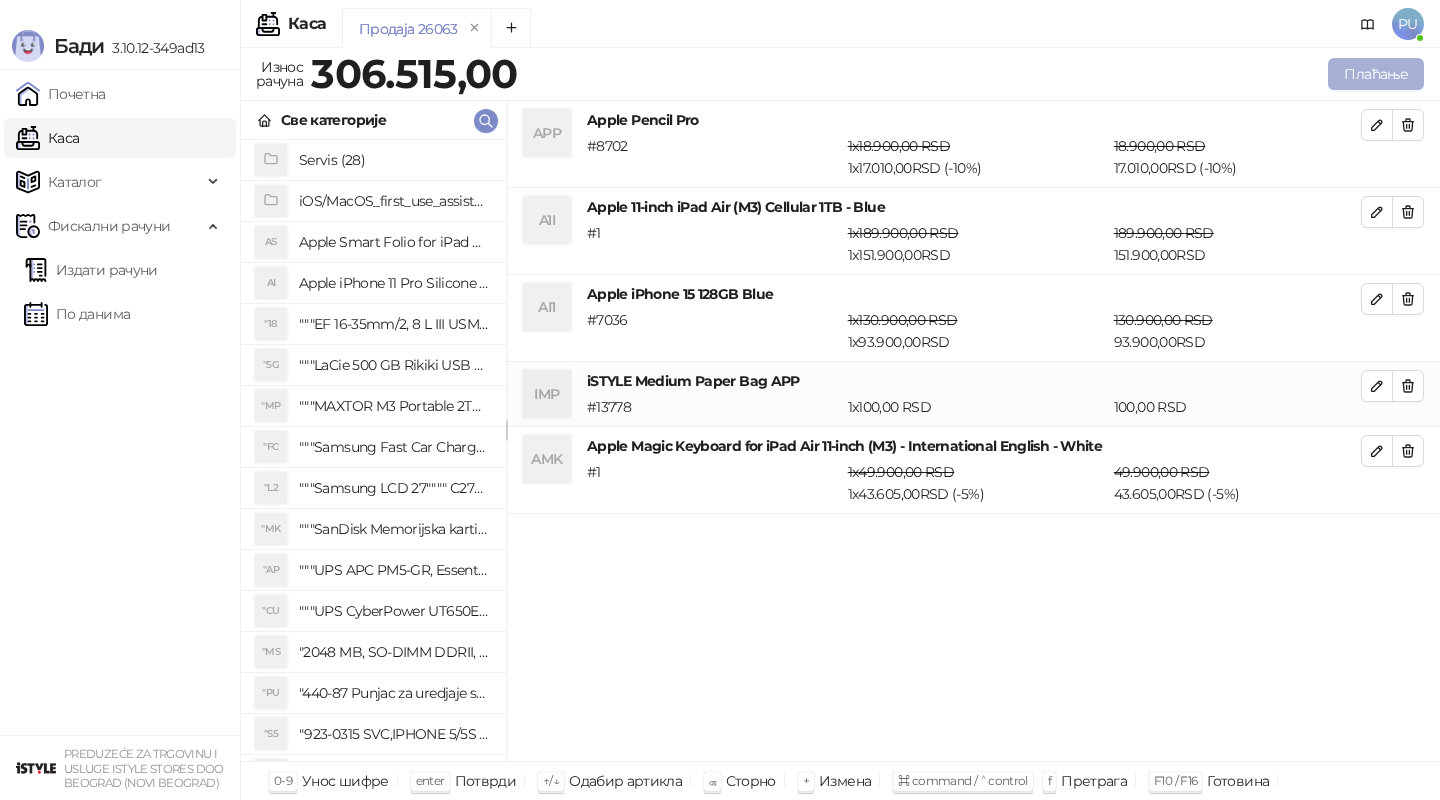 click on "Плаћање" at bounding box center [1376, 74] 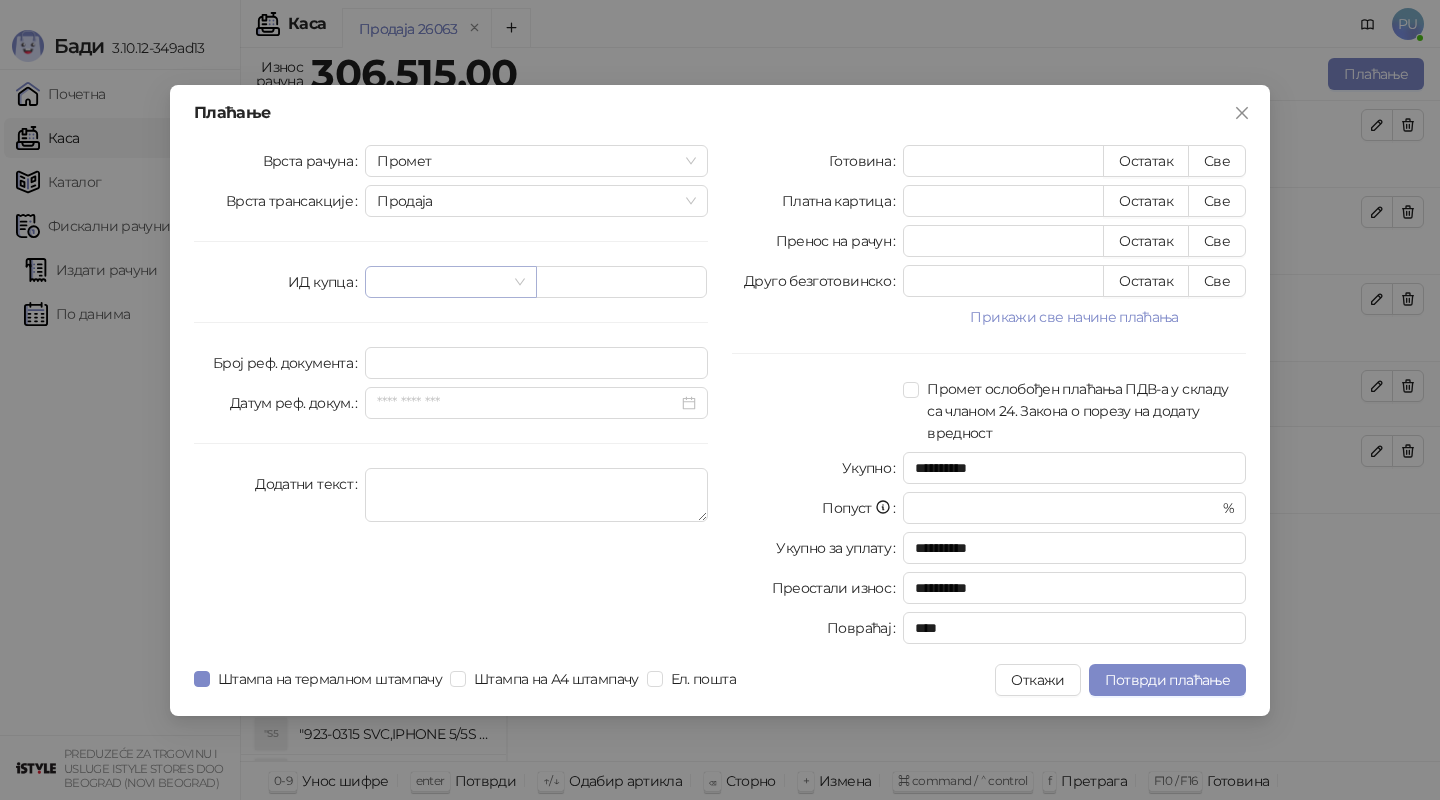 click at bounding box center [441, 282] 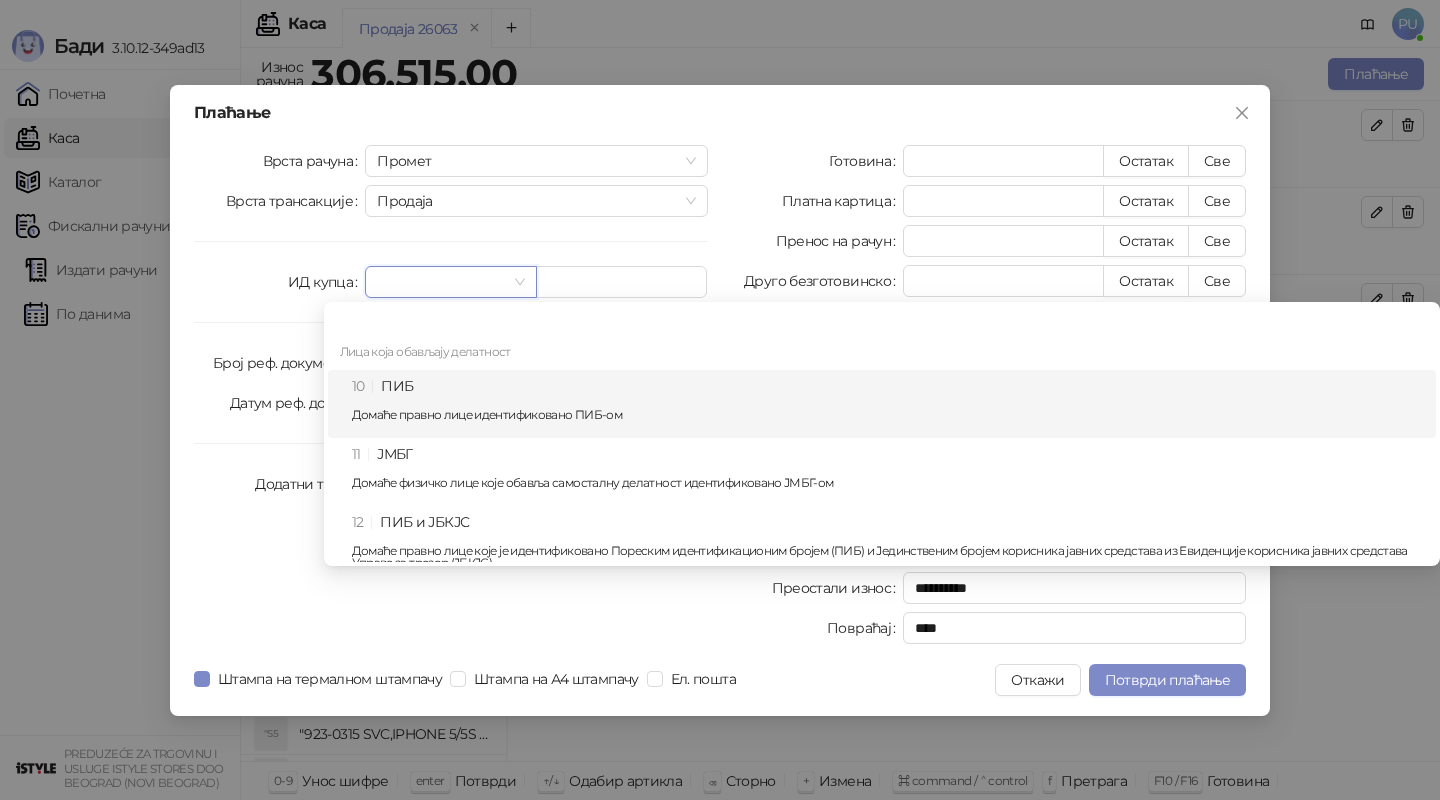 click on "10 ПИБ Домаће правно лице идентификовано ПИБ-ом" at bounding box center (888, 404) 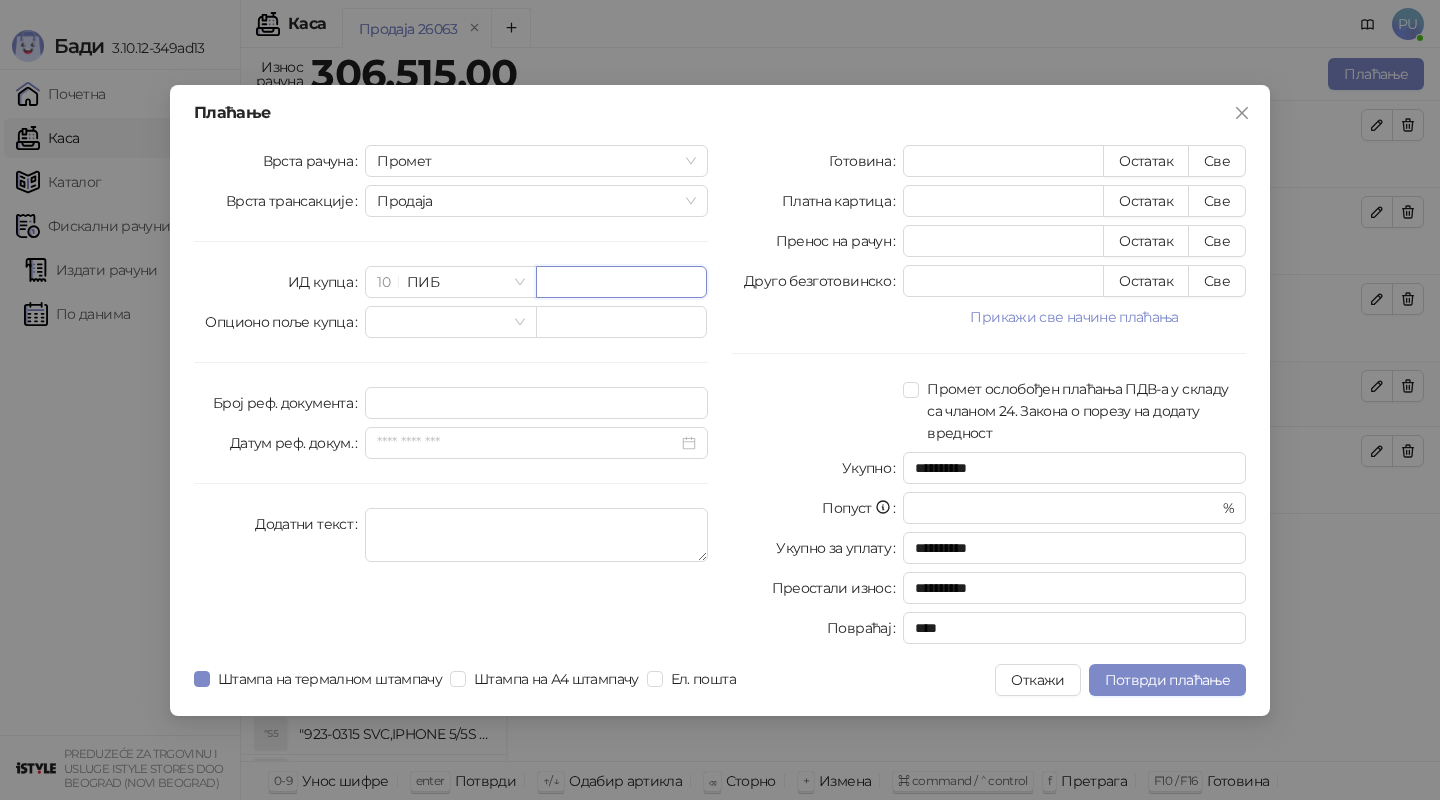 click at bounding box center (621, 282) 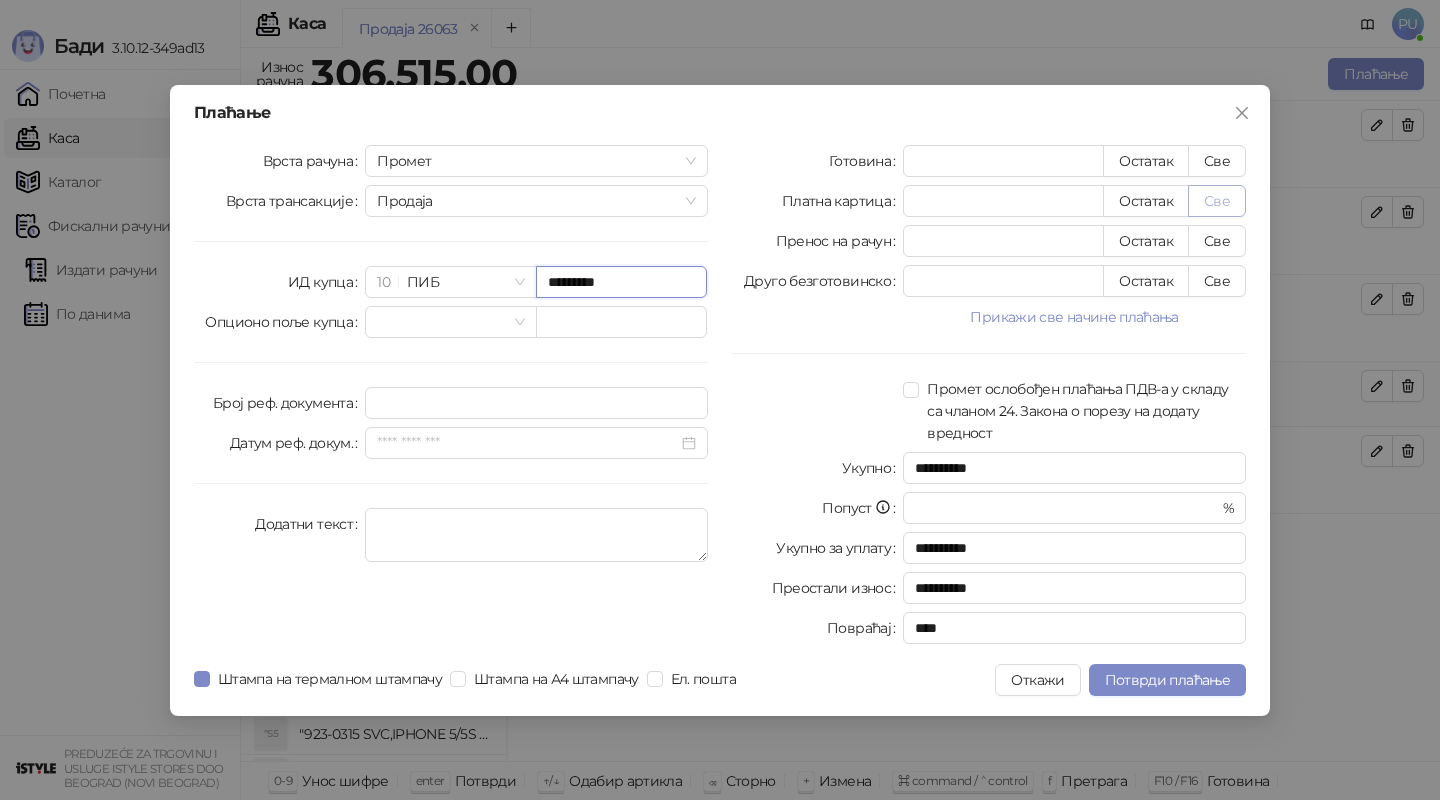 type on "*********" 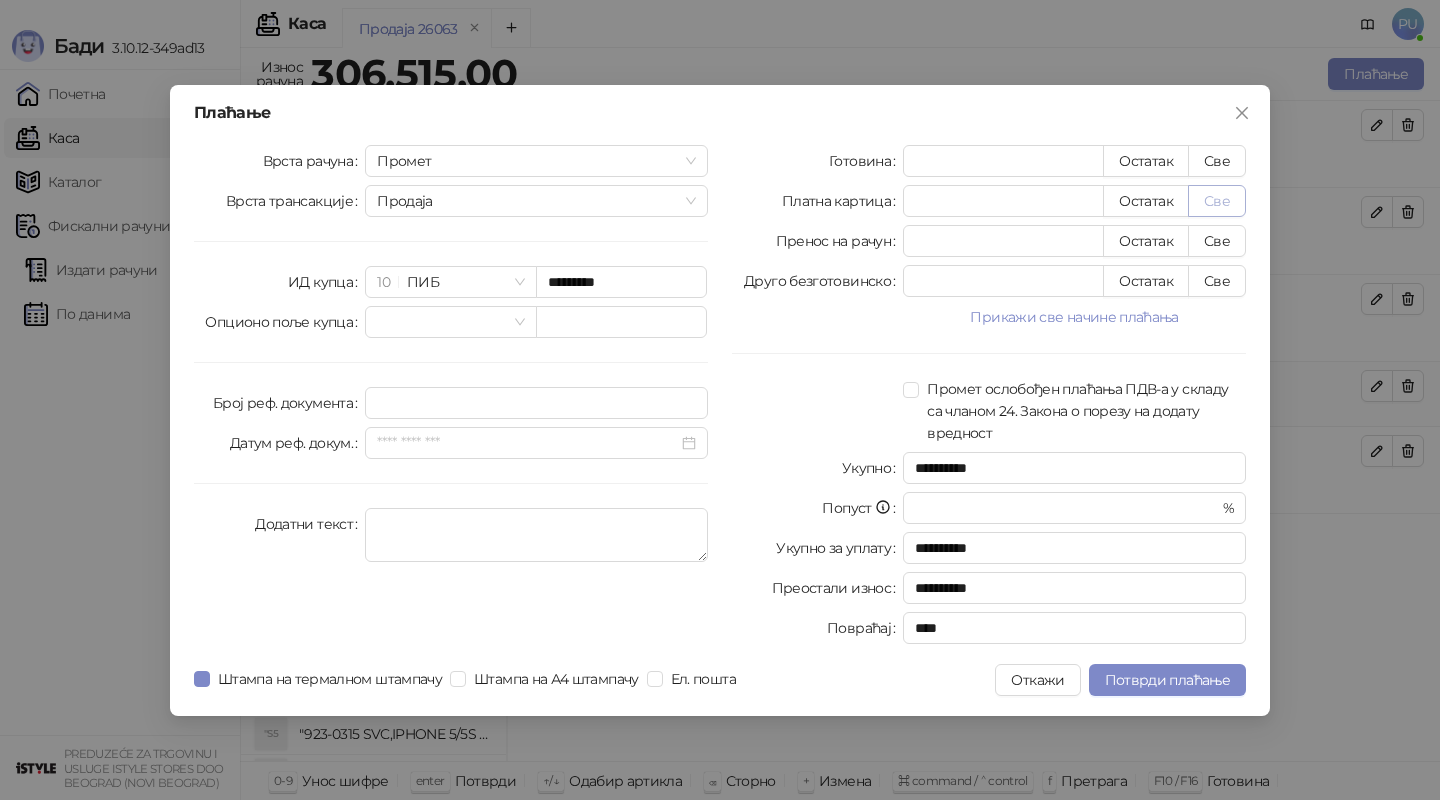 click on "Све" at bounding box center [1217, 201] 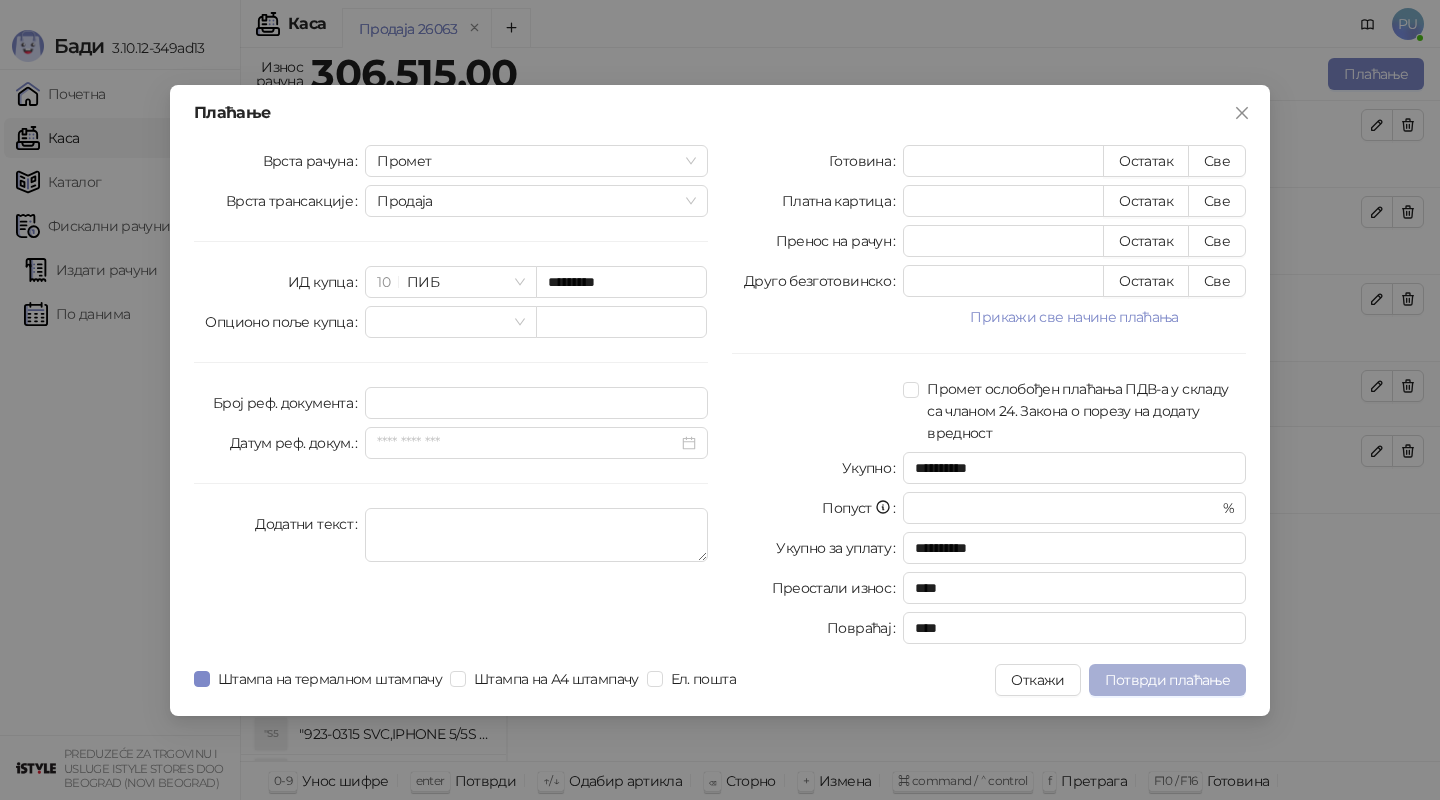 click on "Потврди плаћање" at bounding box center (1167, 680) 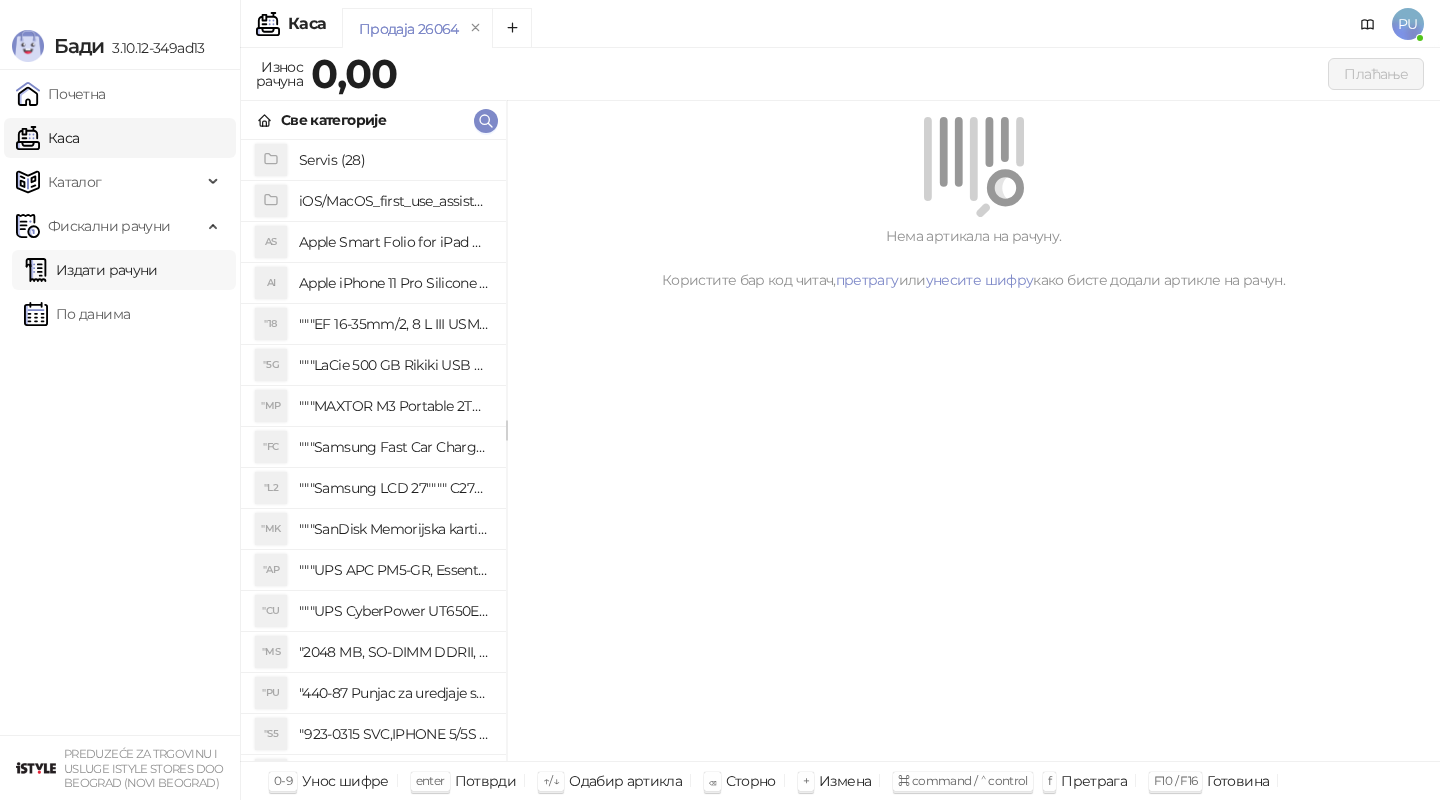 click on "Издати рачуни" at bounding box center [91, 270] 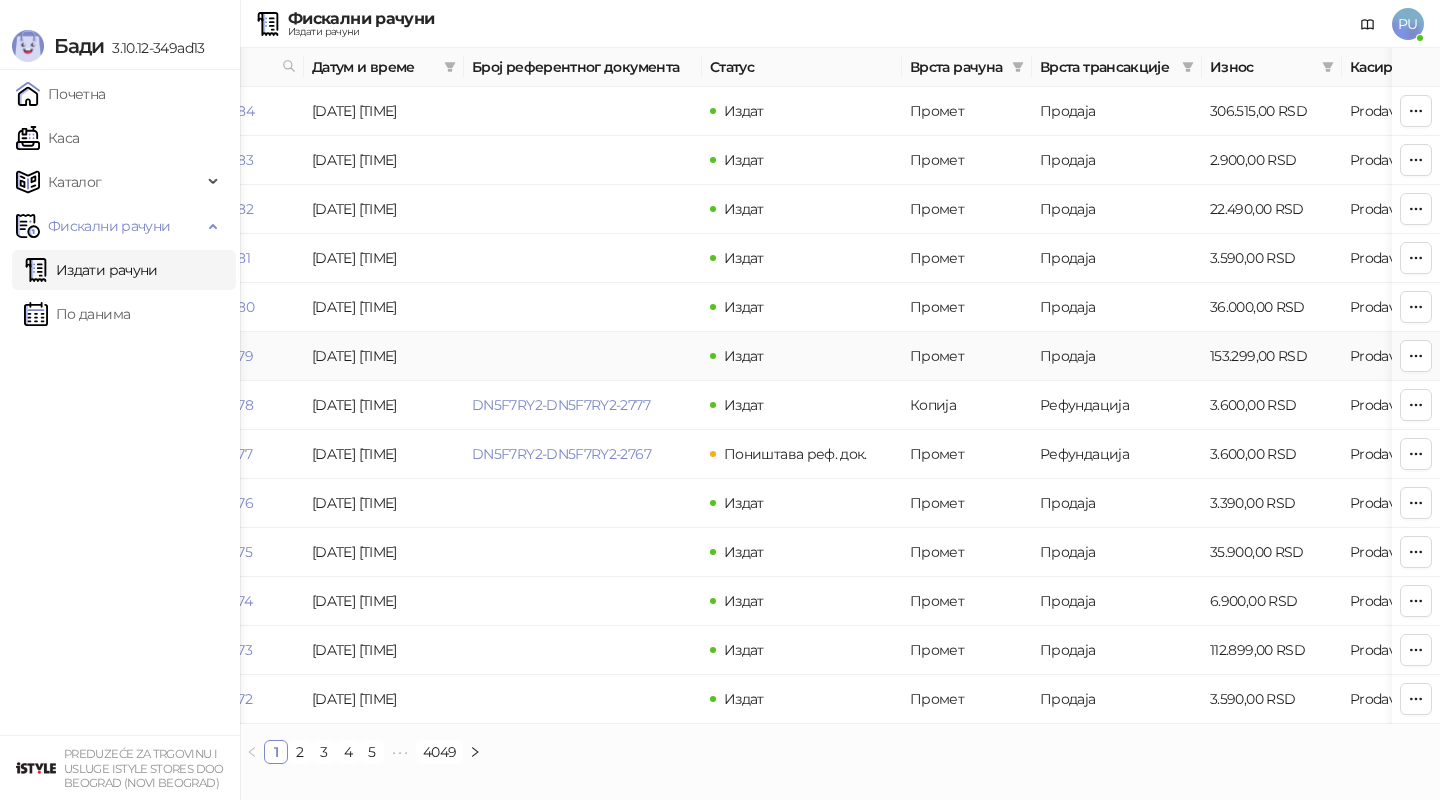 scroll, scrollTop: 0, scrollLeft: 0, axis: both 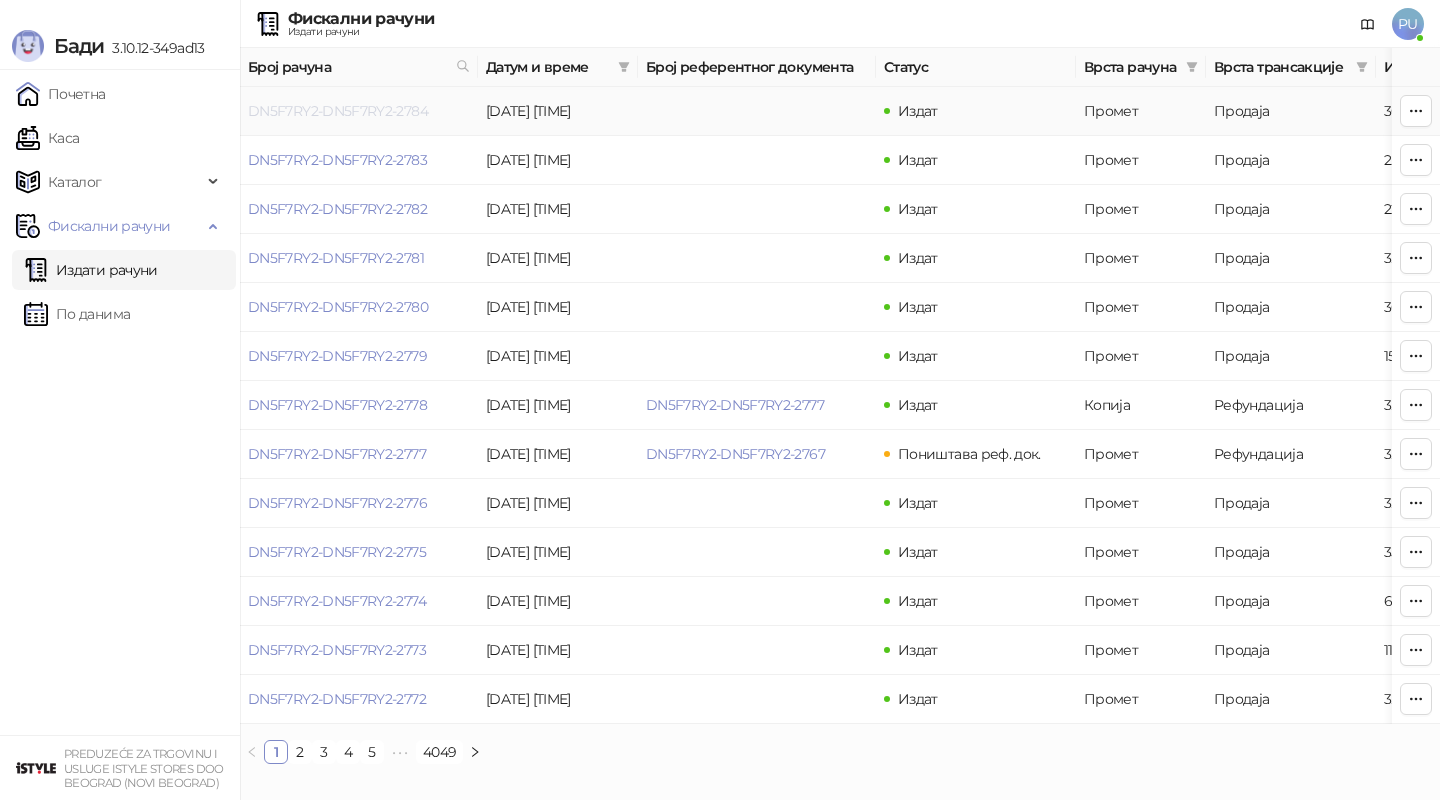click on "DN5F7RY2-DN5F7RY2-2784" at bounding box center [338, 111] 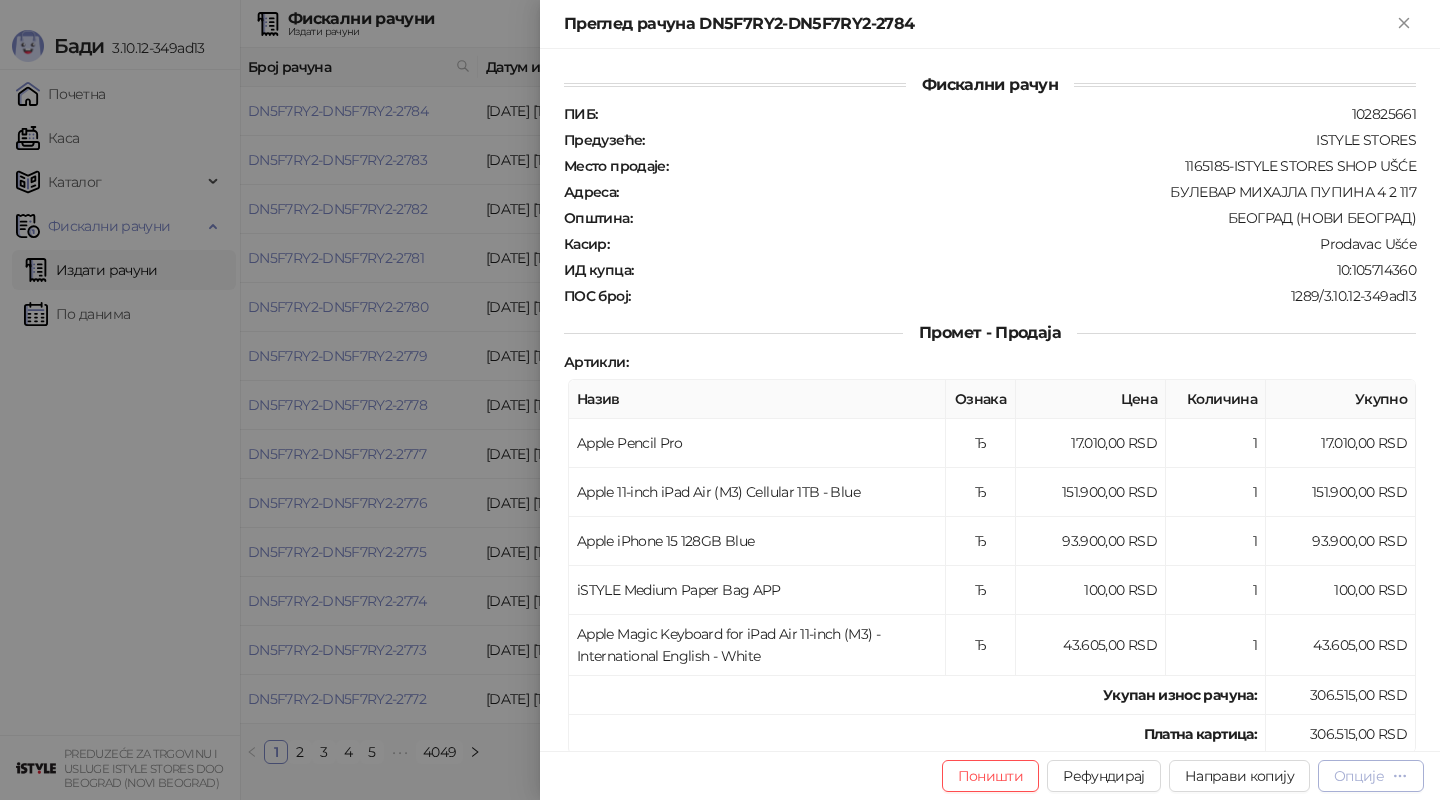 click 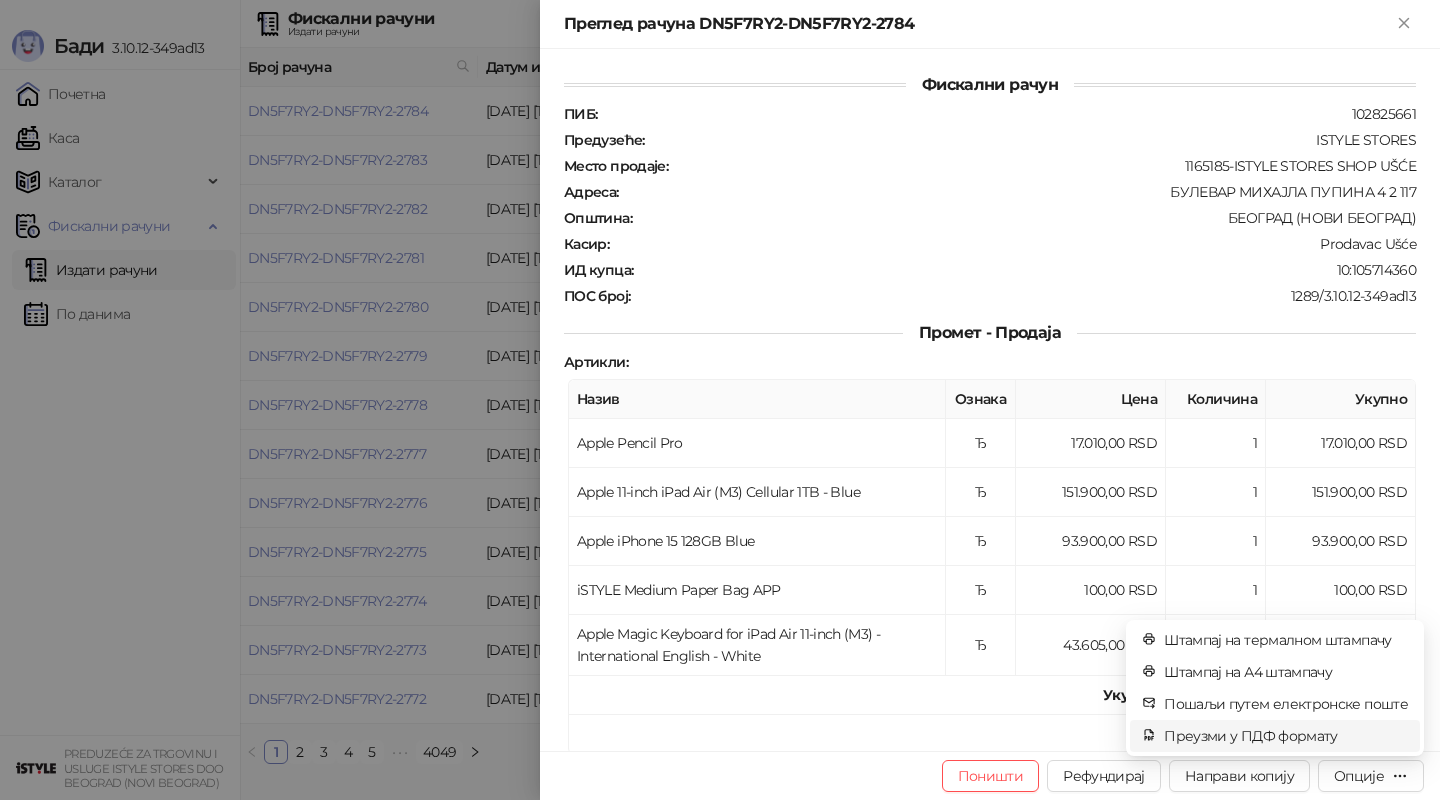 click on "Преузми у ПДФ формату" at bounding box center (1286, 736) 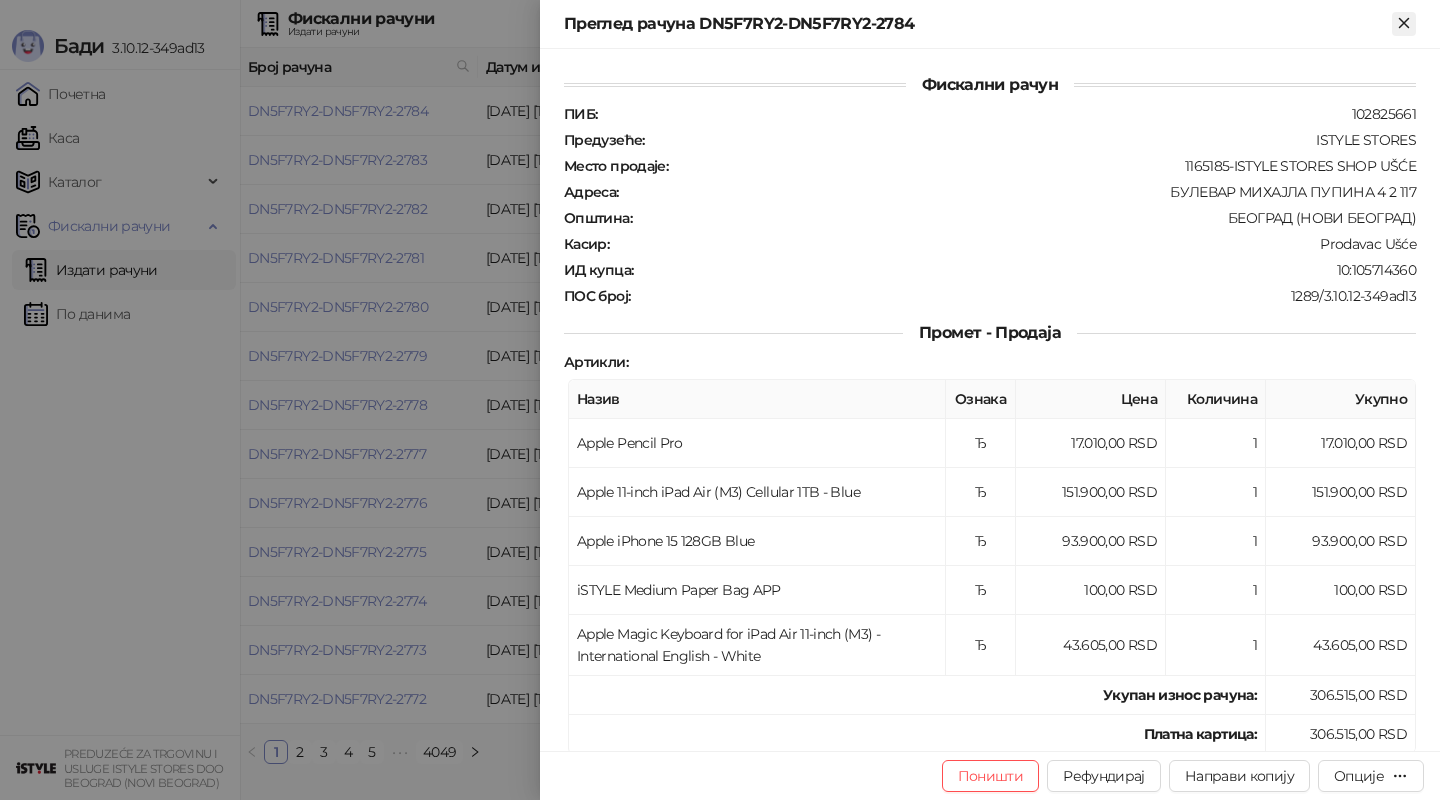 click 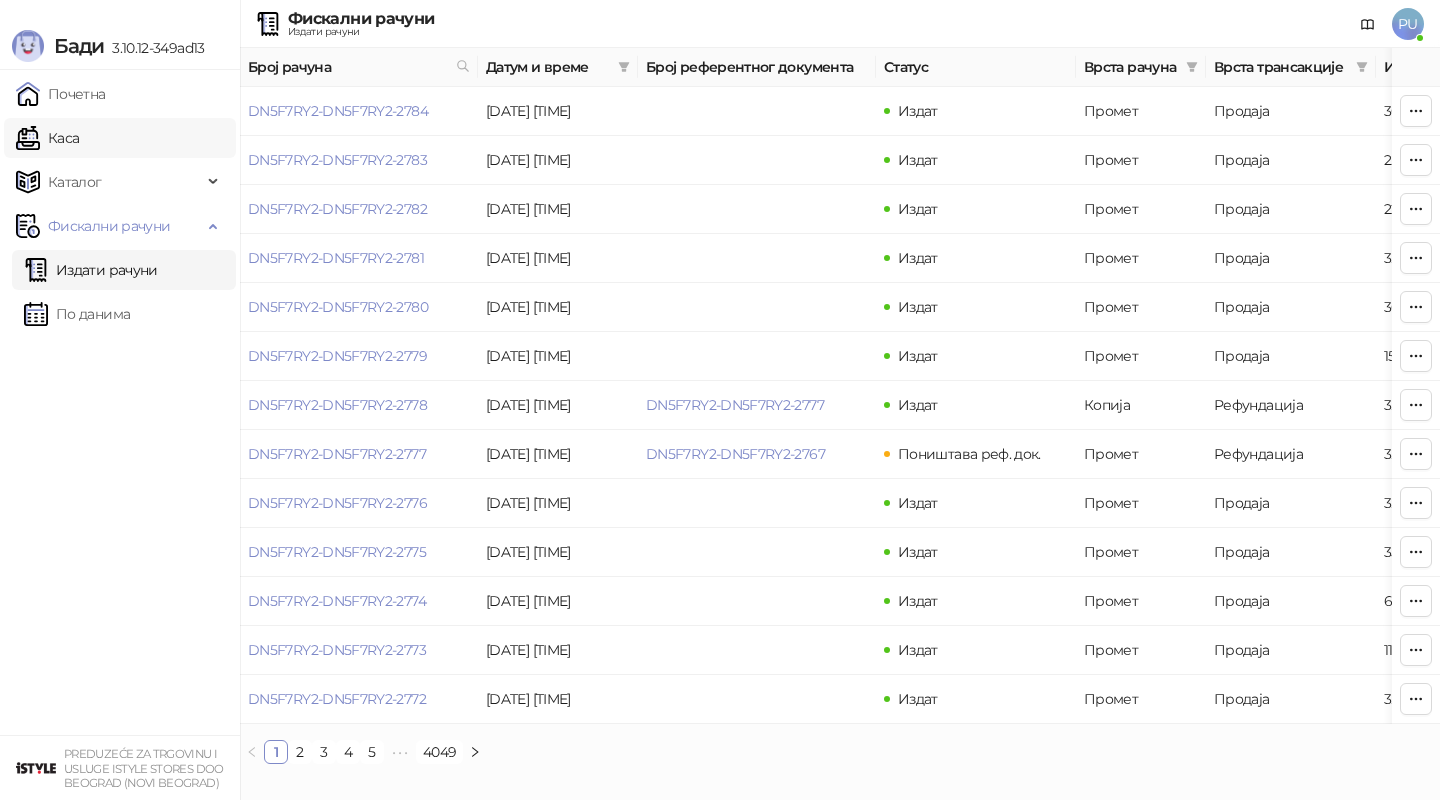 click on "Каса" at bounding box center (47, 138) 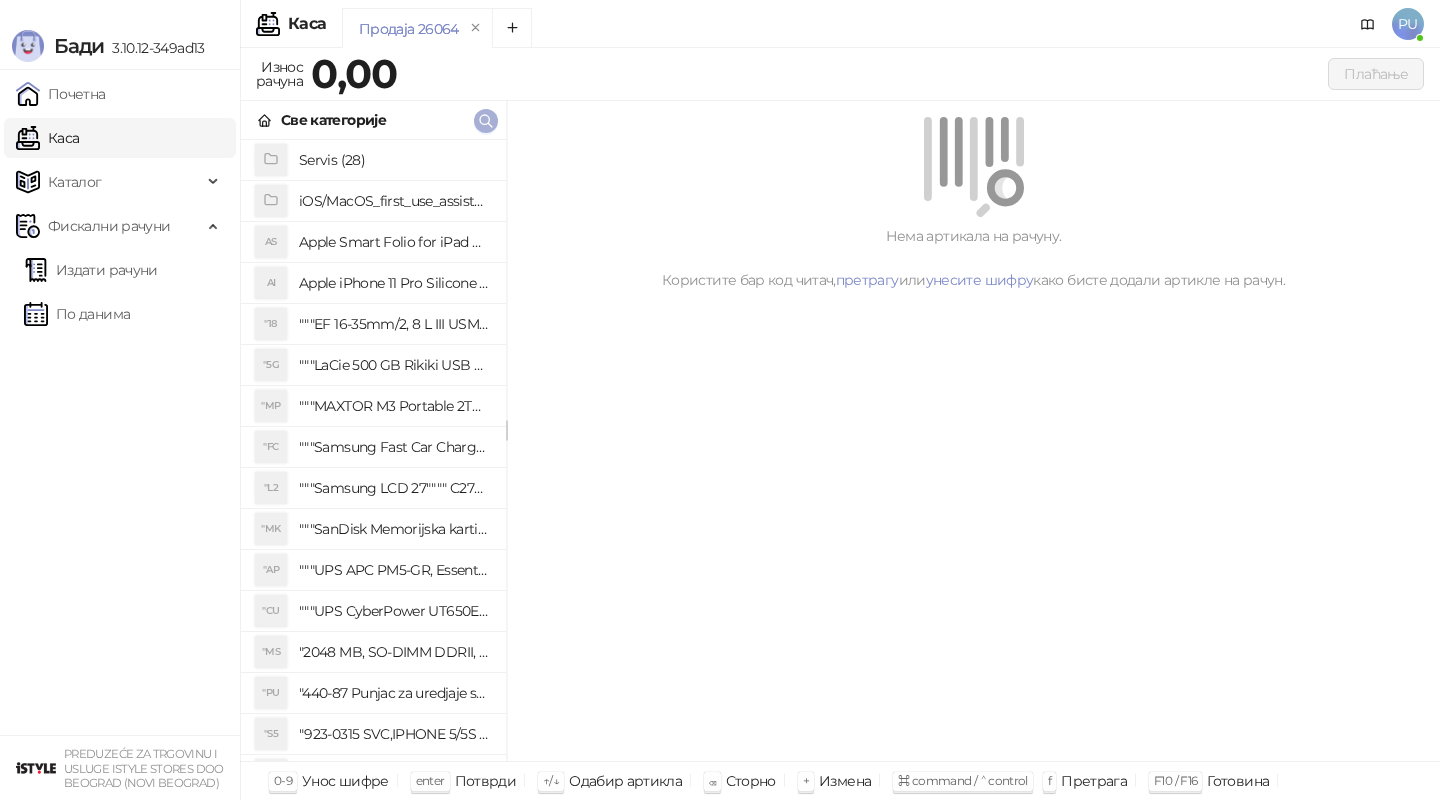 click 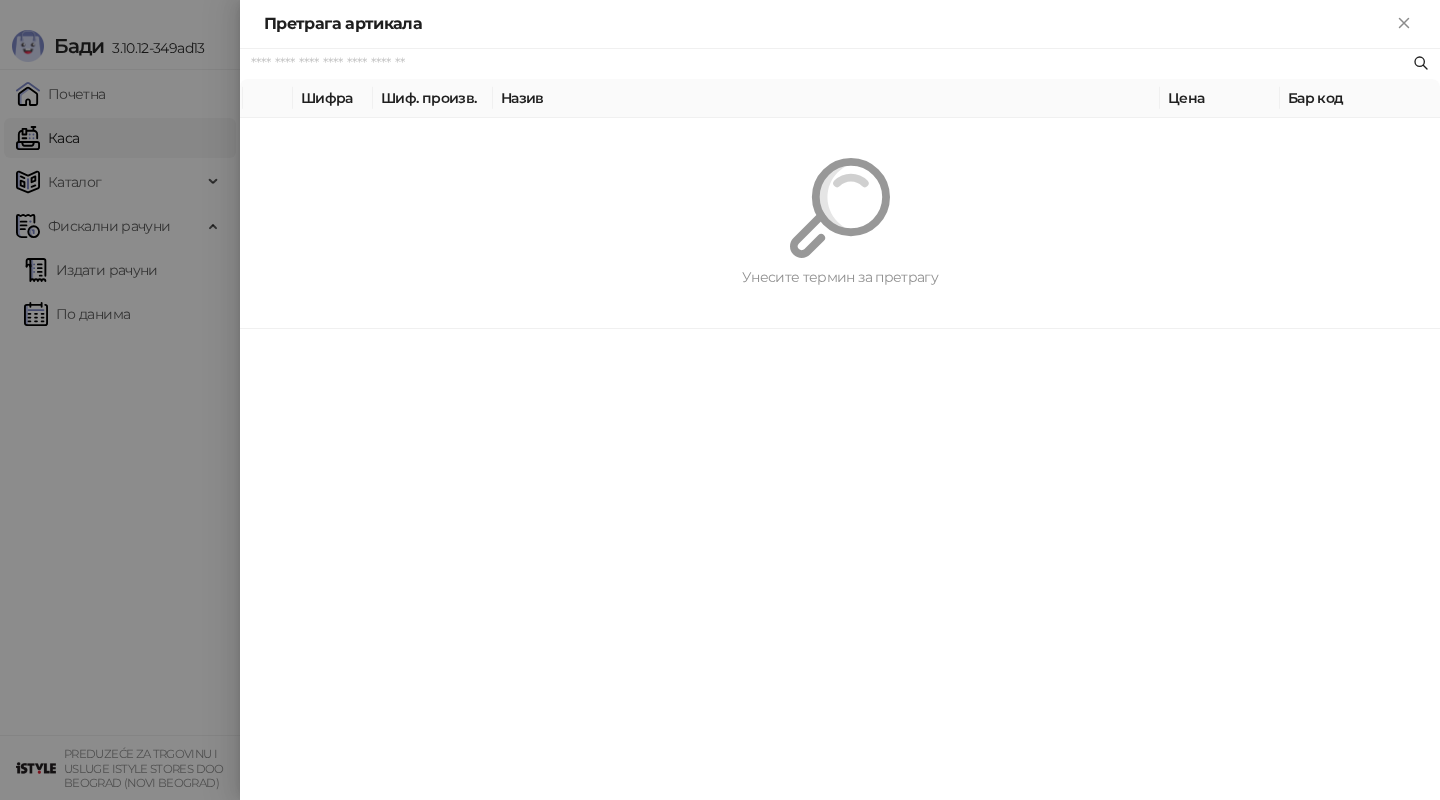 paste on "*********" 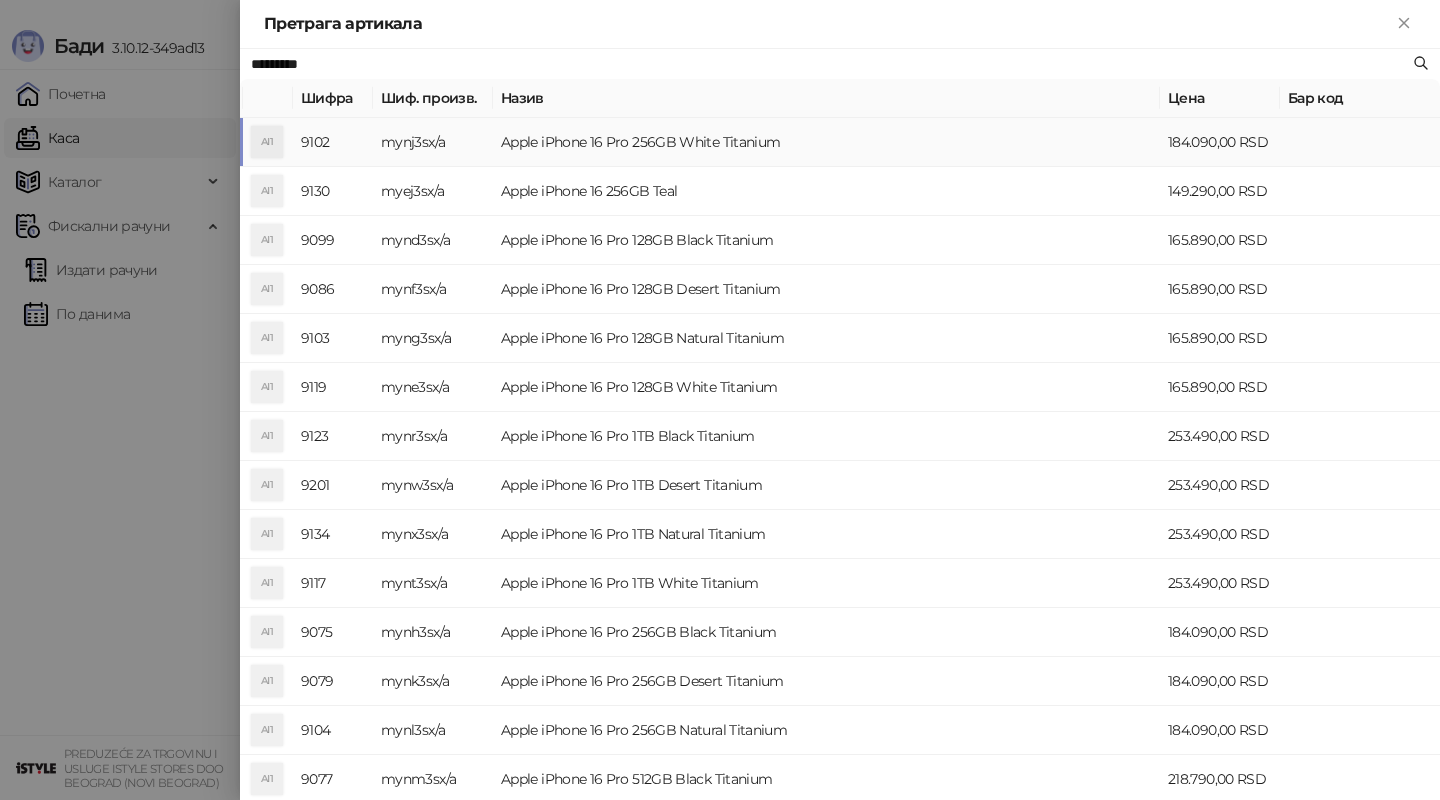 type on "*********" 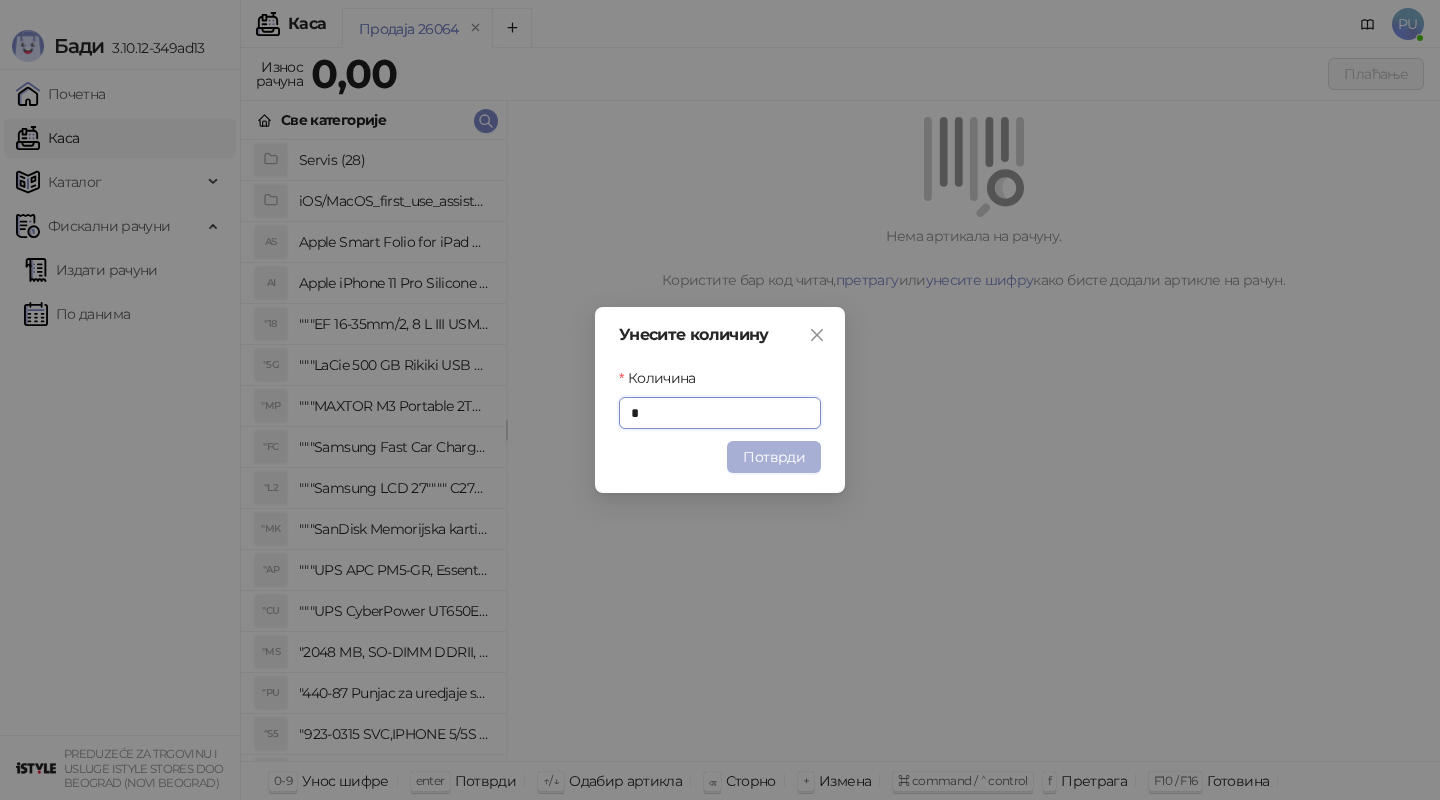 click on "Потврди" at bounding box center [774, 457] 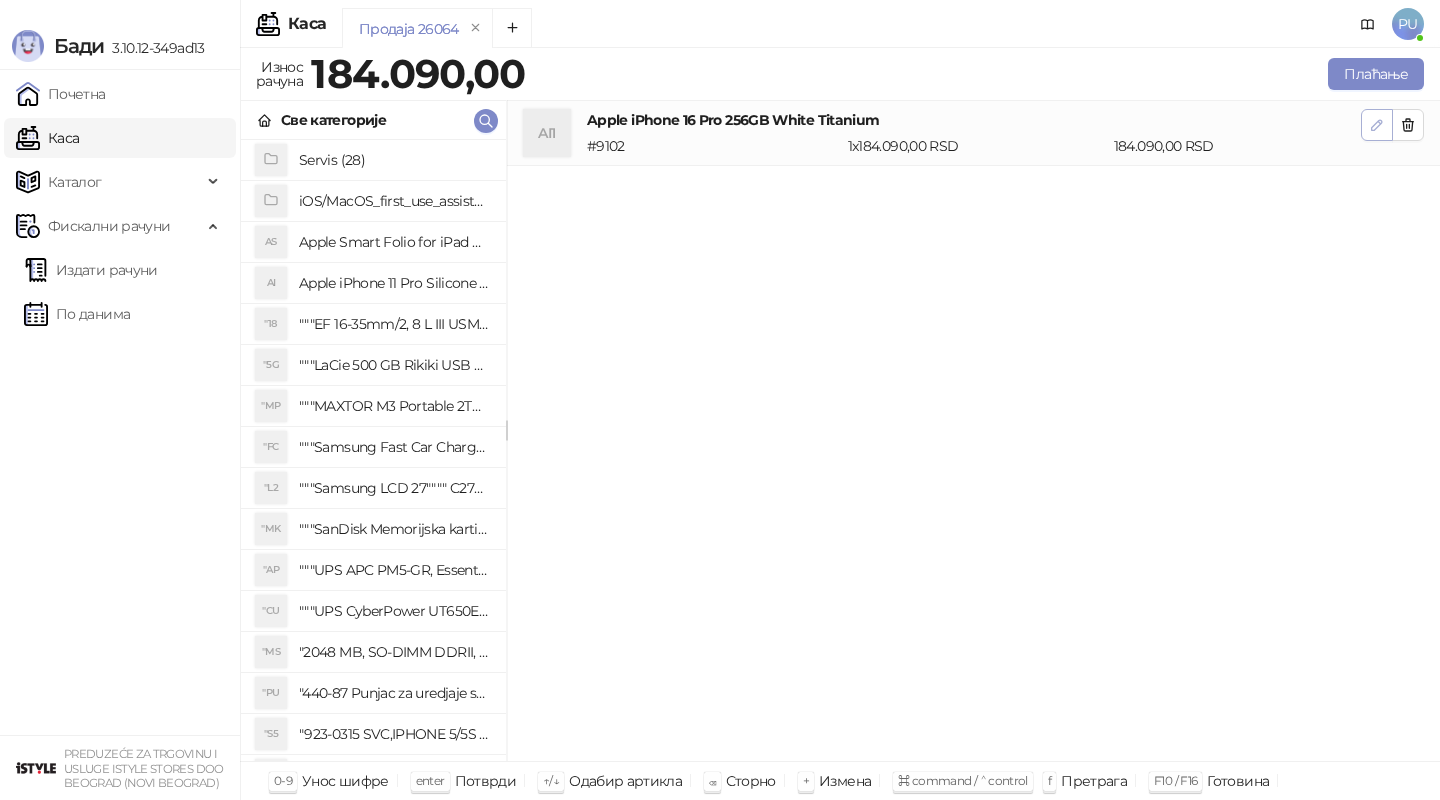 click 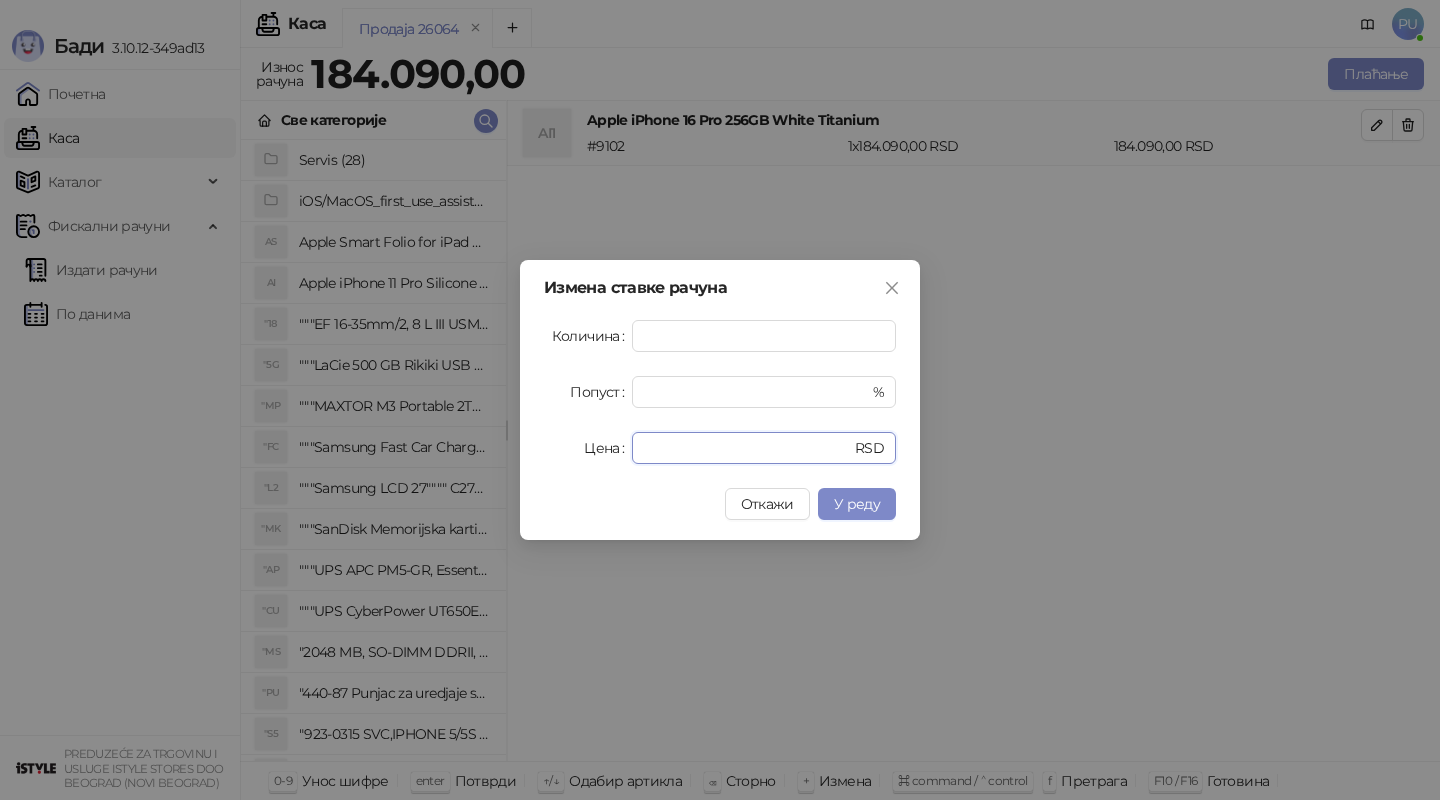 drag, startPoint x: 718, startPoint y: 454, endPoint x: 506, endPoint y: 417, distance: 215.20456 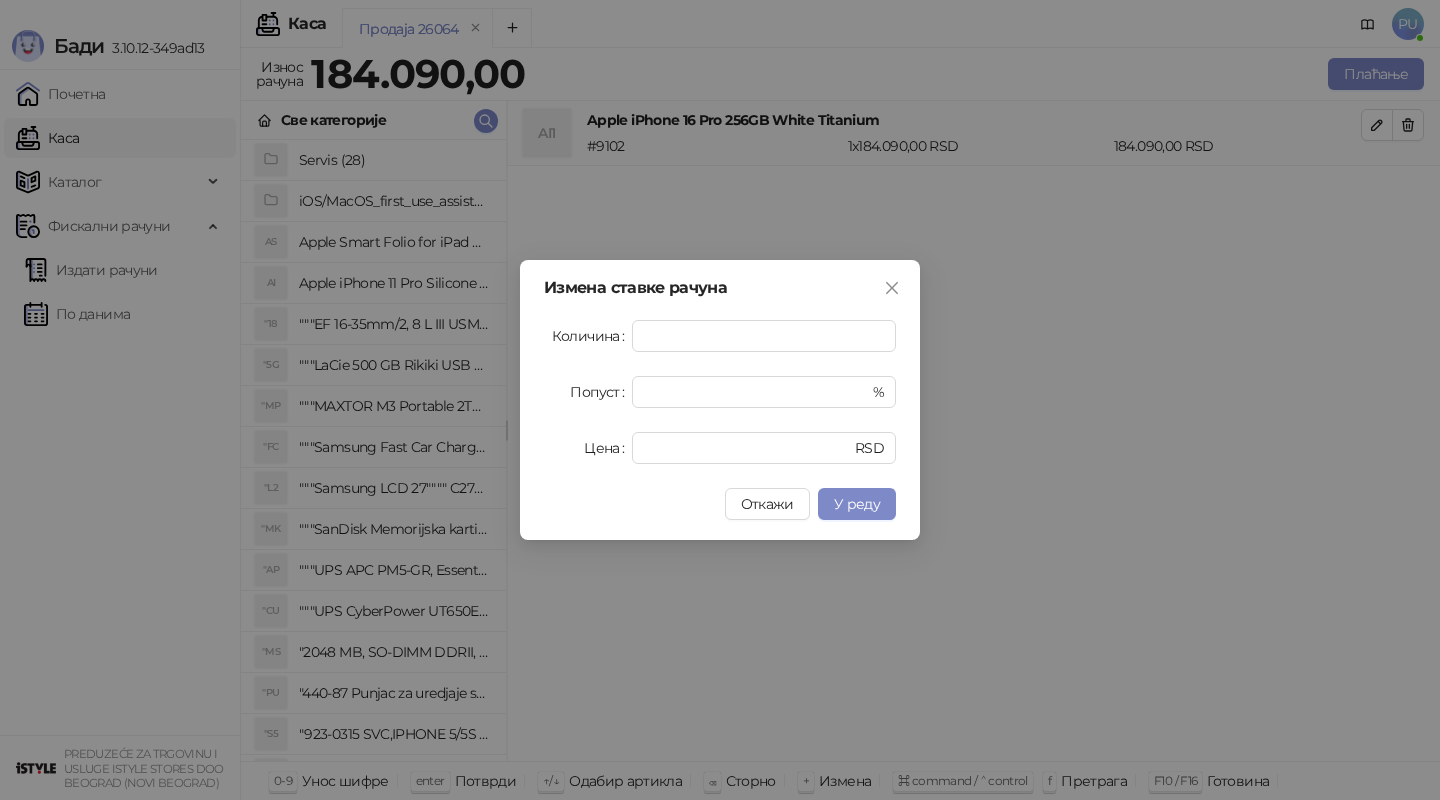 click on "У реду" at bounding box center [857, 504] 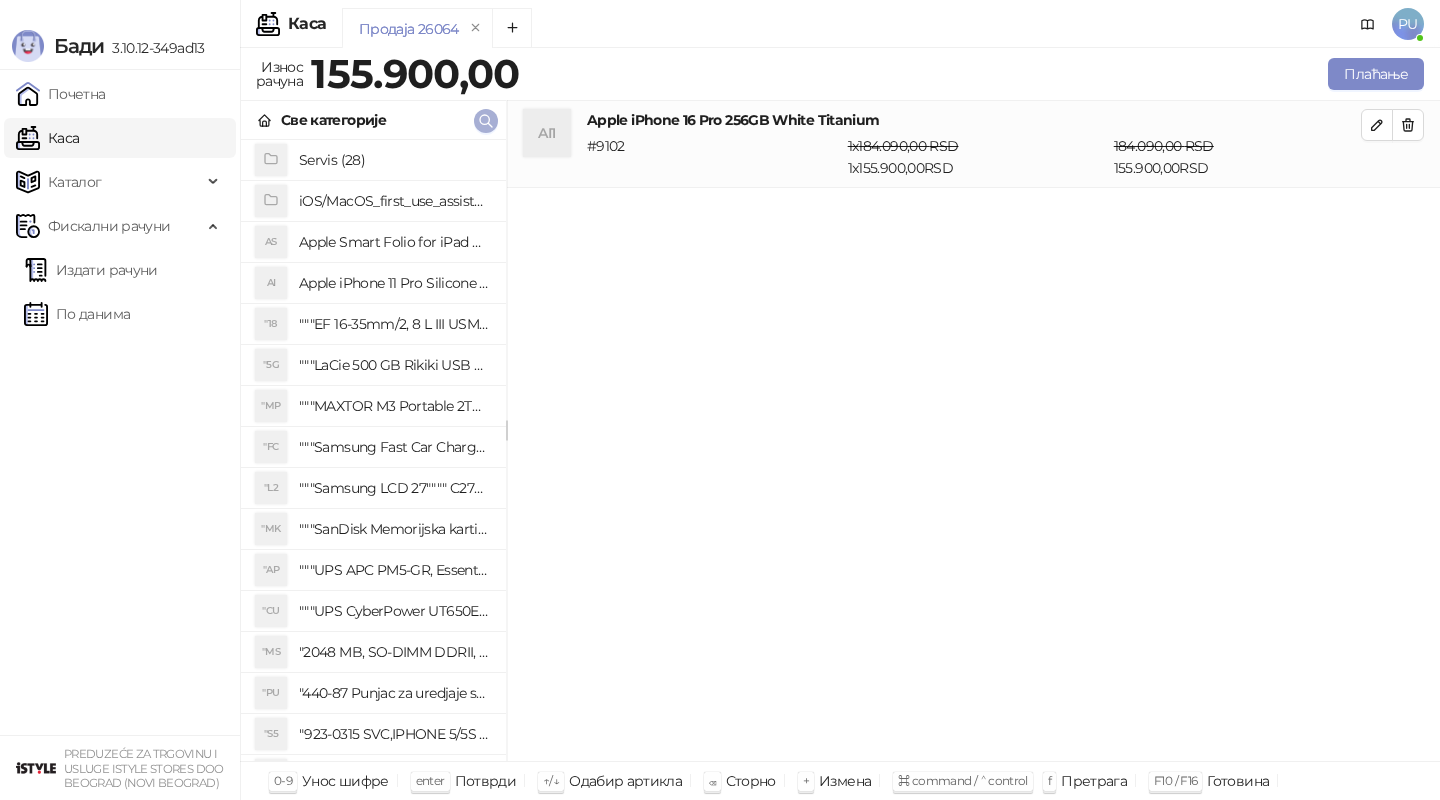click 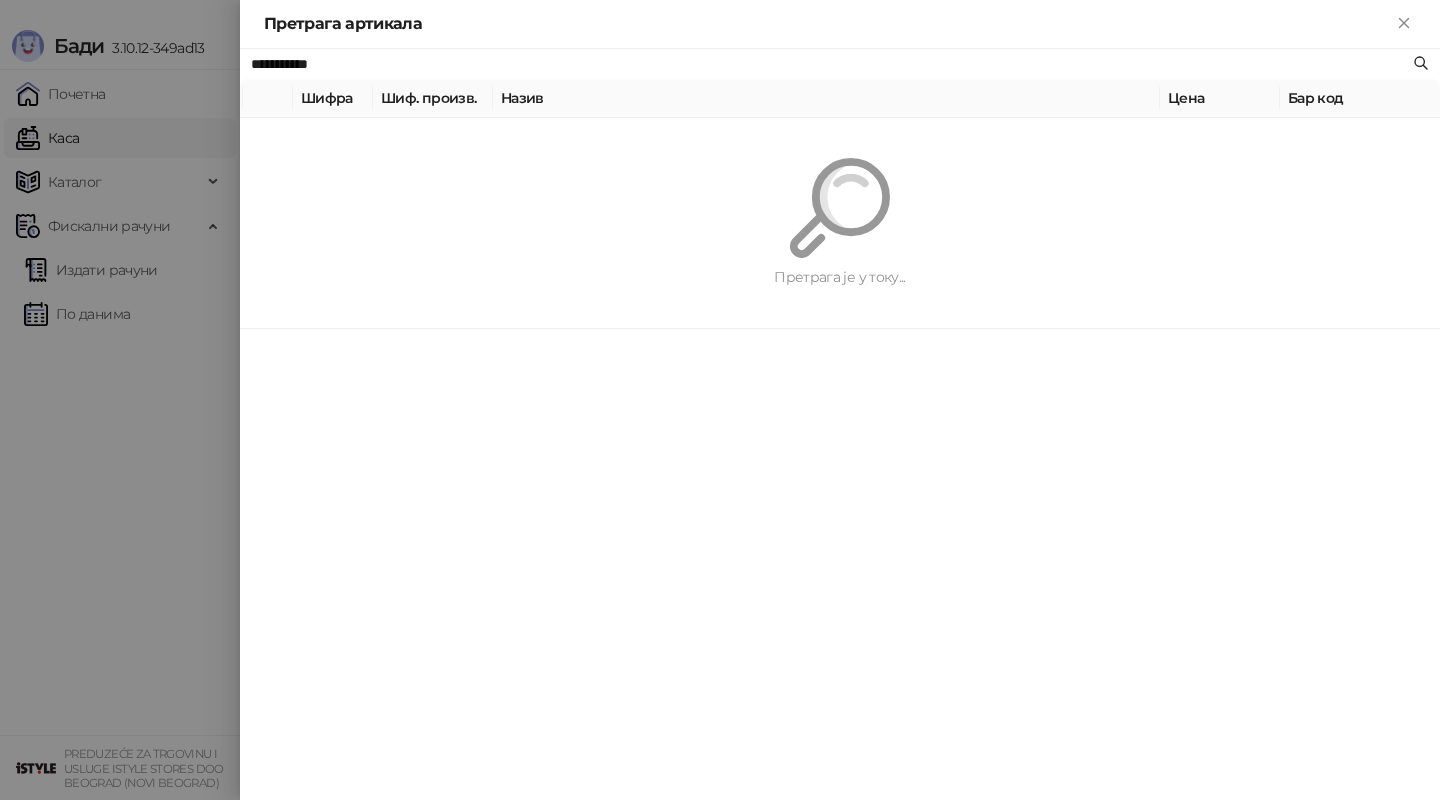 type on "**********" 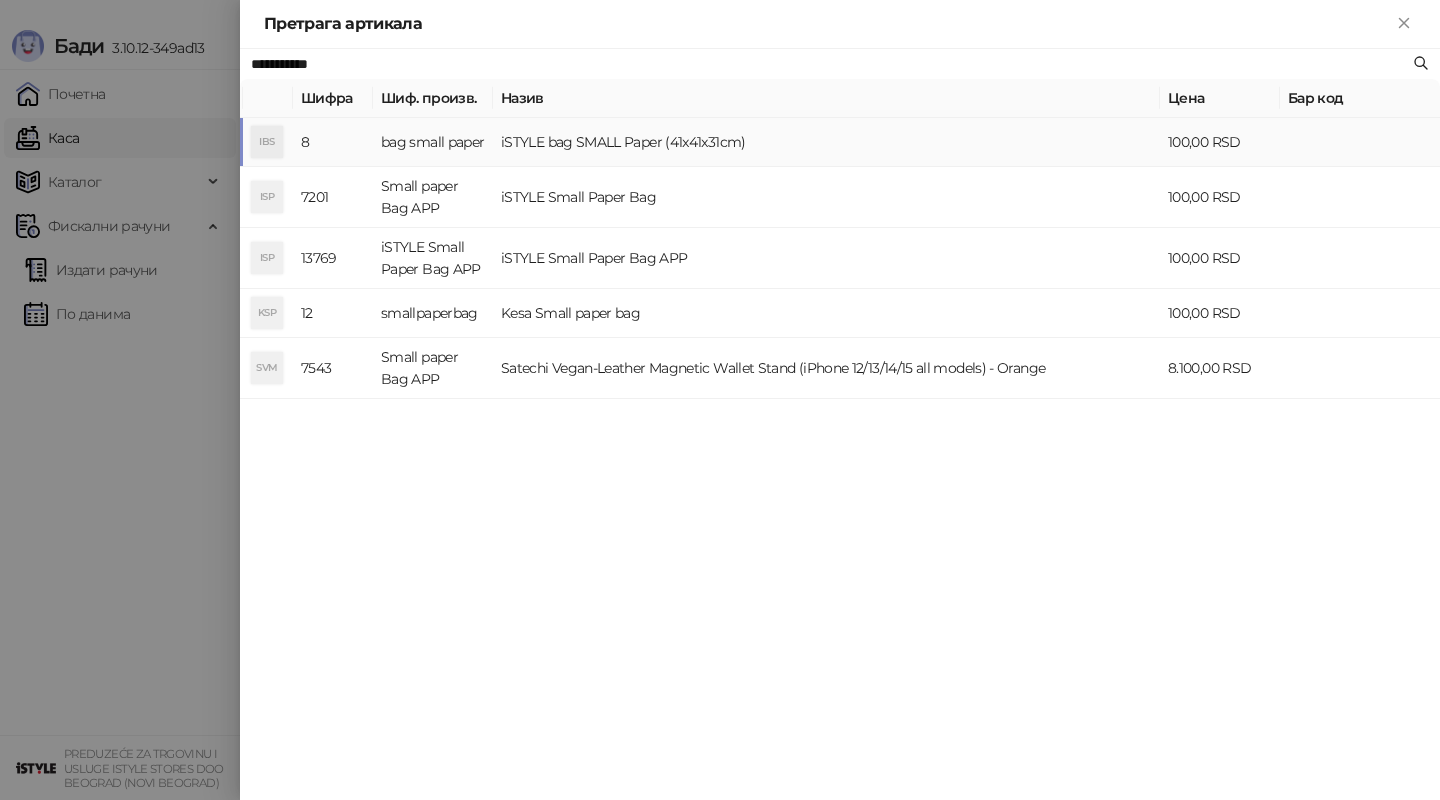 click on "iSTYLE bag SMALL Paper (41x41x31cm)" at bounding box center (826, 142) 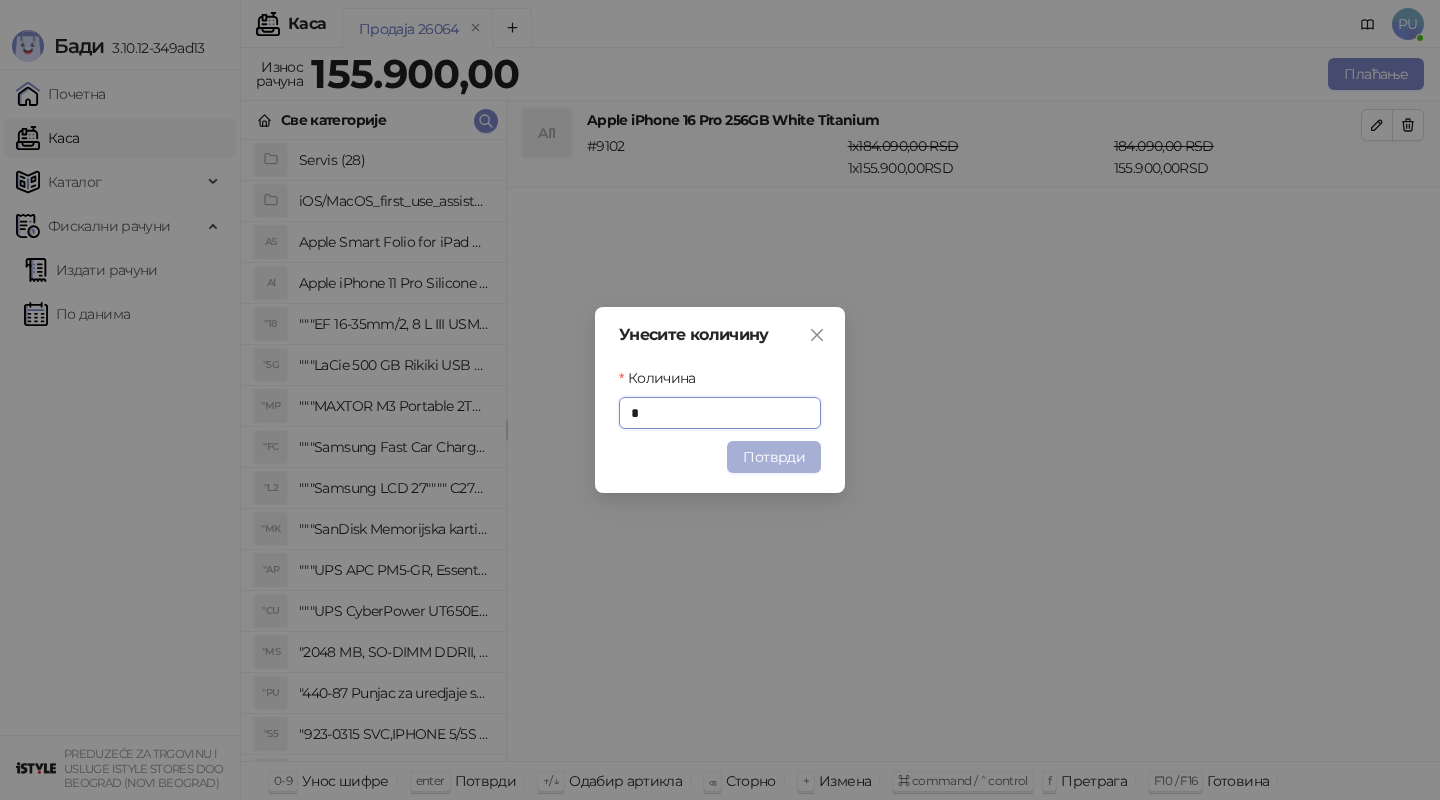 click on "Потврди" at bounding box center [774, 457] 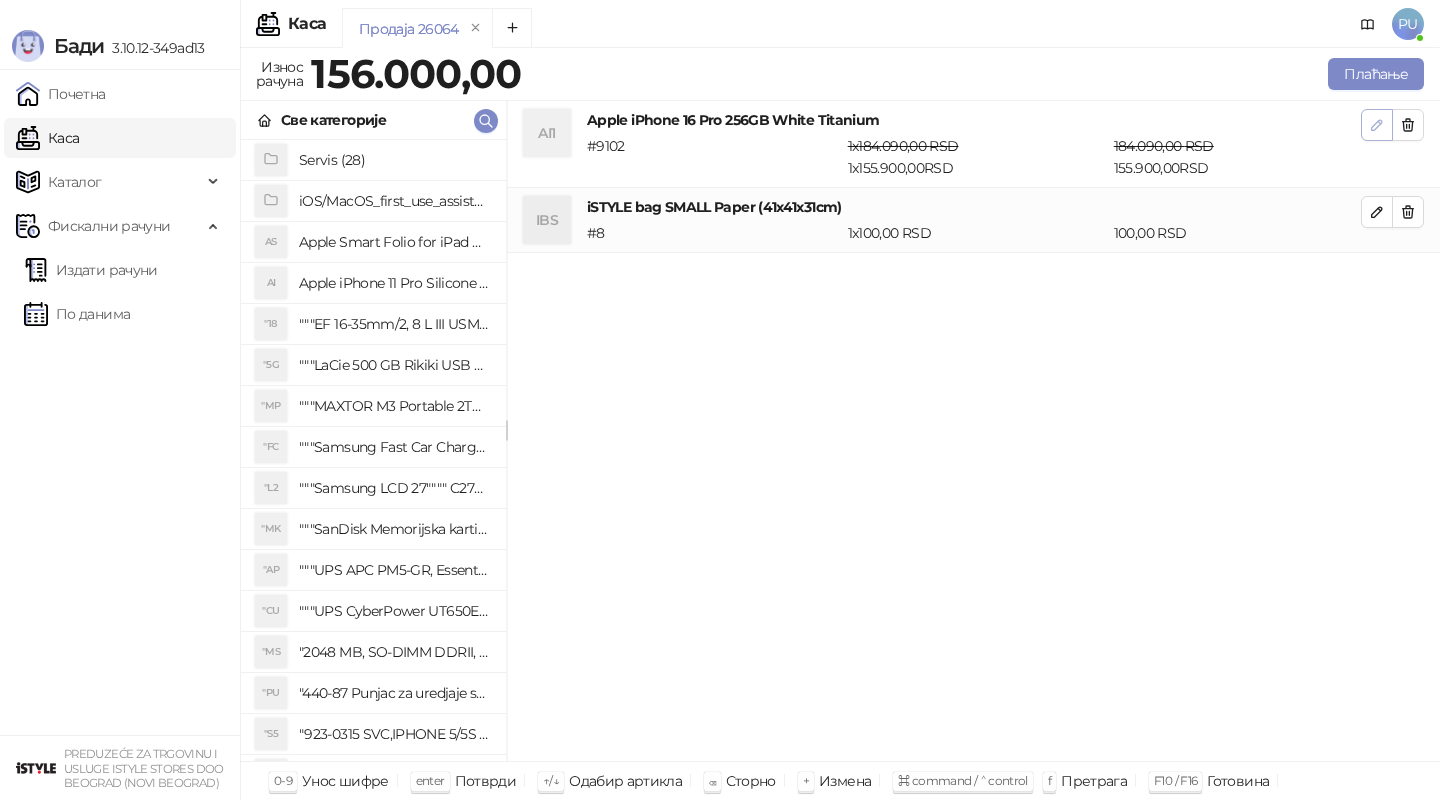 click 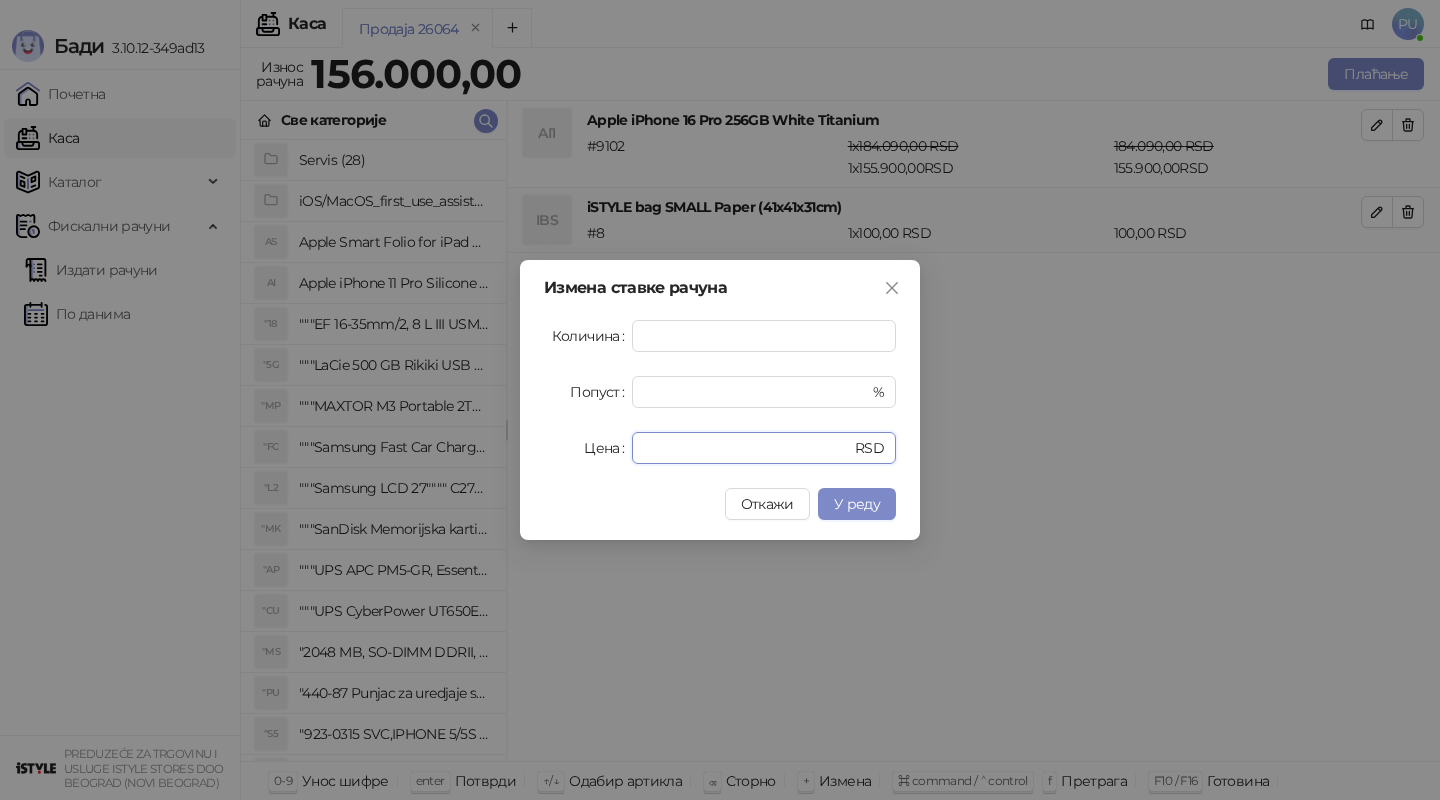 drag, startPoint x: 704, startPoint y: 453, endPoint x: 524, endPoint y: 448, distance: 180.06943 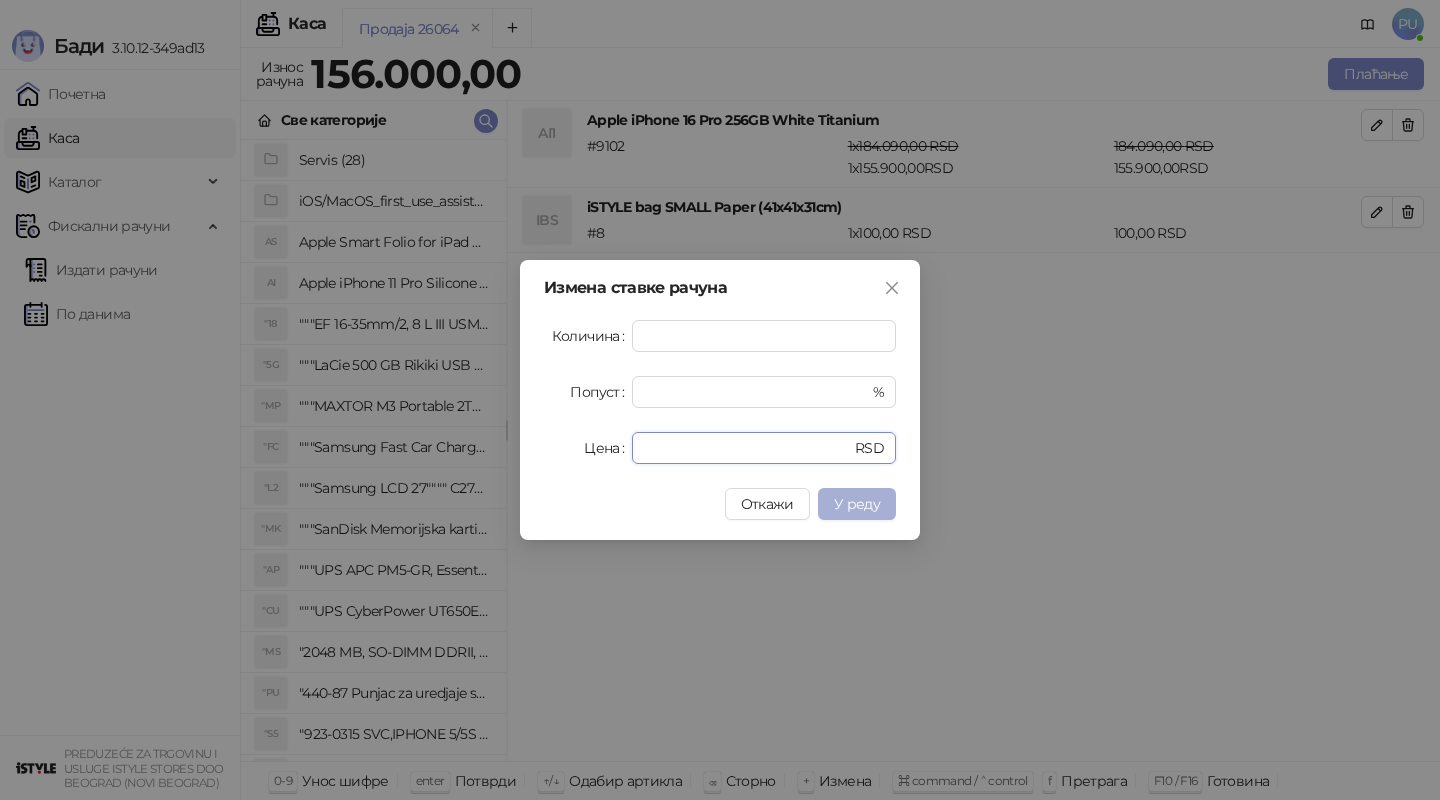 type on "******" 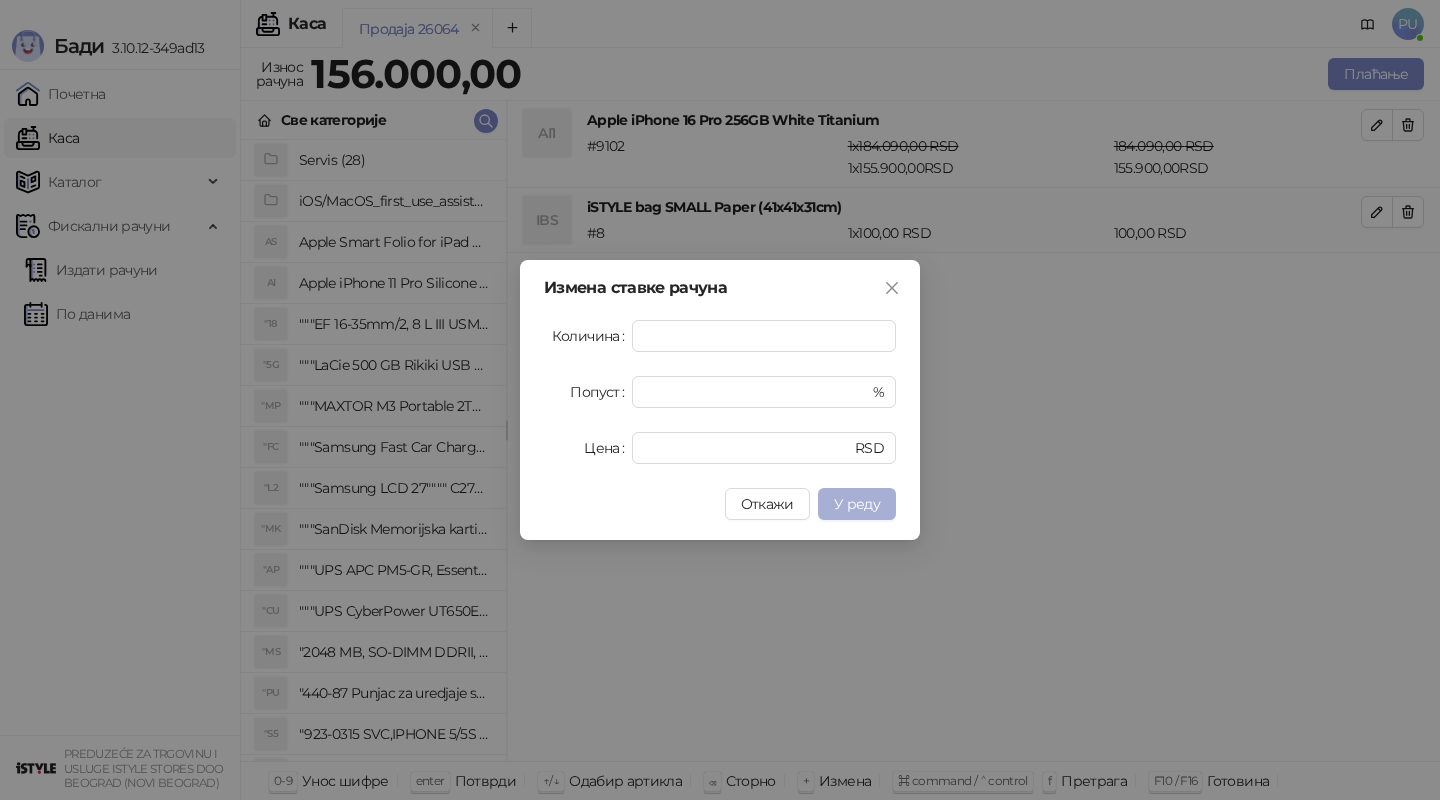 click on "У реду" at bounding box center (857, 504) 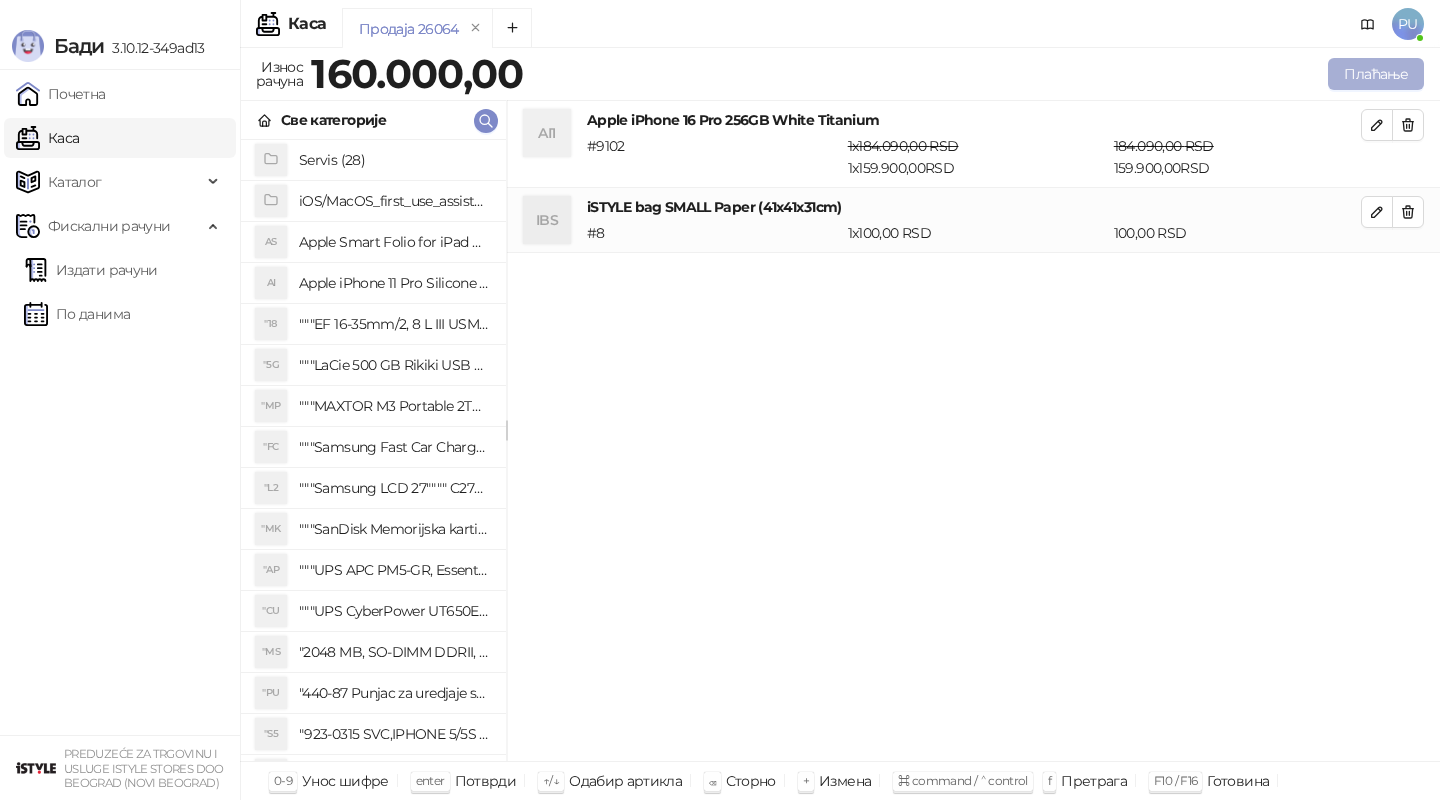 click on "Плаћање" at bounding box center (1376, 74) 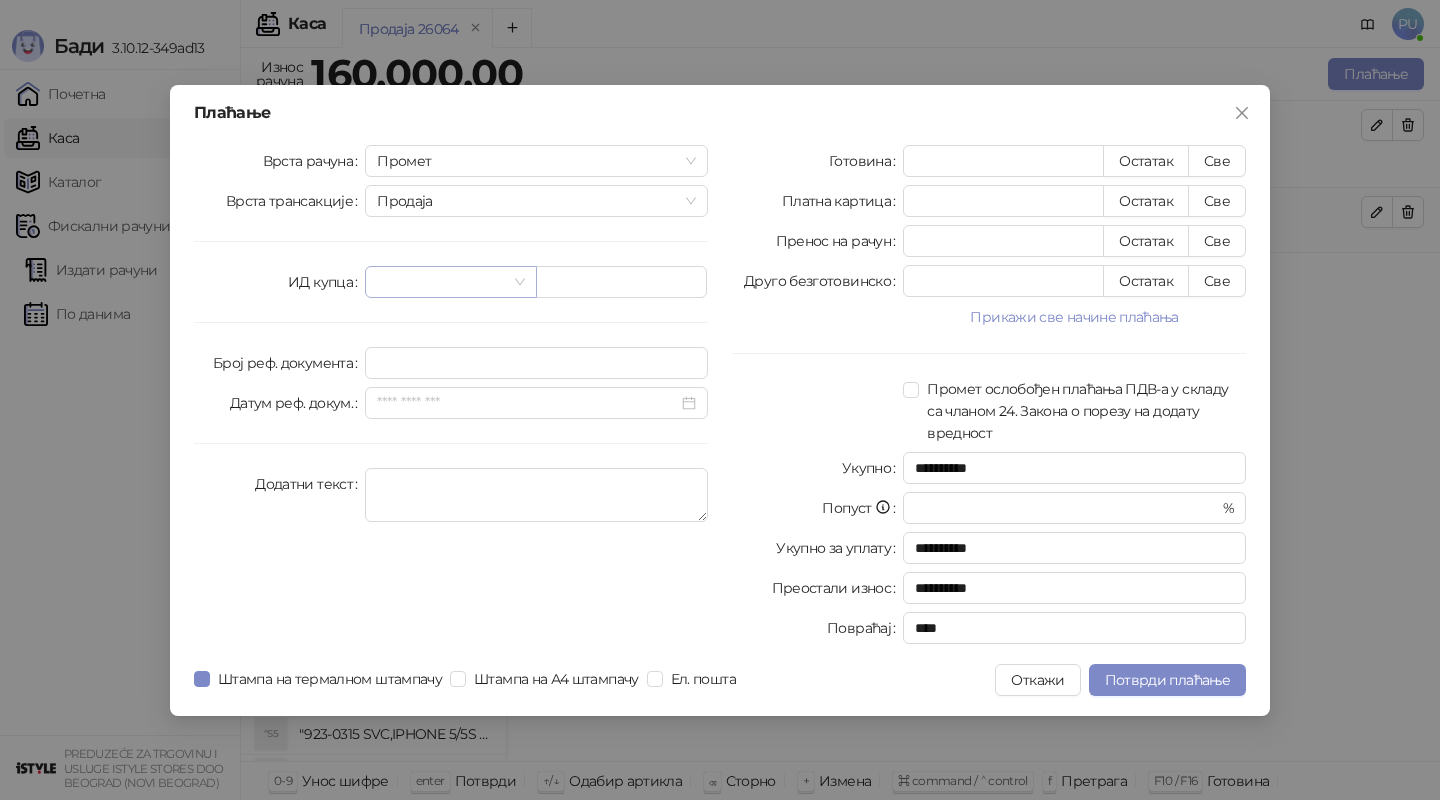 click at bounding box center (441, 282) 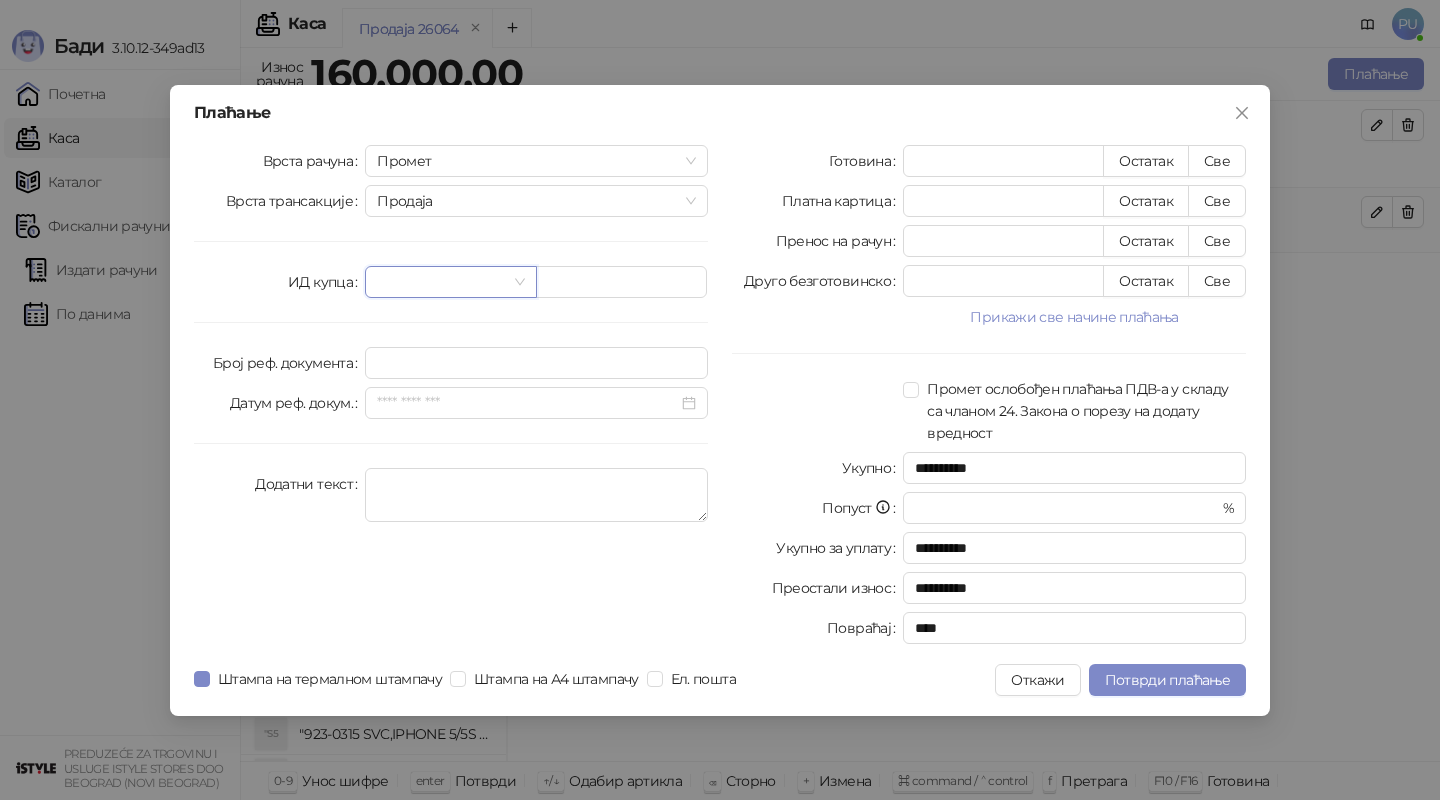 click at bounding box center (450, 282) 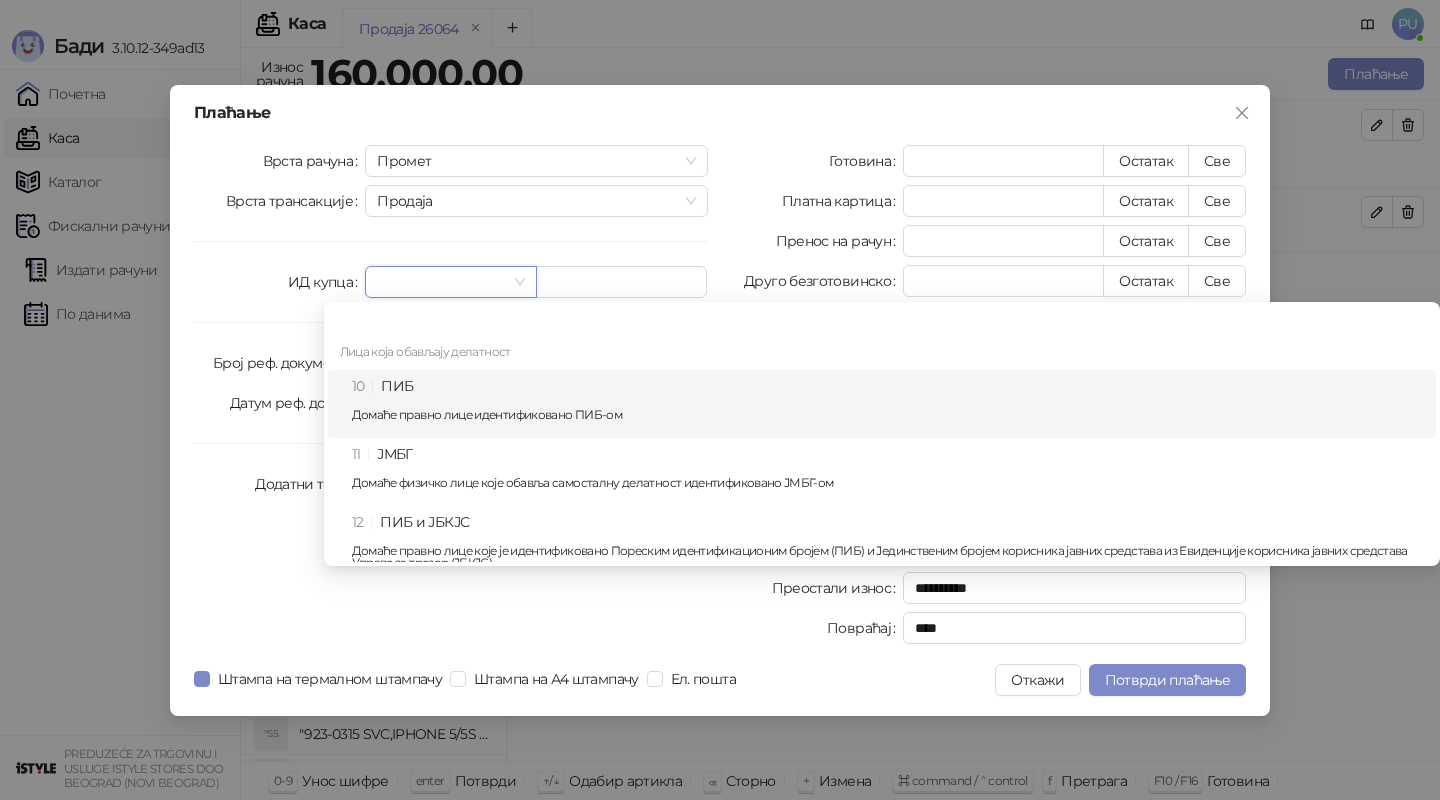 click on "10 ПИБ Домаће правно лице идентификовано ПИБ-ом" at bounding box center [888, 404] 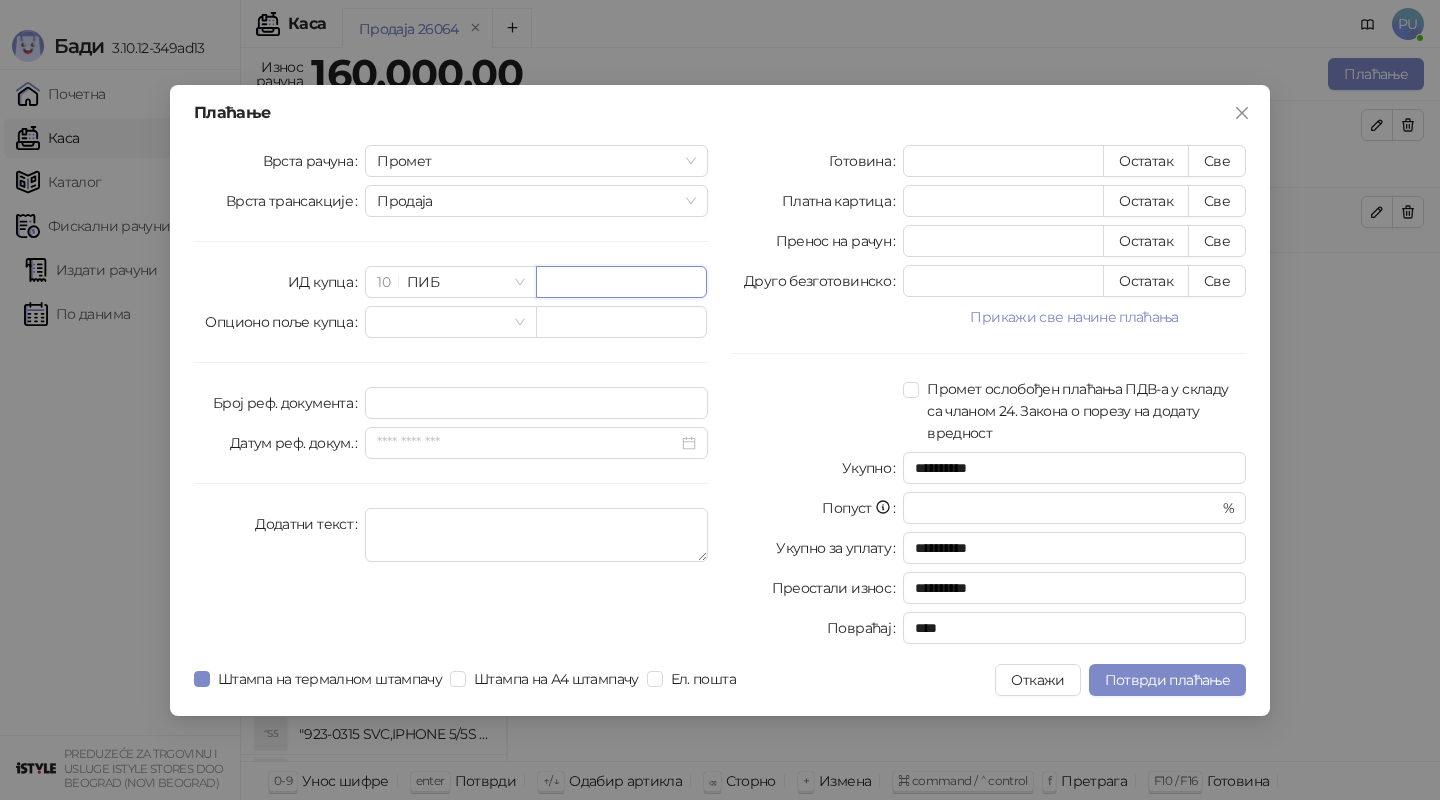 click at bounding box center (621, 282) 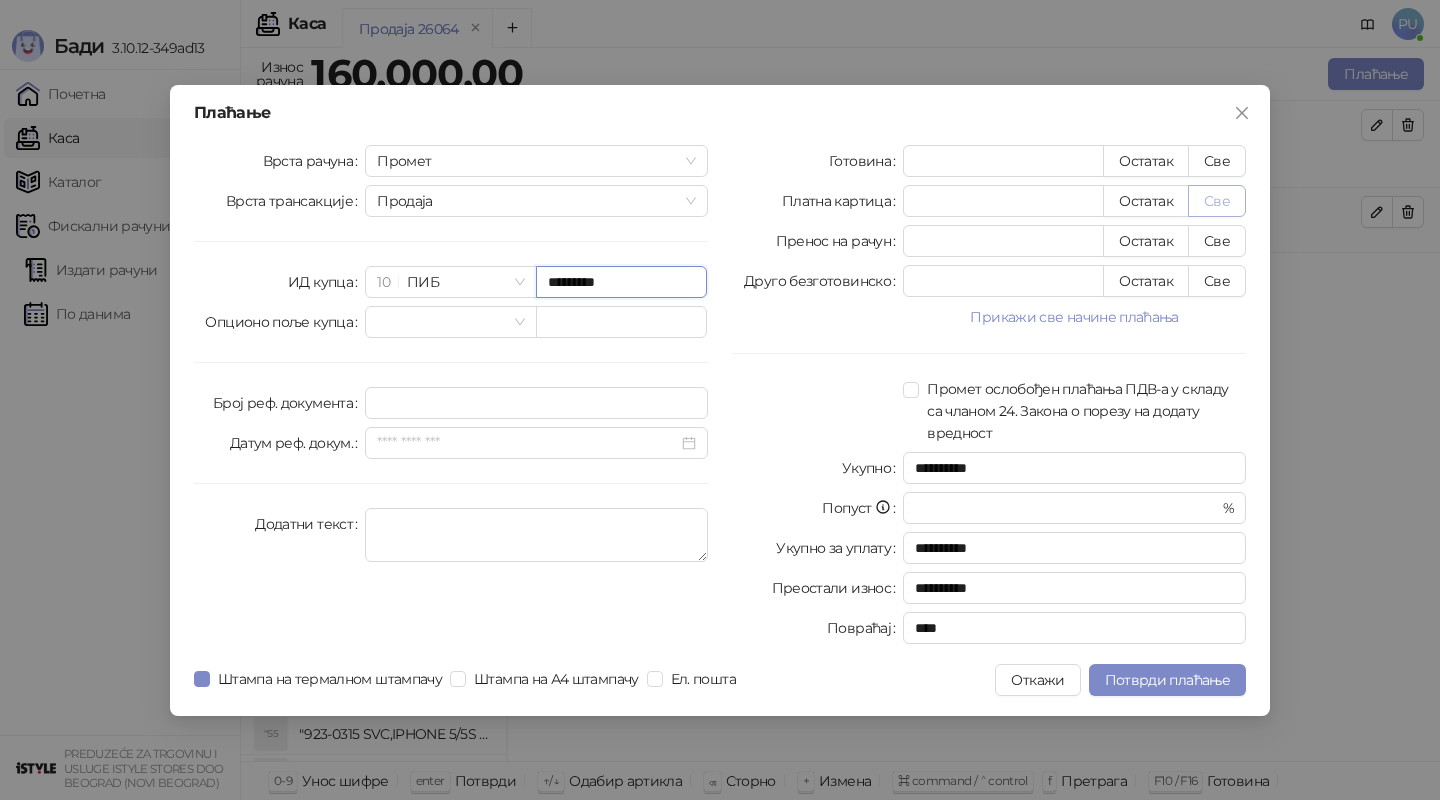 type on "*********" 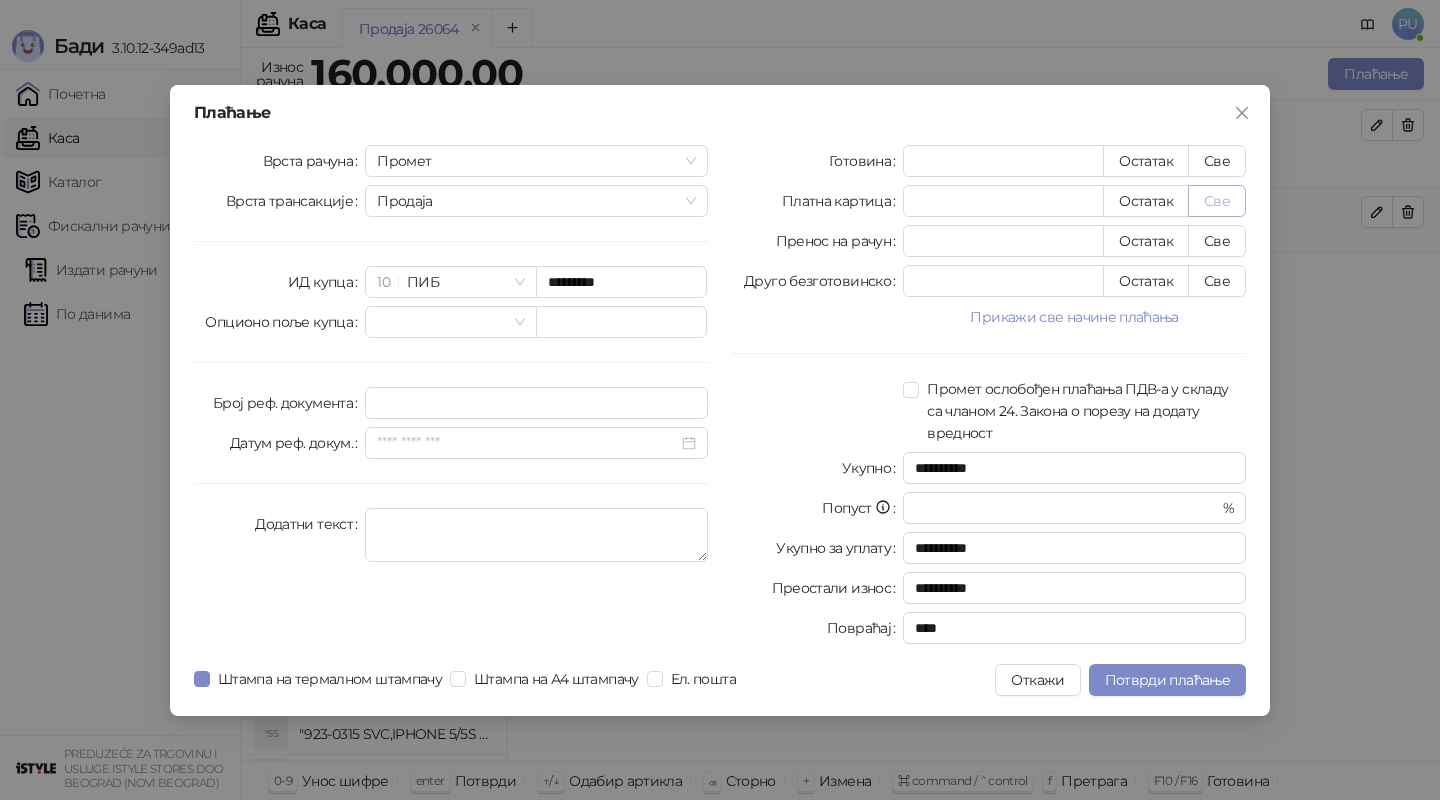 click on "Све" at bounding box center (1217, 201) 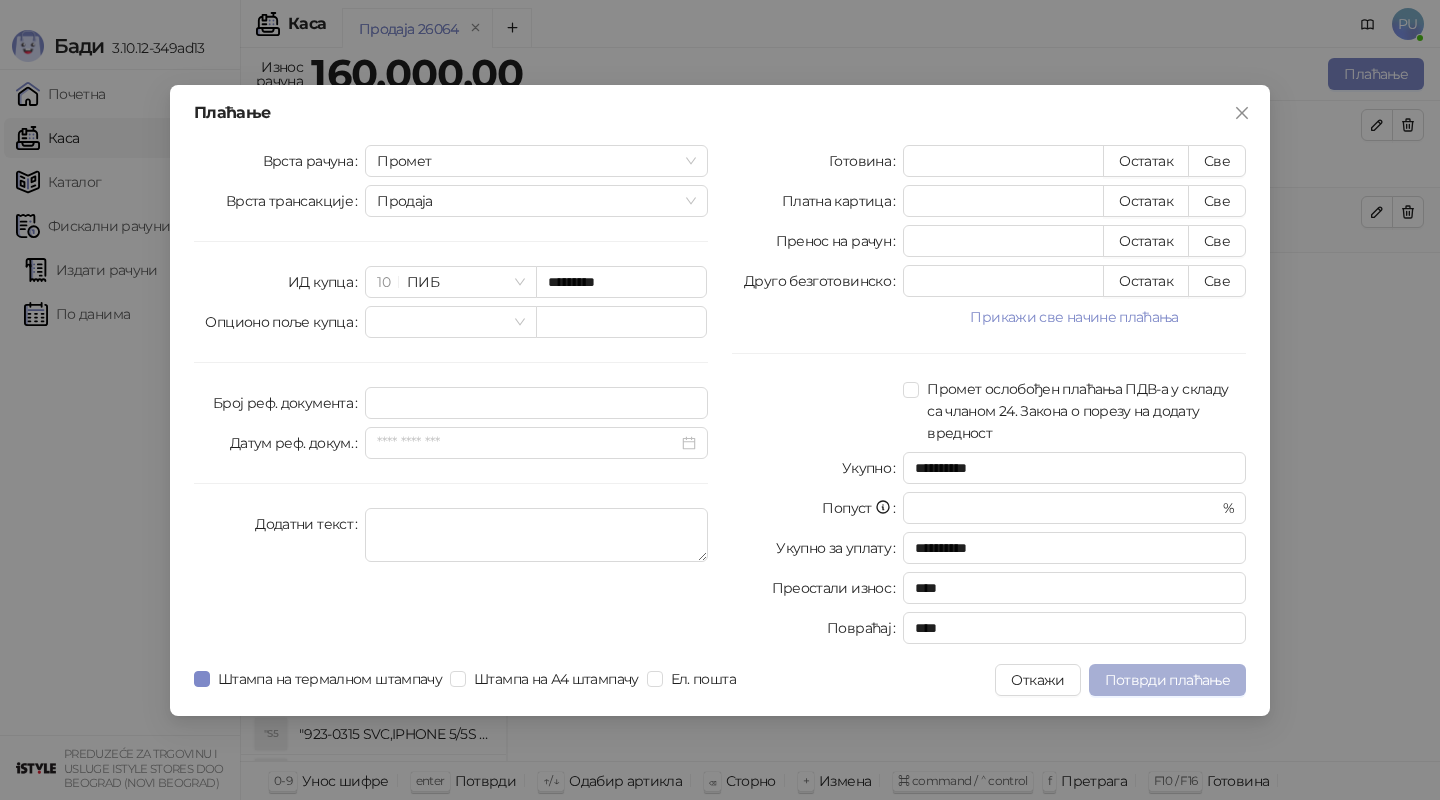 click on "Потврди плаћање" at bounding box center (1167, 680) 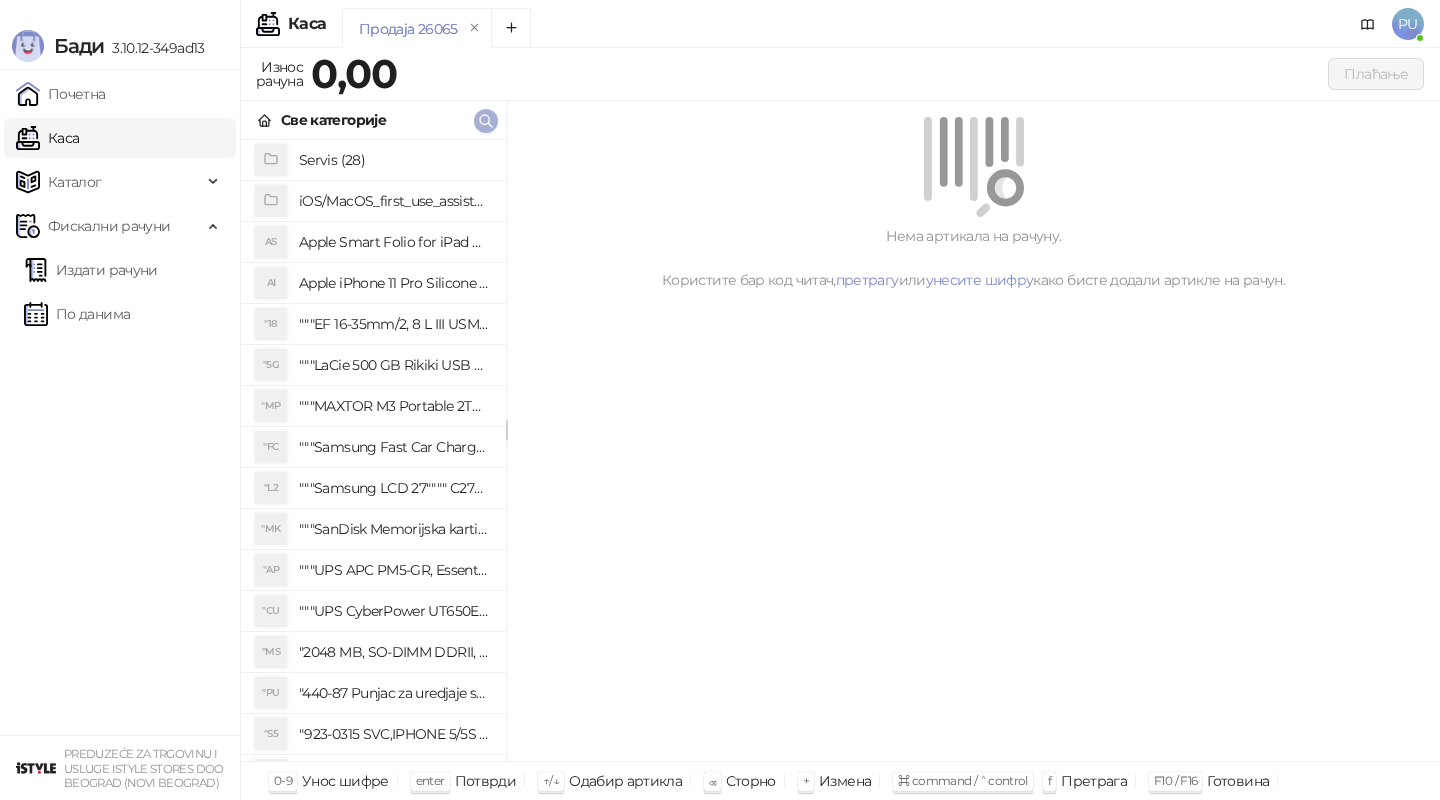 click 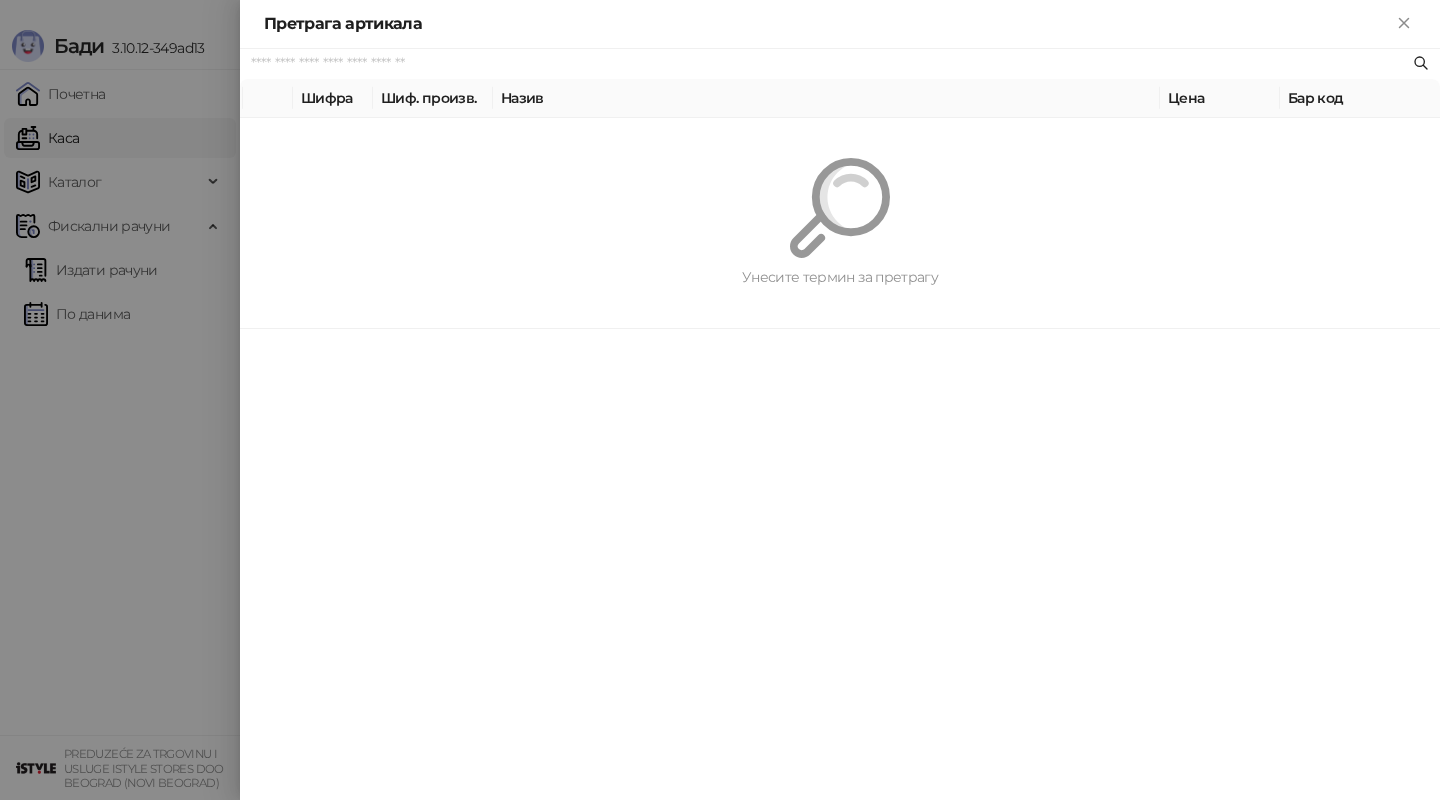 paste on "*********" 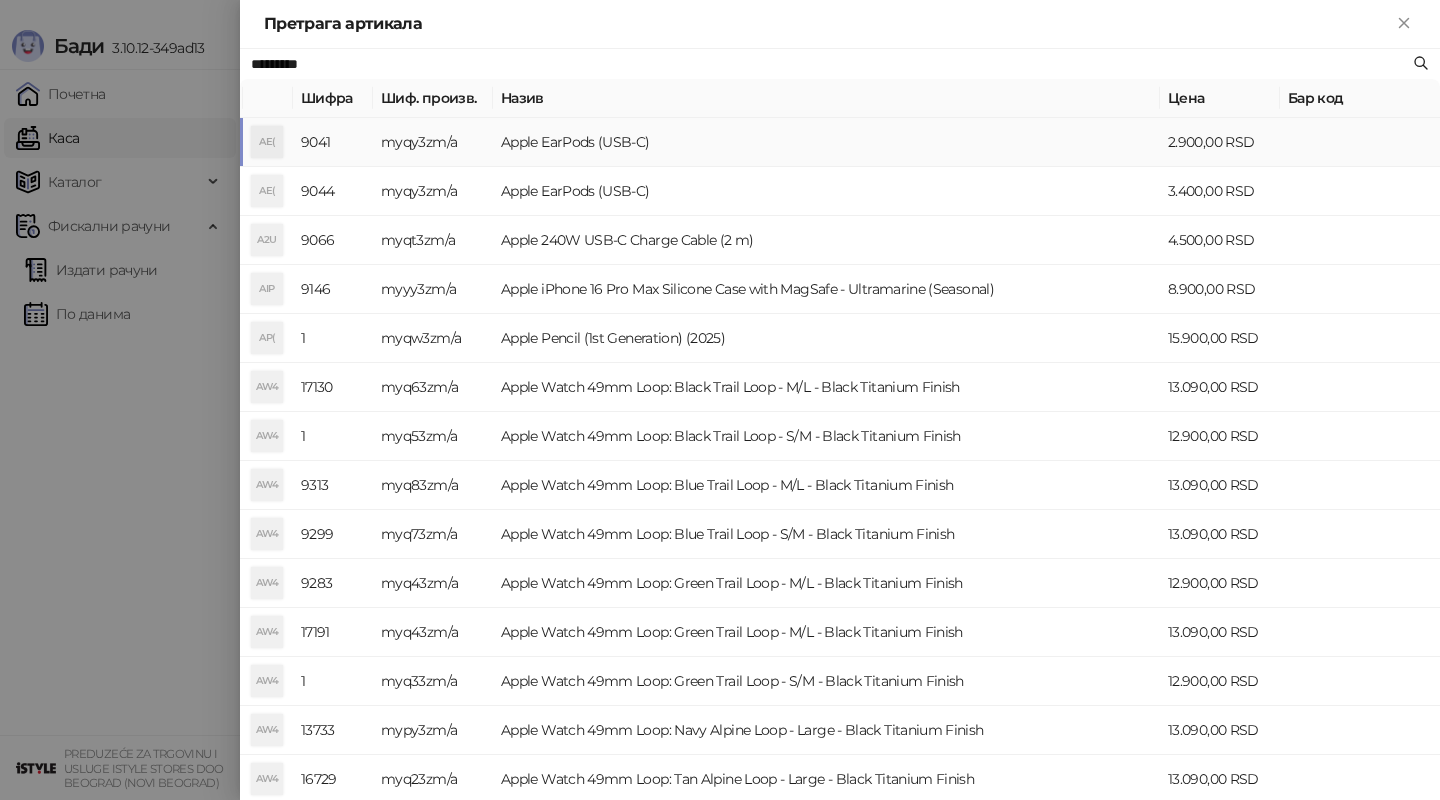 type on "*********" 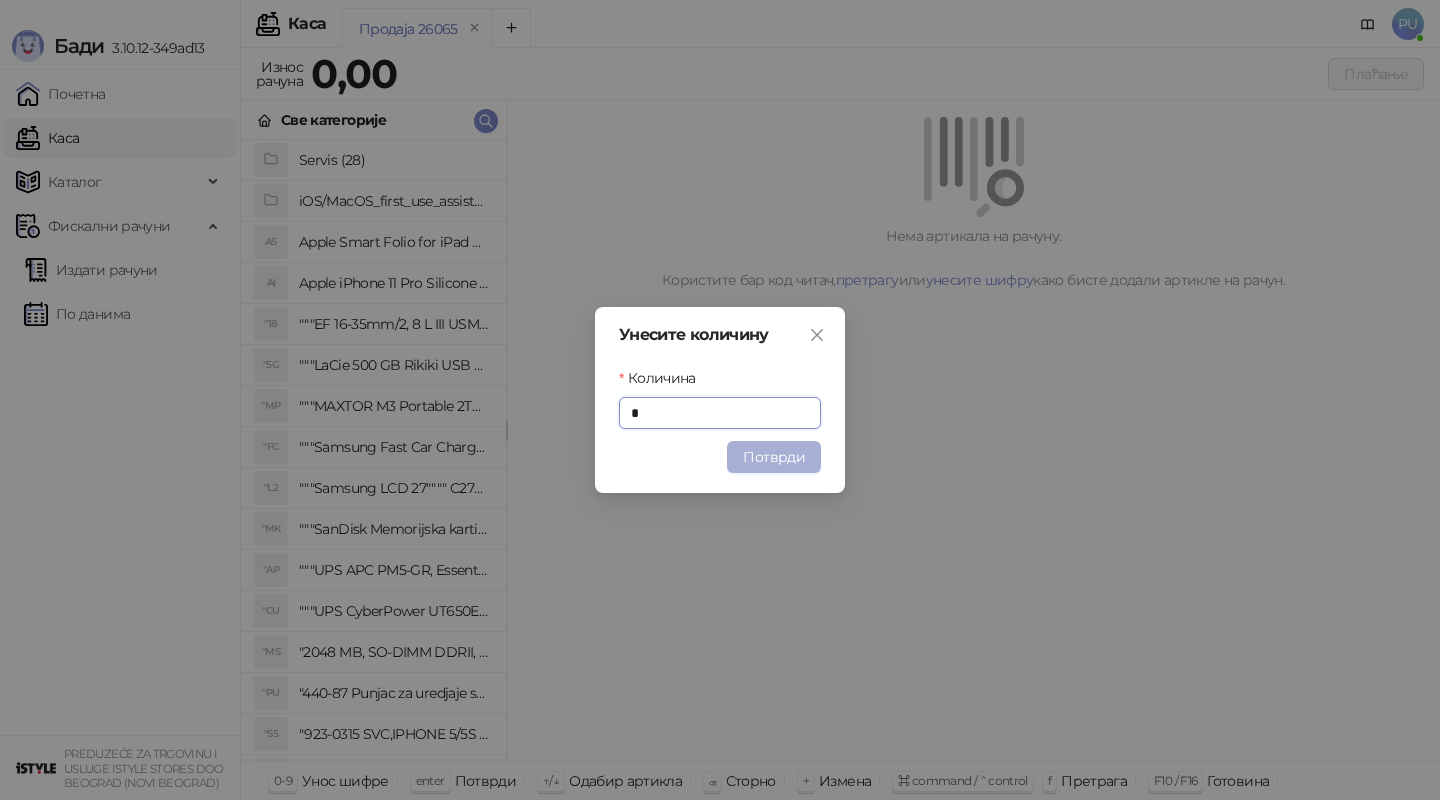 click on "Потврди" at bounding box center (774, 457) 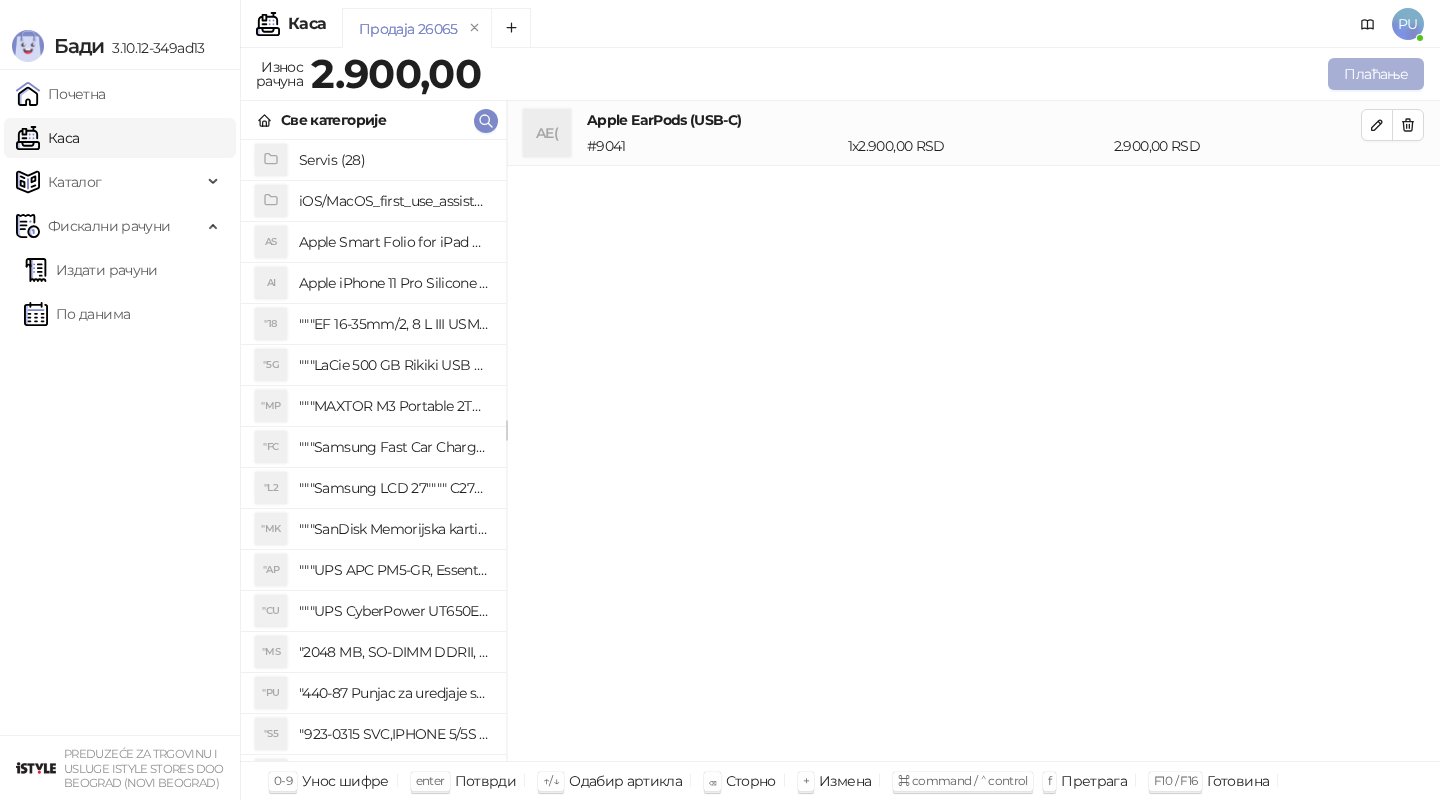 click on "Плаћање" at bounding box center (1376, 74) 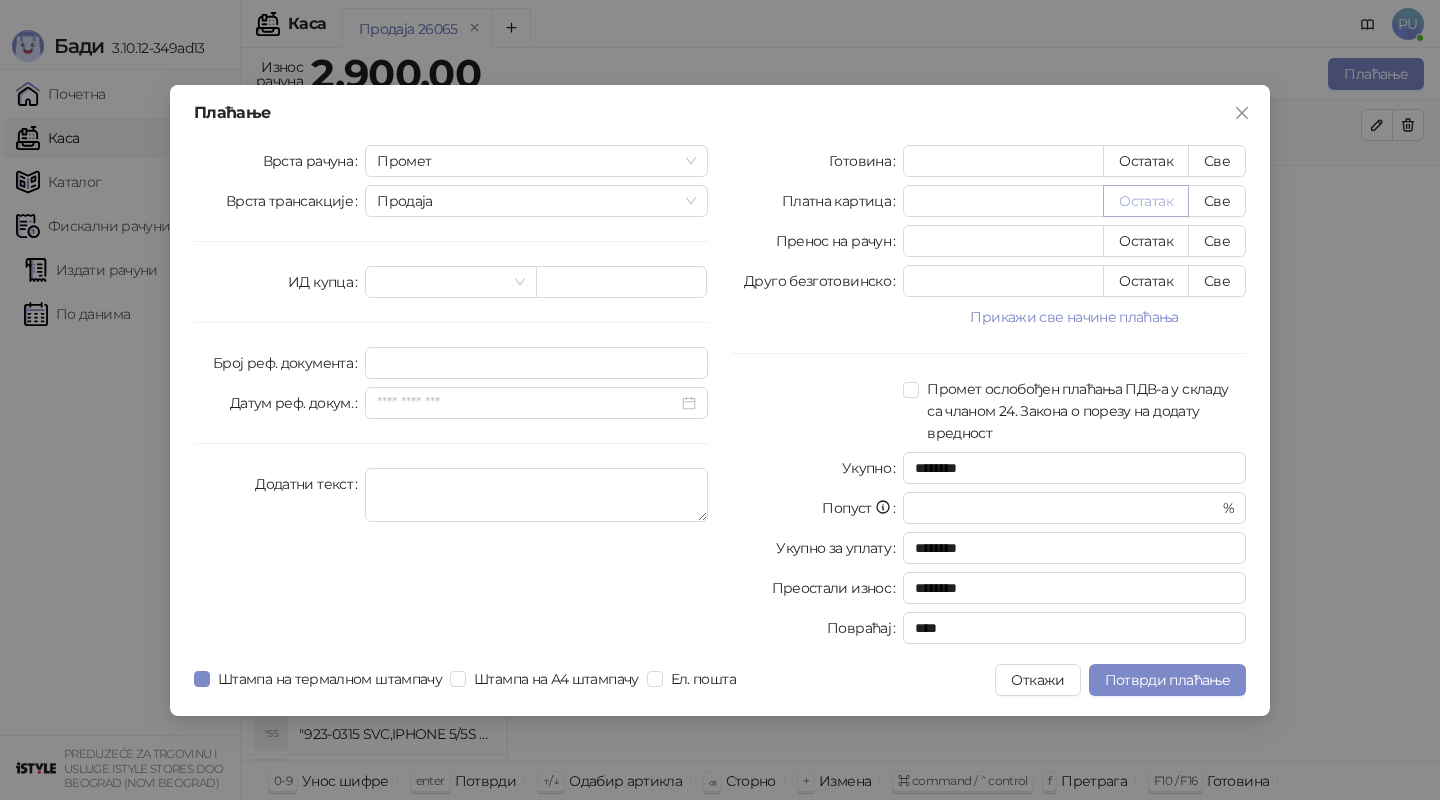 click on "Остатак" at bounding box center (1146, 201) 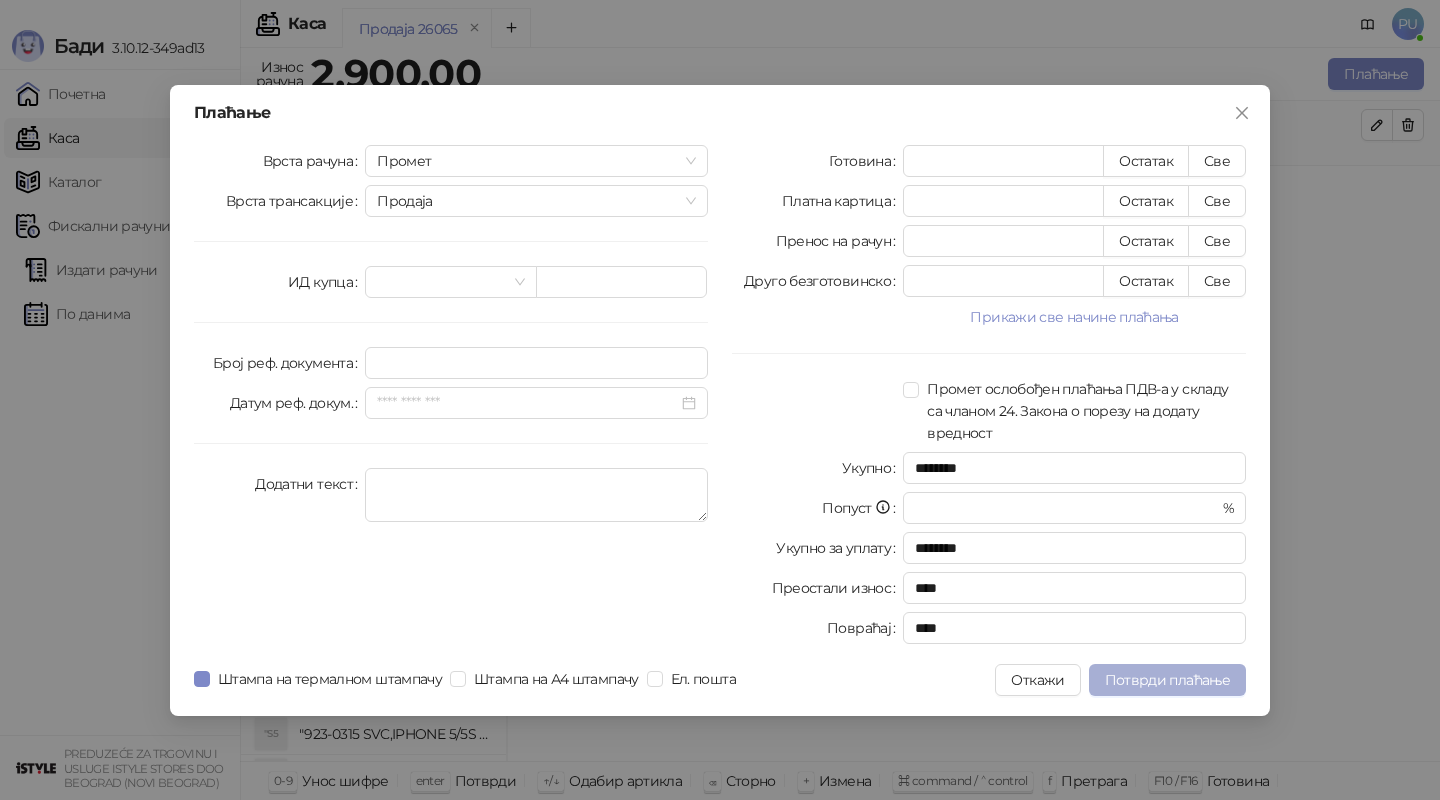 click on "Потврди плаћање" at bounding box center (1167, 680) 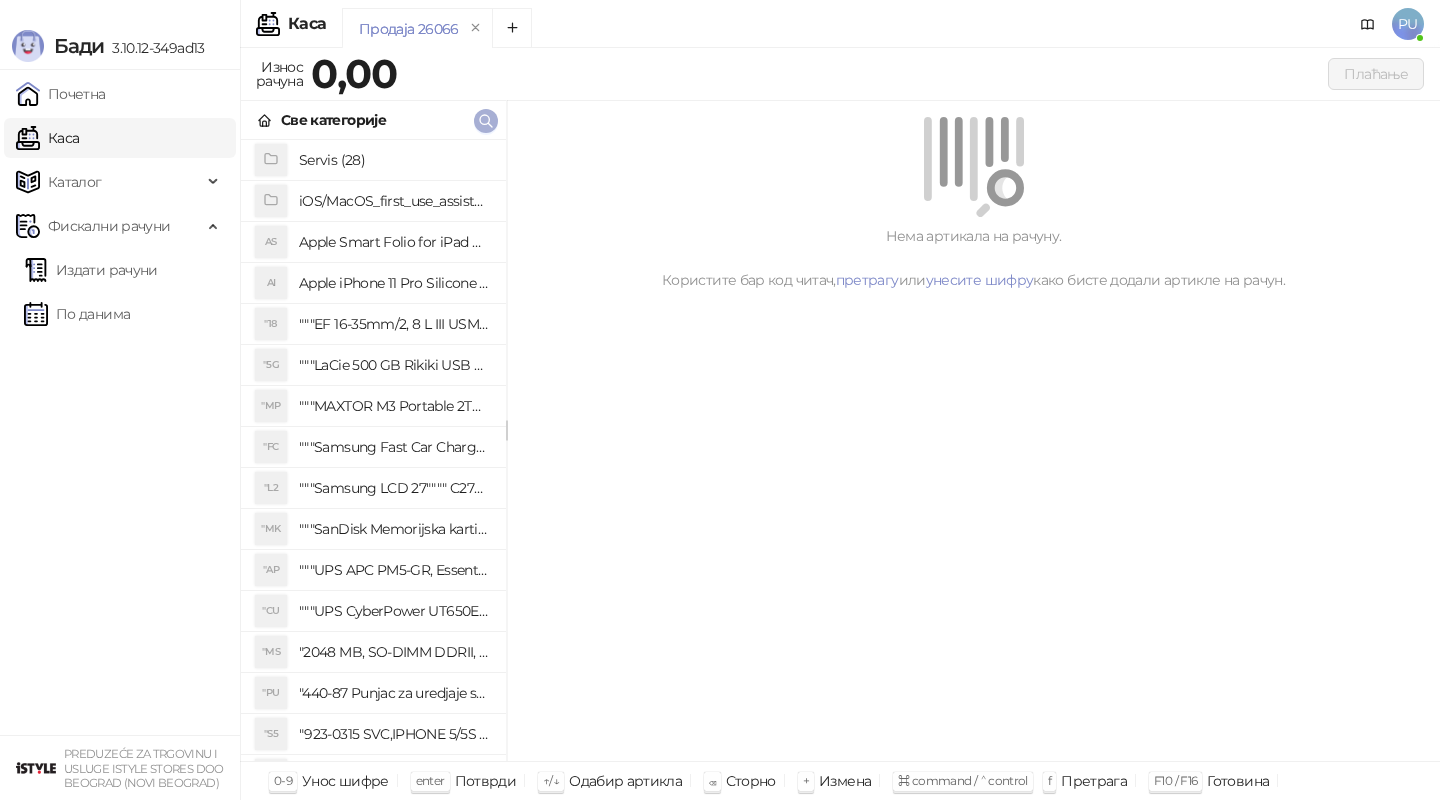 click 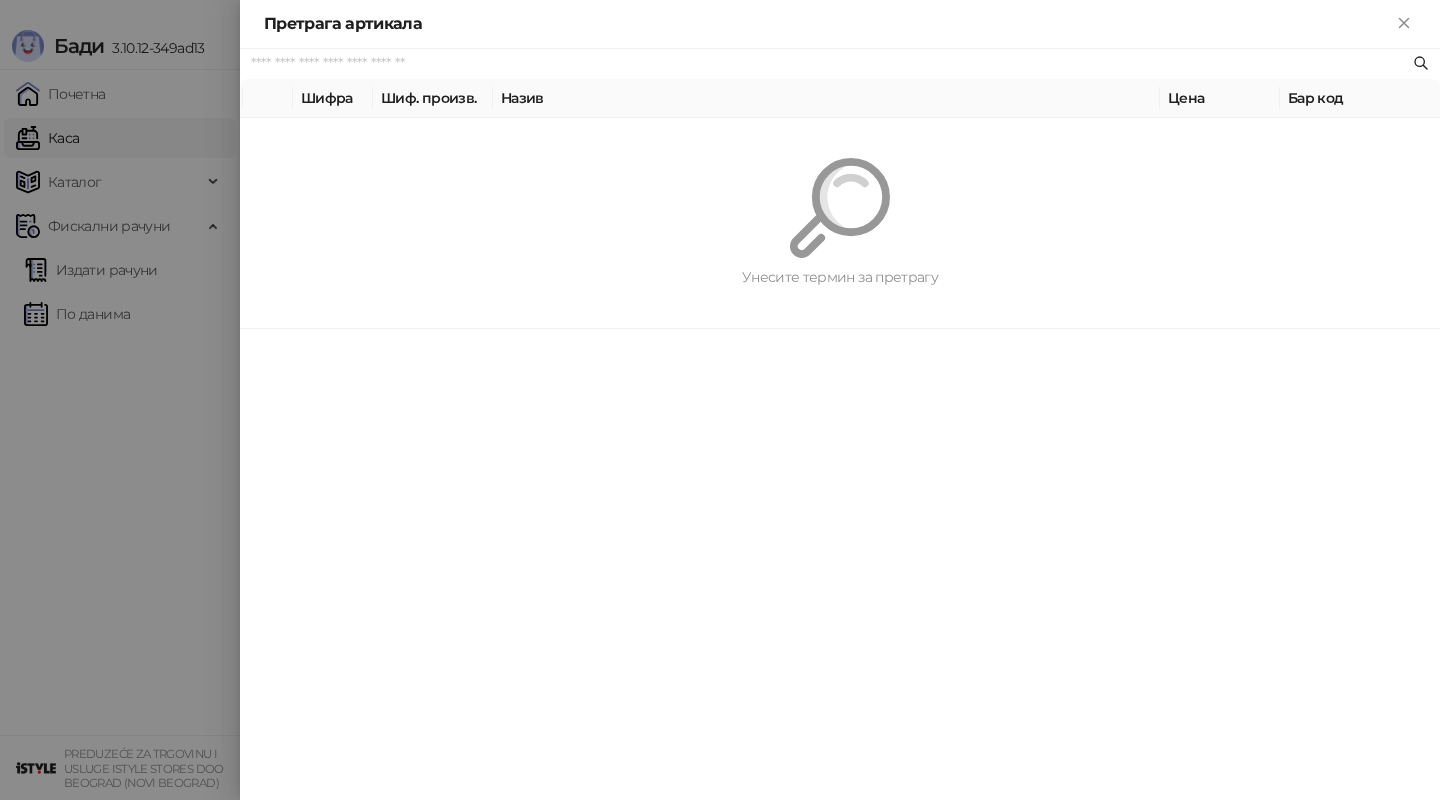 paste on "*********" 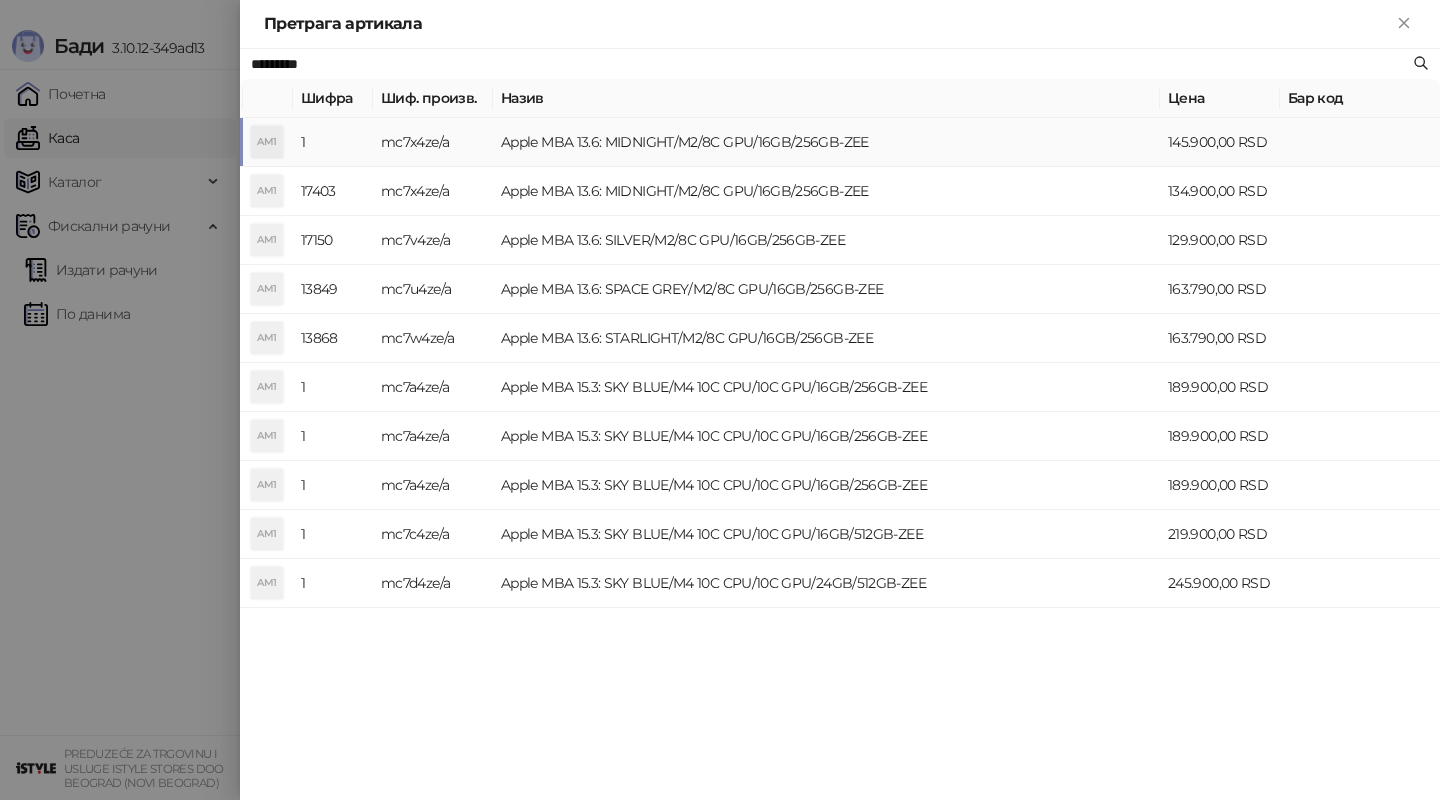 type on "*********" 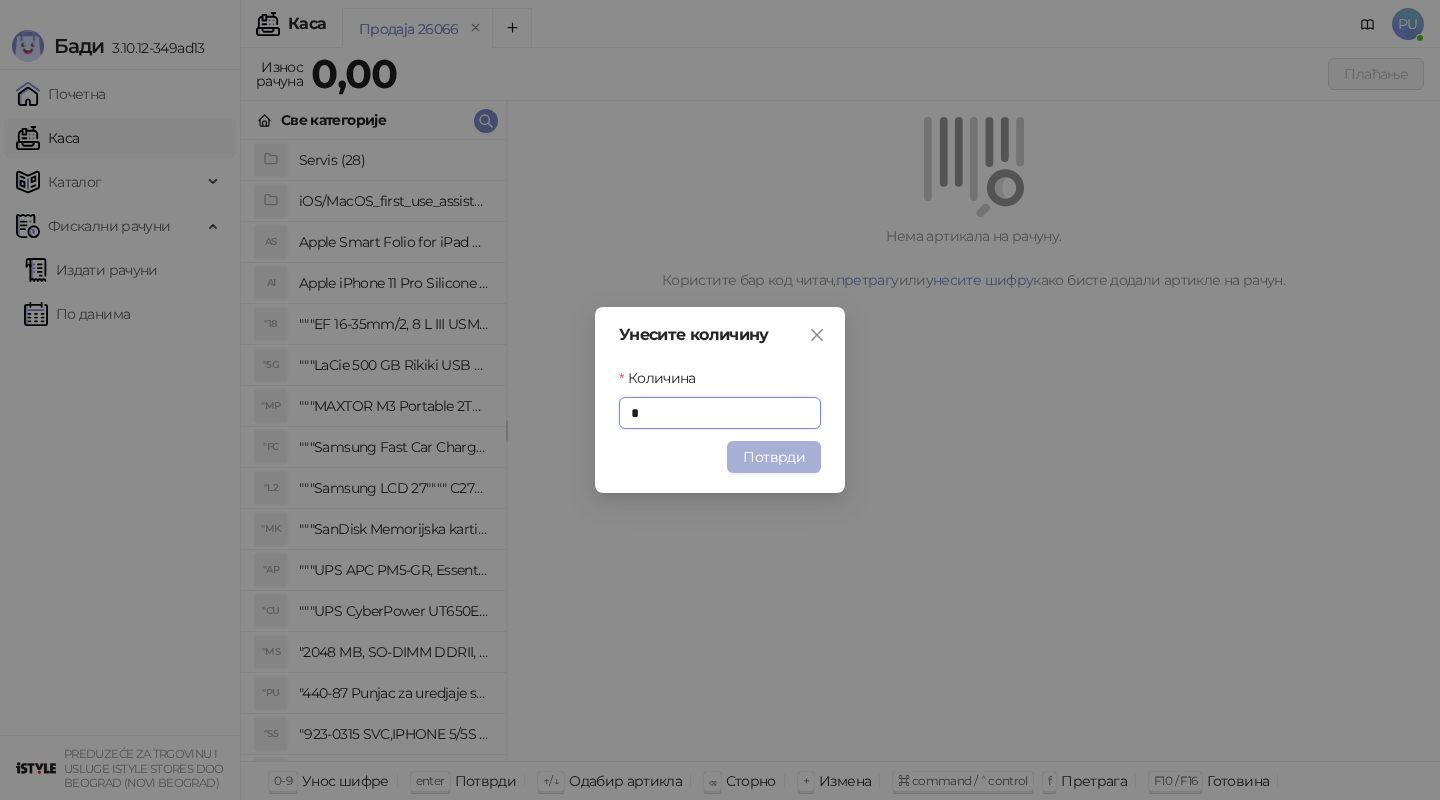 type on "*" 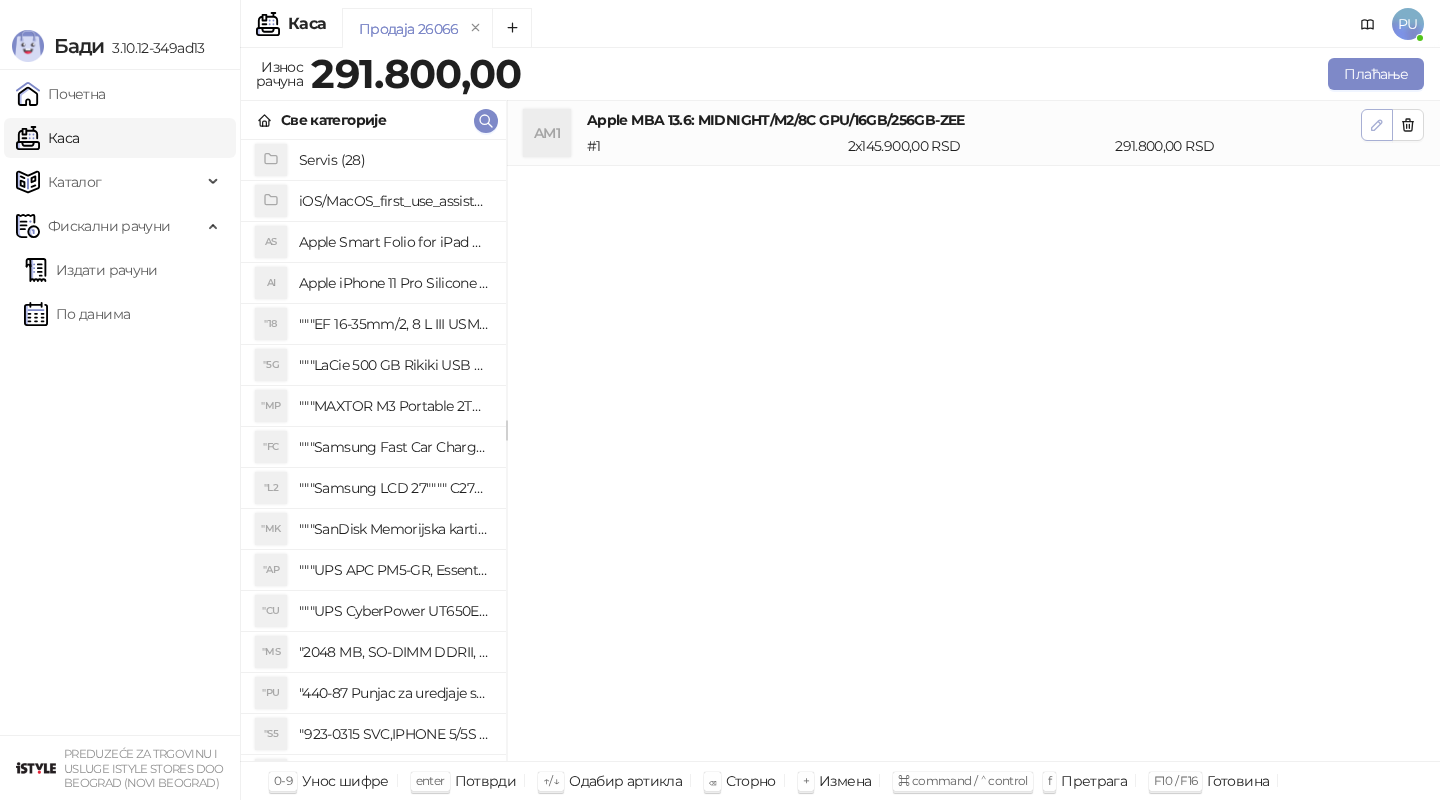click 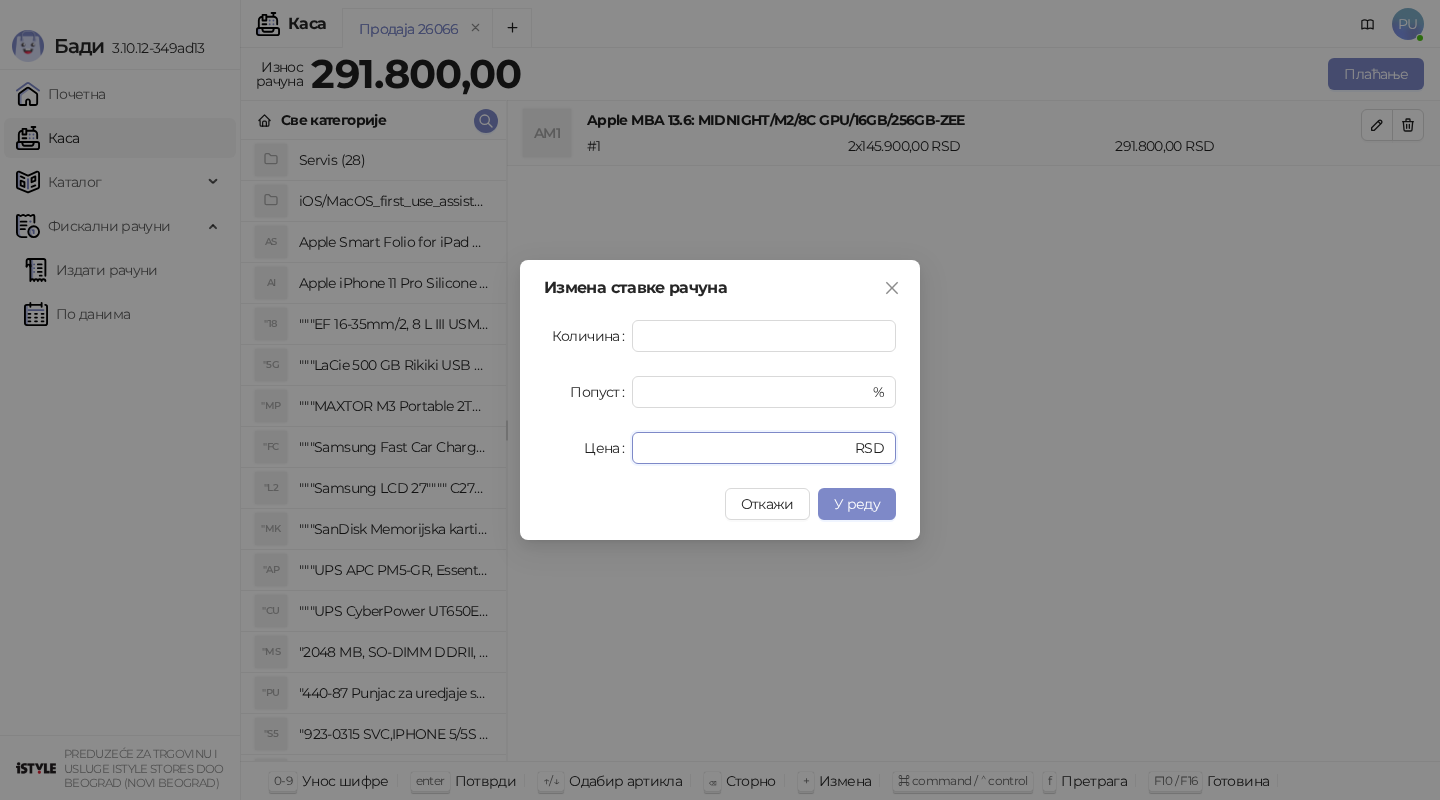 drag, startPoint x: 707, startPoint y: 449, endPoint x: 533, endPoint y: 448, distance: 174.00287 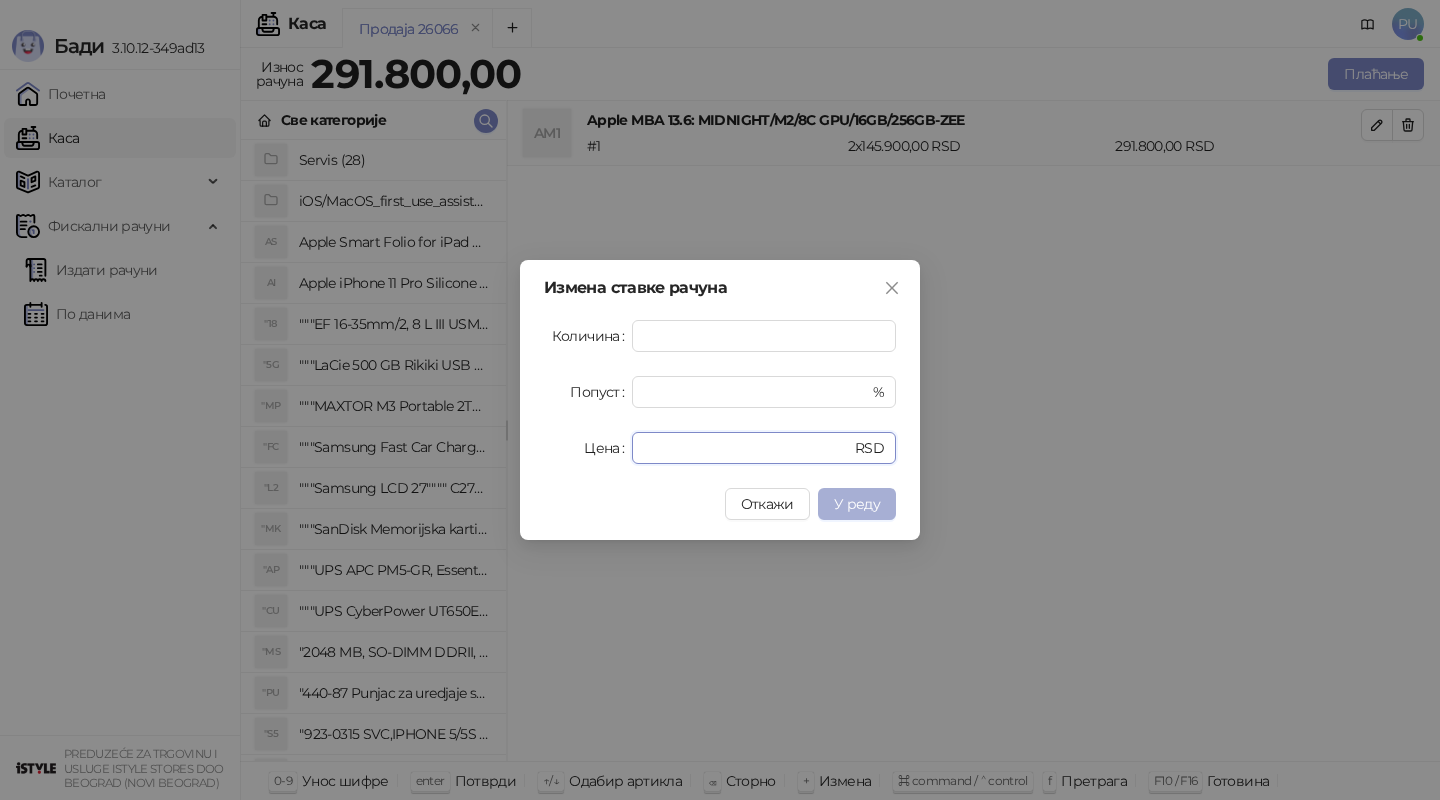 type on "******" 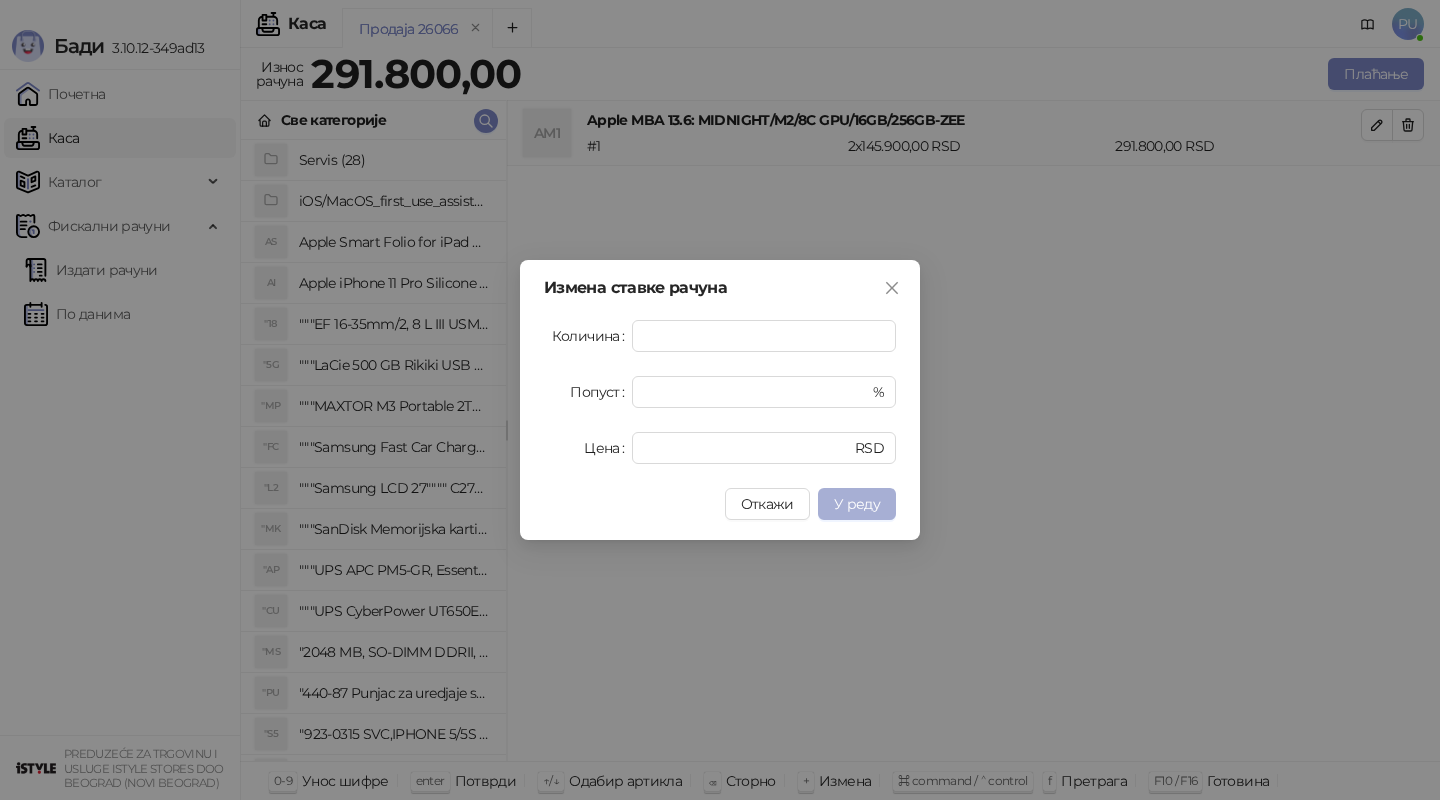 click on "У реду" at bounding box center (857, 504) 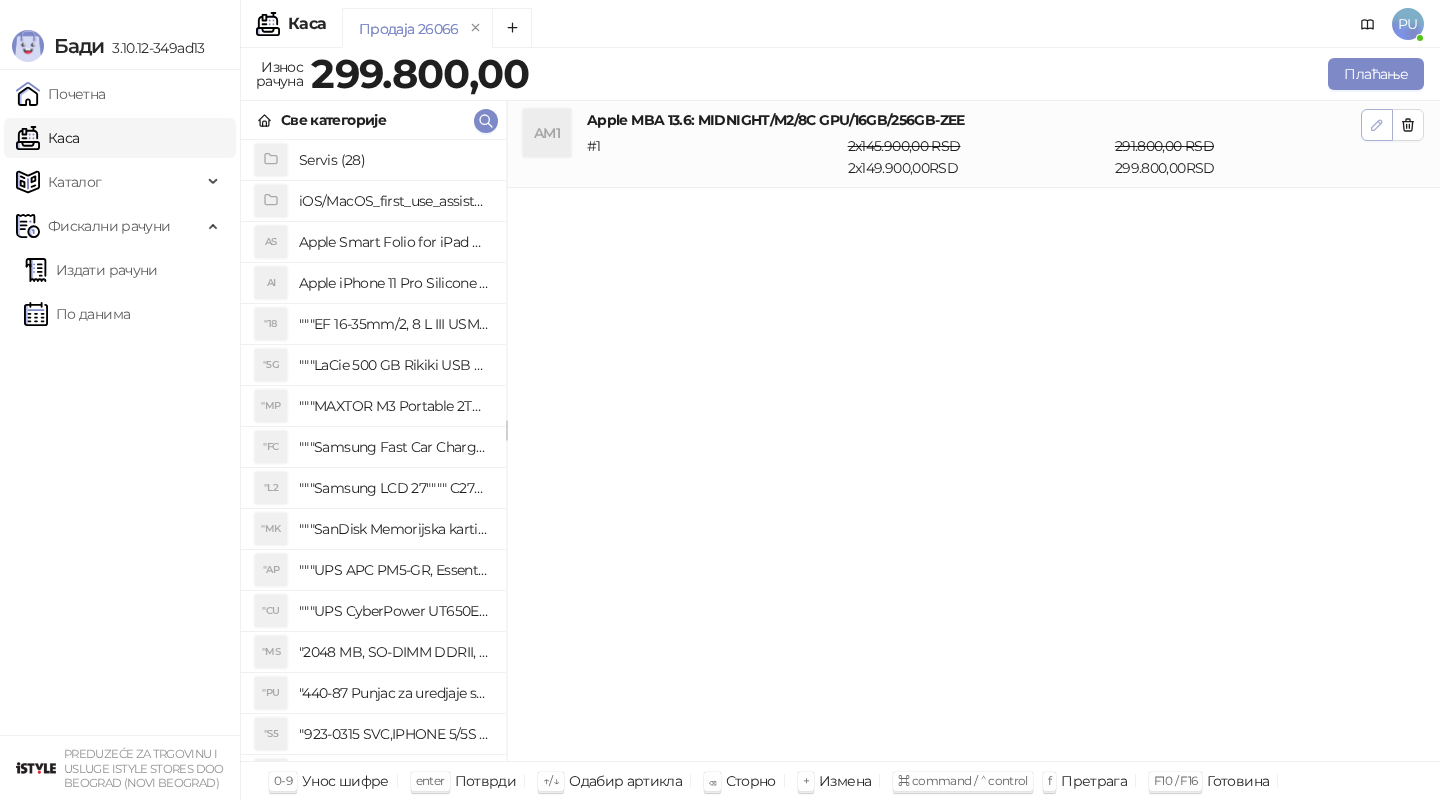 click 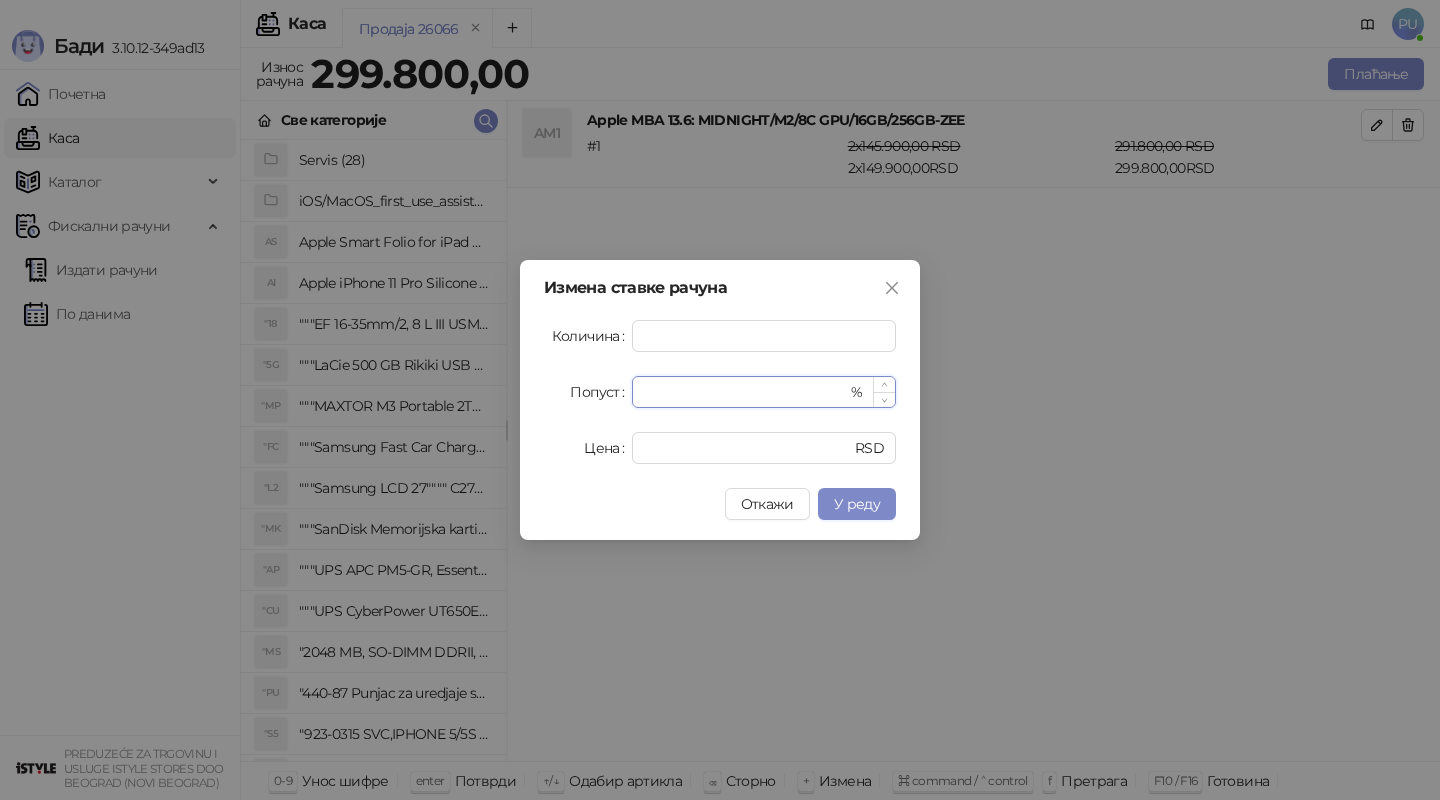 click on "*" at bounding box center [745, 392] 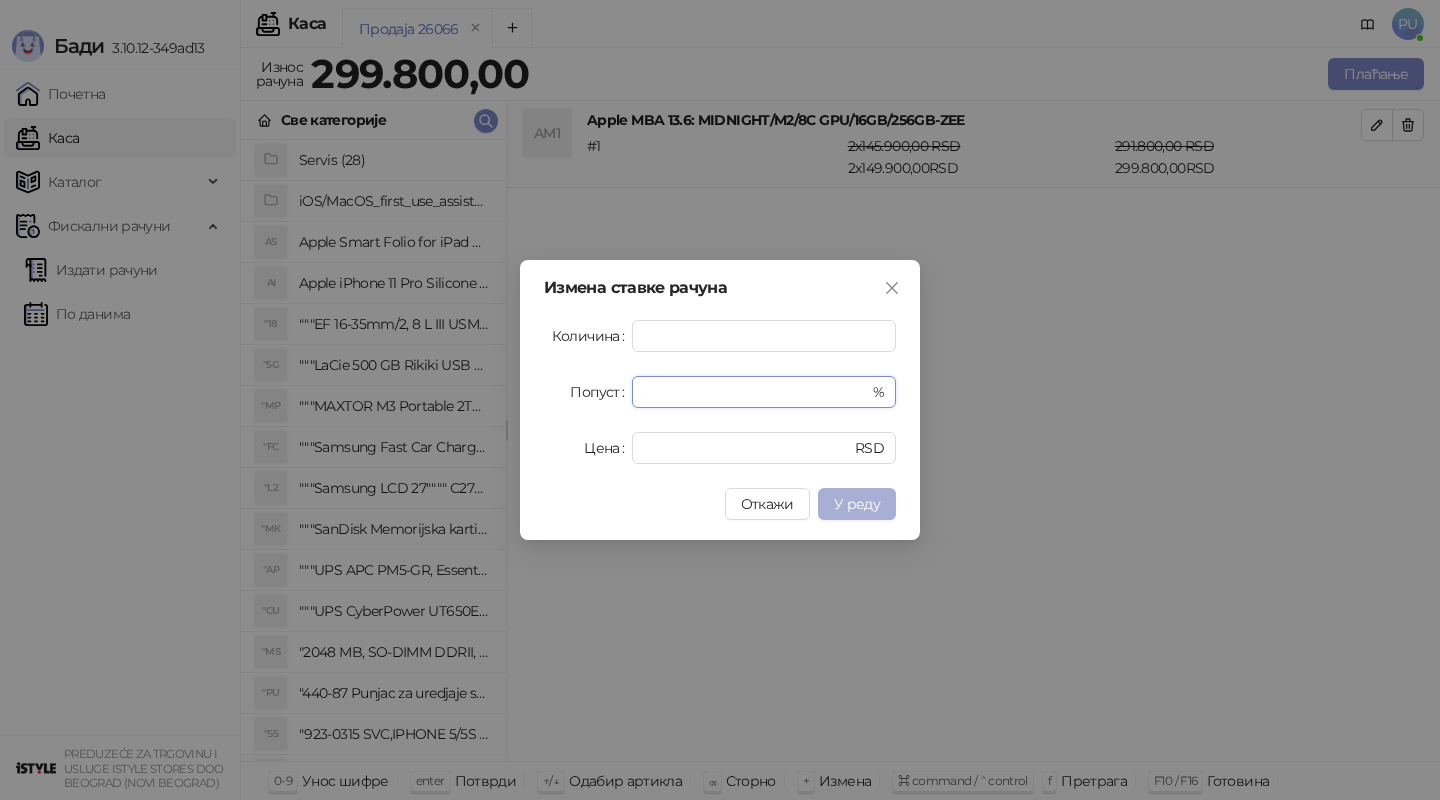 type on "**********" 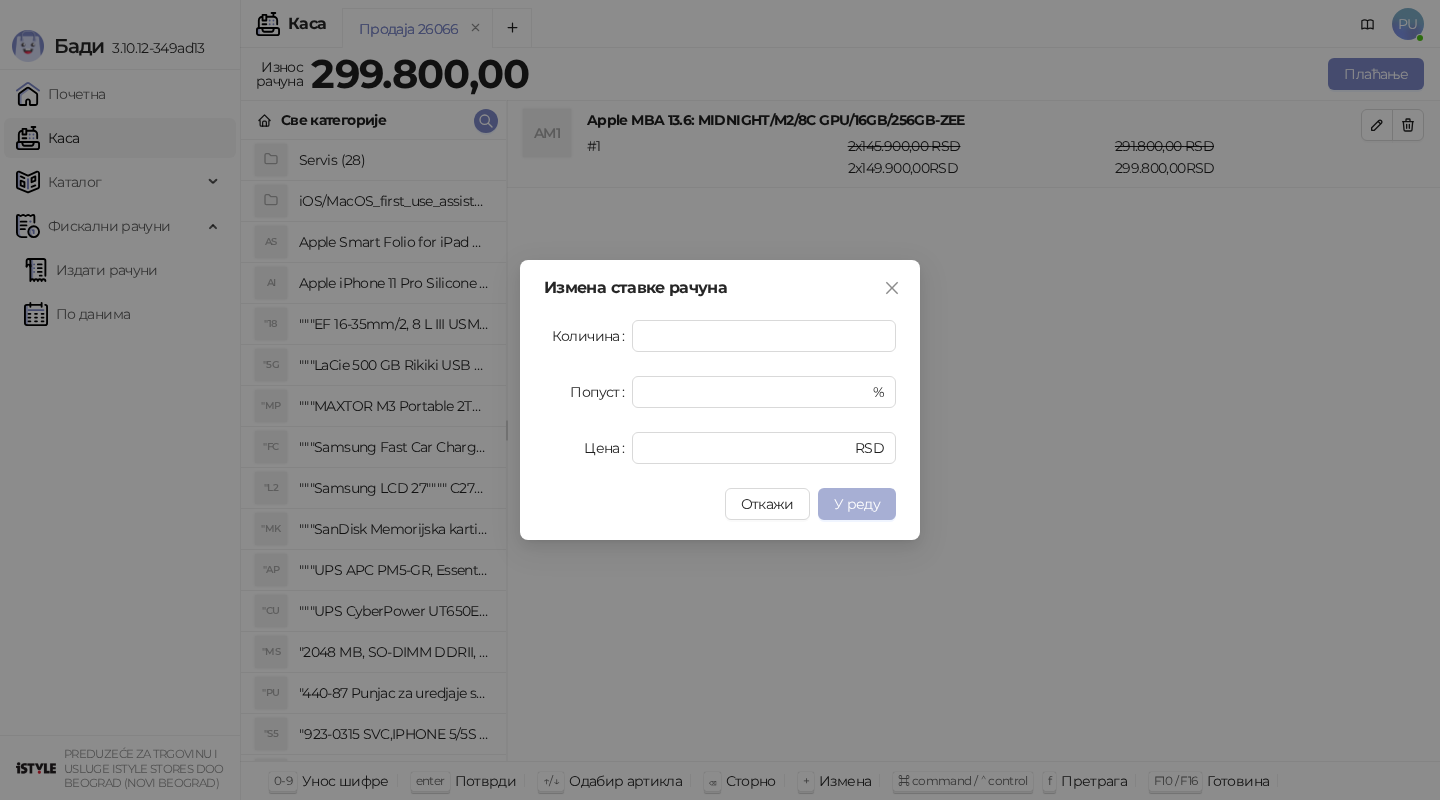 click on "У реду" at bounding box center (857, 504) 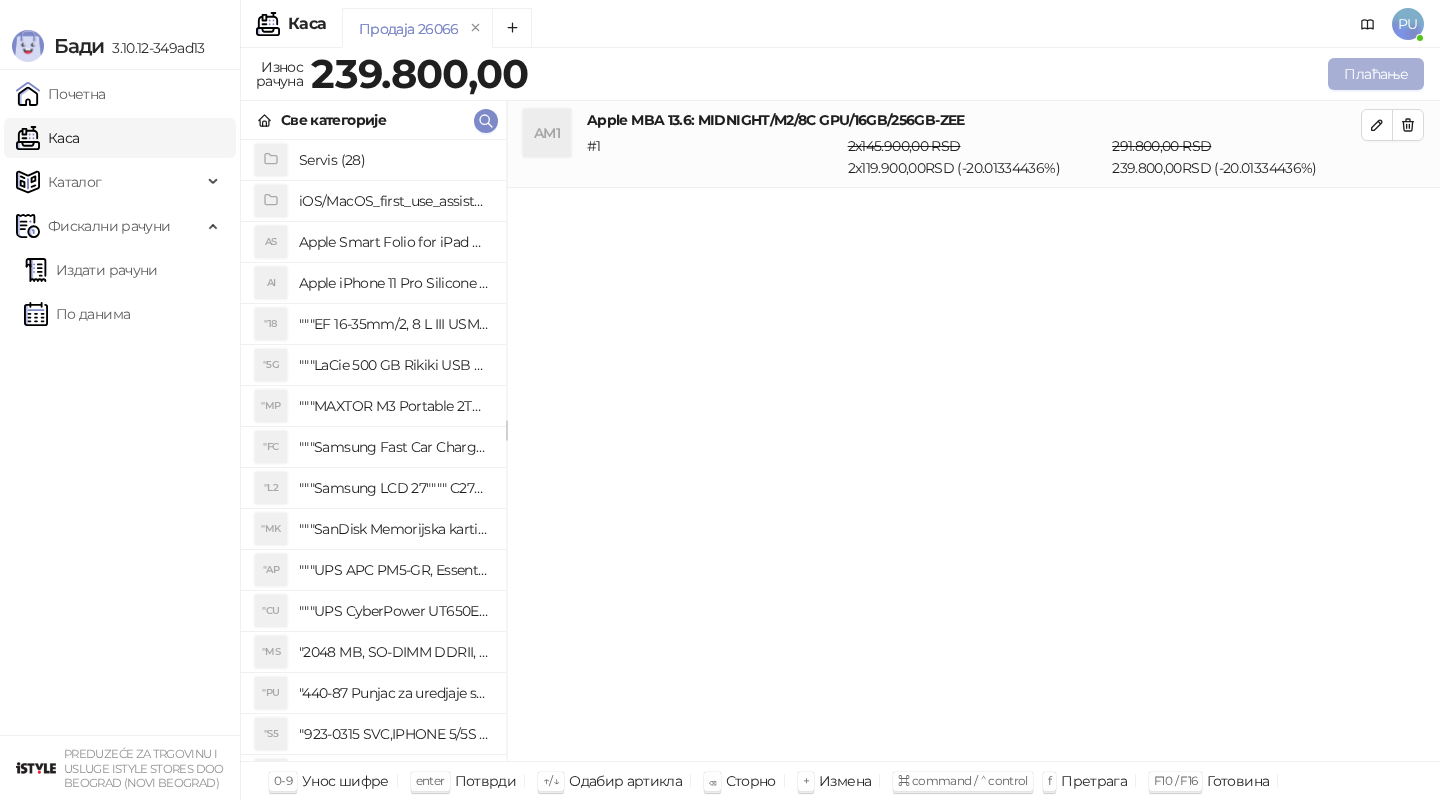 click on "Плаћање" at bounding box center (1376, 74) 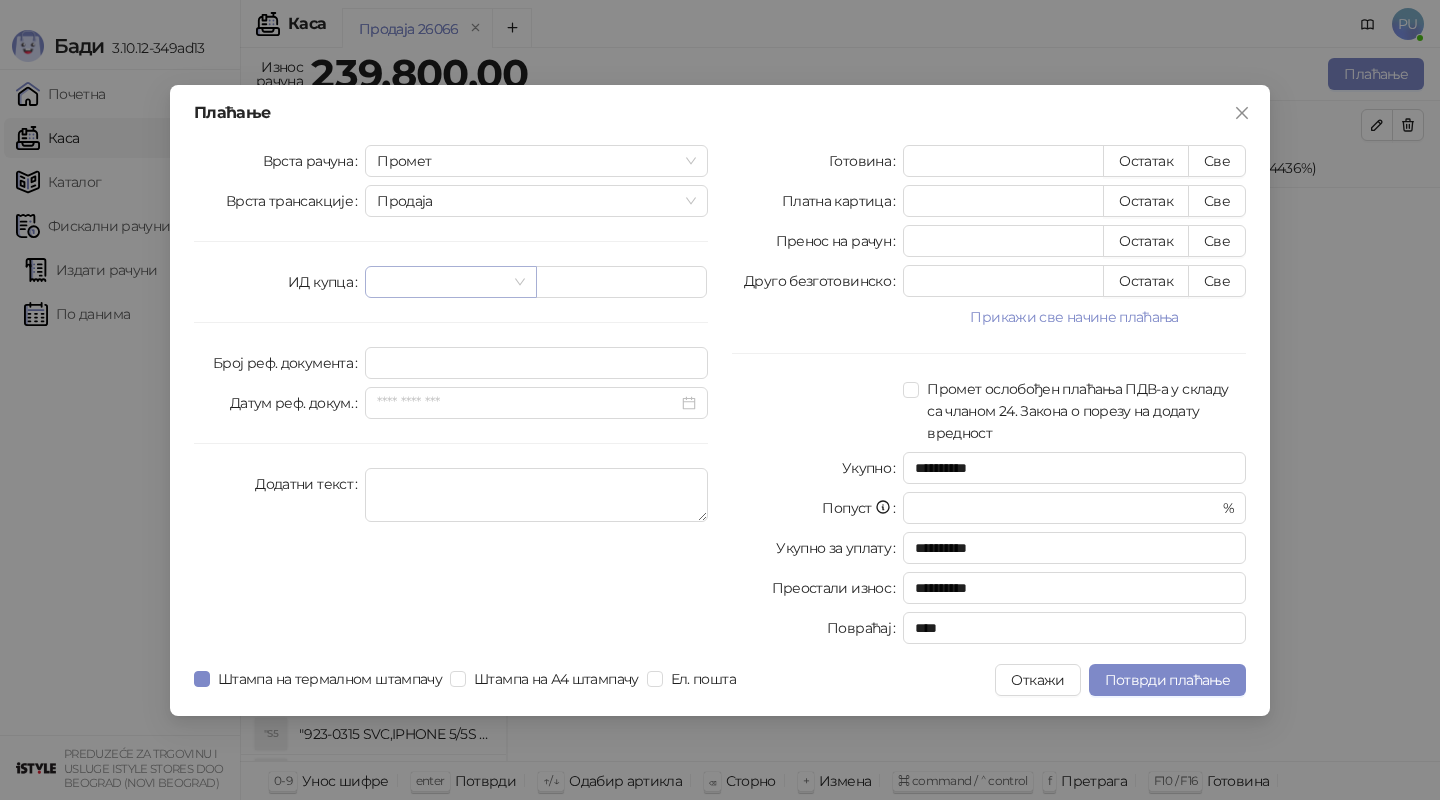 click at bounding box center (450, 282) 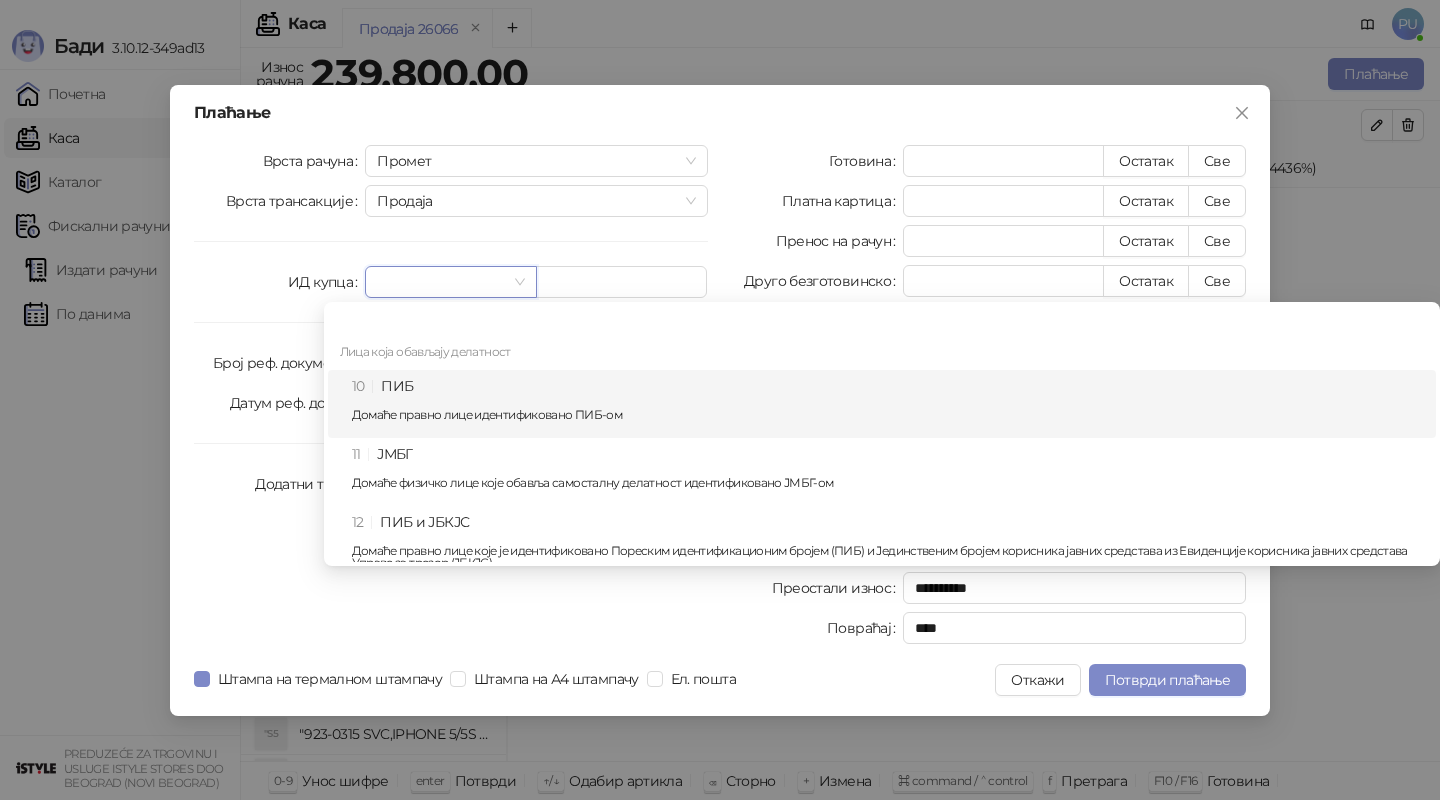 click on "10 ПИБ Домаће правно лице идентификовано ПИБ-ом" at bounding box center [888, 404] 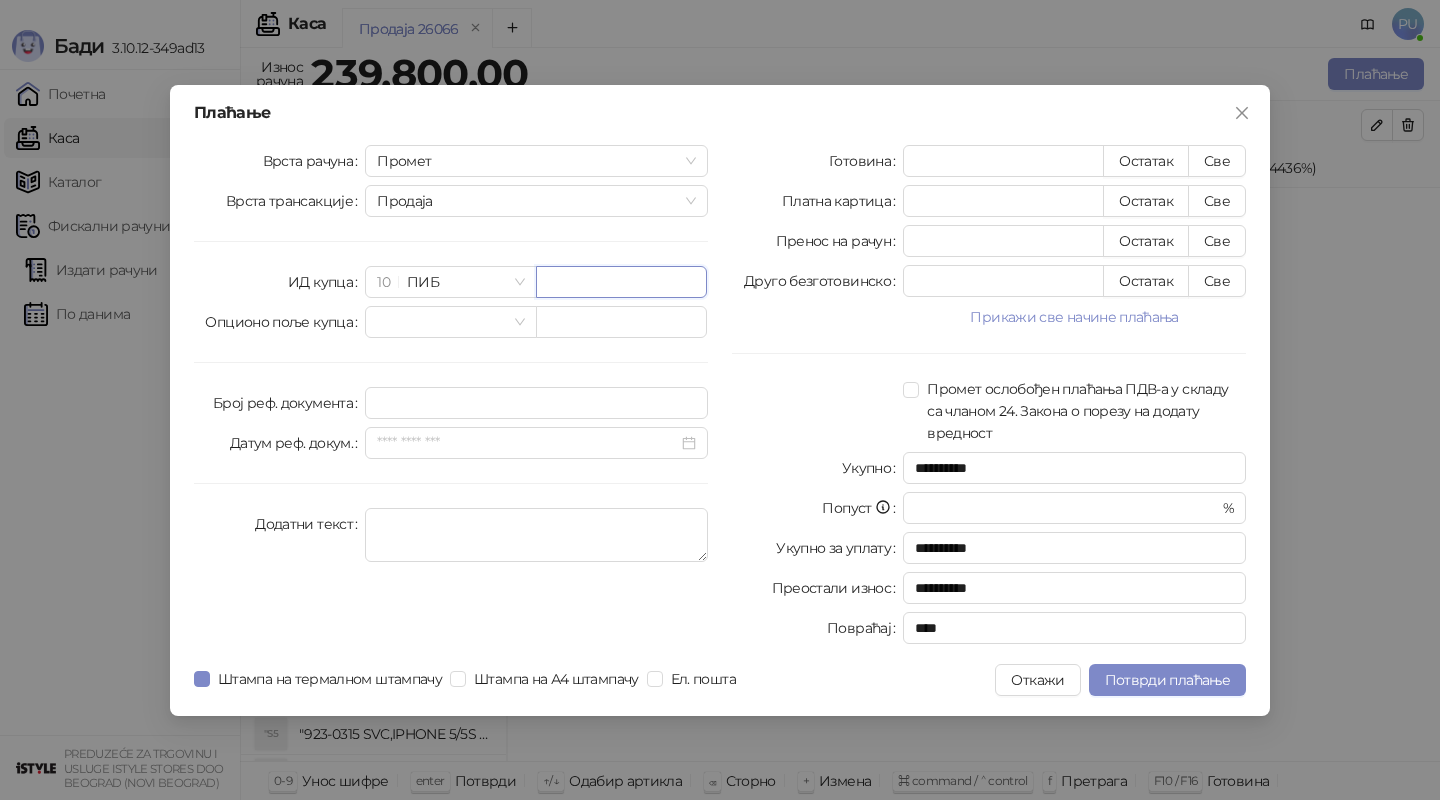 click at bounding box center [621, 282] 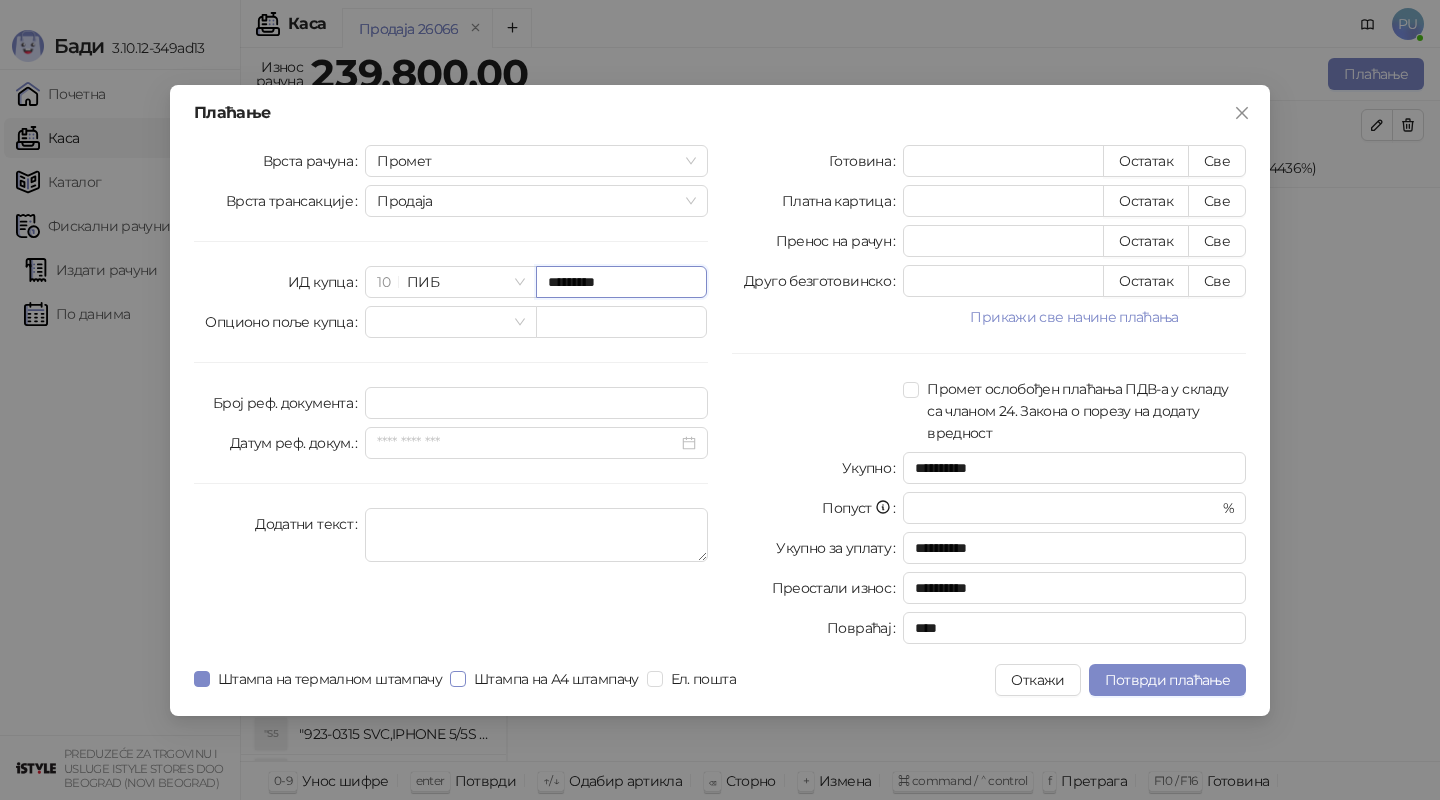 type on "*********" 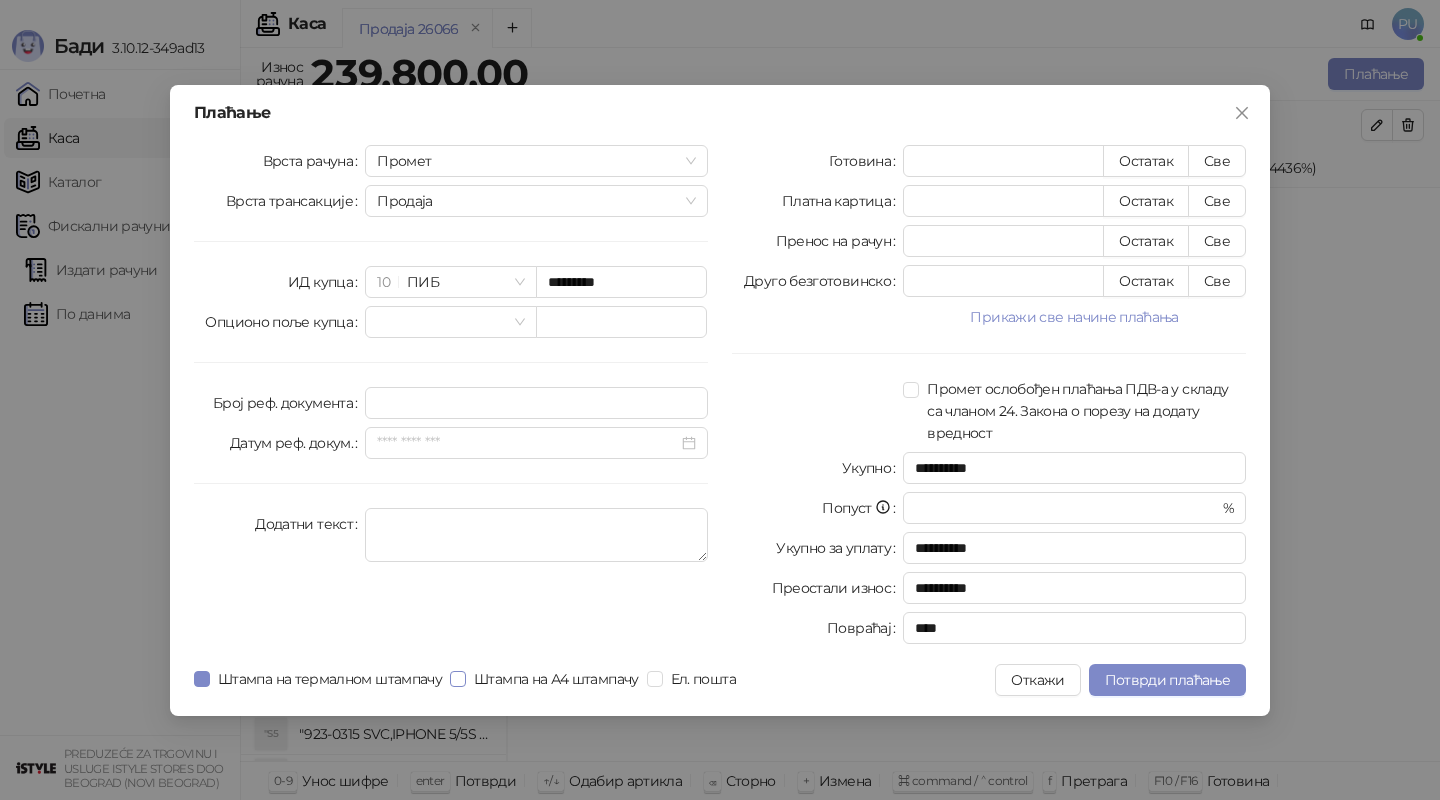 click on "Штампа на А4 штампачу" at bounding box center [556, 679] 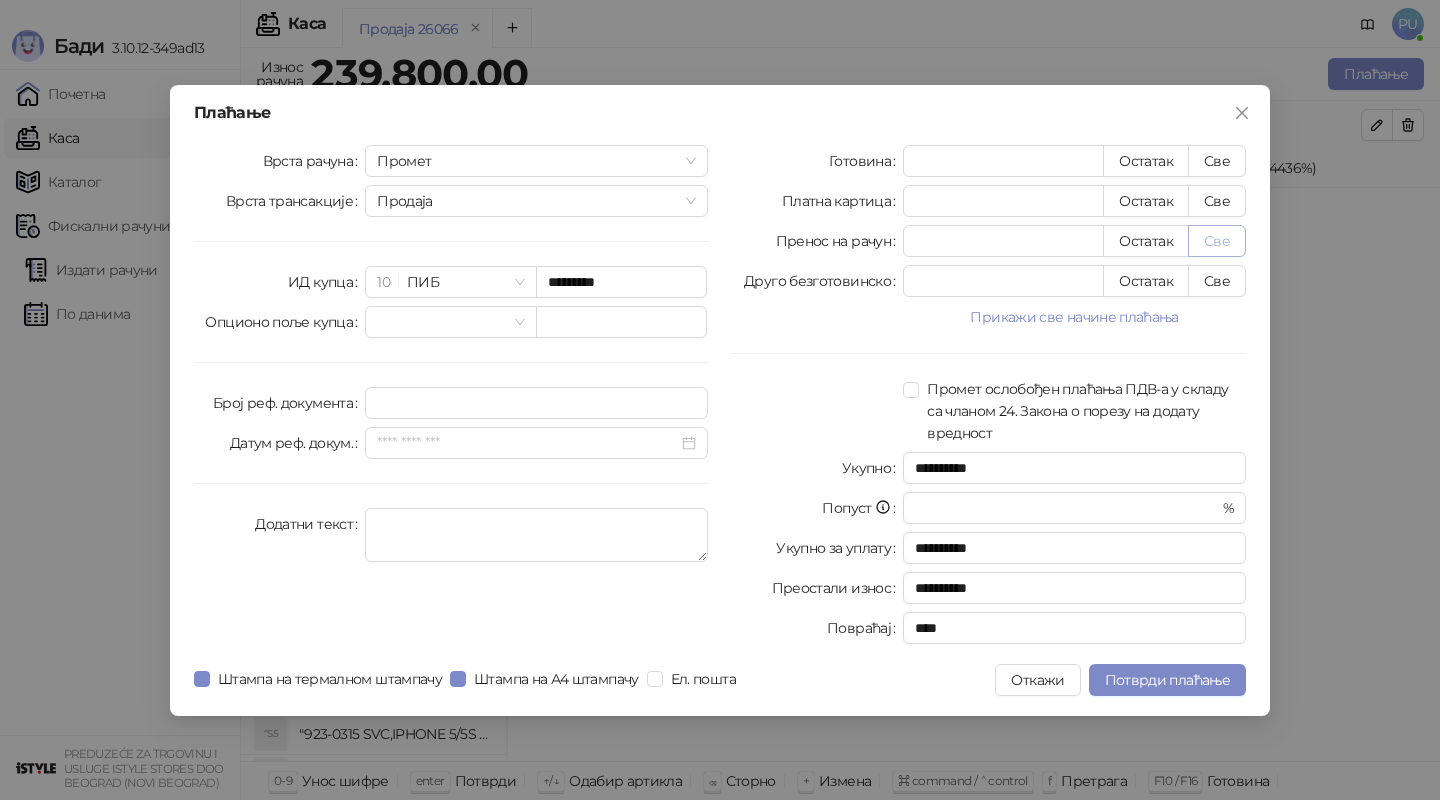 click on "Све" at bounding box center (1217, 241) 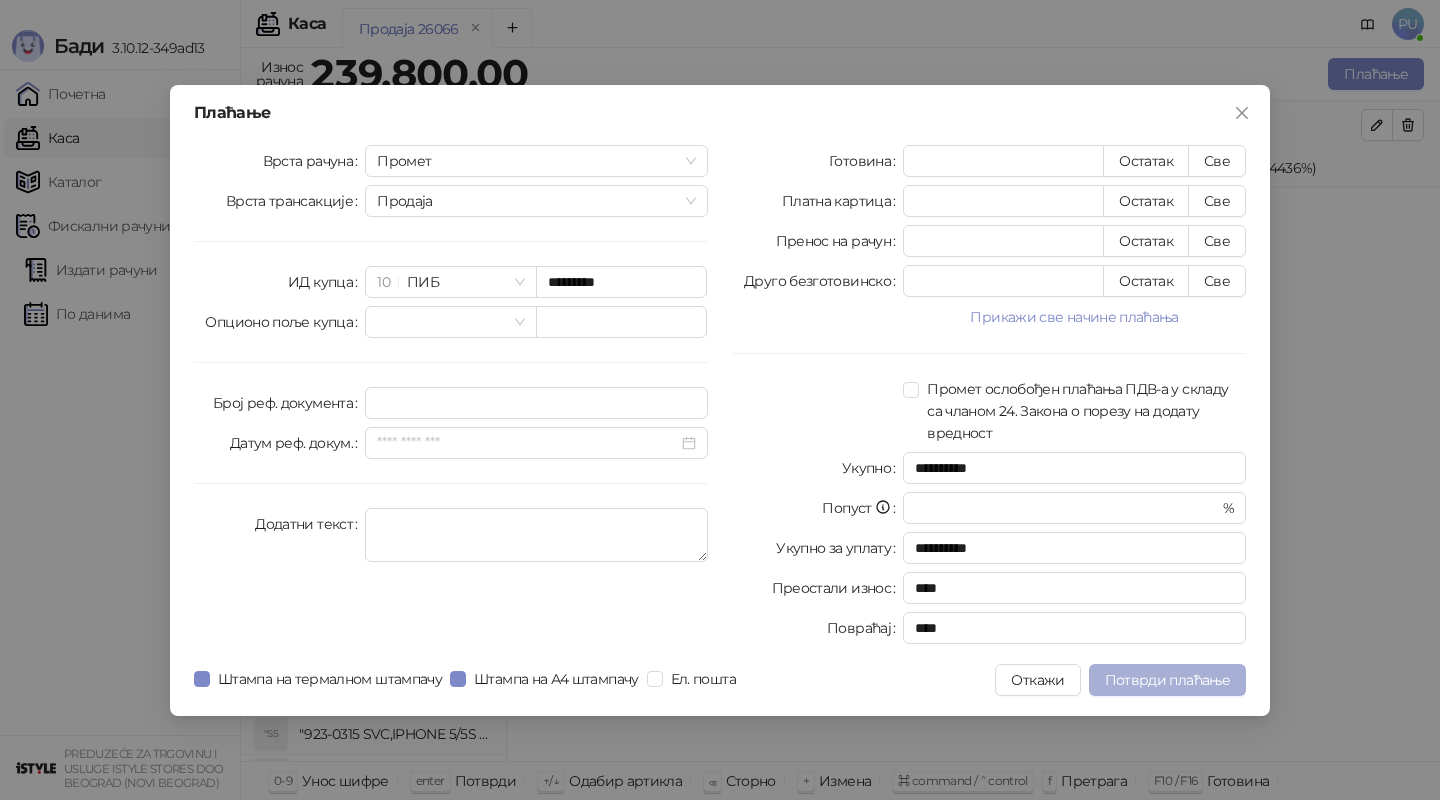 click on "Потврди плаћање" at bounding box center (1167, 680) 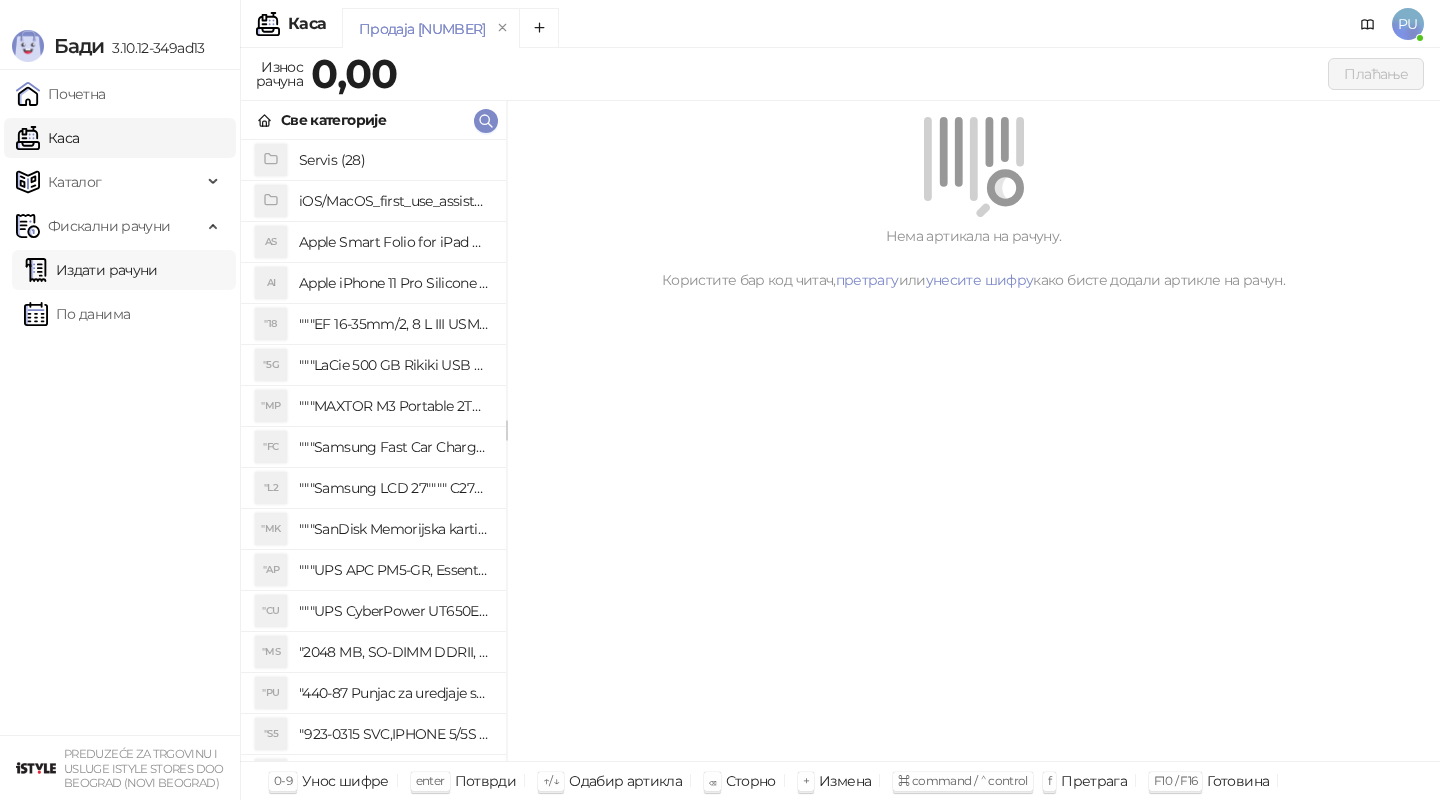 click on "Издати рачуни" at bounding box center (91, 270) 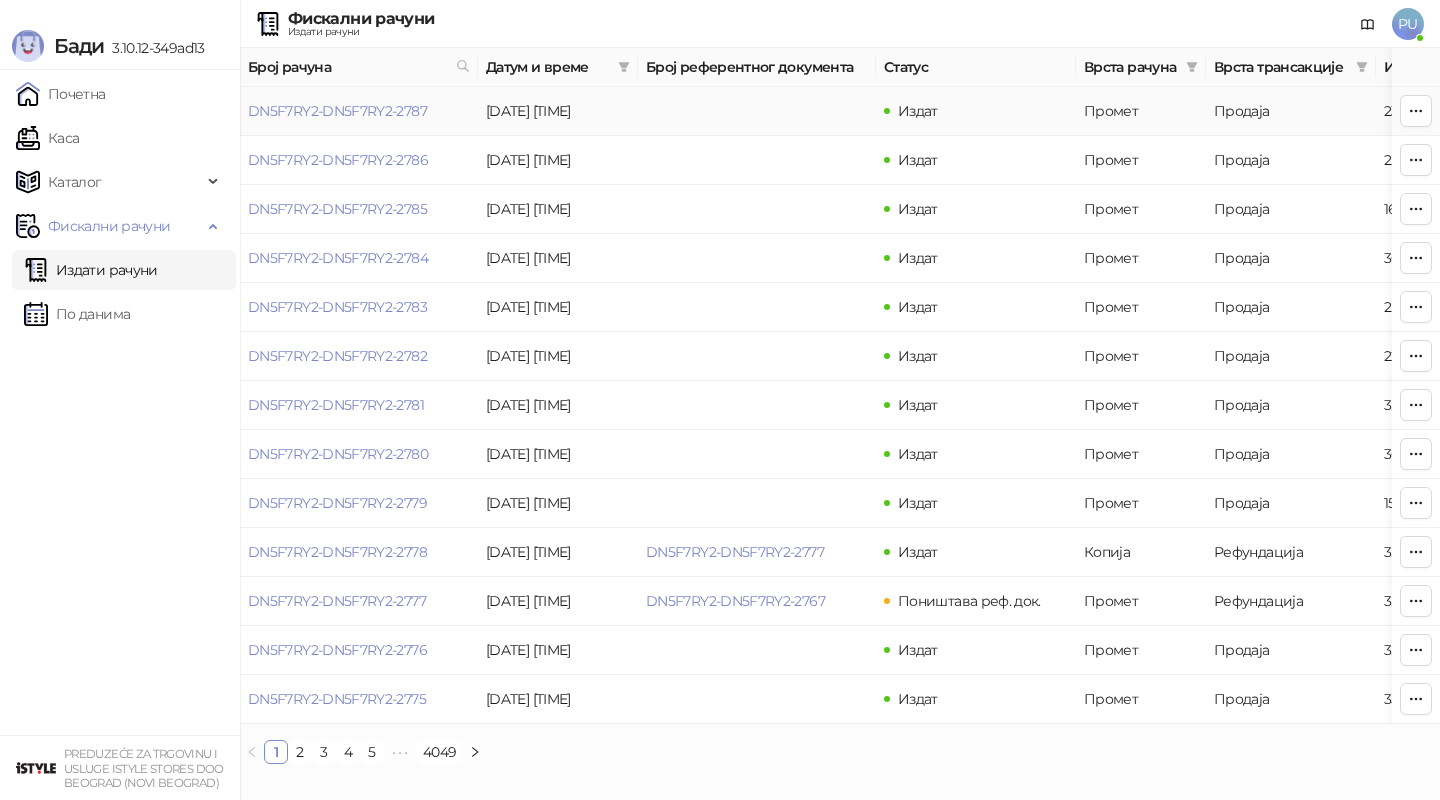 click on "DN5F7RY2-DN5F7RY2-2787" at bounding box center (337, 111) 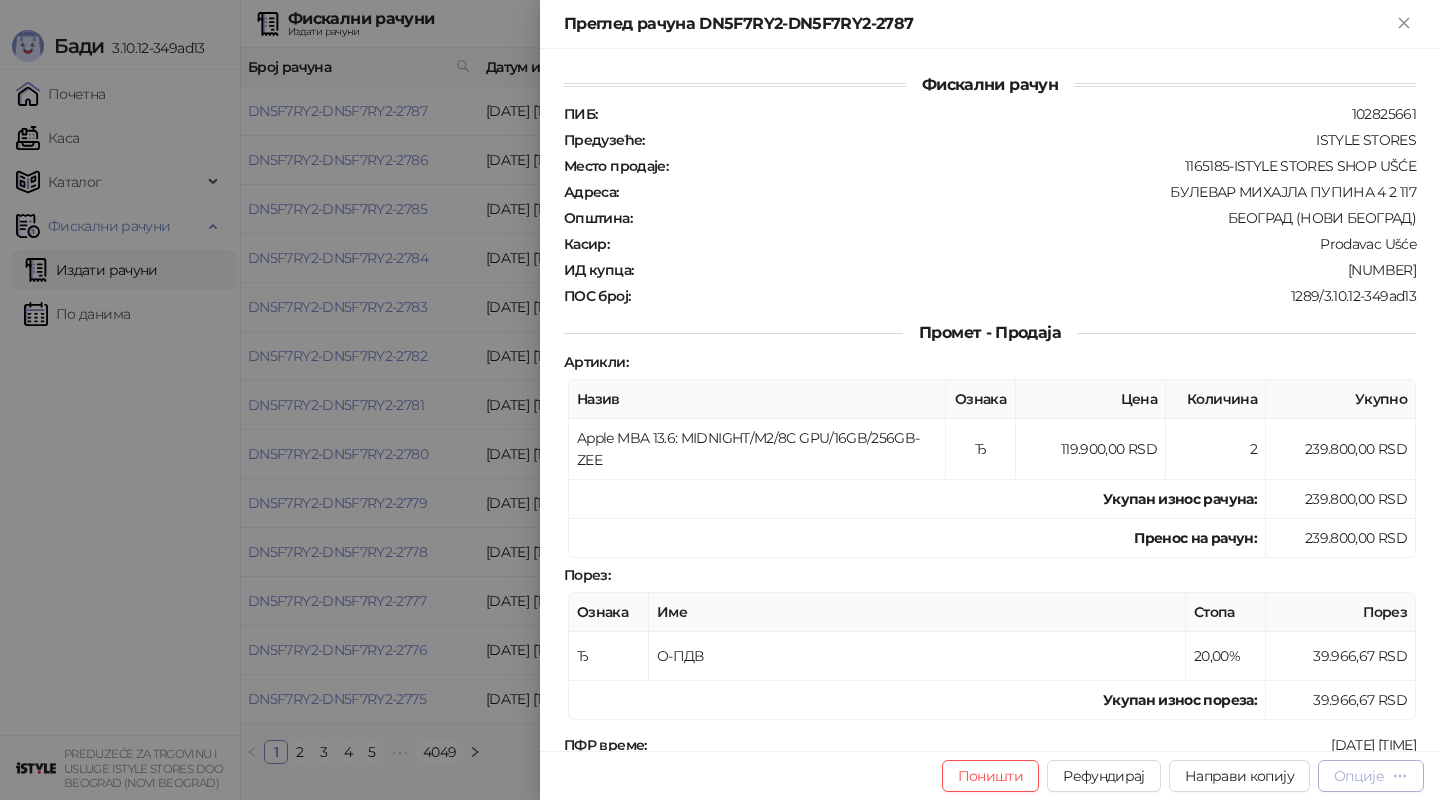 click on "Опције" at bounding box center (1371, 776) 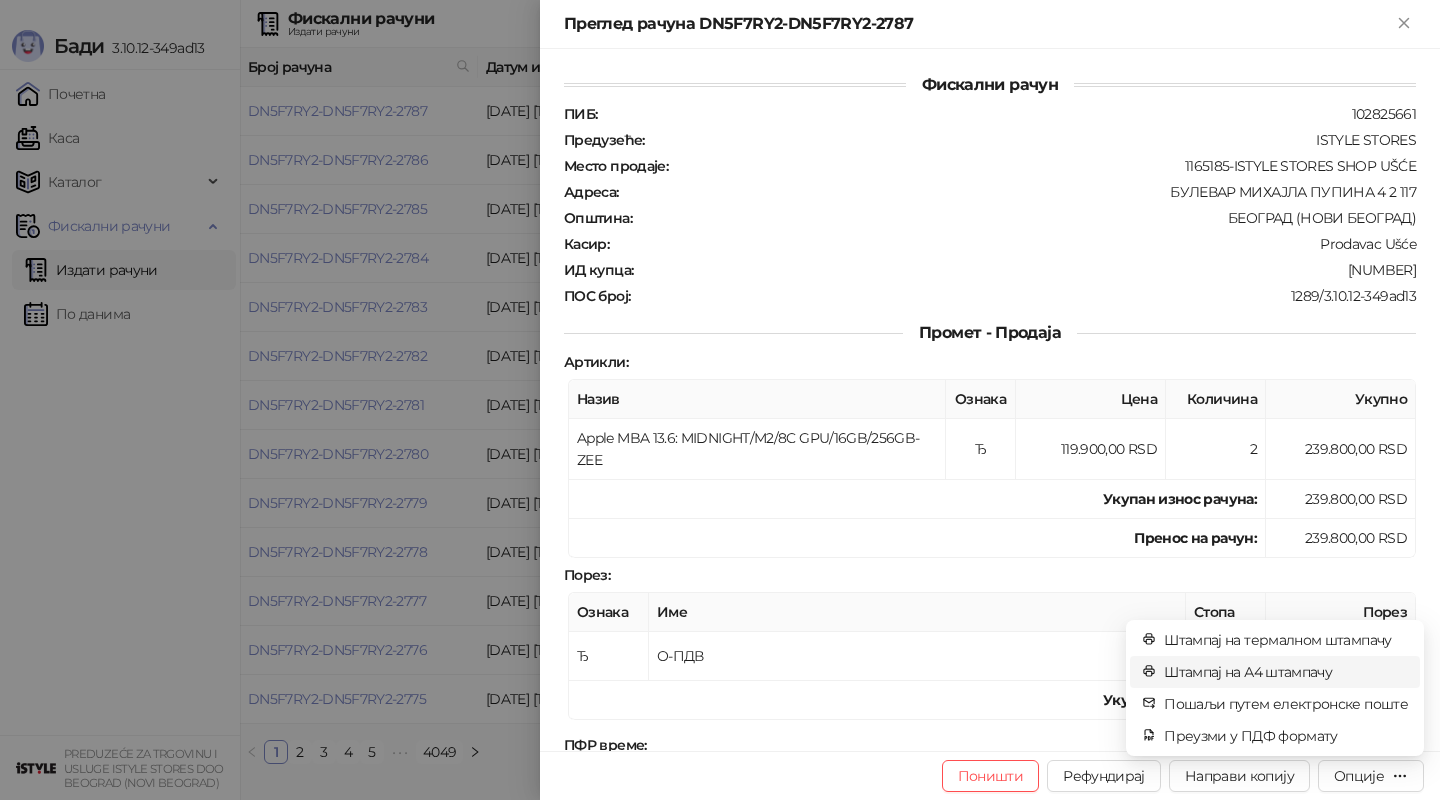click on "Штампај на А4 штампачу" at bounding box center [1286, 672] 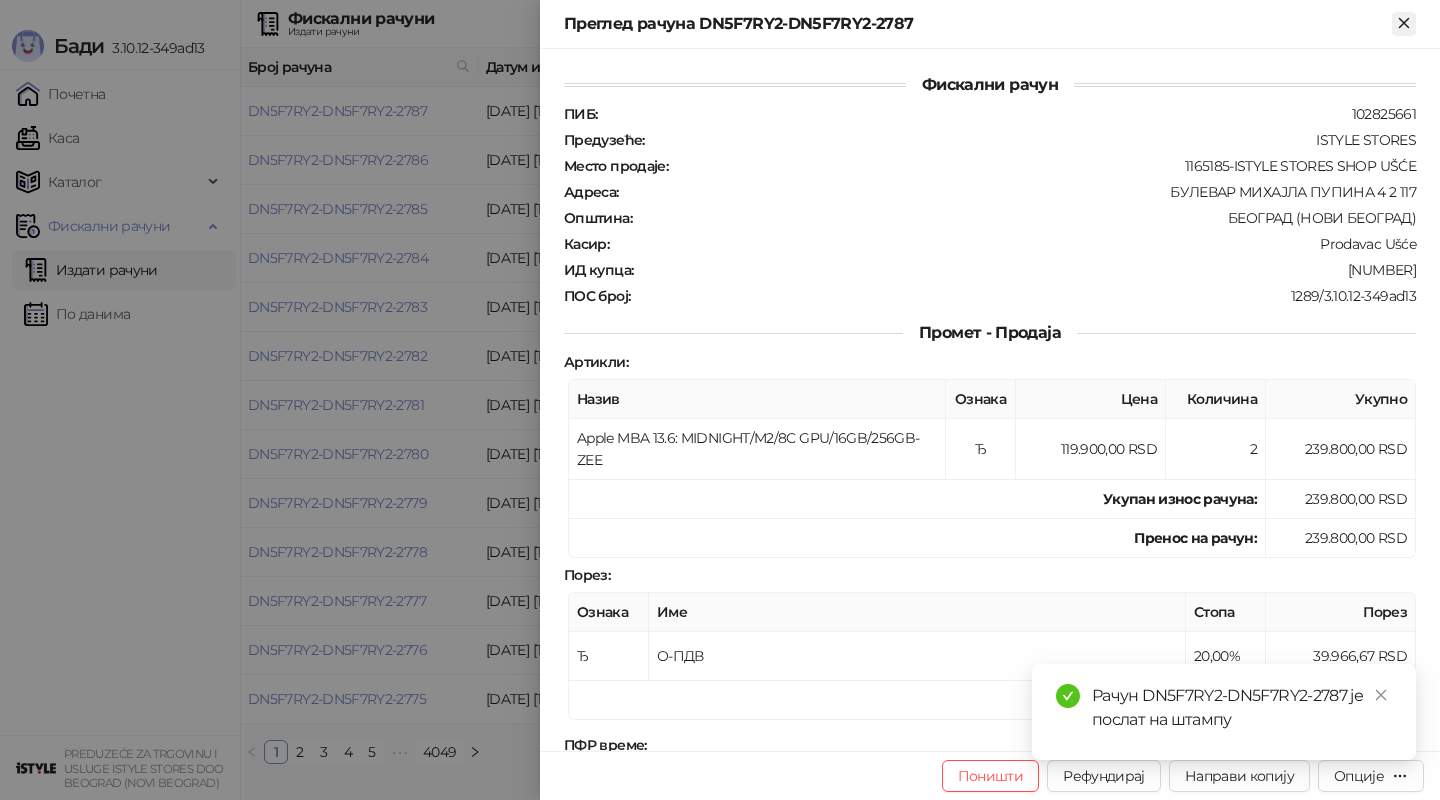 click 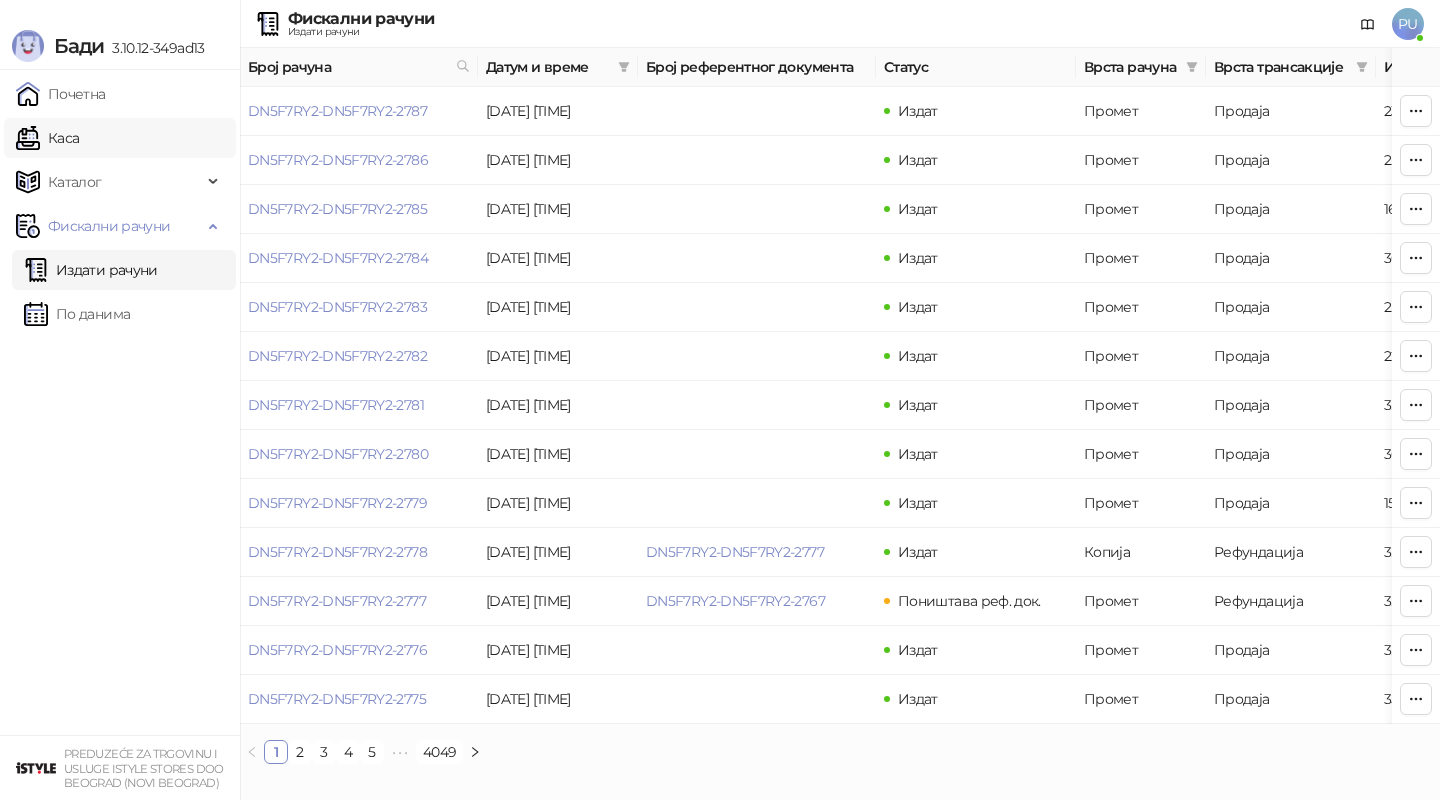 click on "Каса" at bounding box center (47, 138) 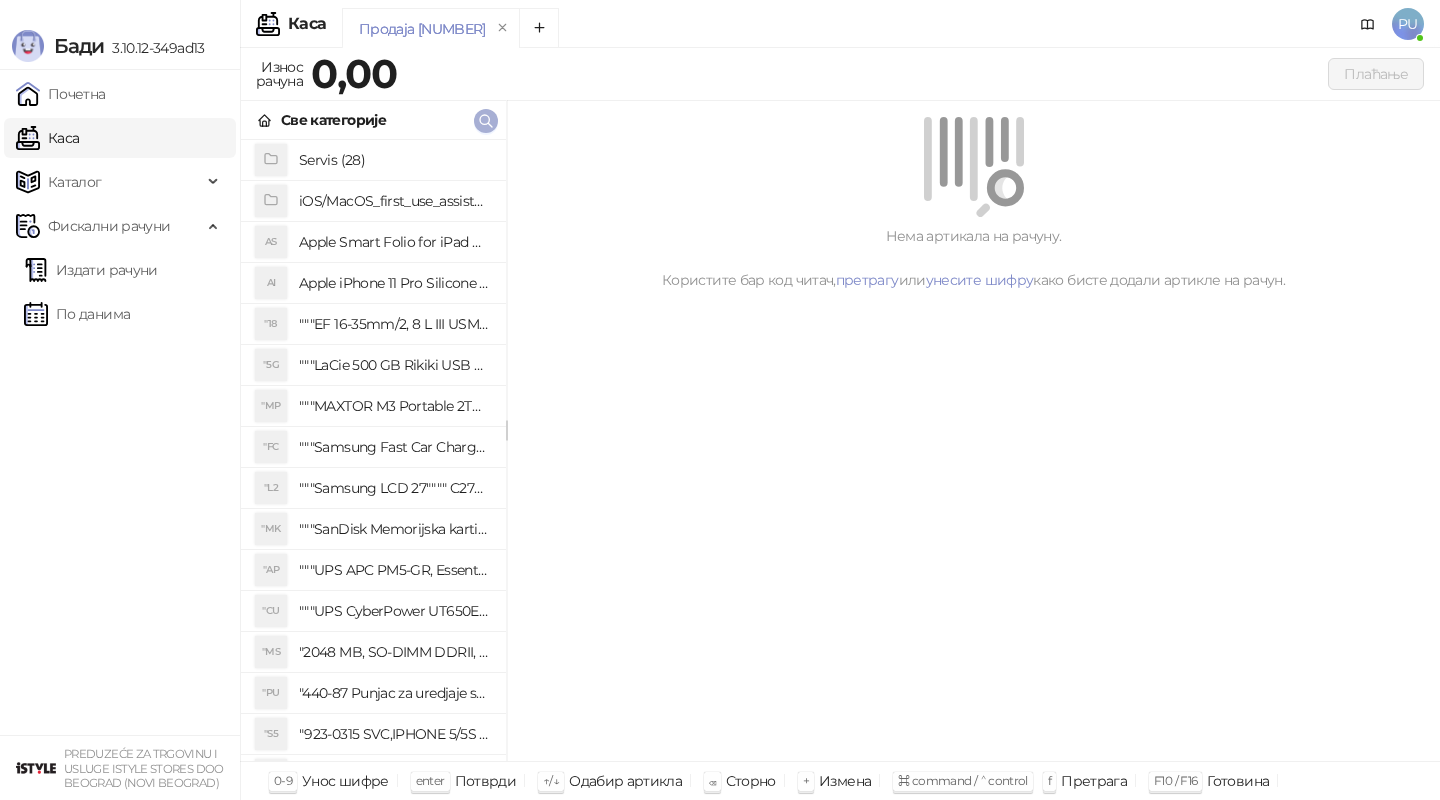 click 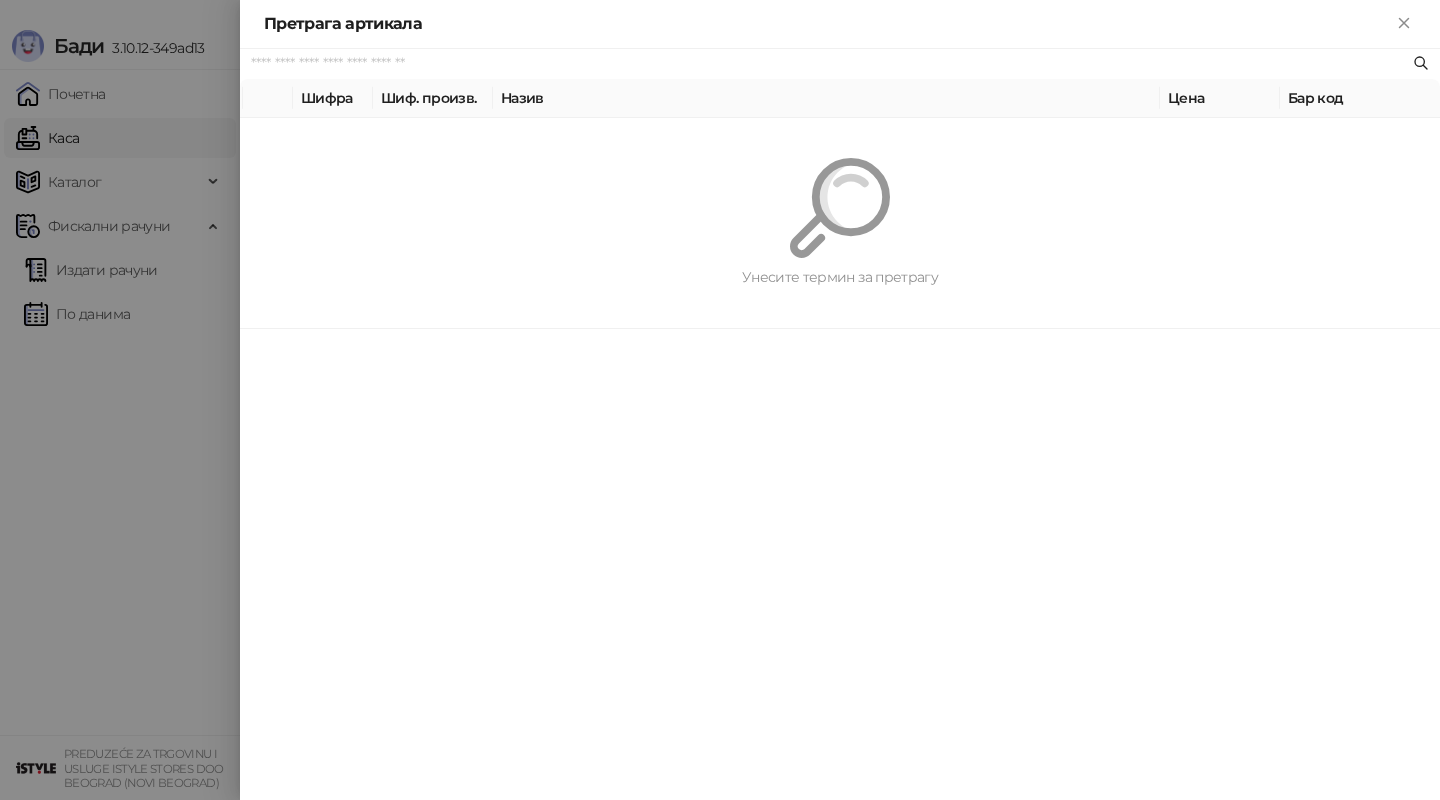 paste on "*********" 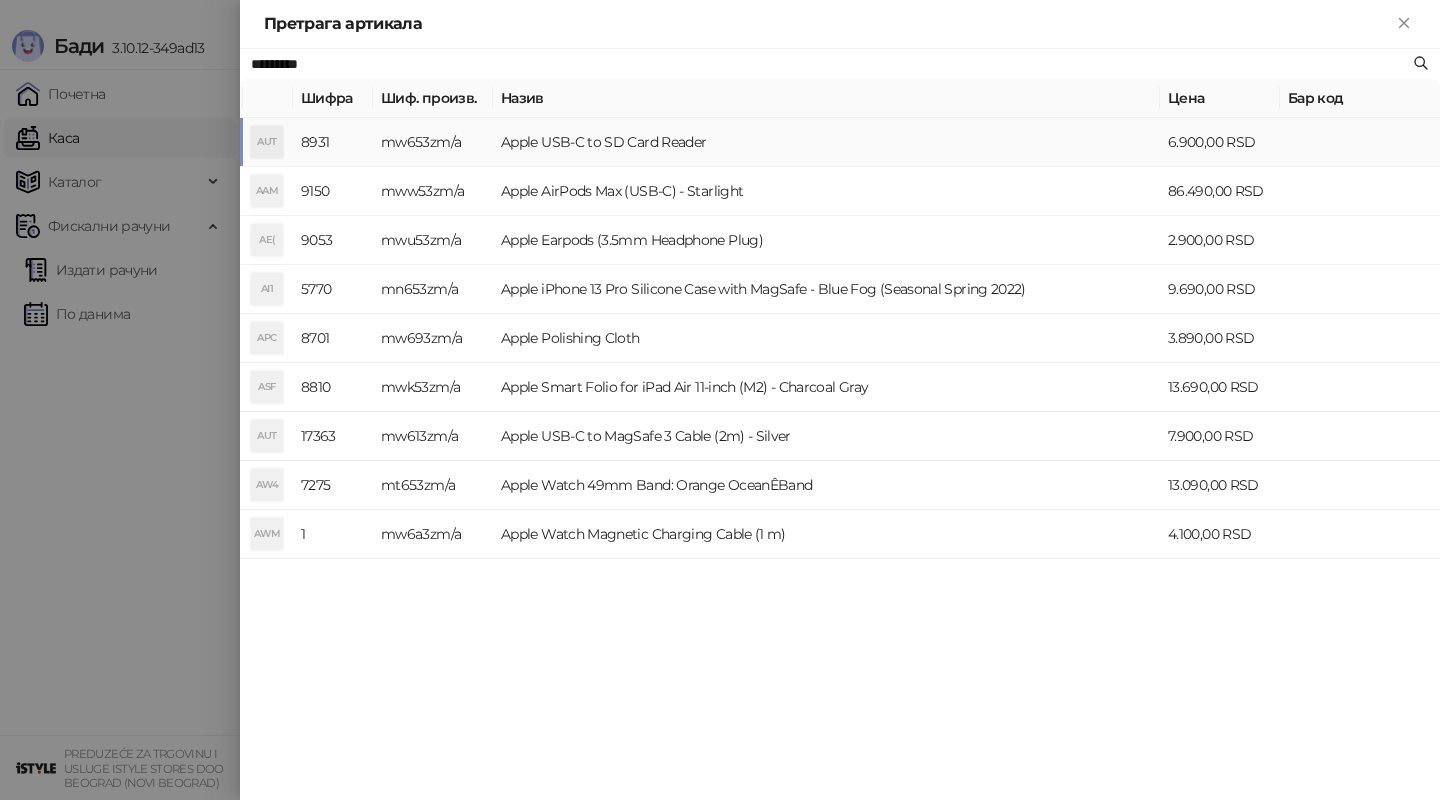 click on "Apple USB-C to SD Card Reader" at bounding box center (826, 142) 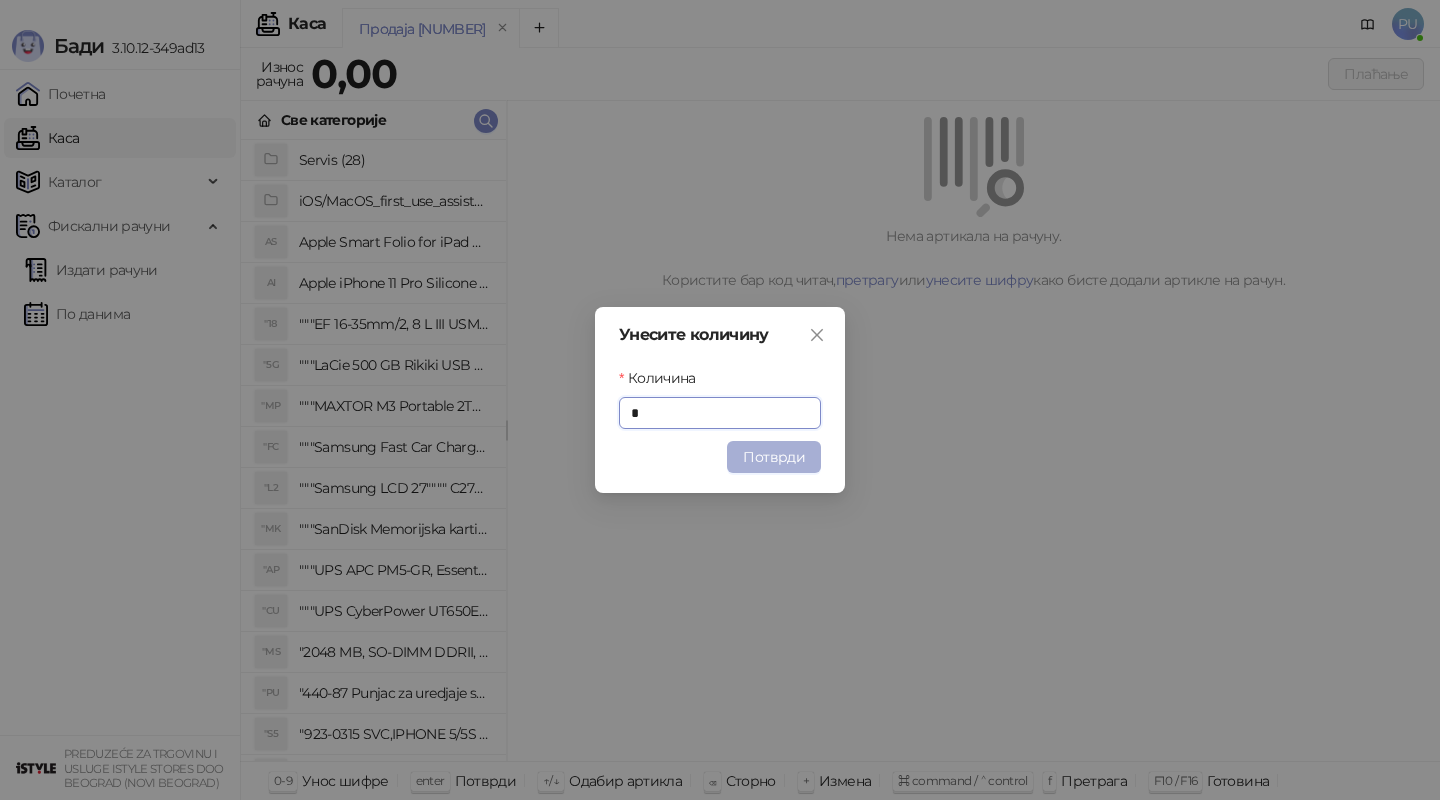 click on "Потврди" at bounding box center (774, 457) 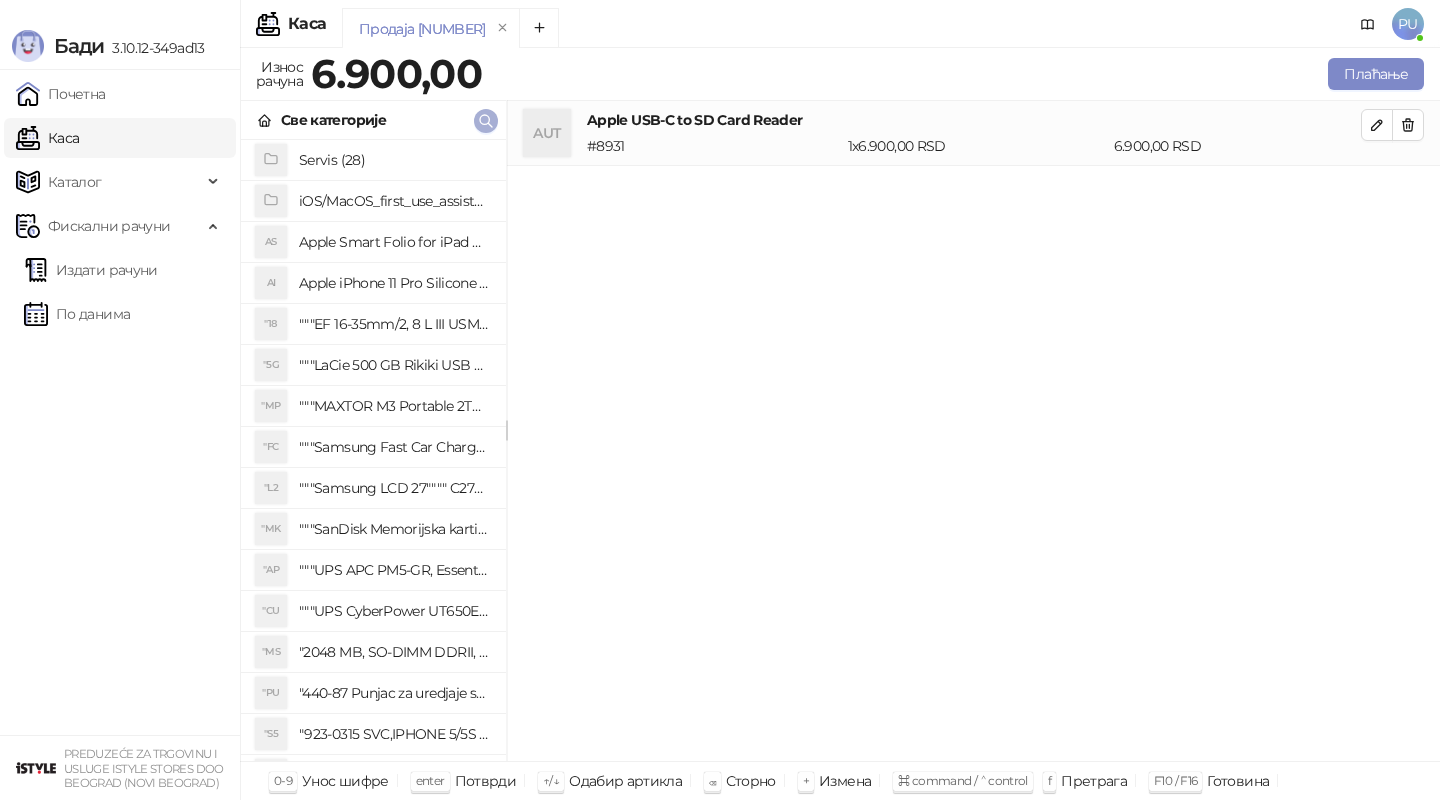 click 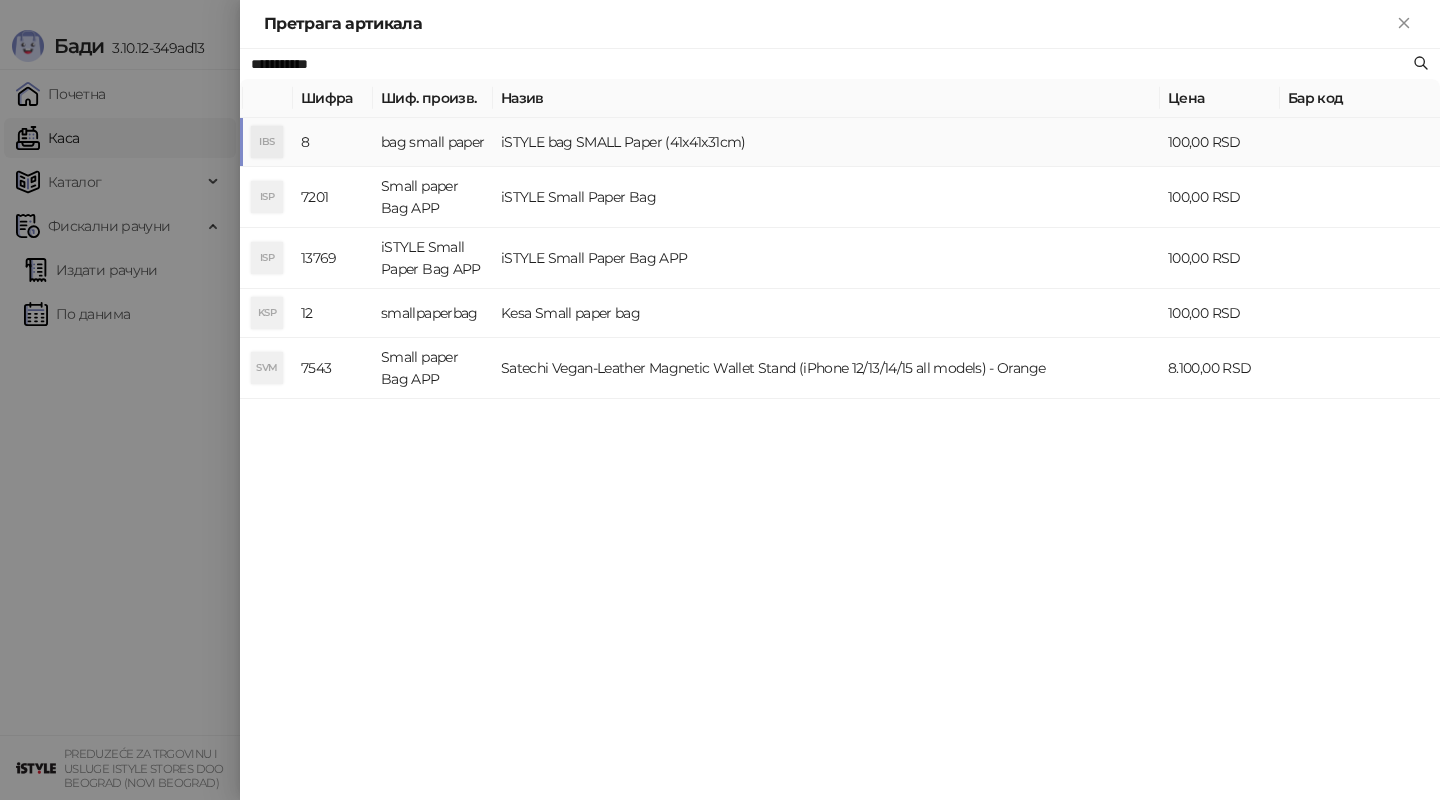 type on "**********" 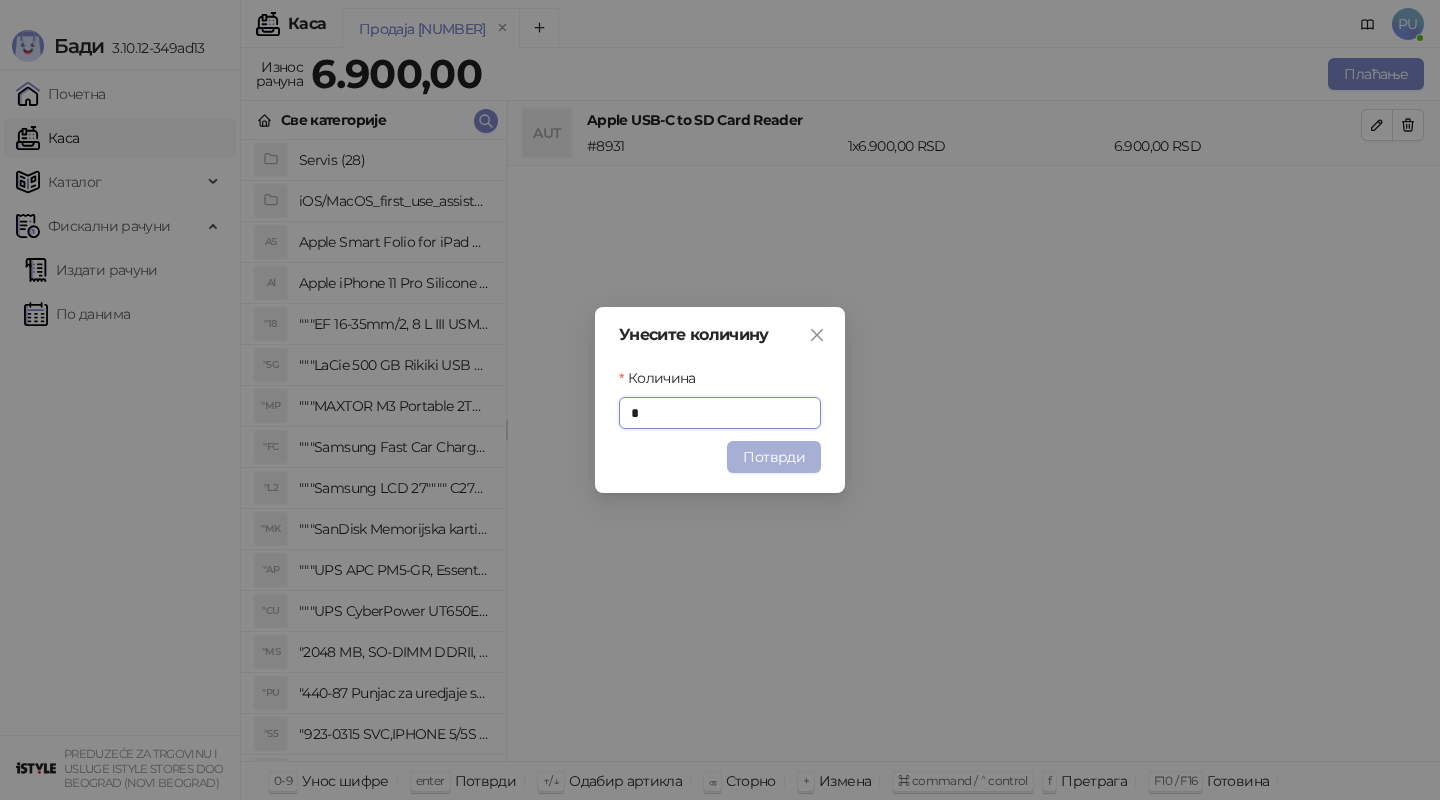 click on "Потврди" at bounding box center (774, 457) 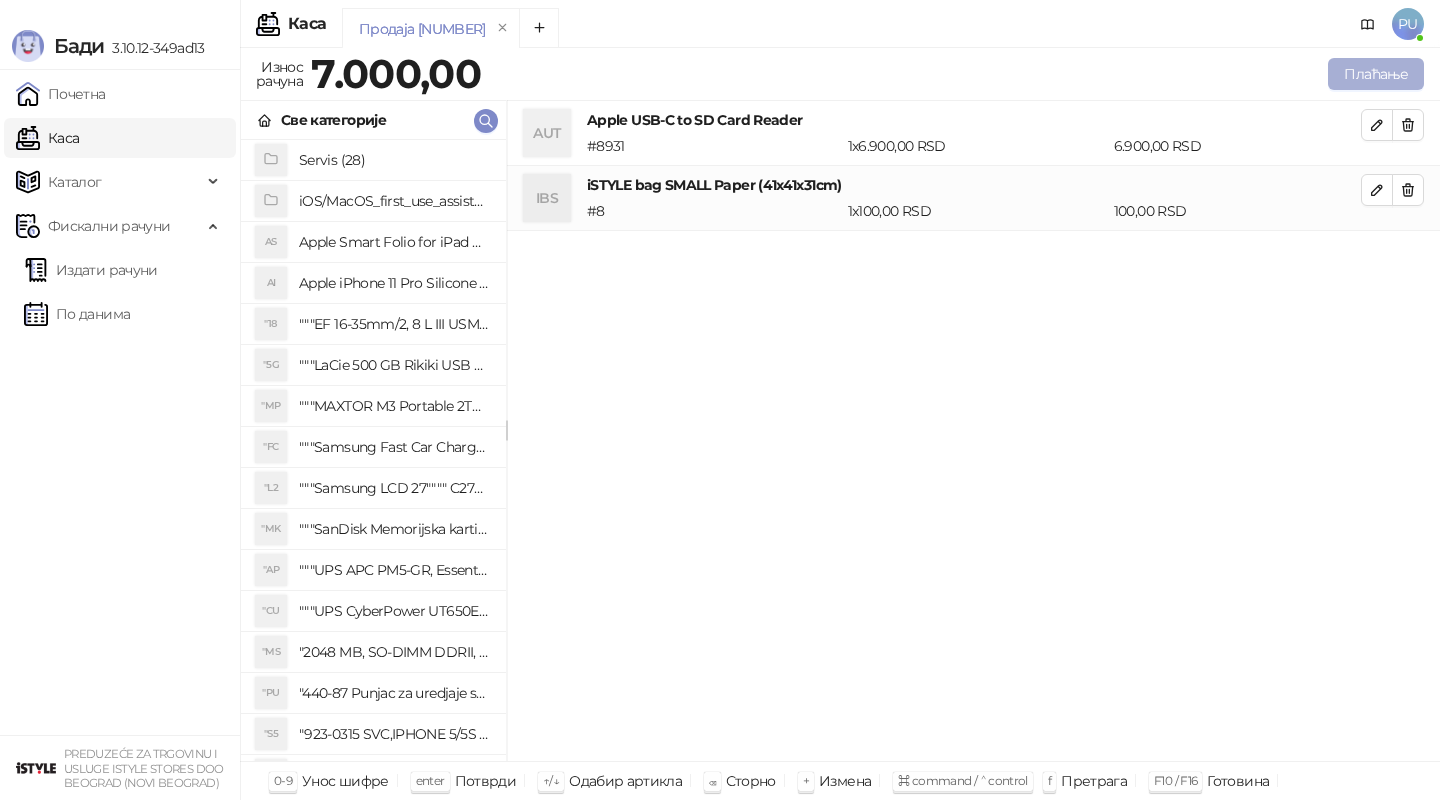 click on "Плаћање" at bounding box center [1376, 74] 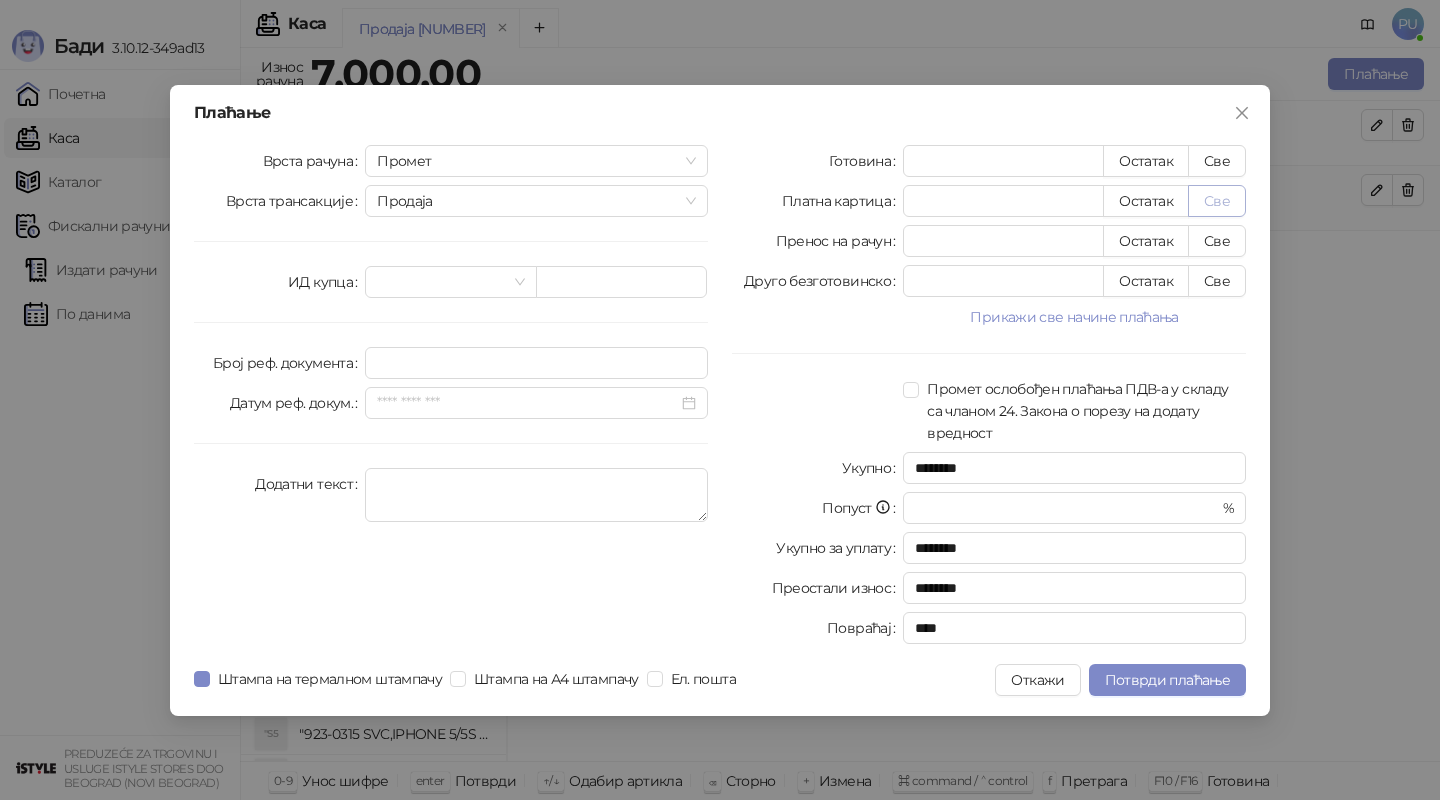 click on "Све" at bounding box center [1217, 201] 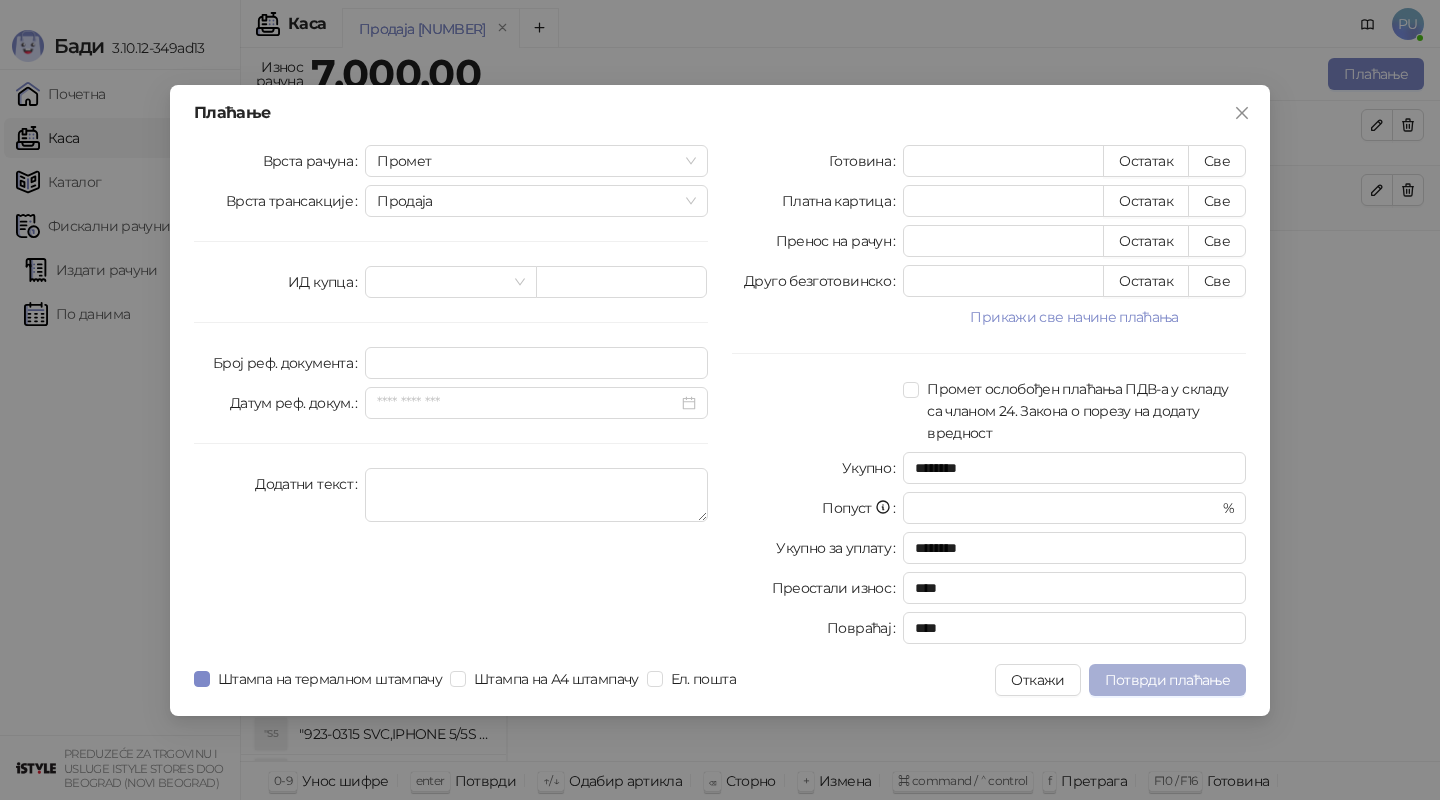 click on "Потврди плаћање" at bounding box center (1167, 680) 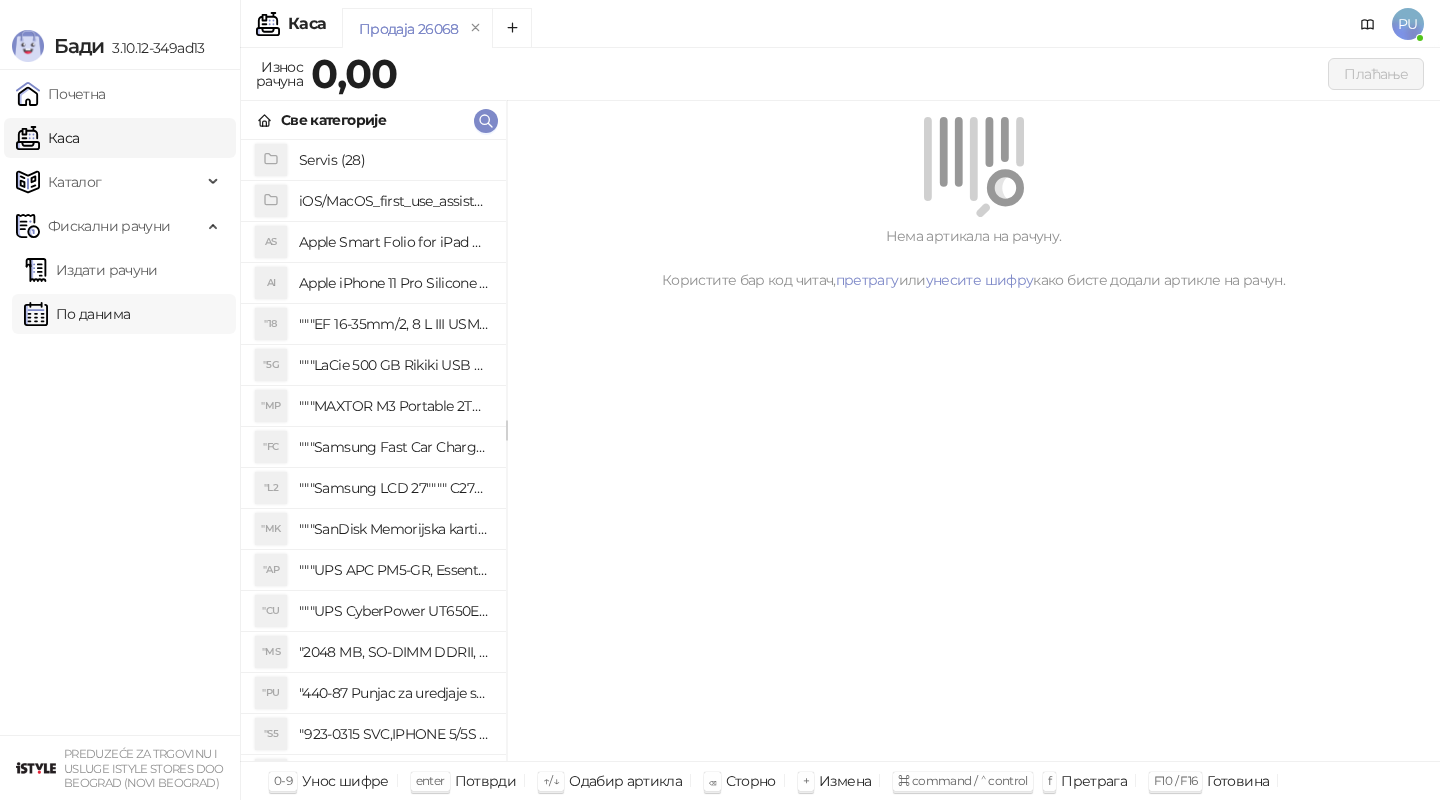click on "По данима" at bounding box center (77, 314) 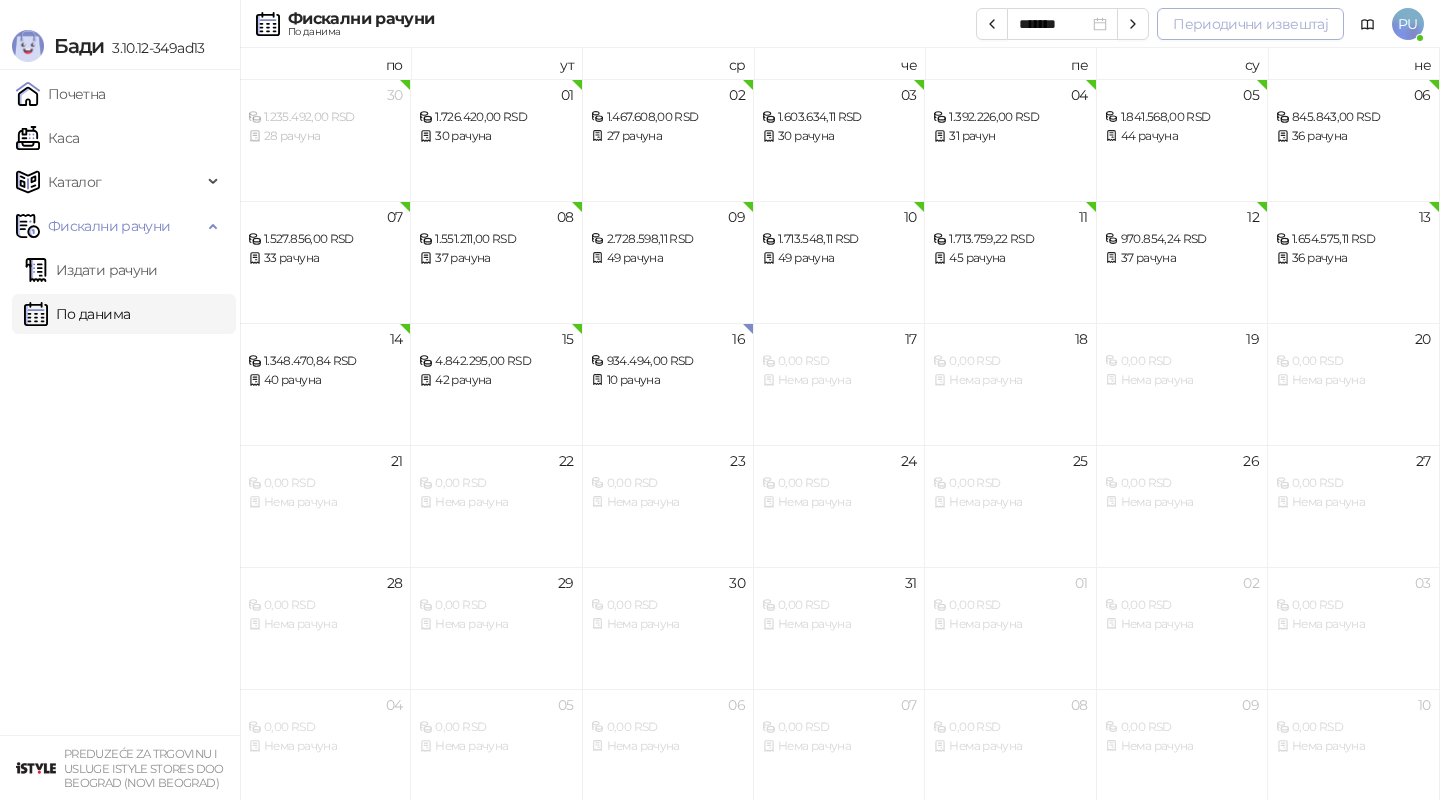 click on "Периодични извештај" at bounding box center (1250, 24) 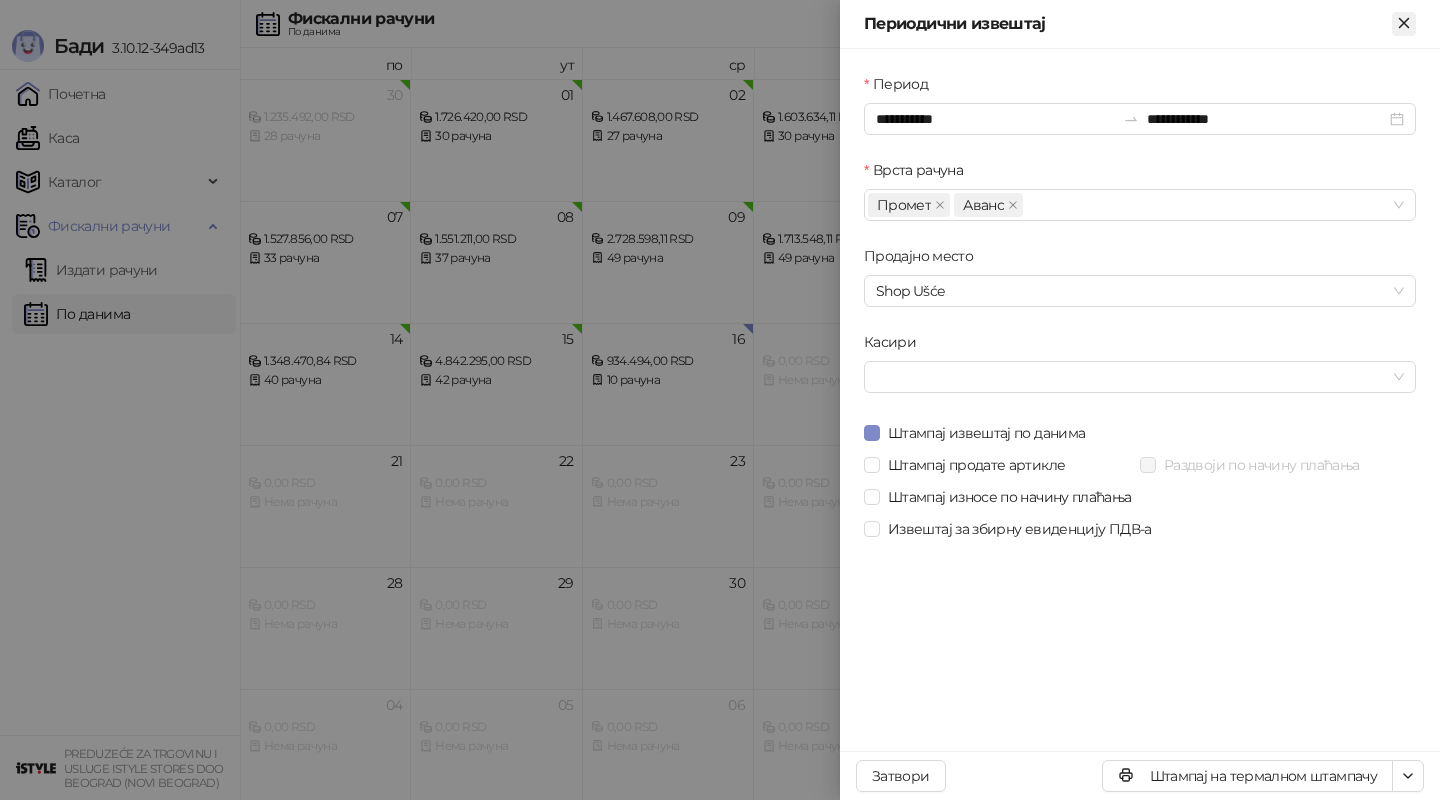 click 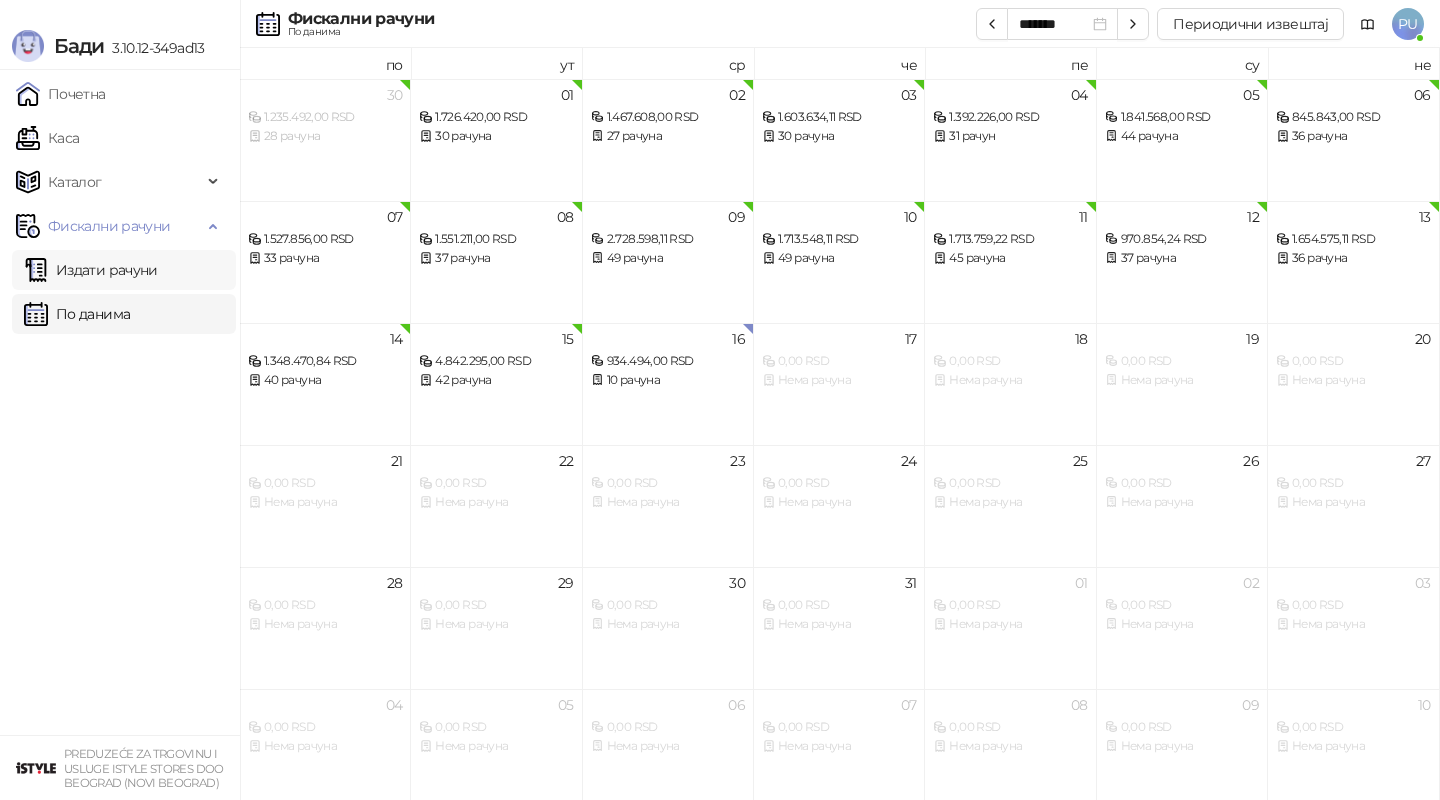 click on "Издати рачуни" at bounding box center [91, 270] 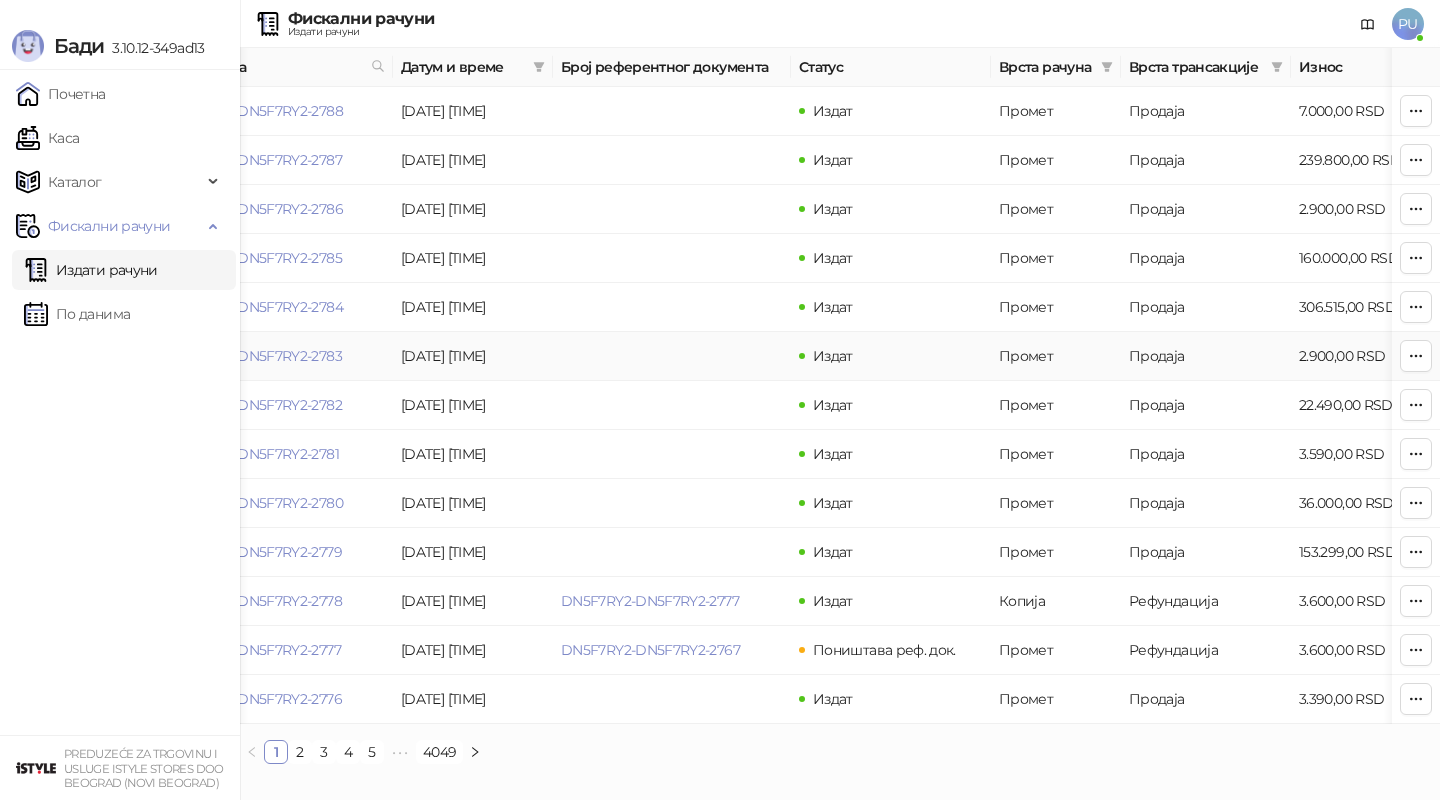 scroll, scrollTop: 0, scrollLeft: 0, axis: both 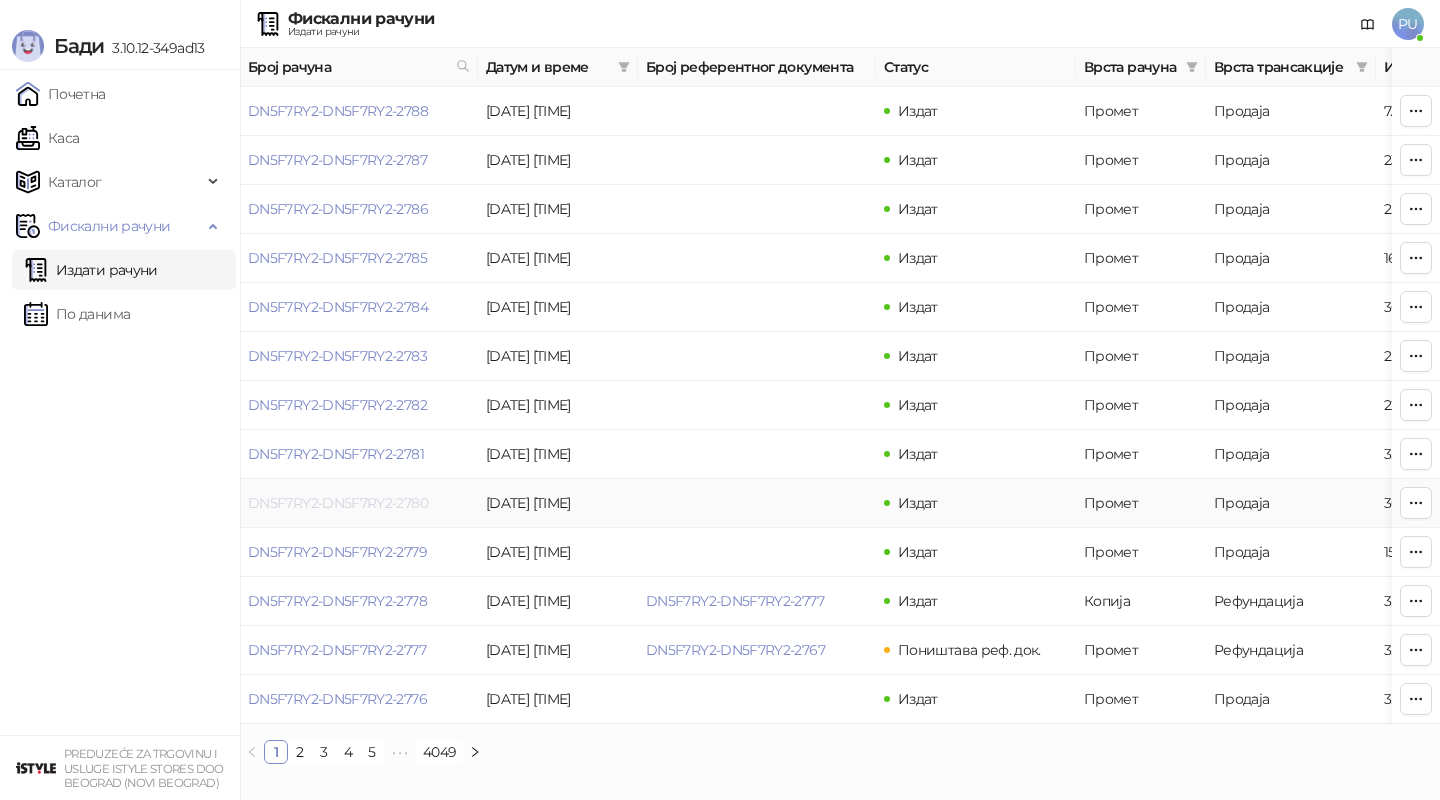 click on "DN5F7RY2-DN5F7RY2-2780" at bounding box center (338, 503) 